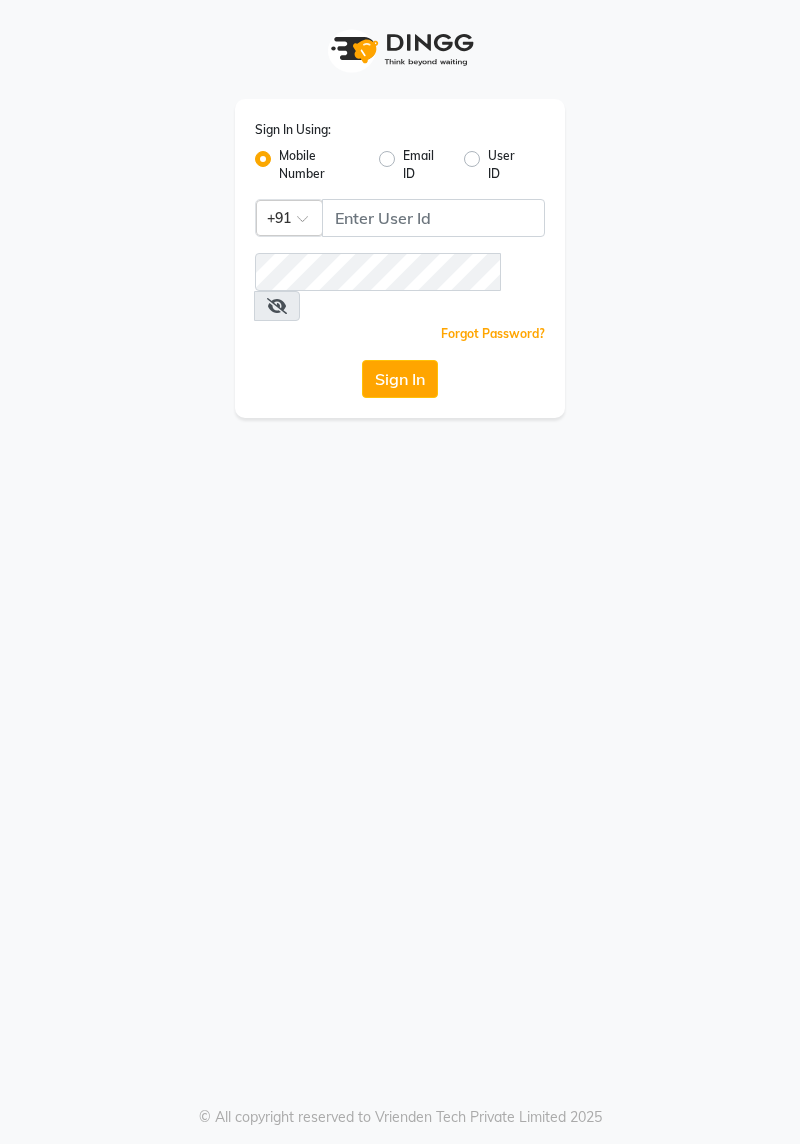 scroll, scrollTop: 0, scrollLeft: 0, axis: both 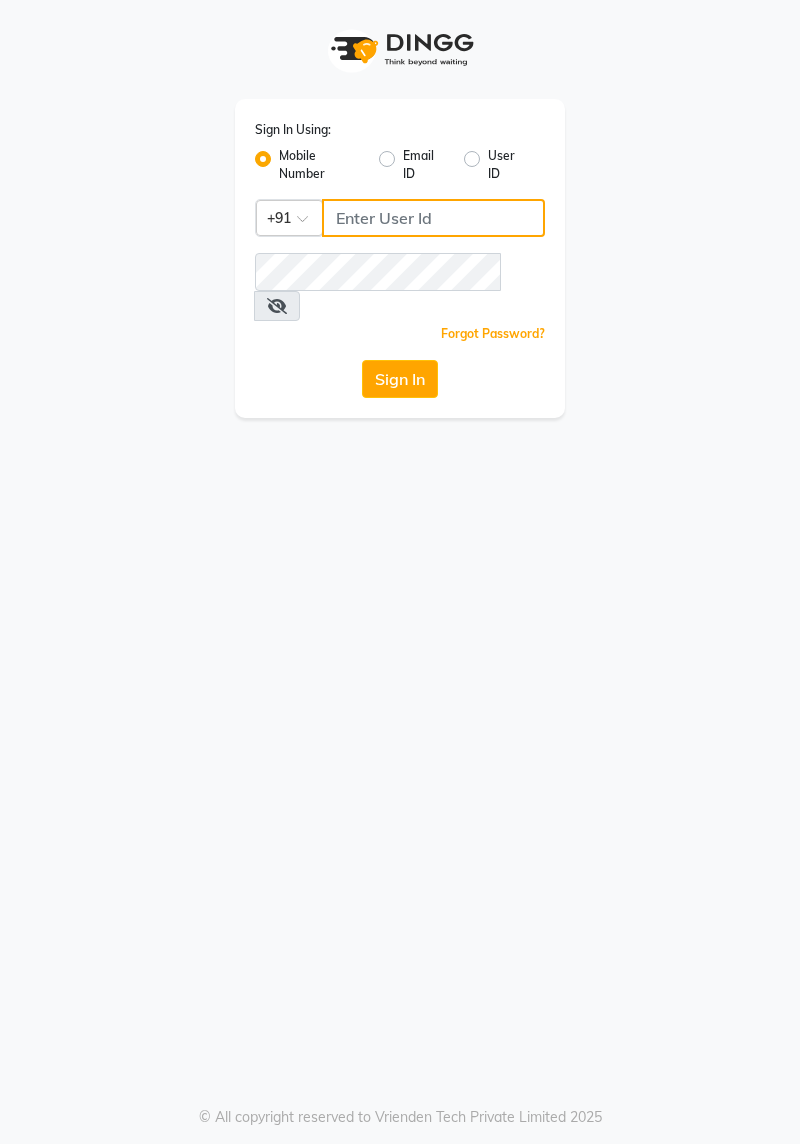 click 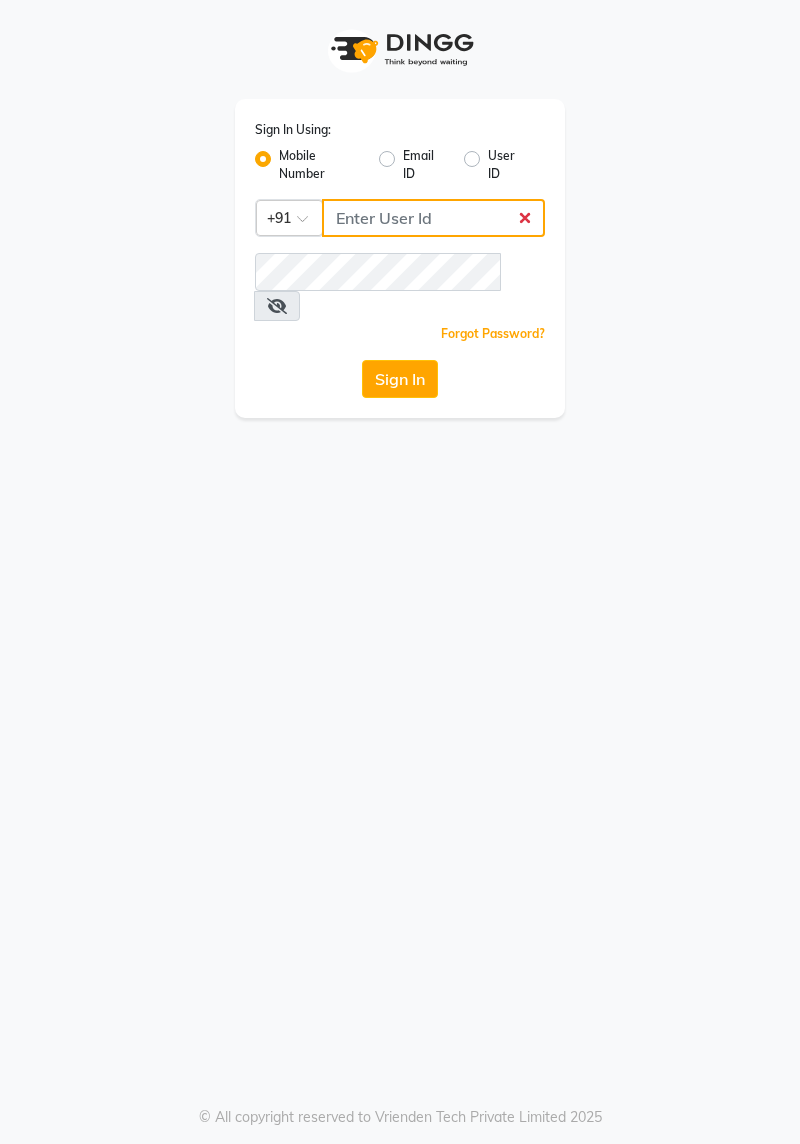 type on "7900115777" 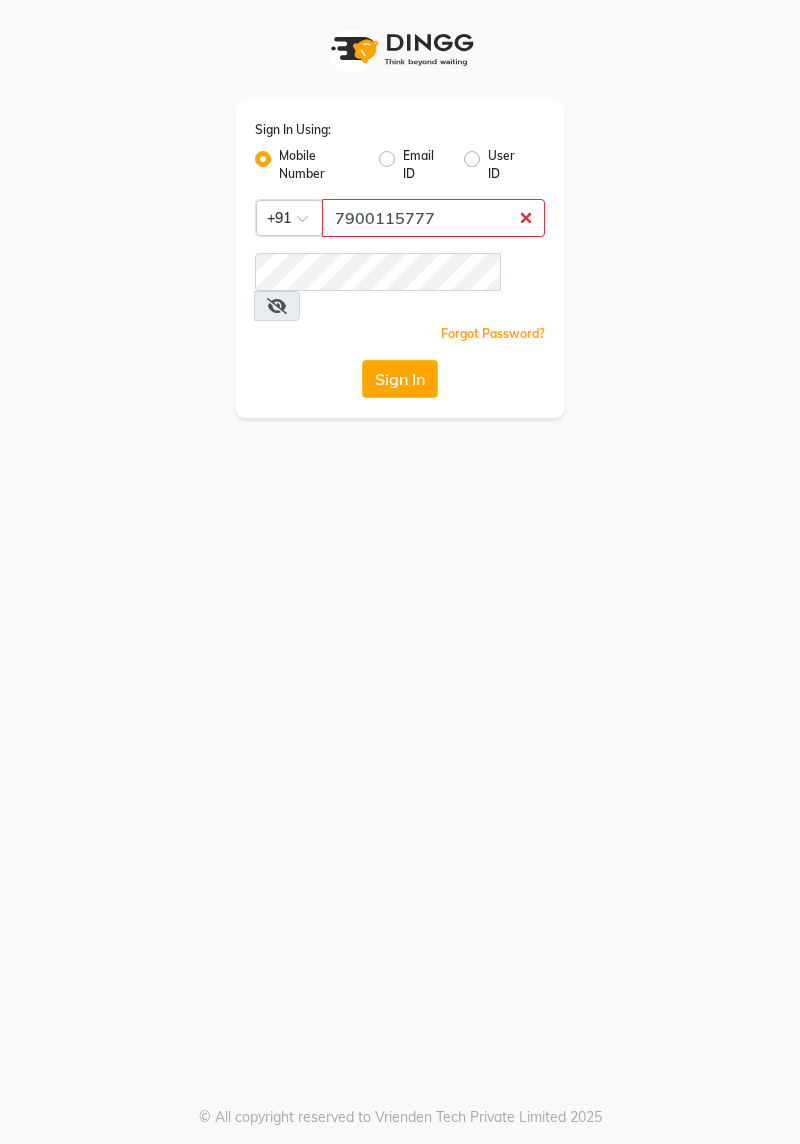 click on "Sign In" 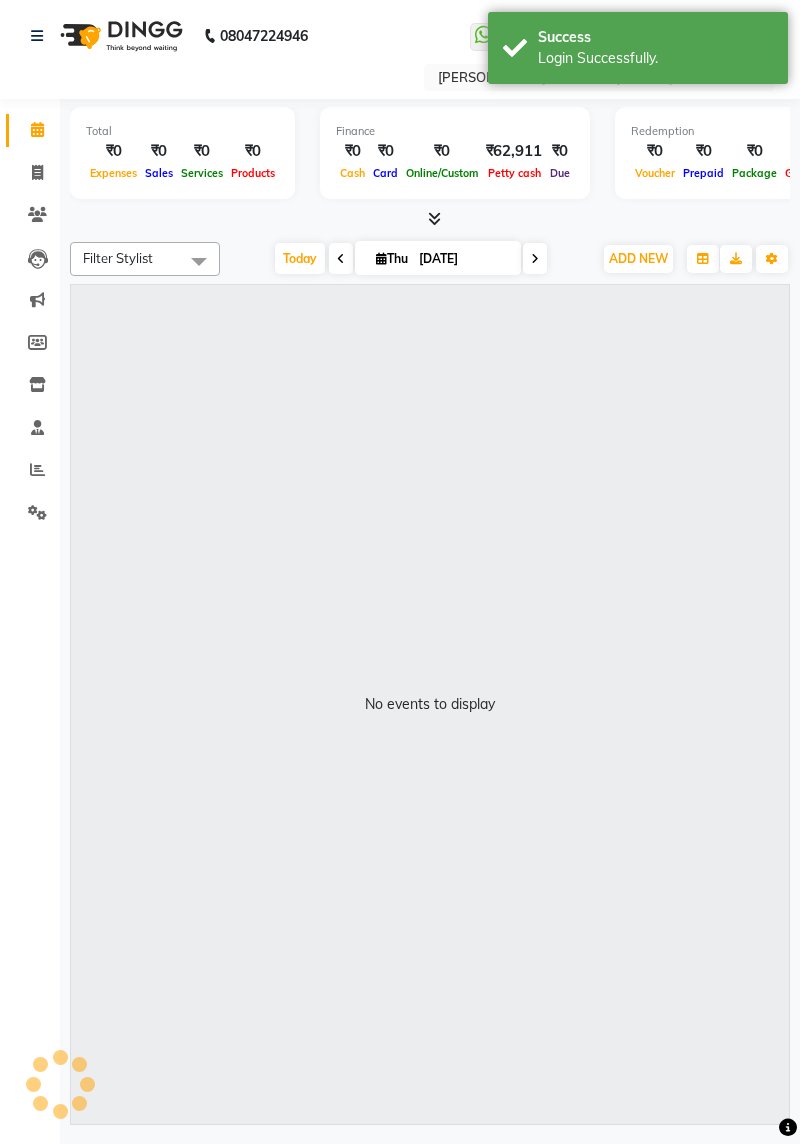 select on "en" 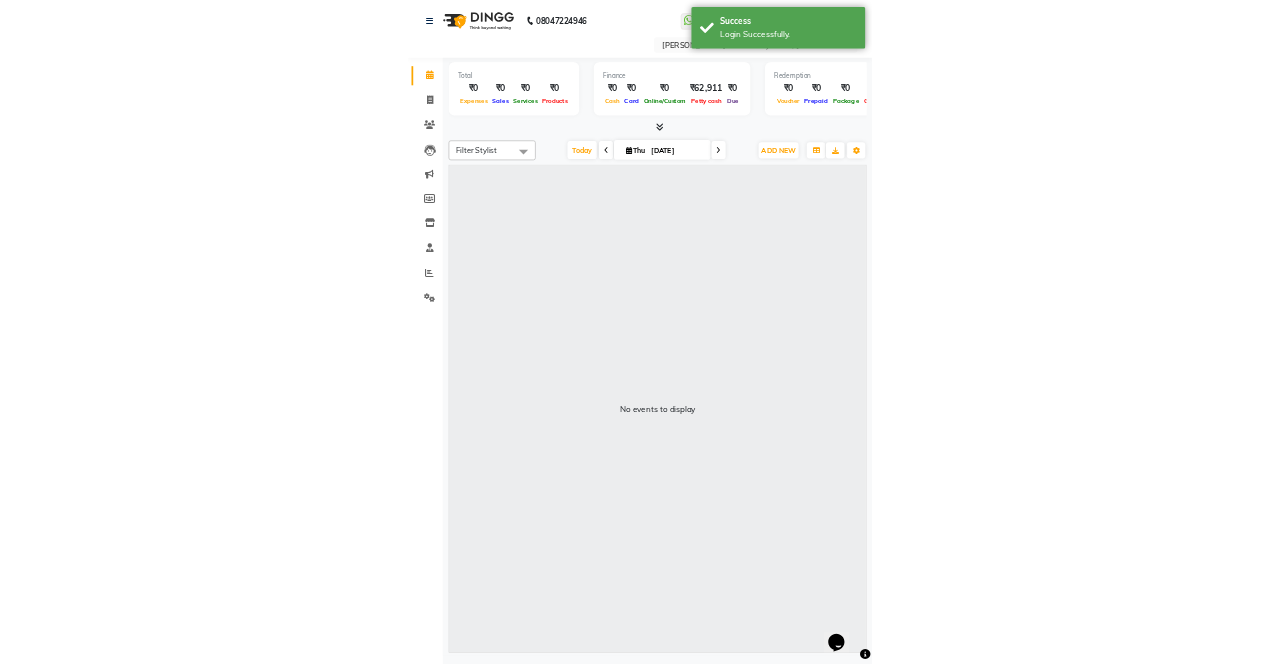 scroll, scrollTop: 0, scrollLeft: 0, axis: both 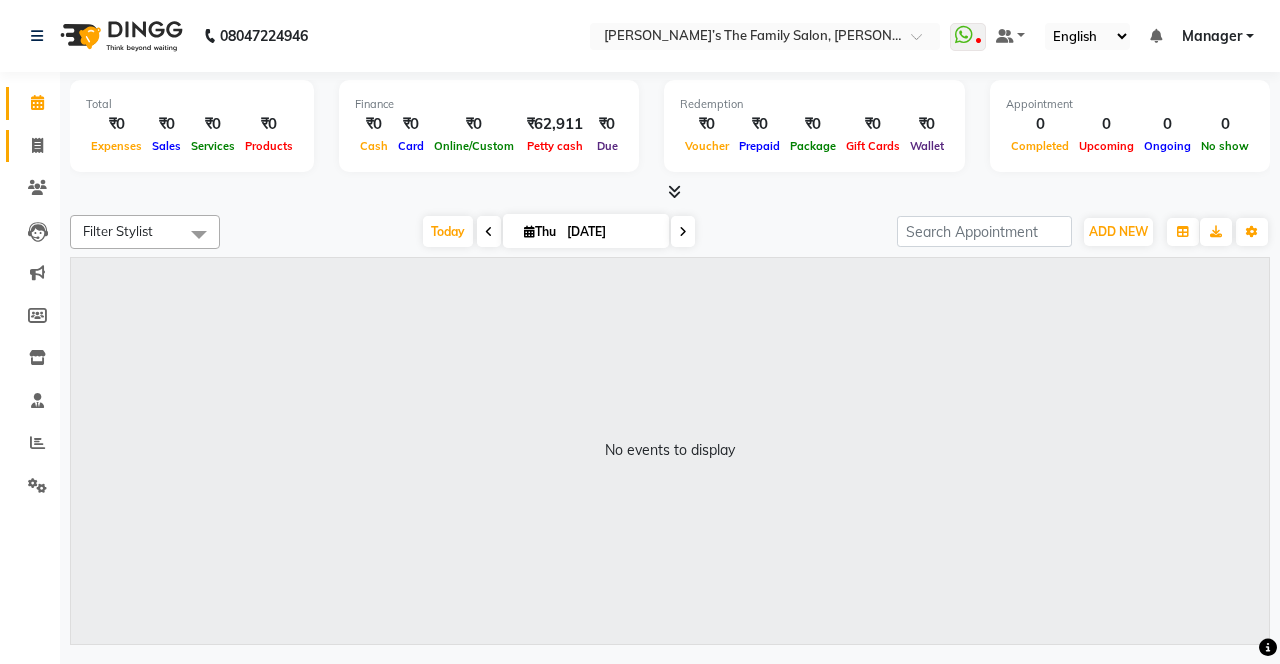 click 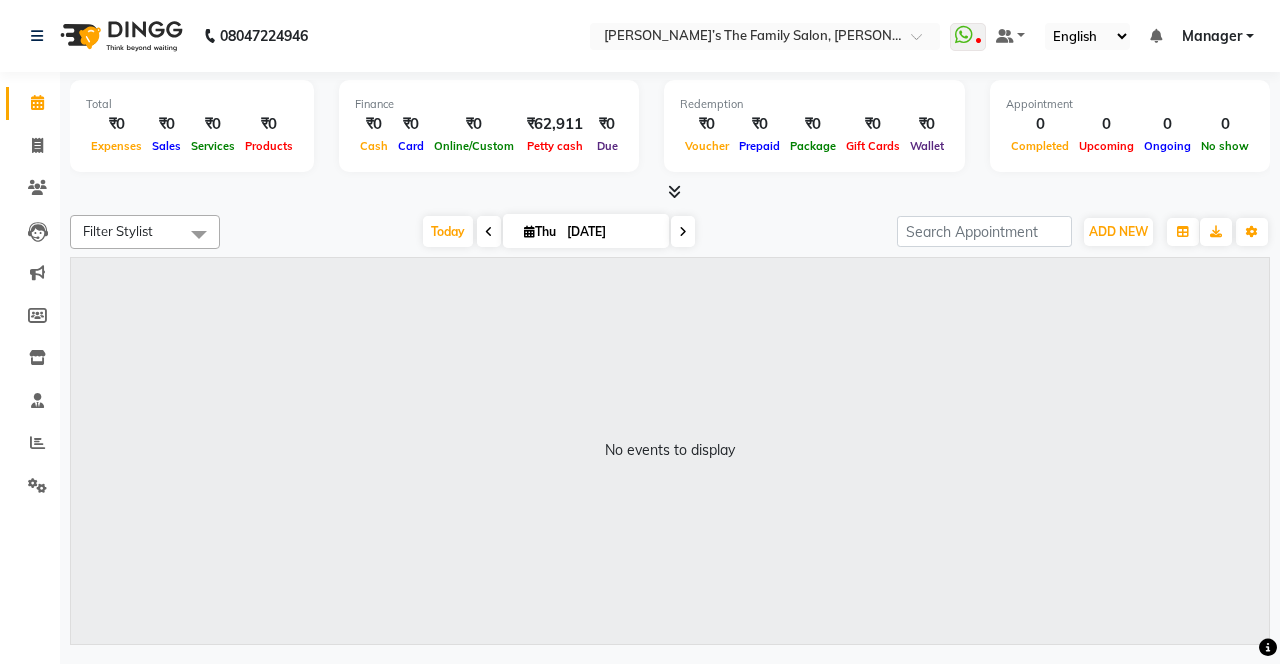 select on "service" 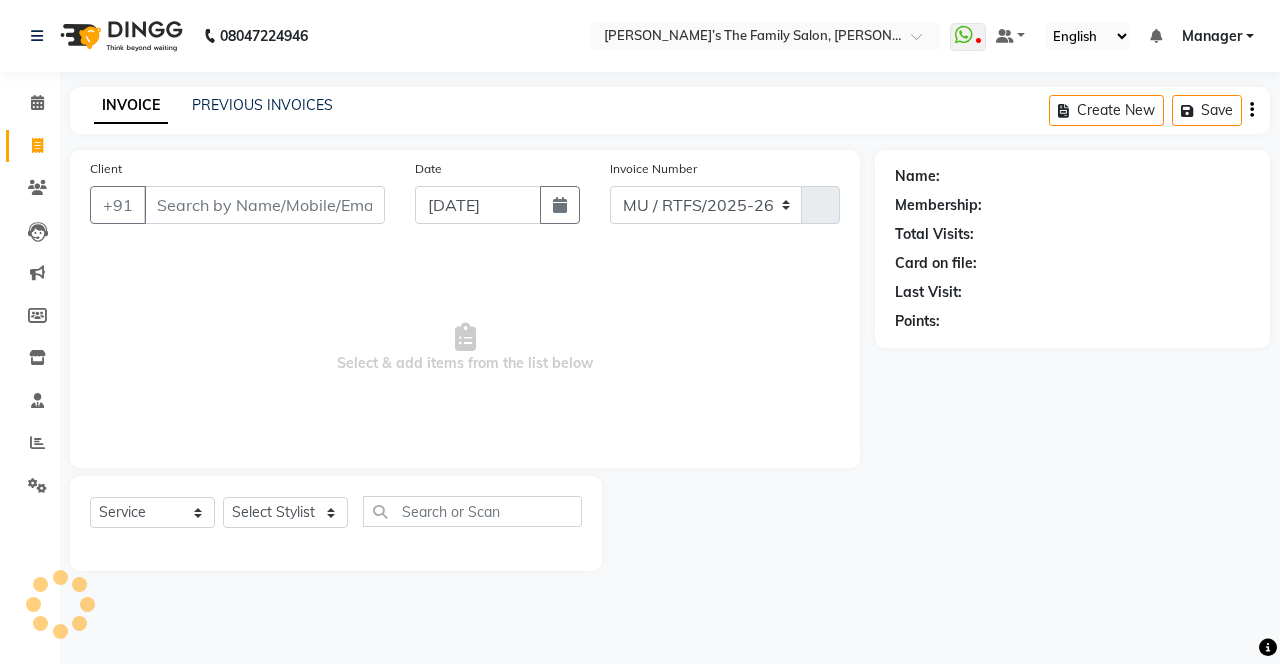 select on "8003" 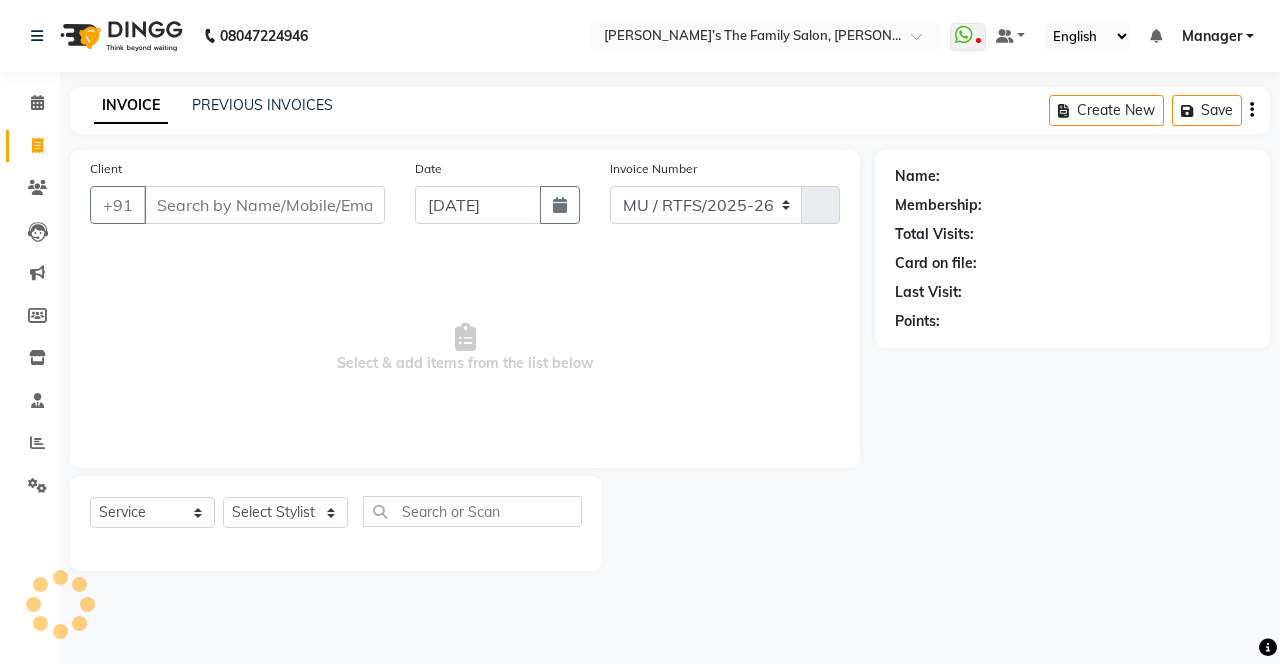 type on "2089" 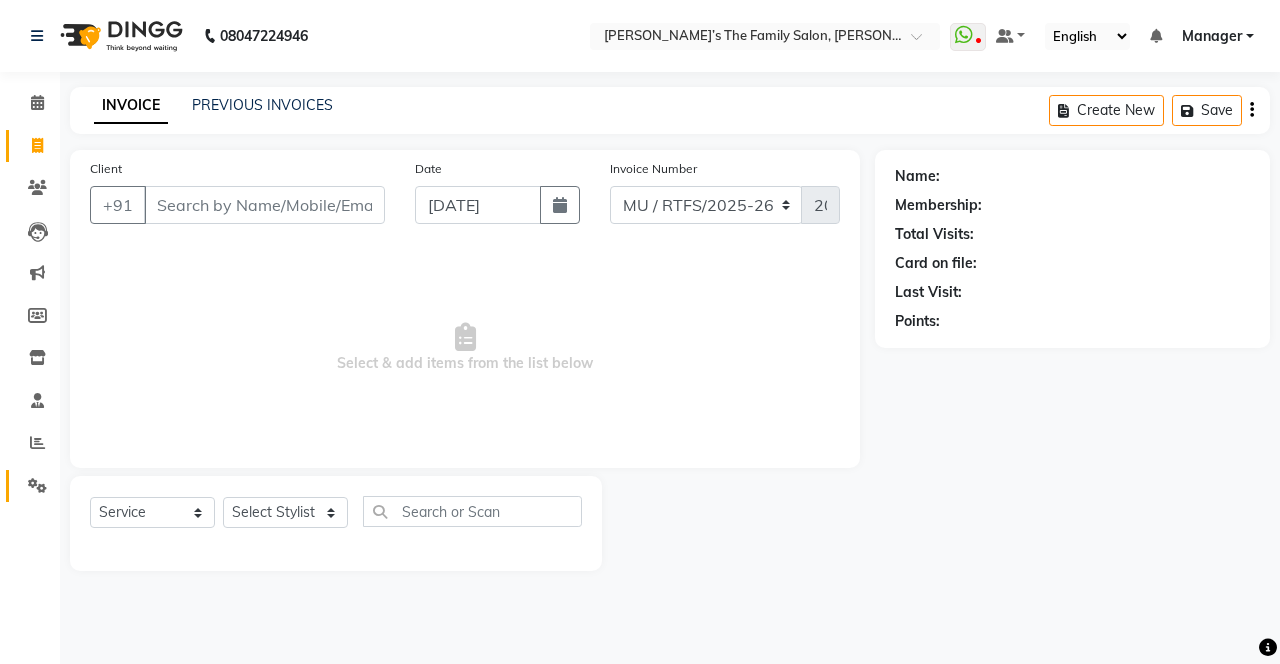 click on "Settings" 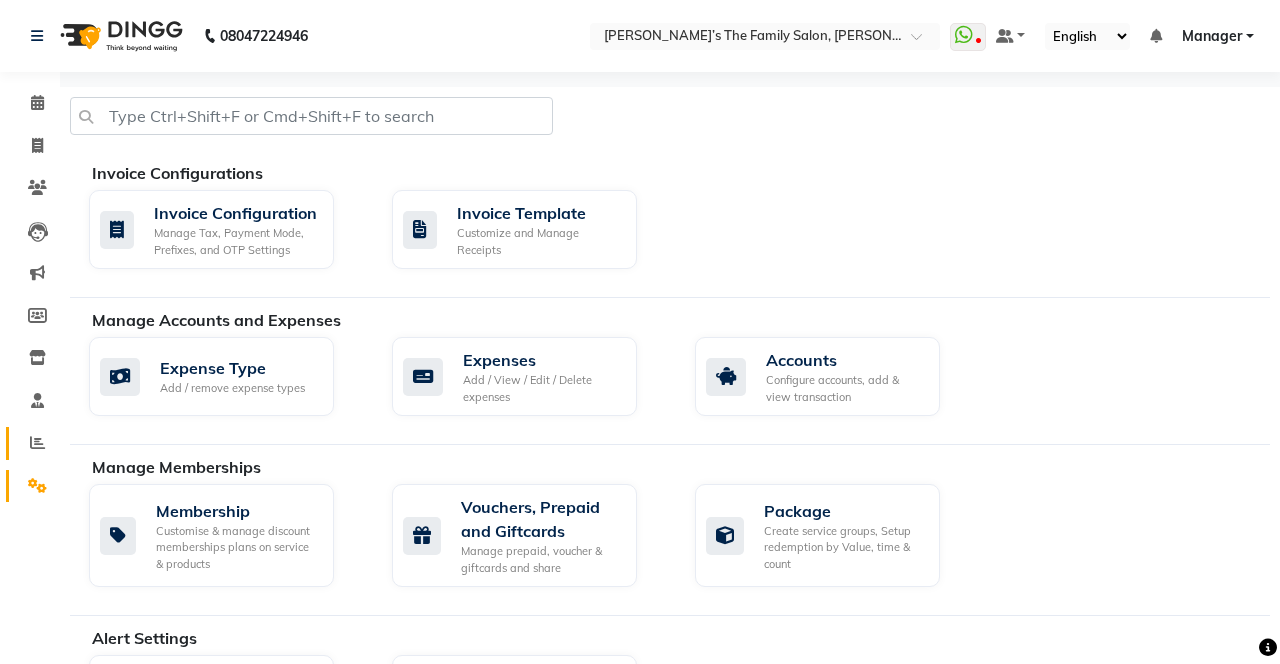 click on "Reports" 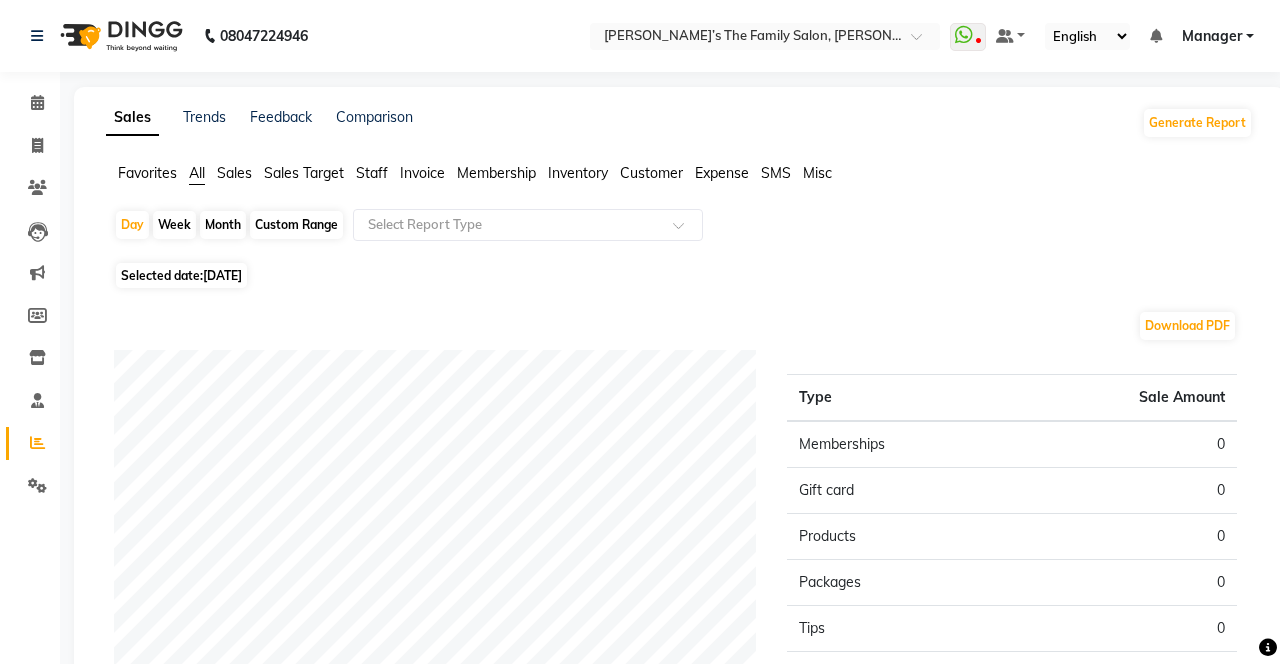 click on "Staff" 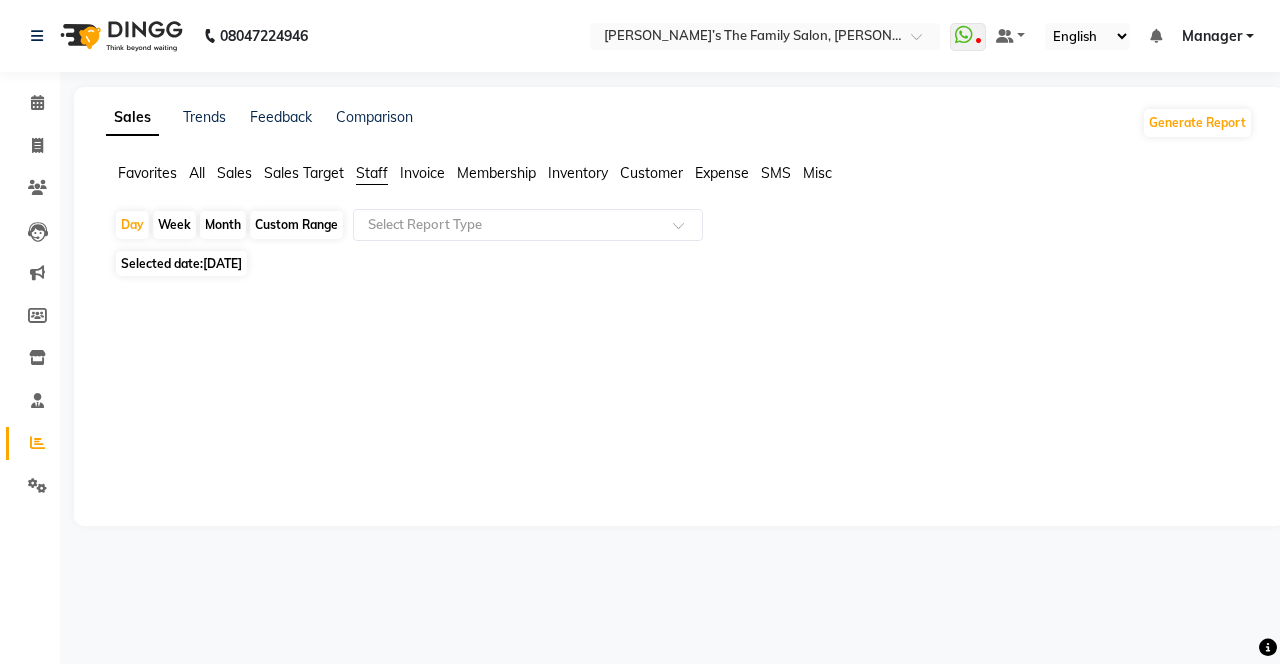 click on "Month" 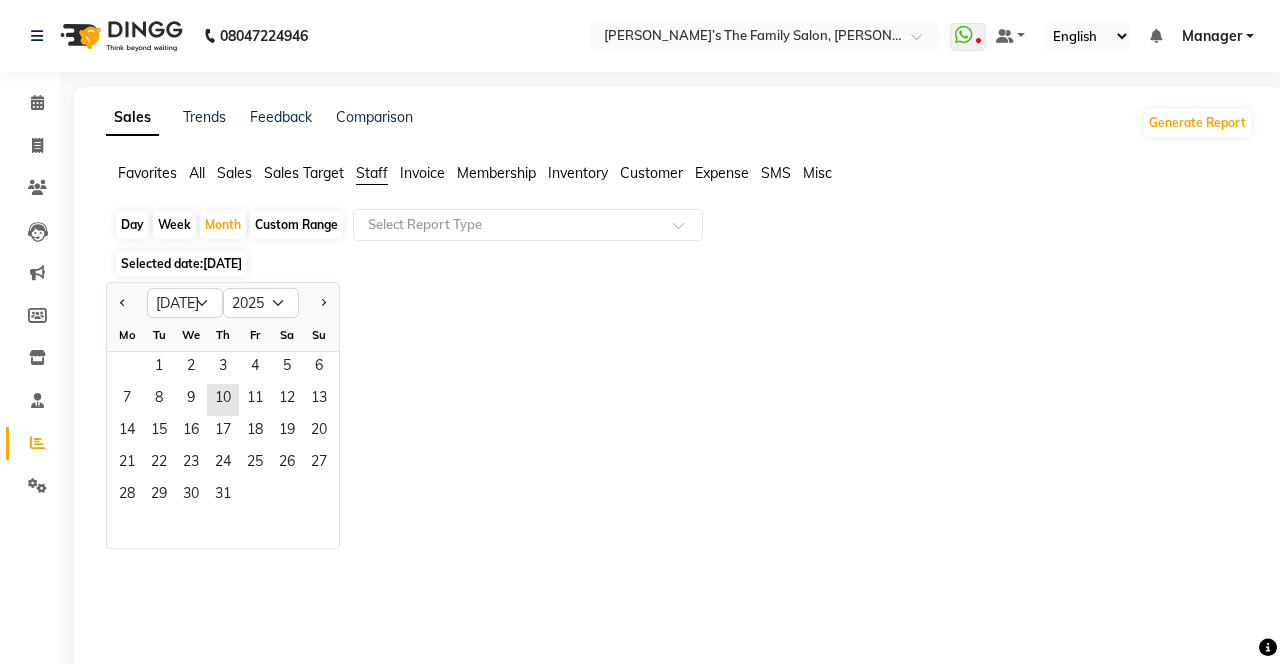 click on "18" 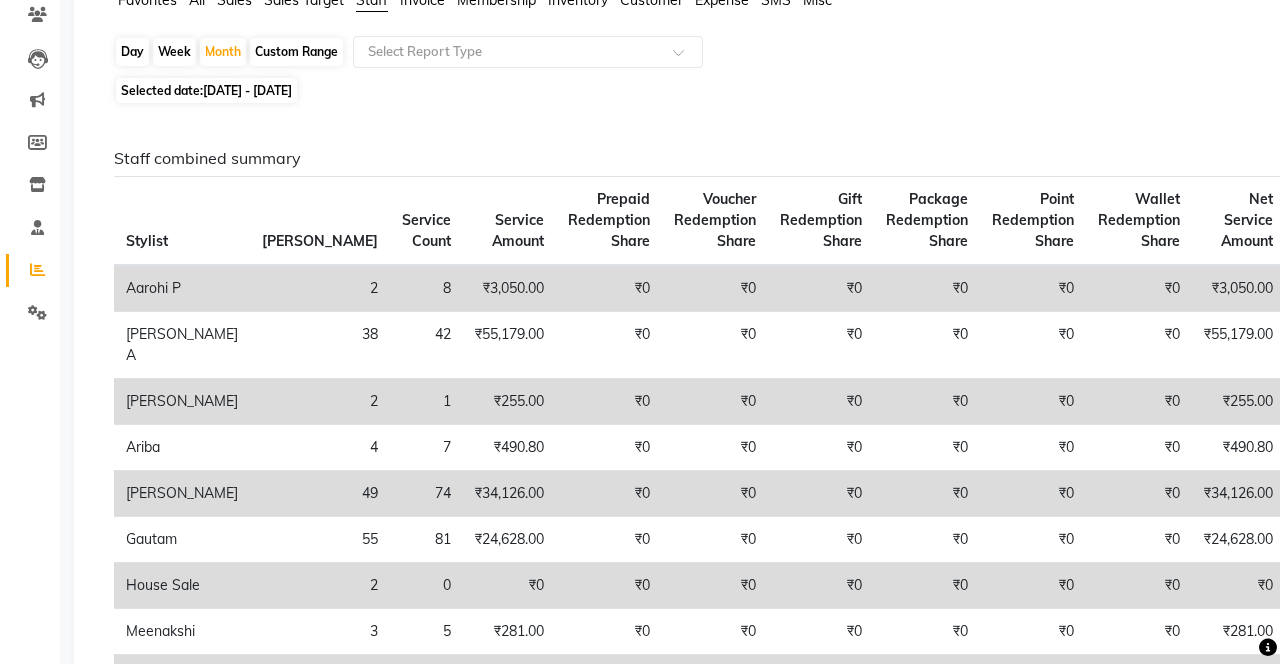 scroll, scrollTop: 0, scrollLeft: 0, axis: both 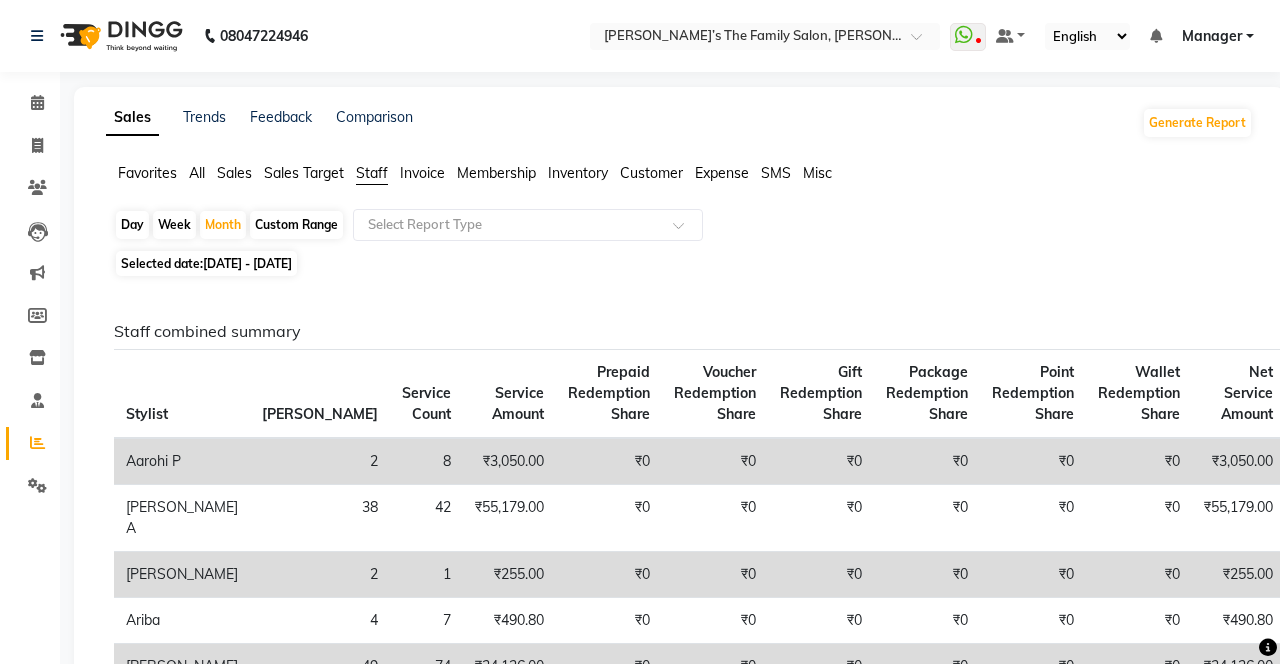 click on "Day" 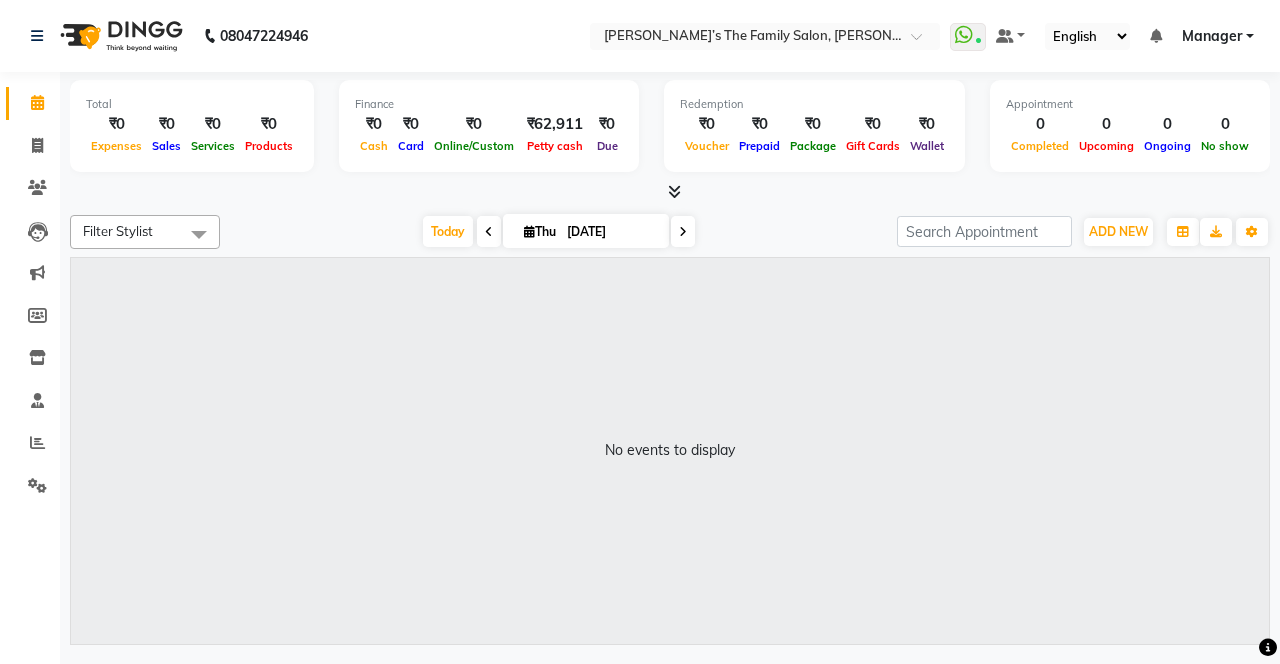 scroll, scrollTop: 0, scrollLeft: 0, axis: both 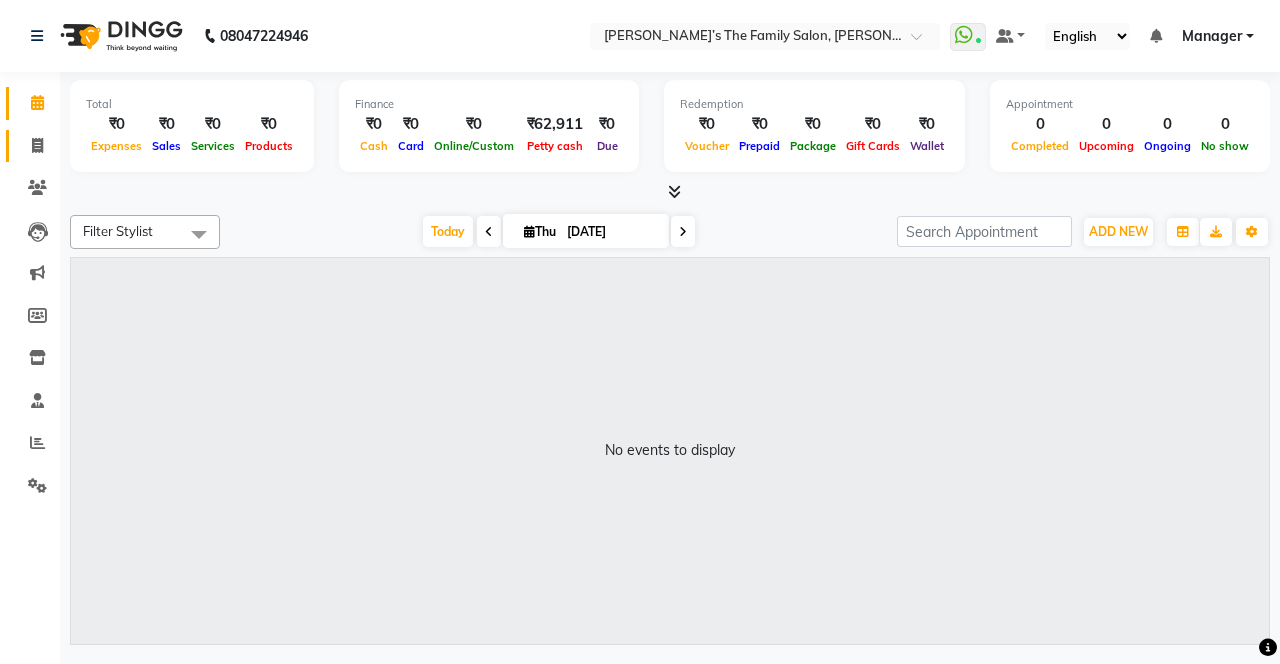 click 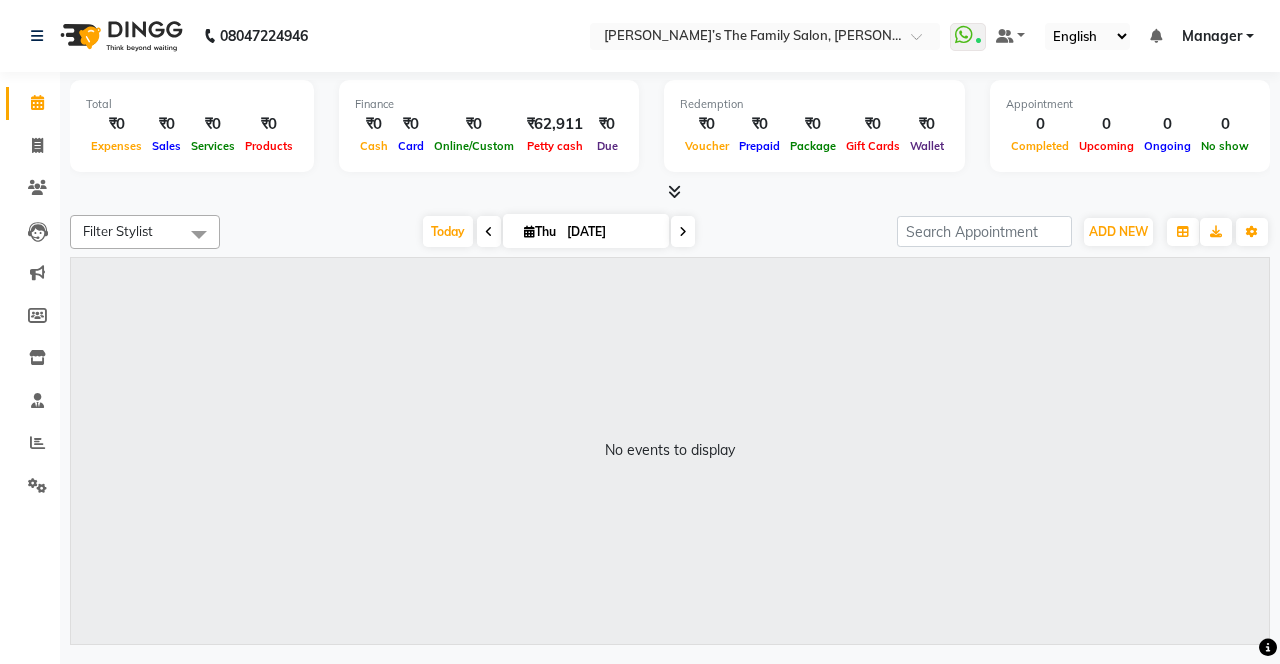select on "service" 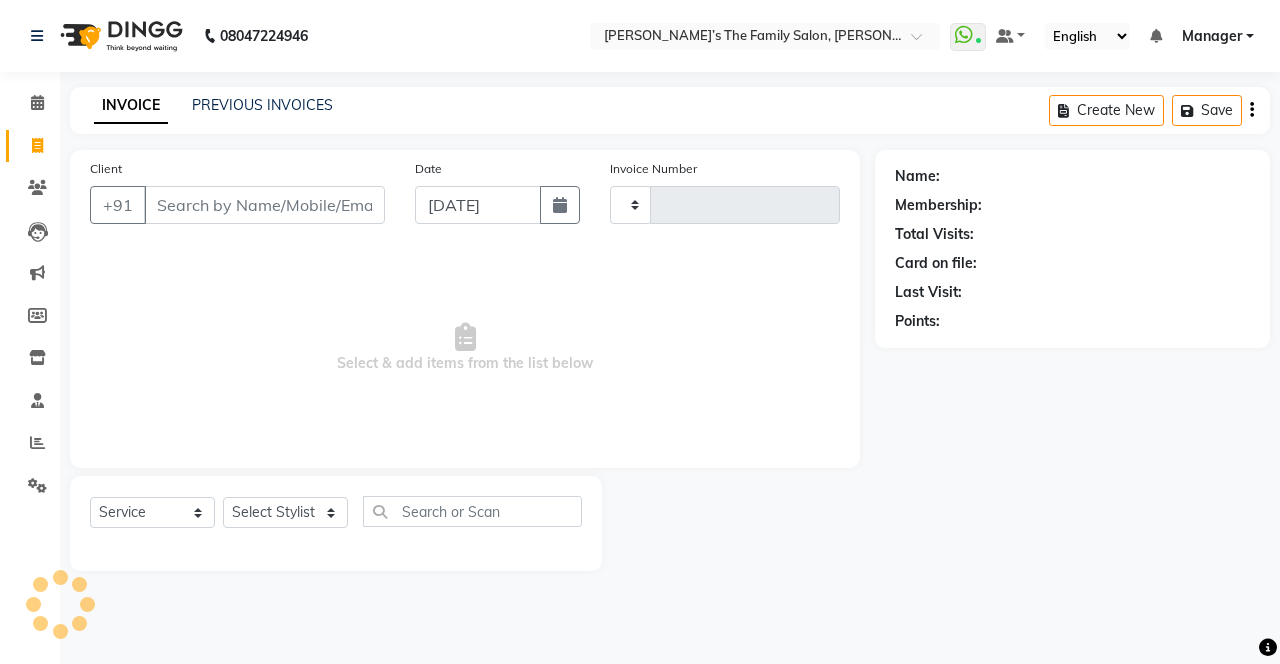 type on "2089" 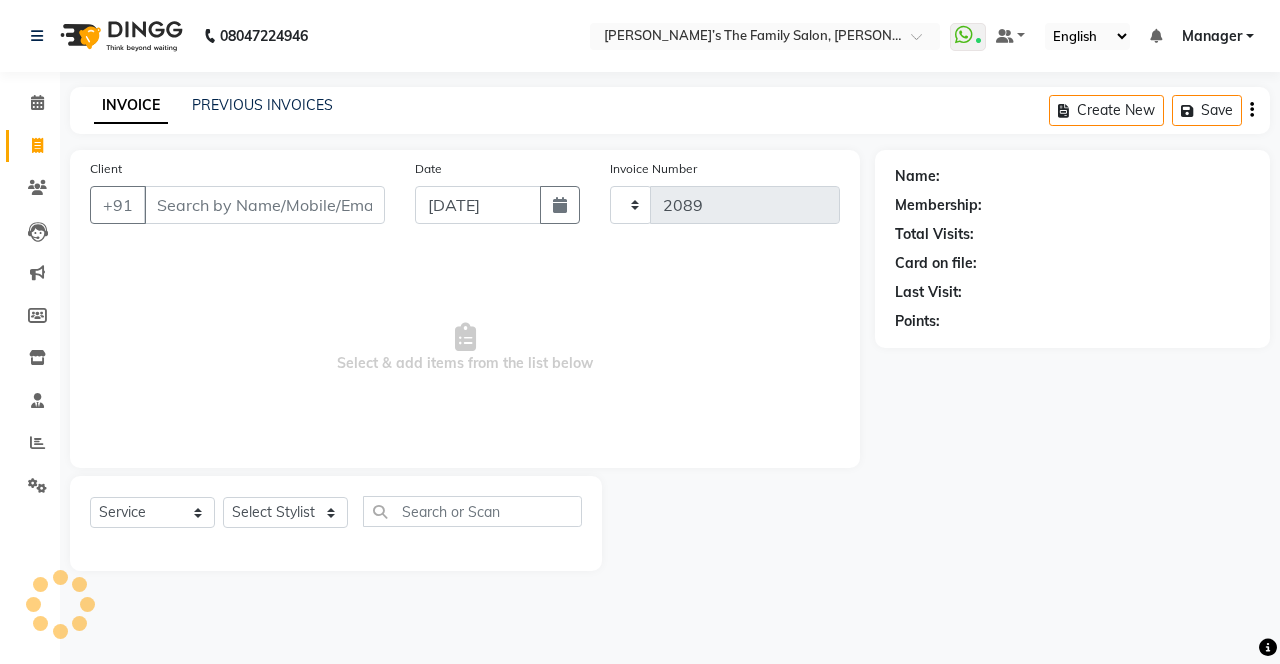 select on "8003" 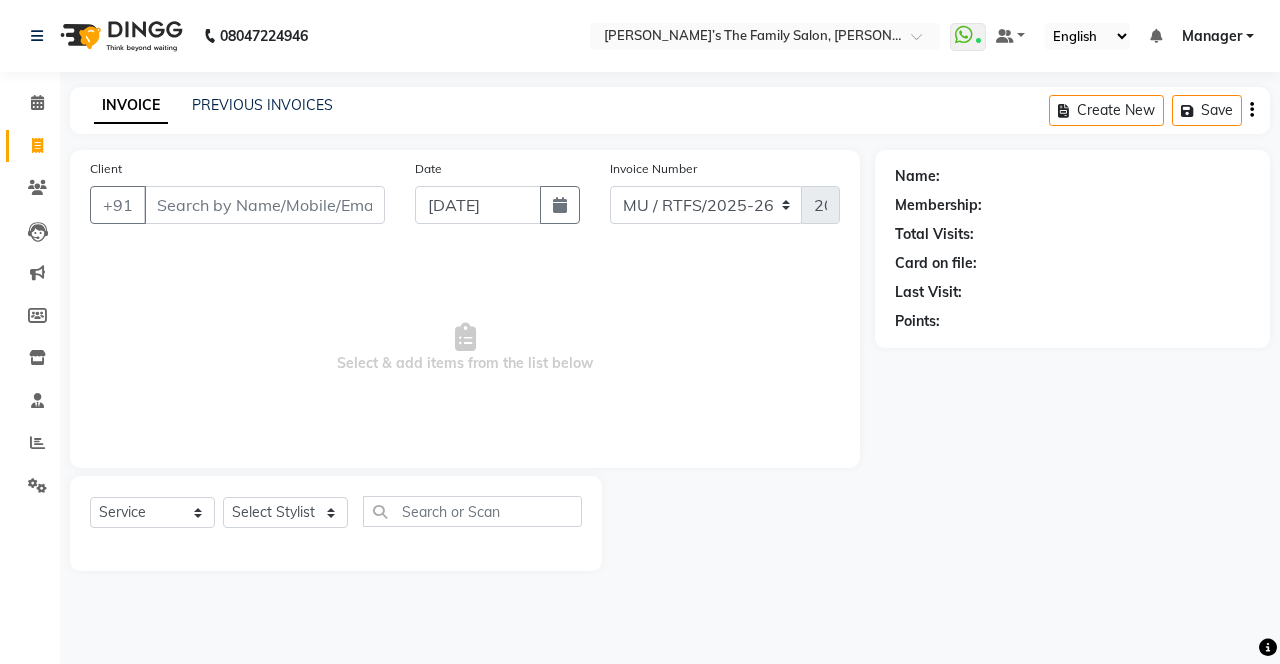 select on "service" 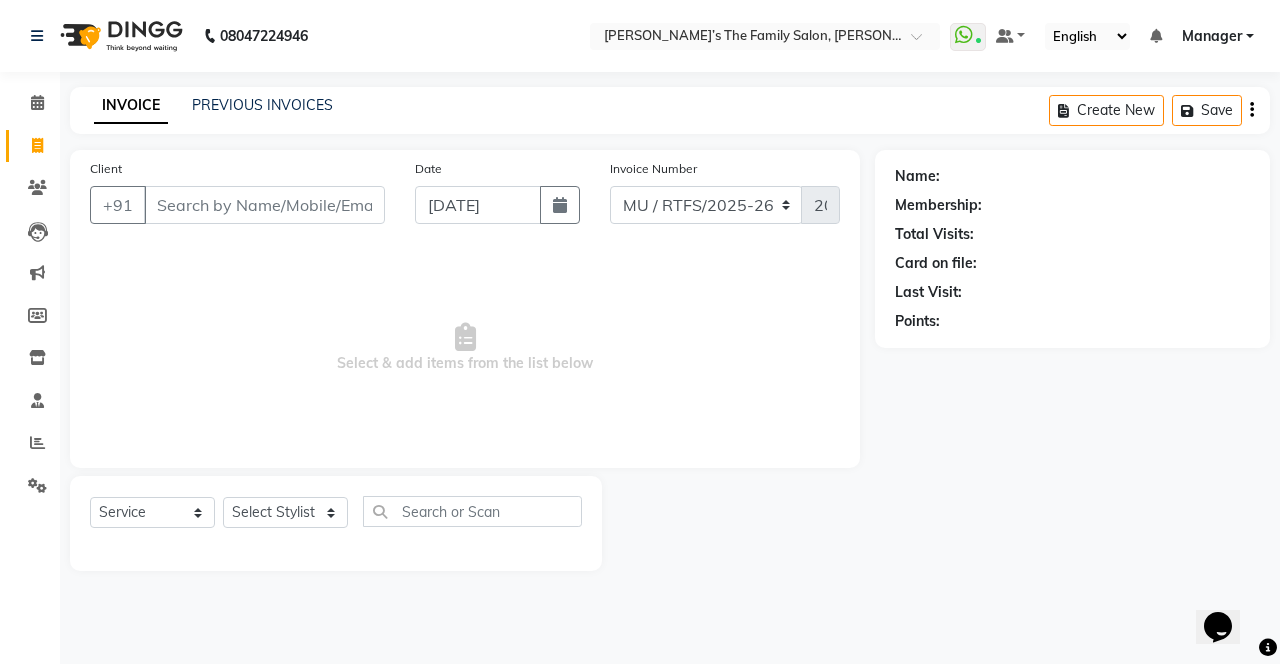 scroll, scrollTop: 0, scrollLeft: 0, axis: both 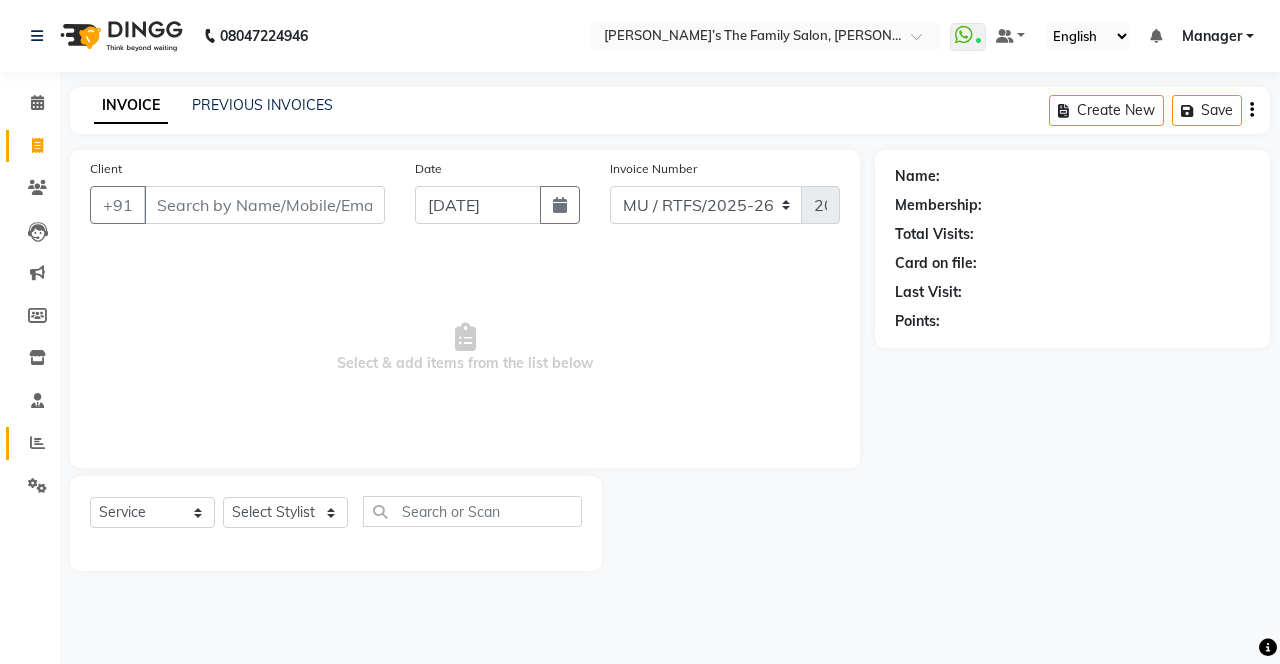click on "Reports" 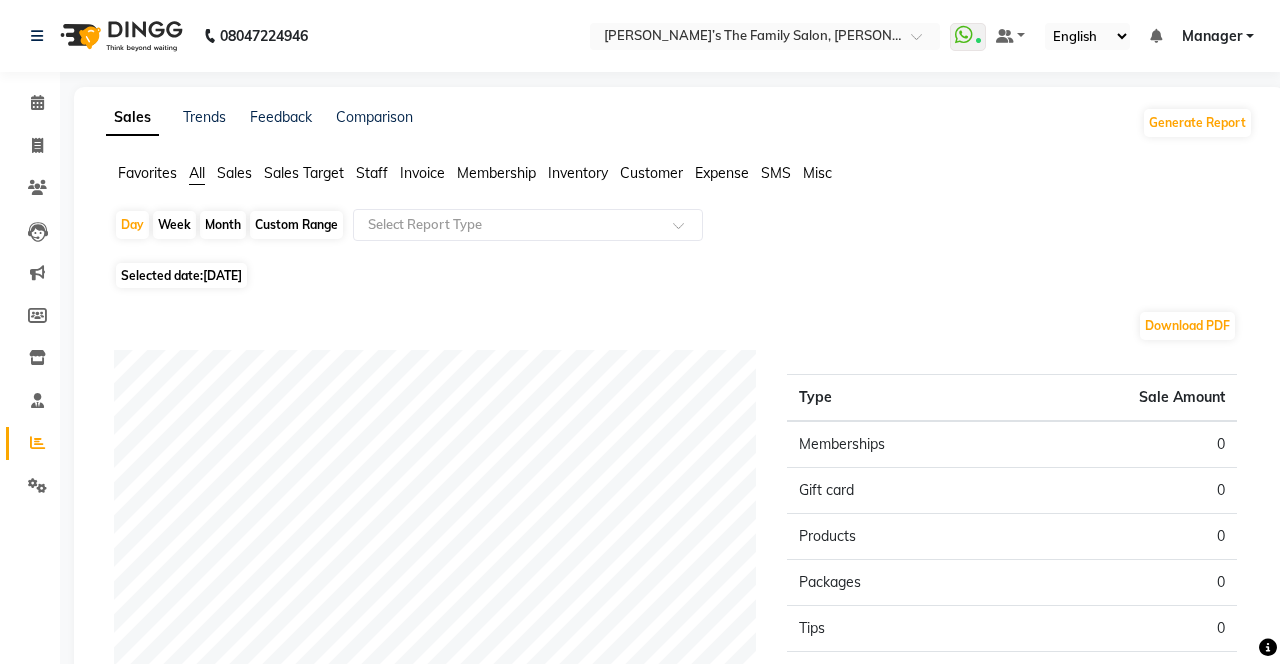 click on "Day" 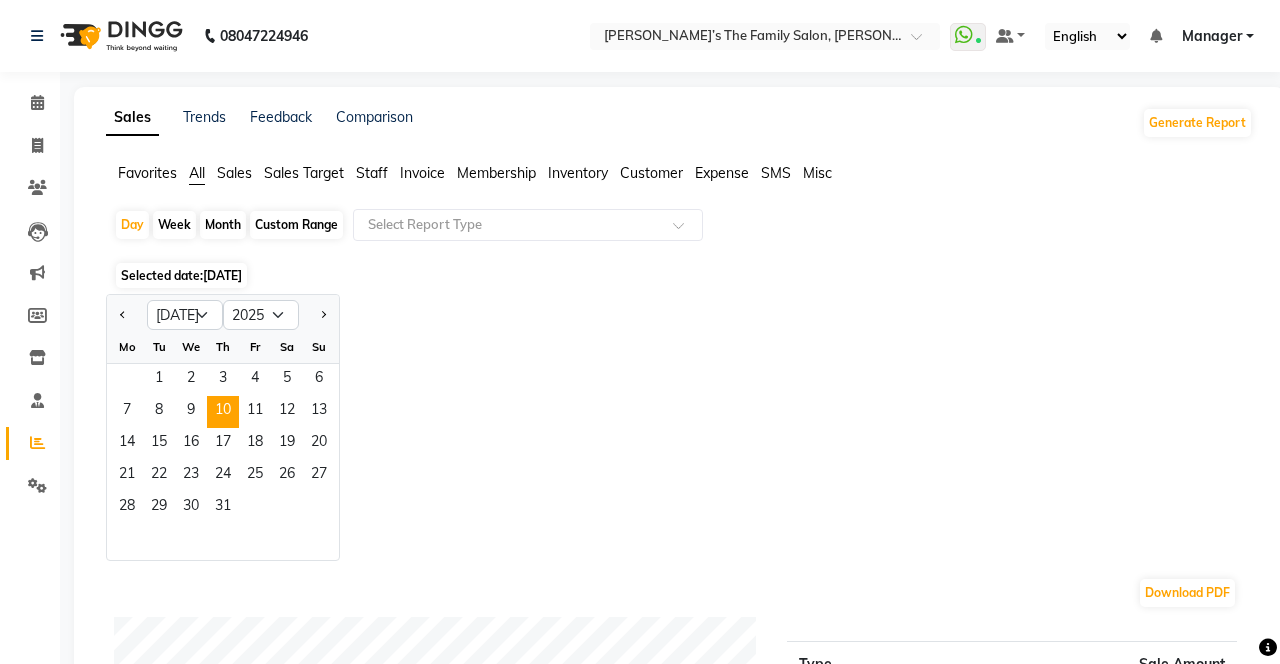 click on "9" 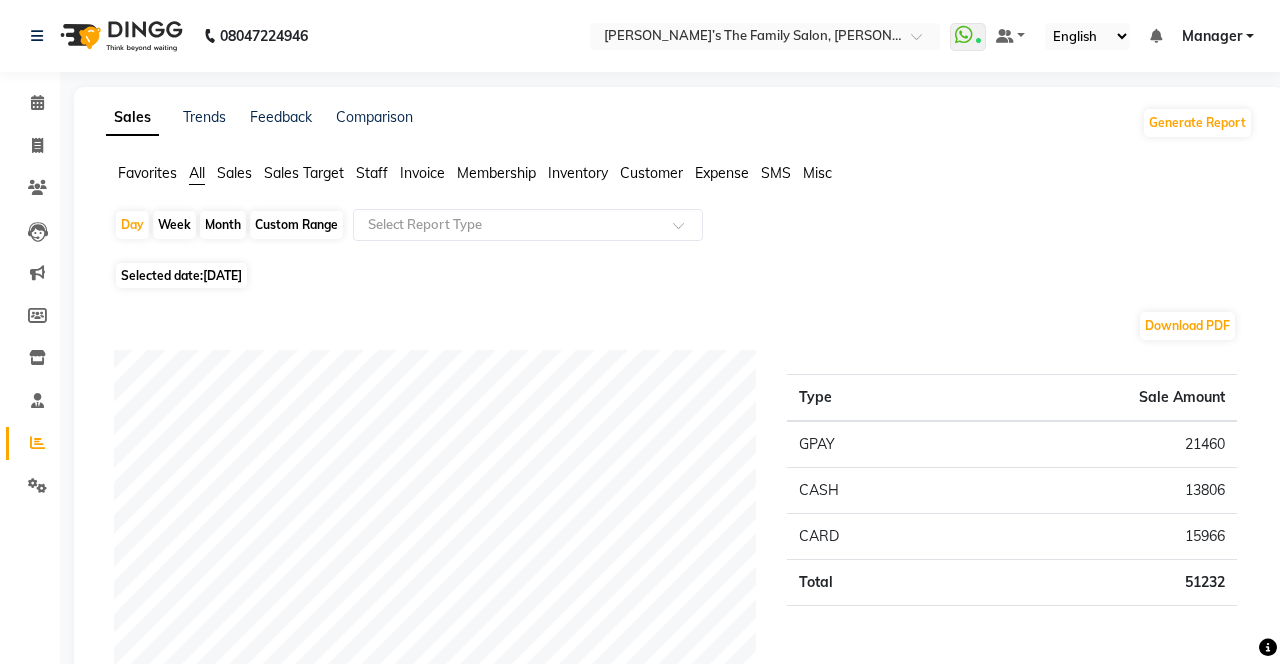 click on "Staff" 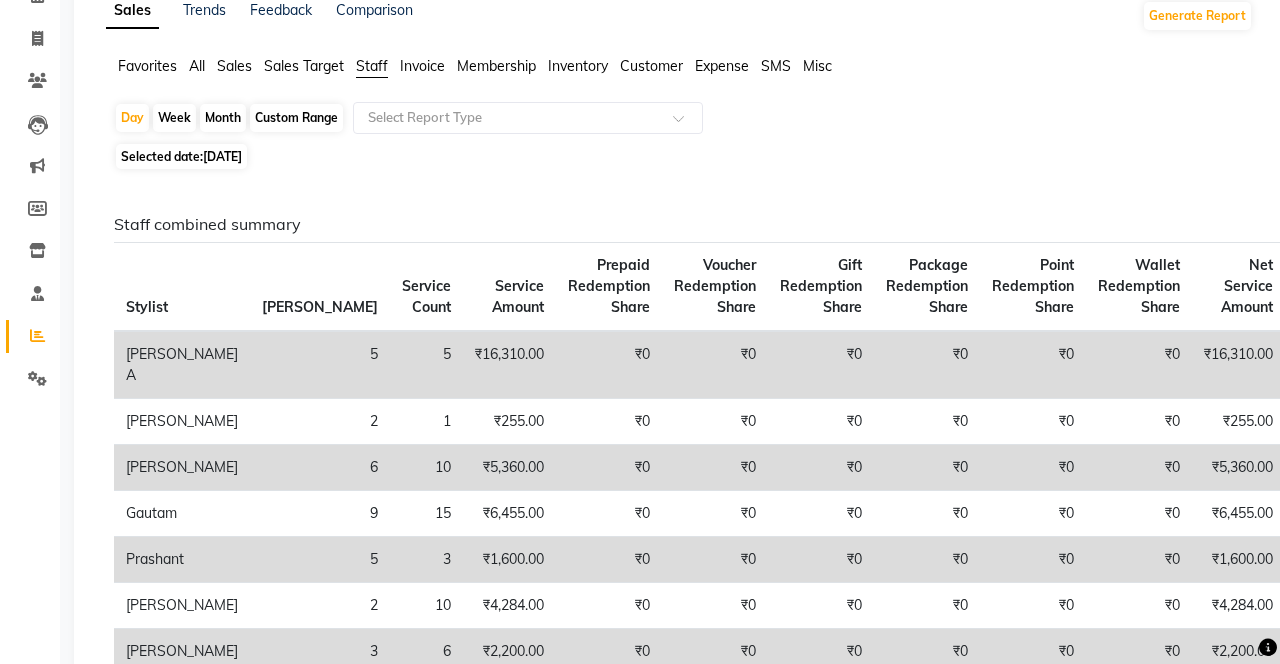 scroll, scrollTop: 103, scrollLeft: 0, axis: vertical 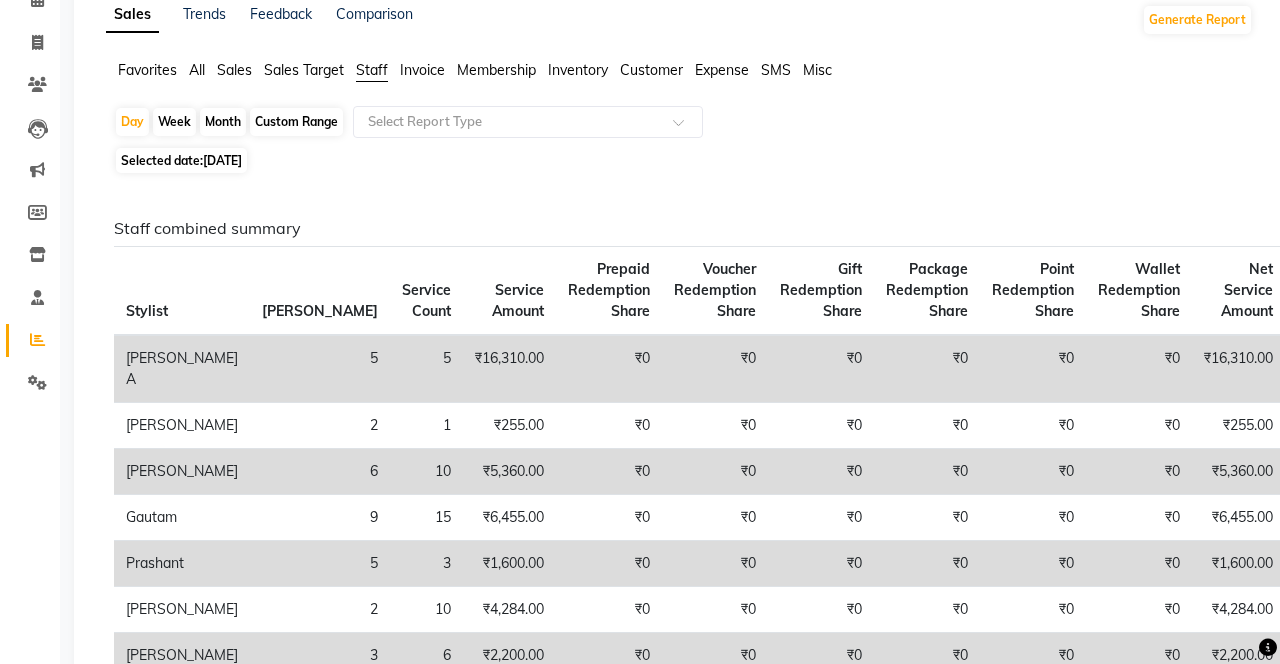 click on "Month" 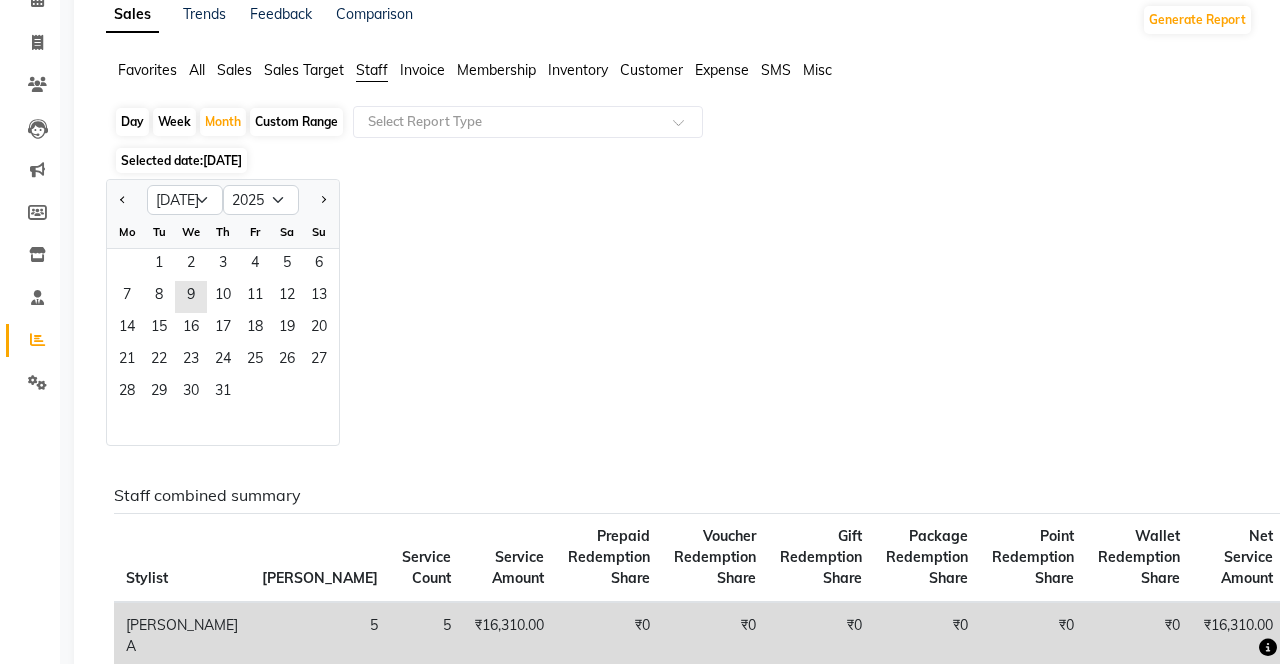 click on "17" 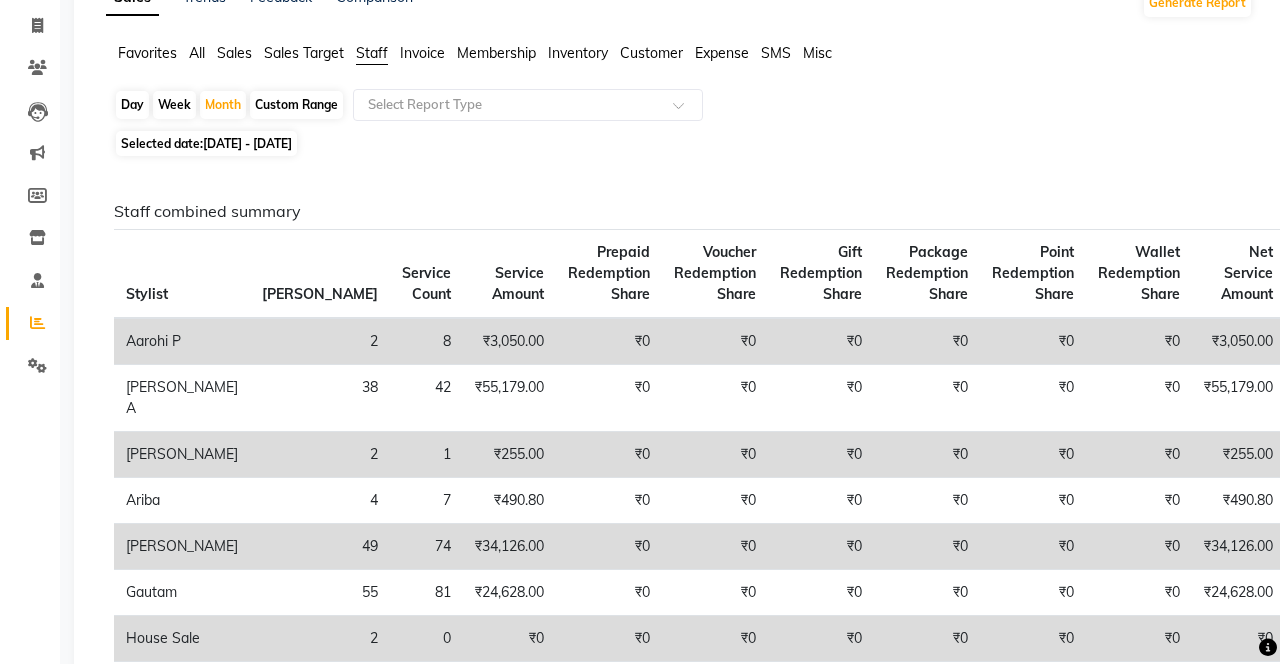 scroll, scrollTop: 0, scrollLeft: 0, axis: both 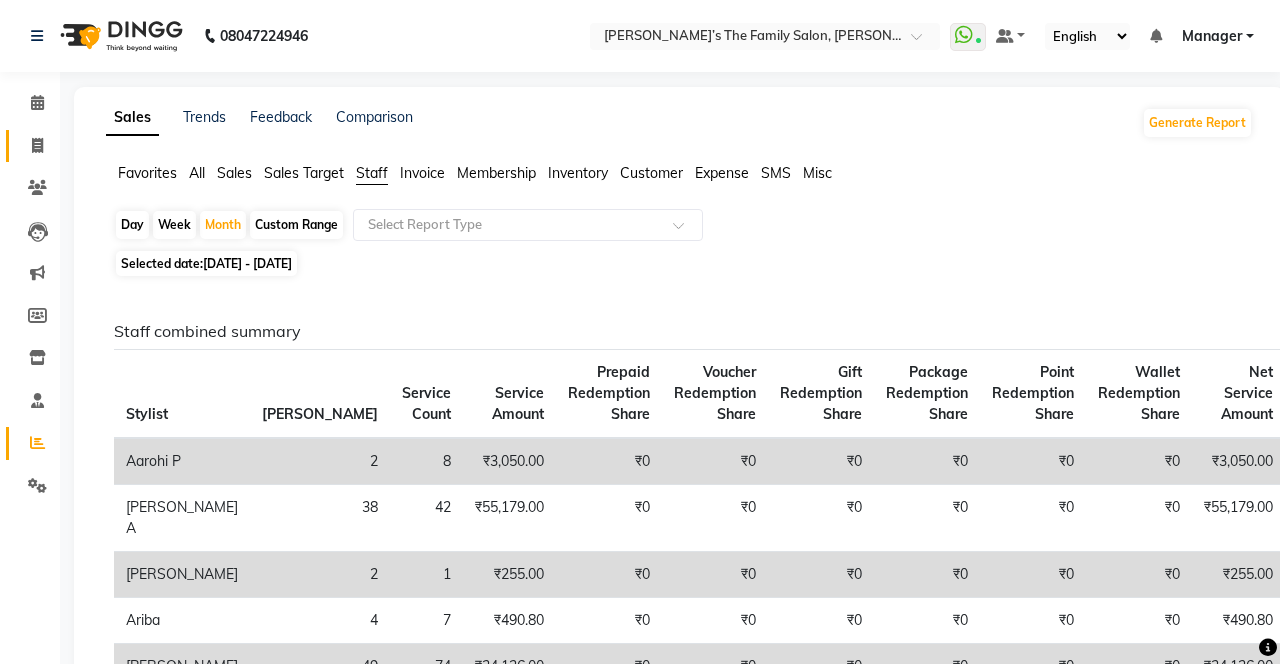 click 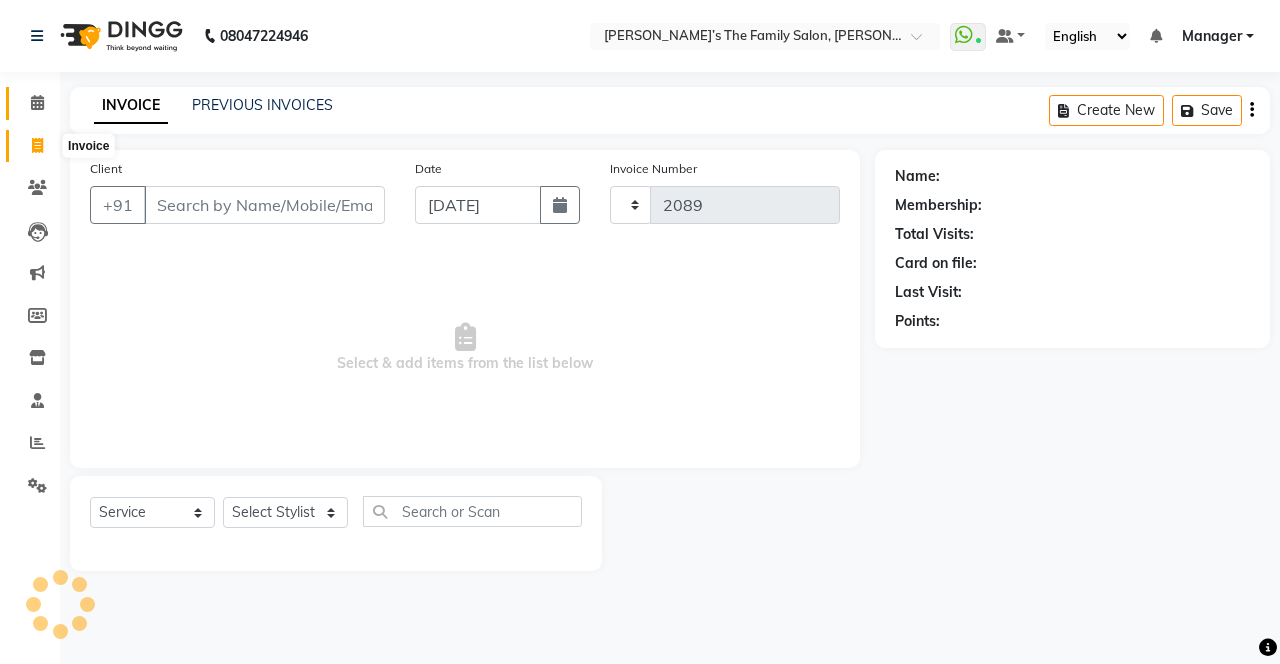click 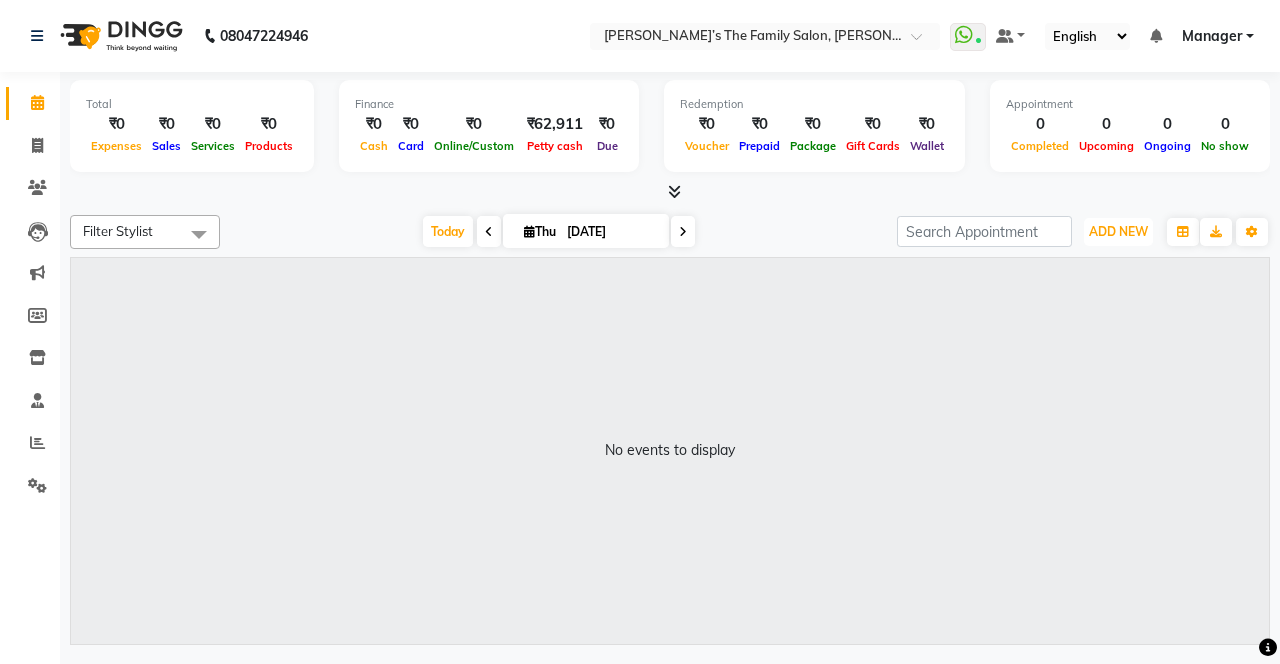 click on "ADD NEW" at bounding box center (1118, 231) 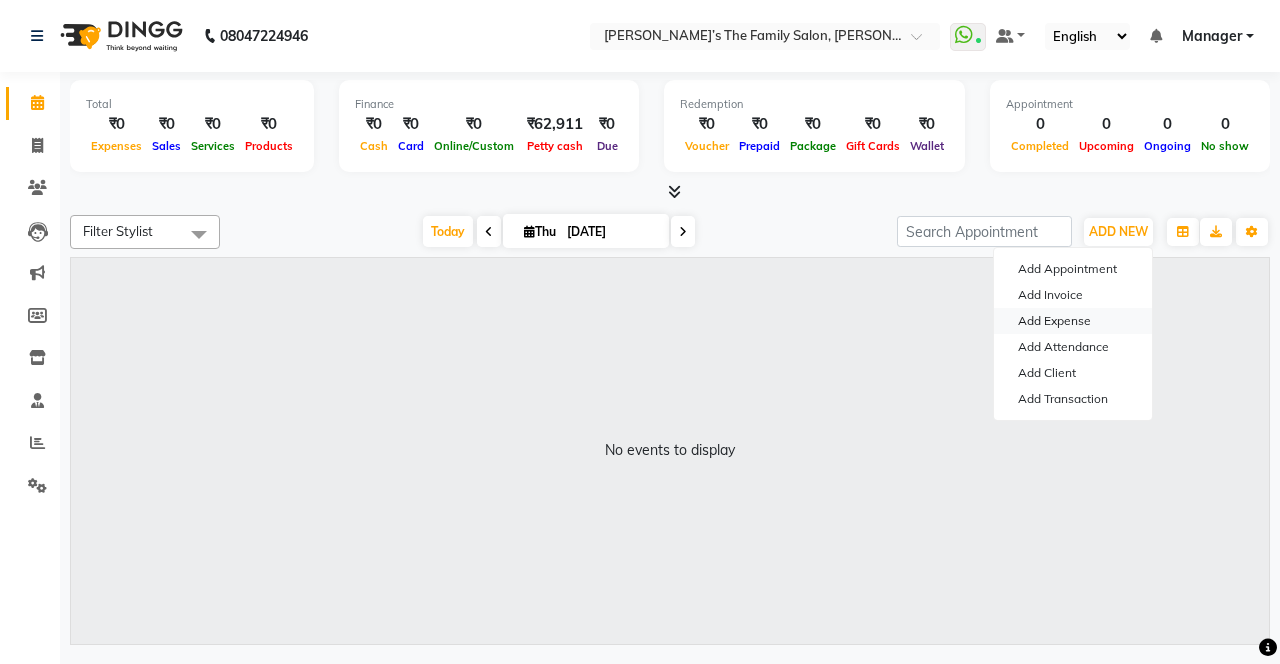click on "Add Expense" at bounding box center [1073, 321] 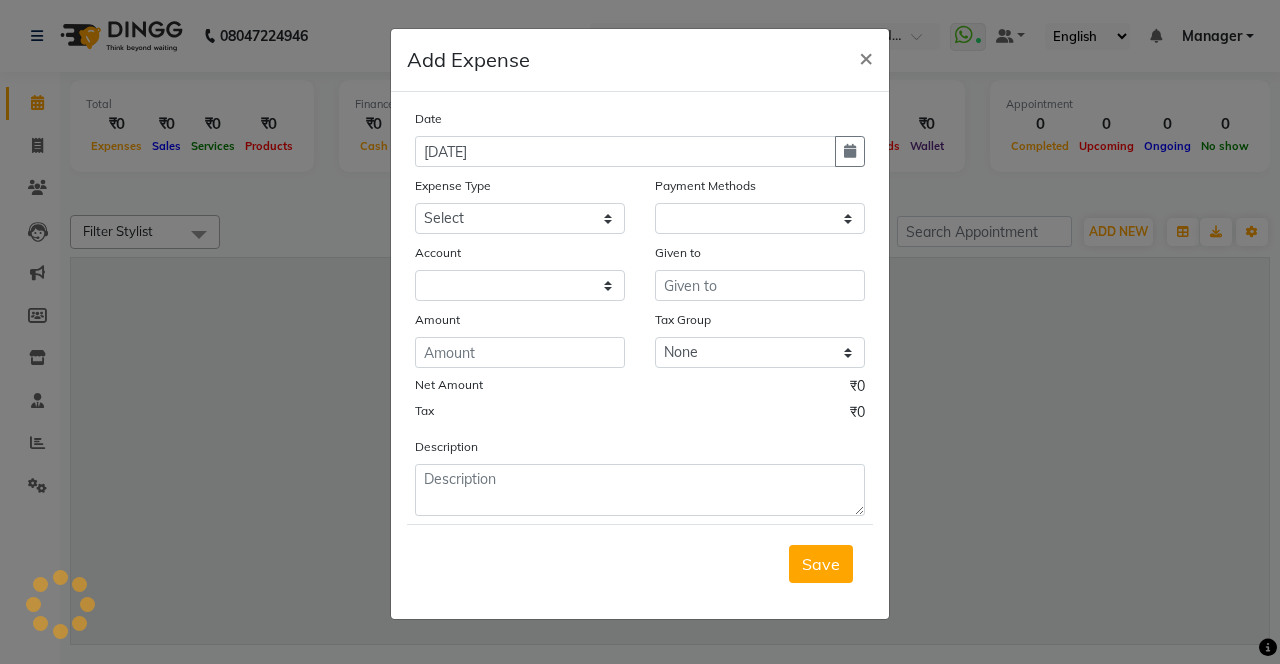 select on "1" 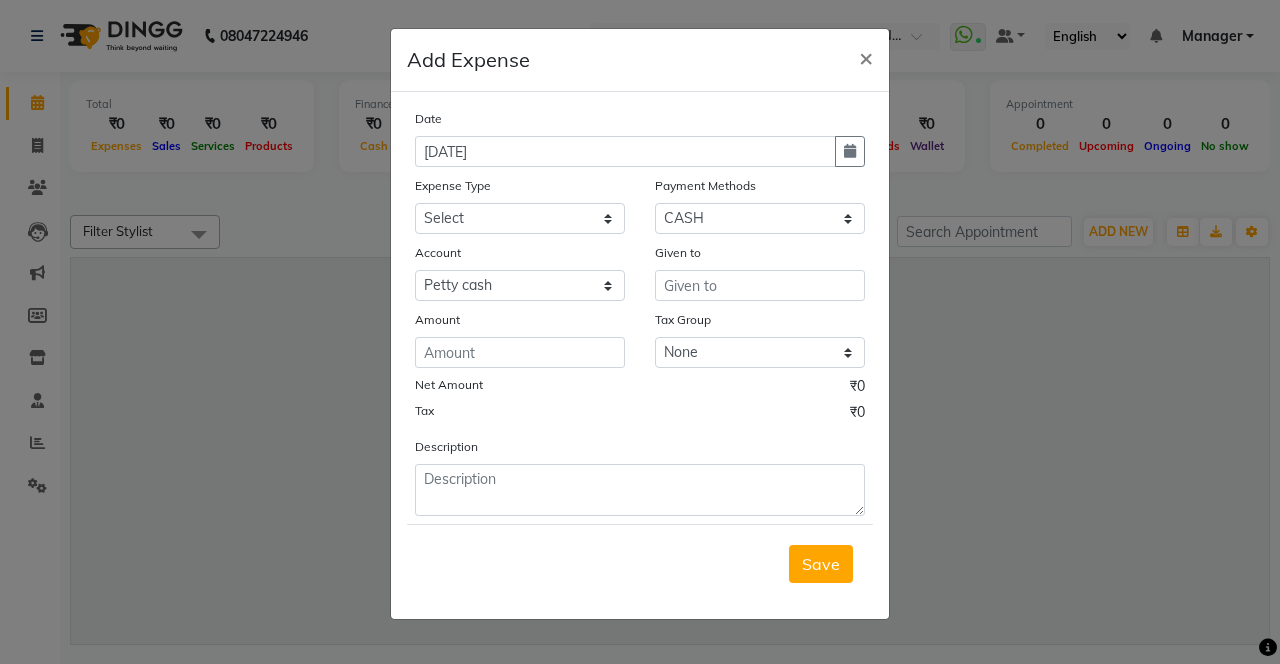 click on "×" 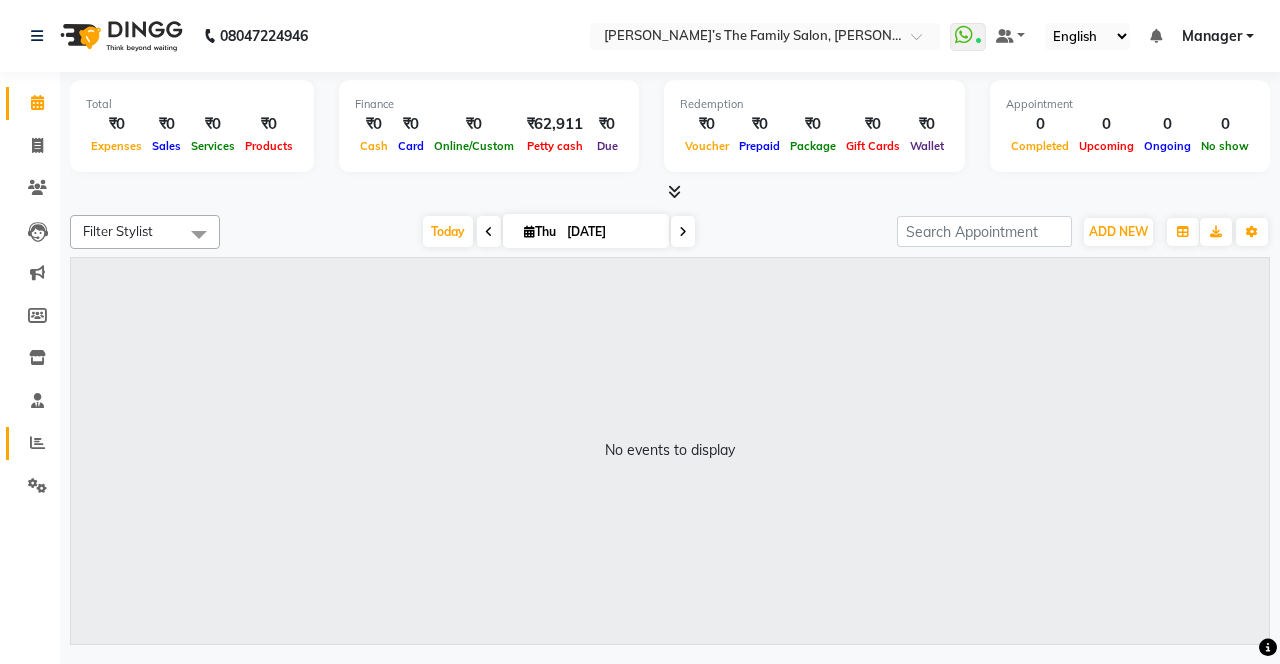 click 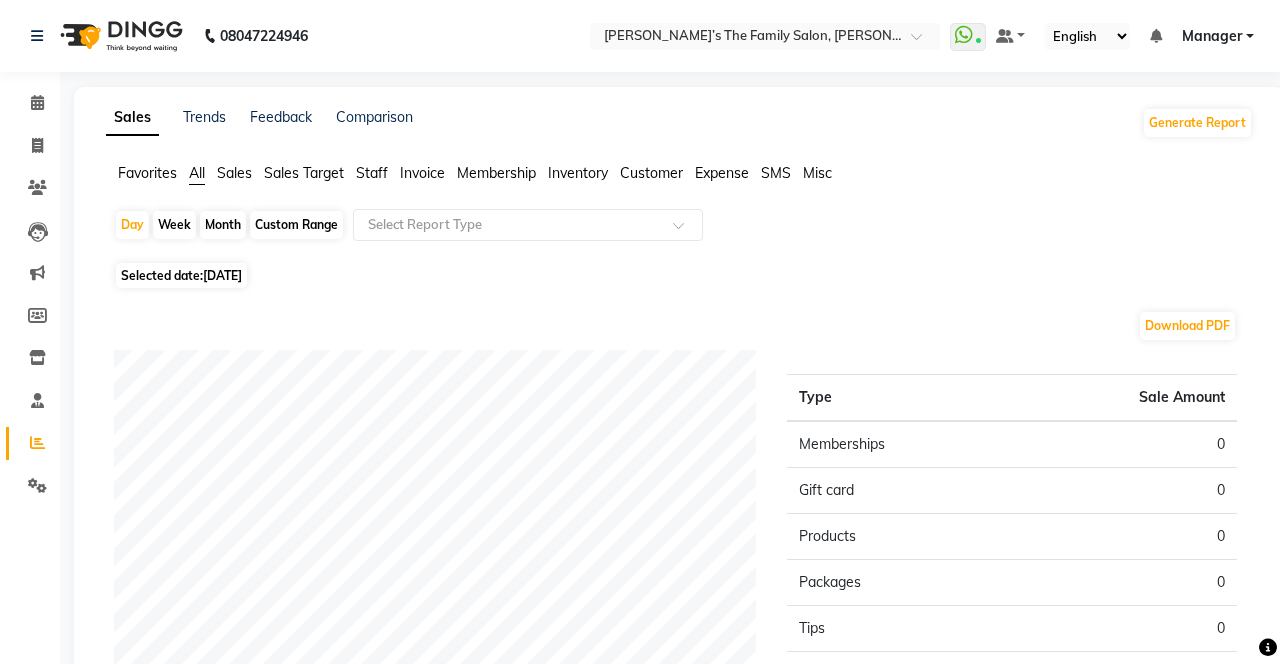 click on "Inventory" 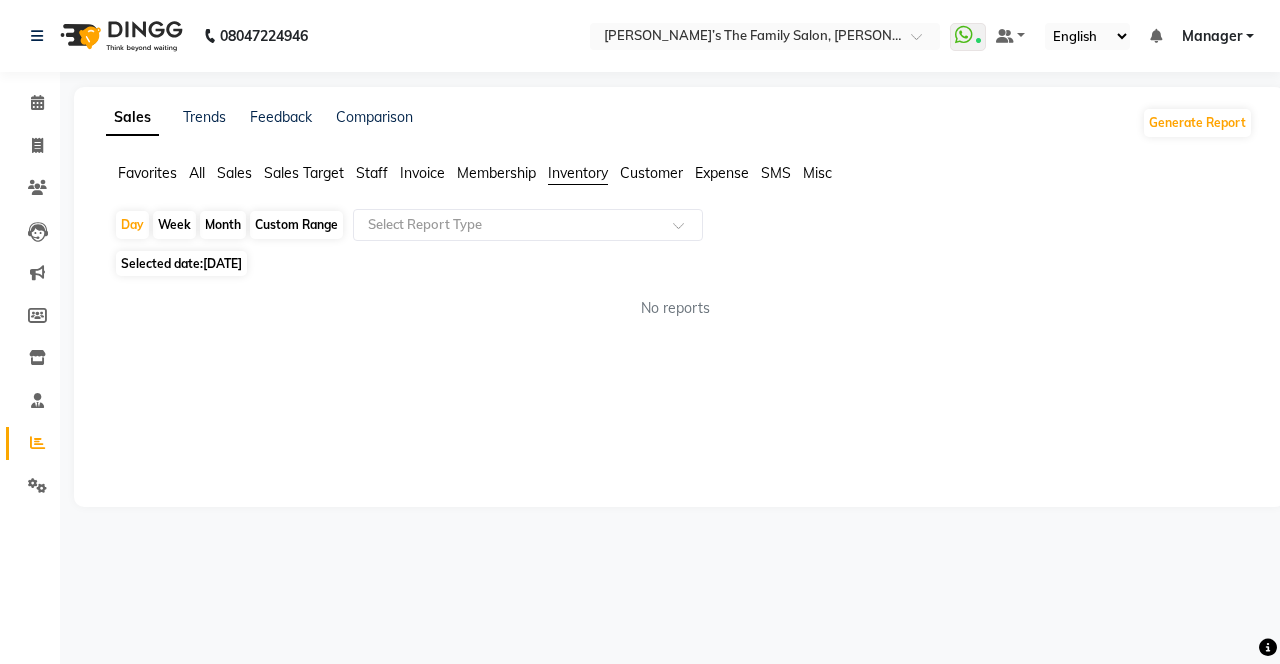 click on "Expense" 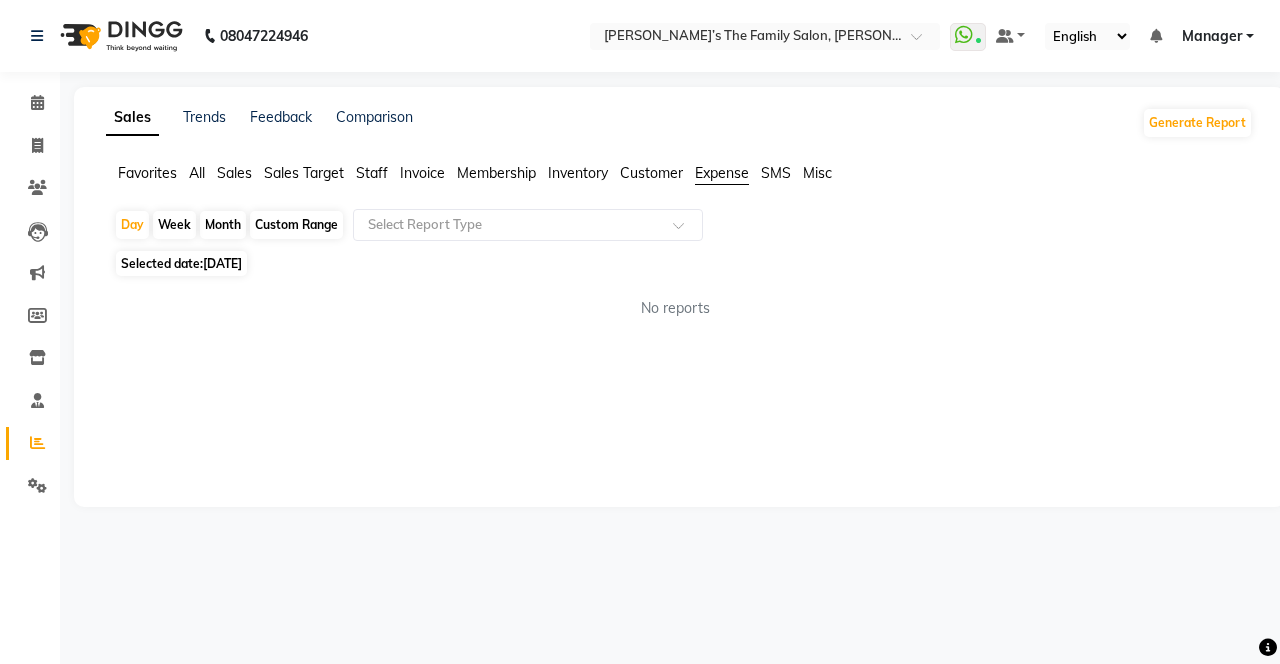 click on "Day" 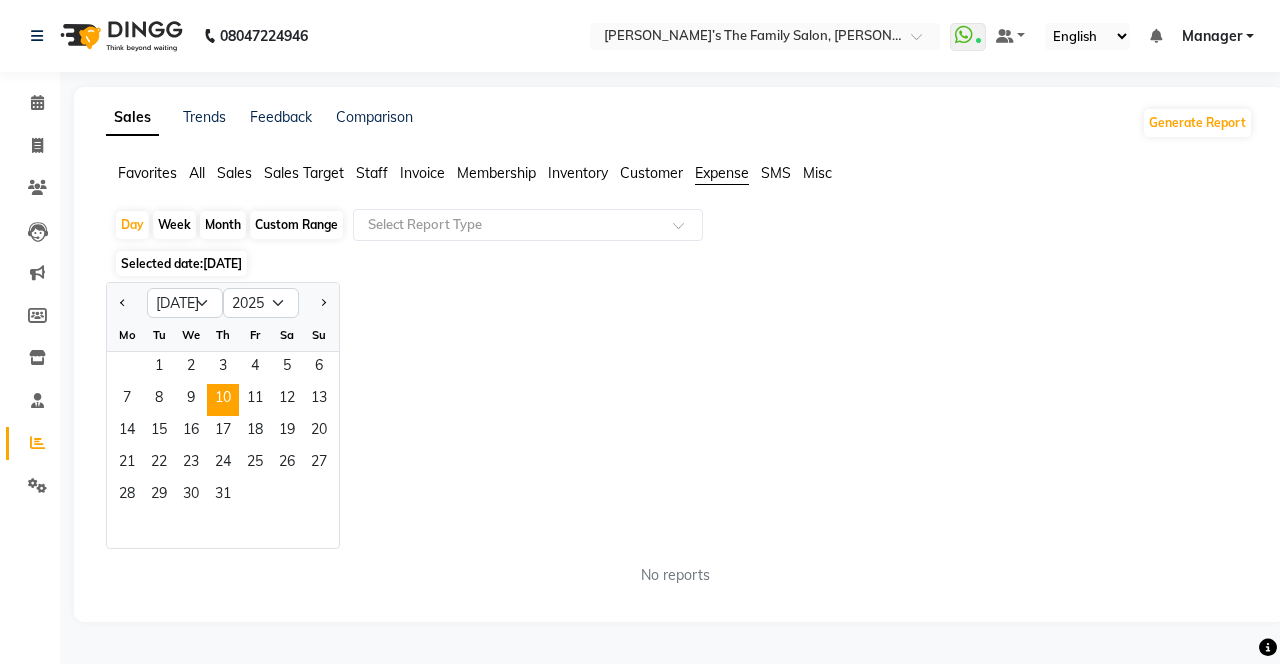 click 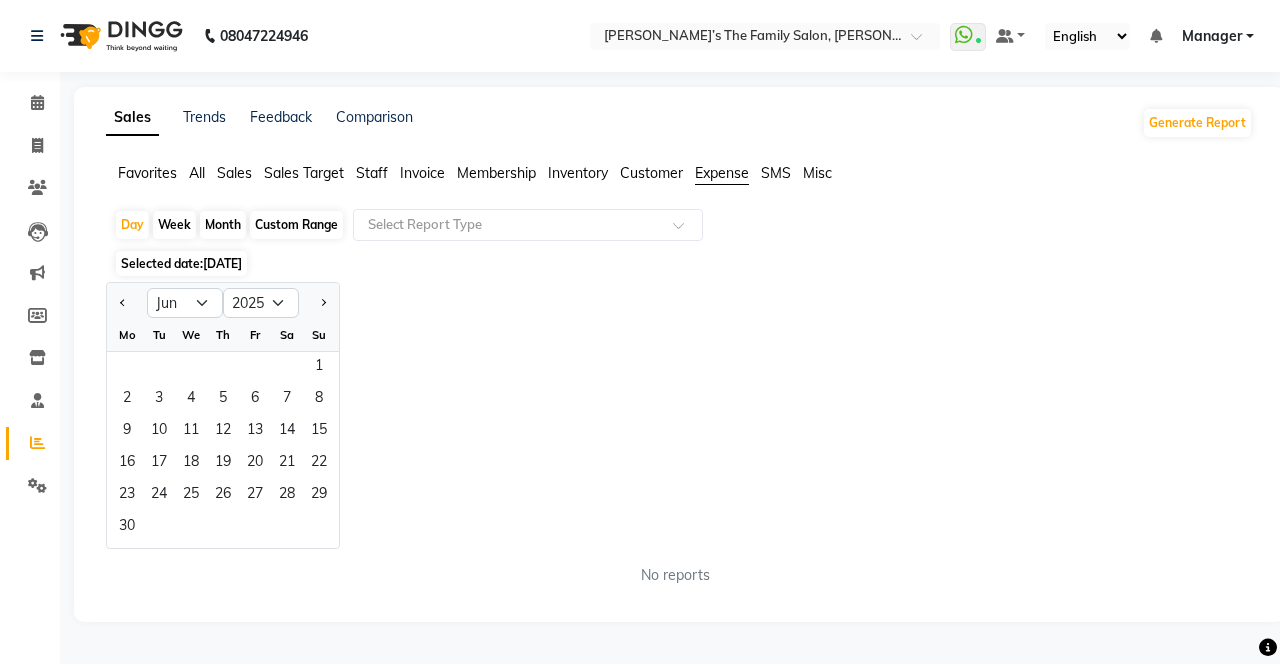 click on "4" 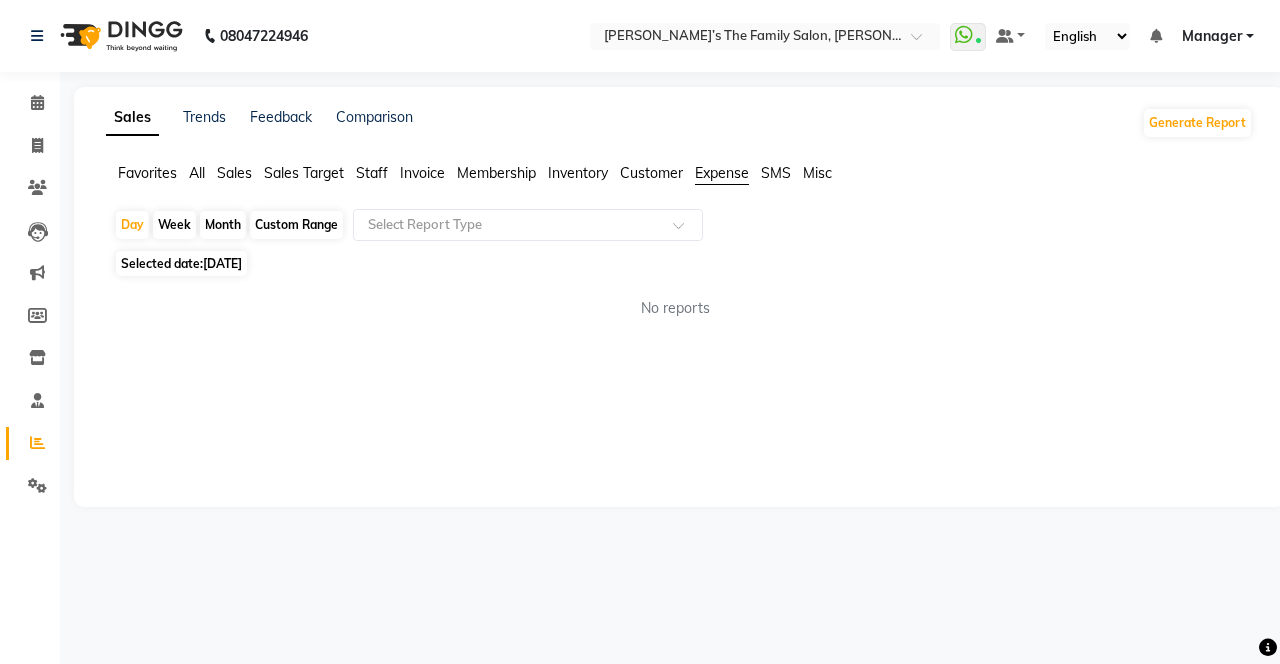 click on "Custom Range" 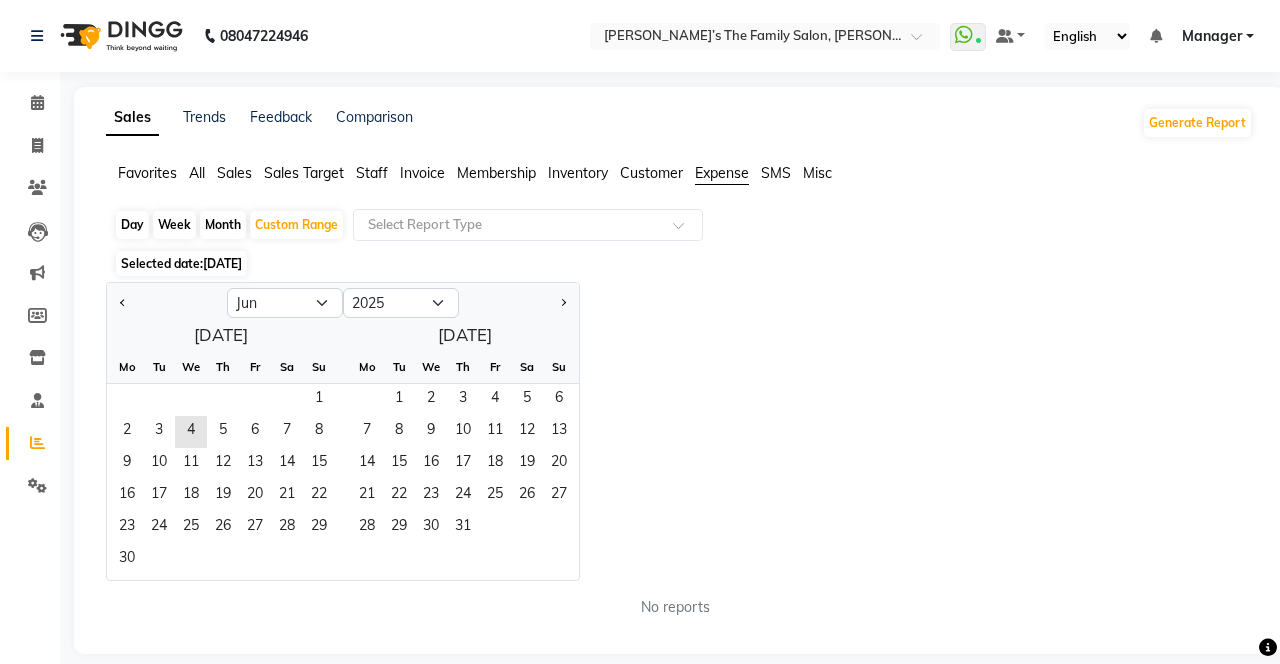 click on "3" 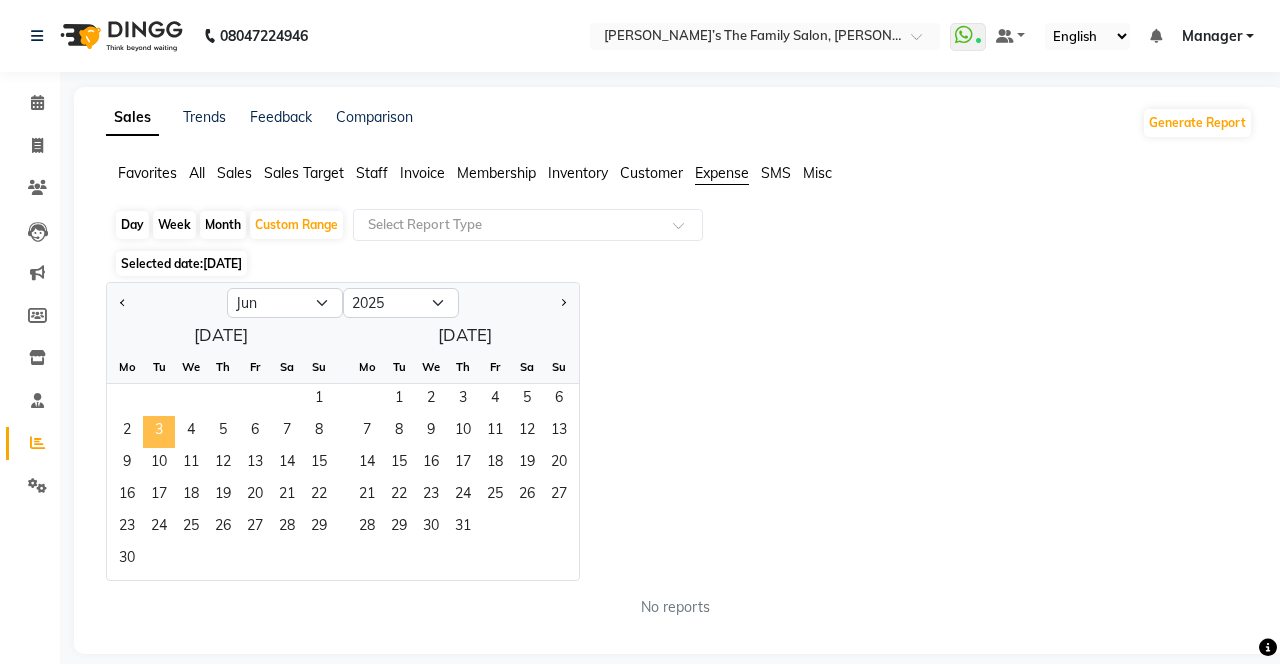 click 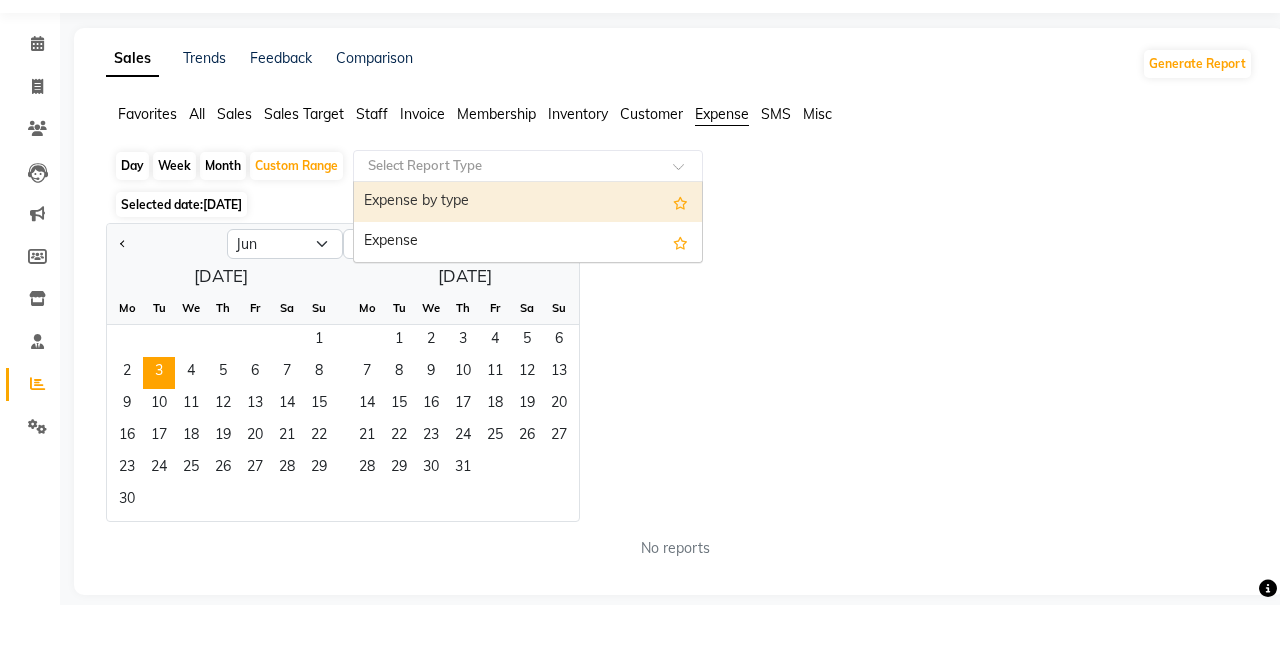click on "Expense" at bounding box center (528, 301) 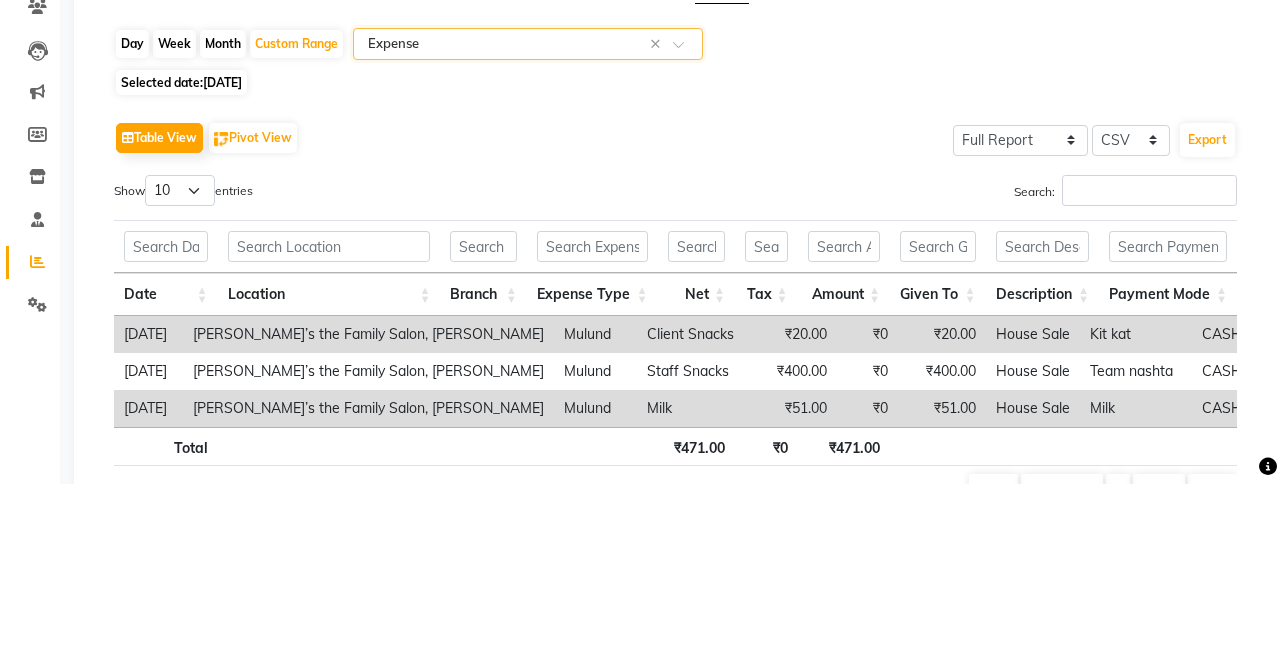 click on "Day" 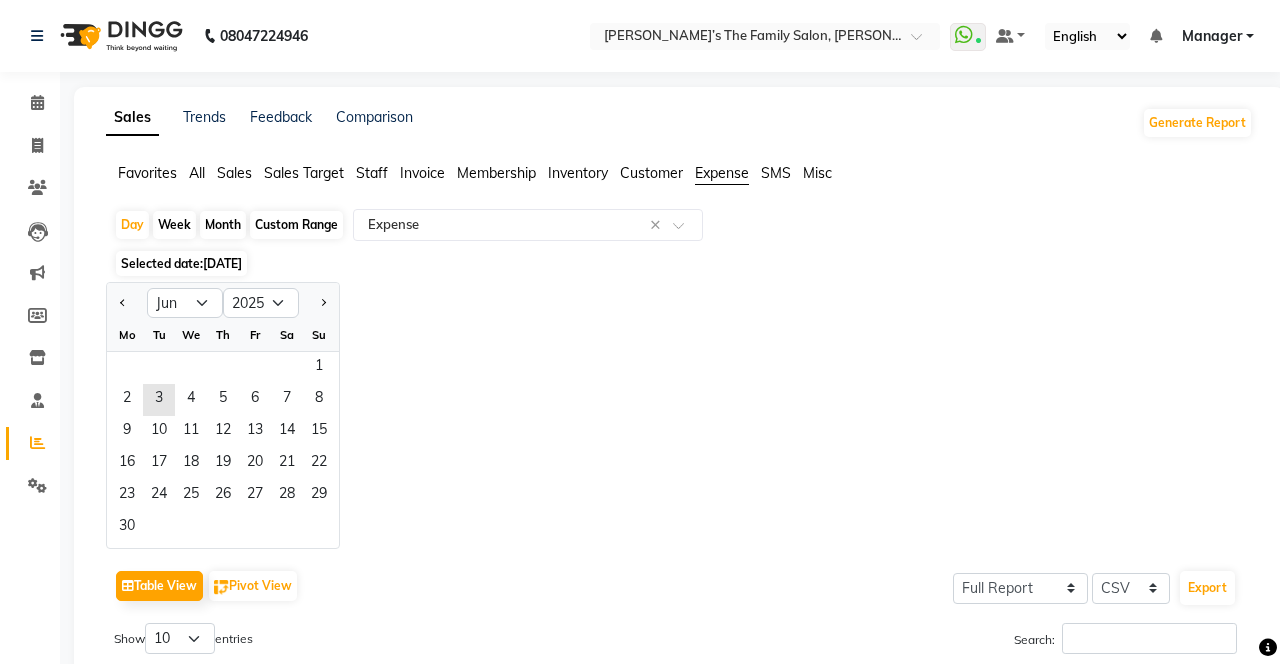 click on "4" 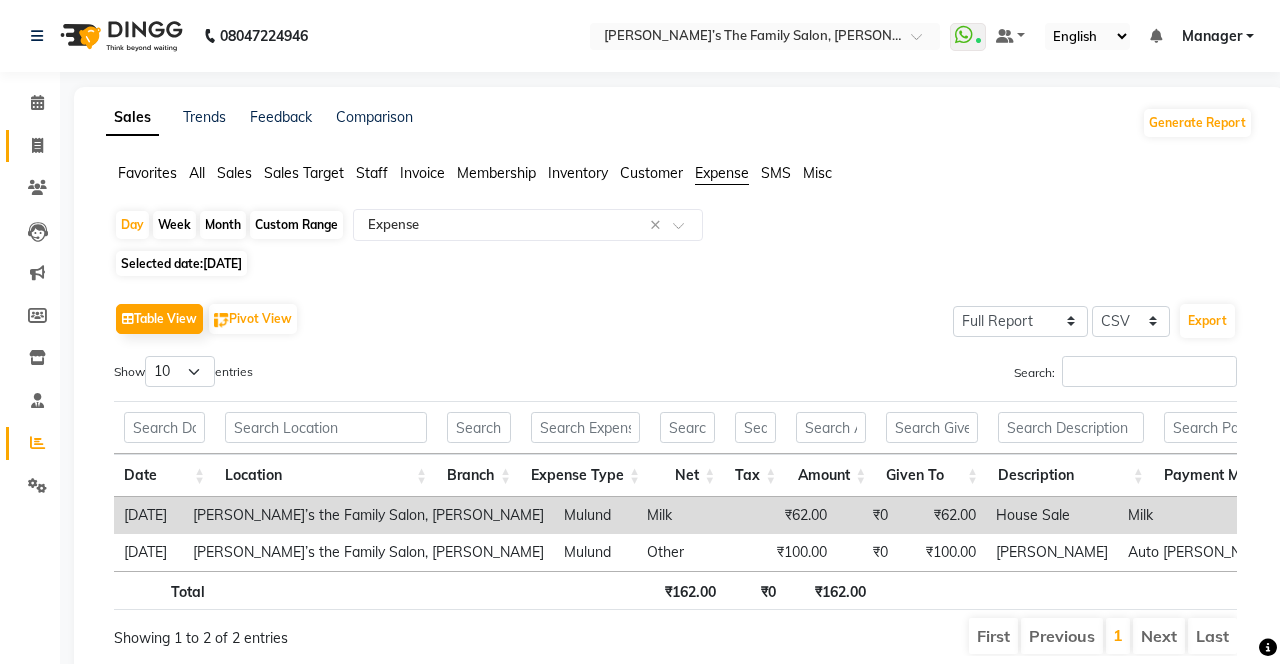 click 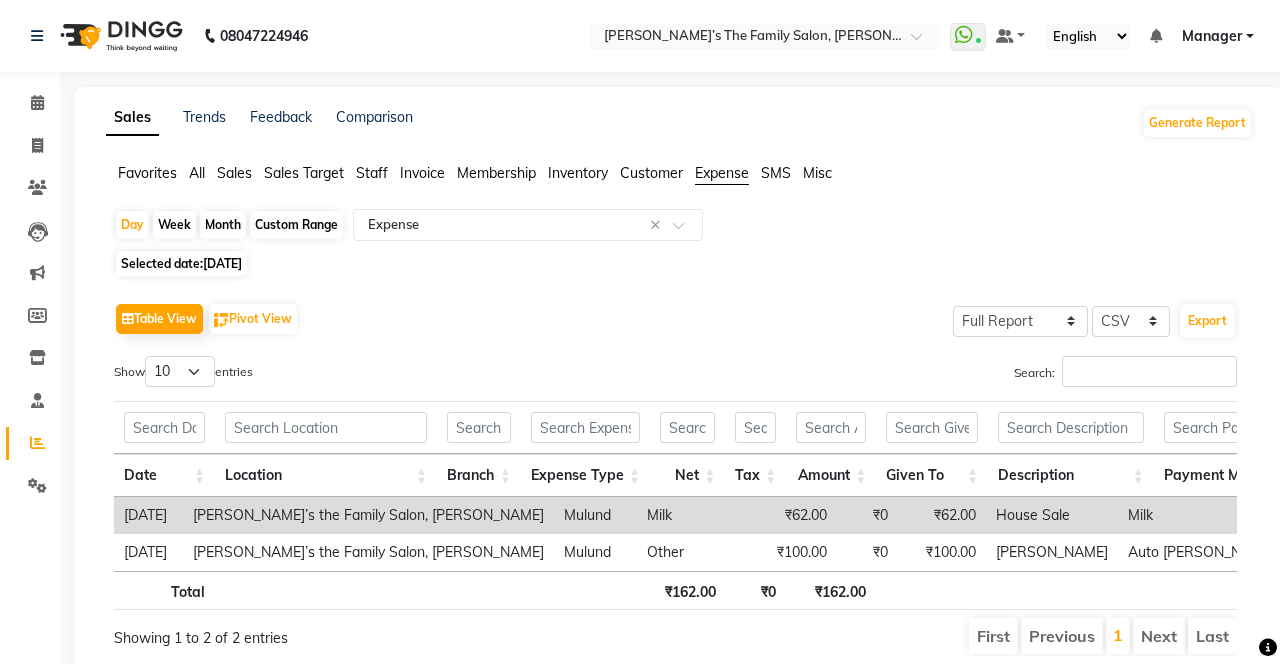 select on "service" 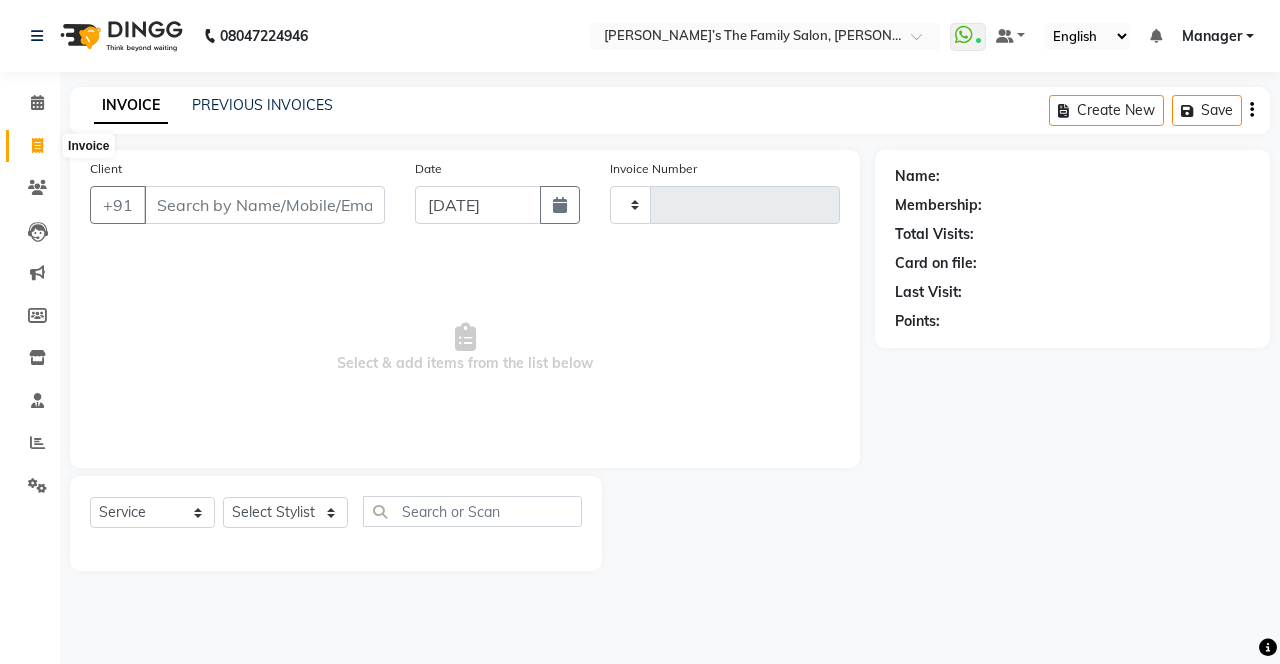 type on "2089" 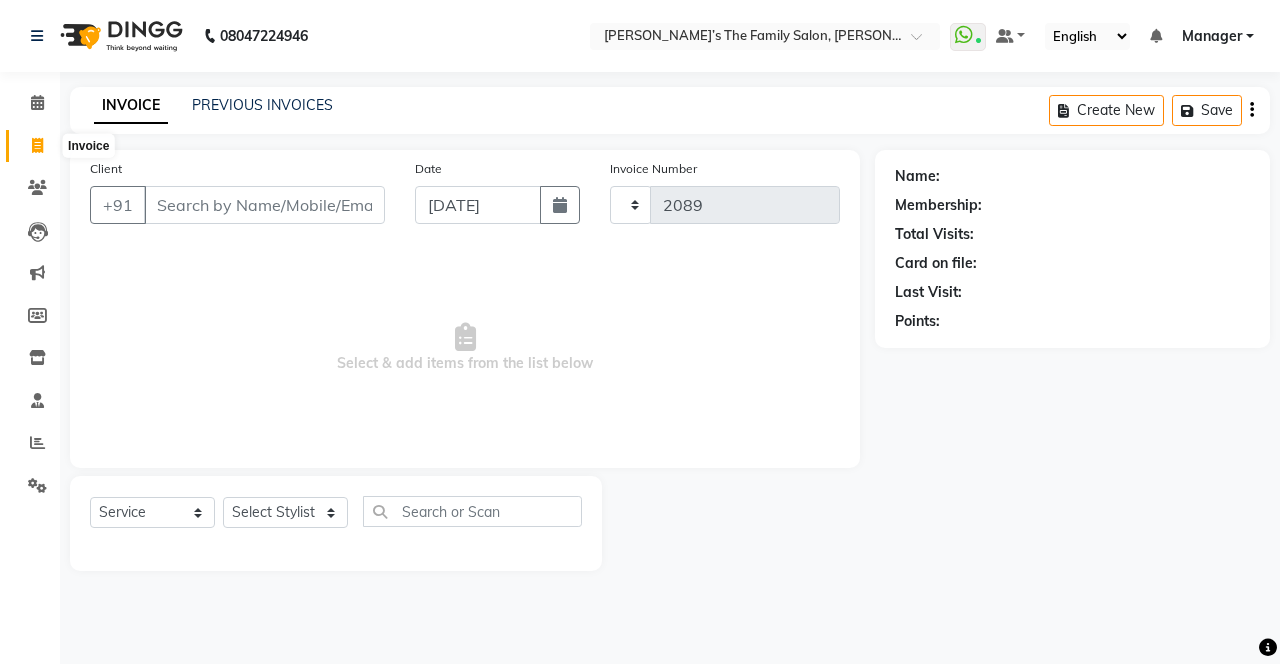 select on "8003" 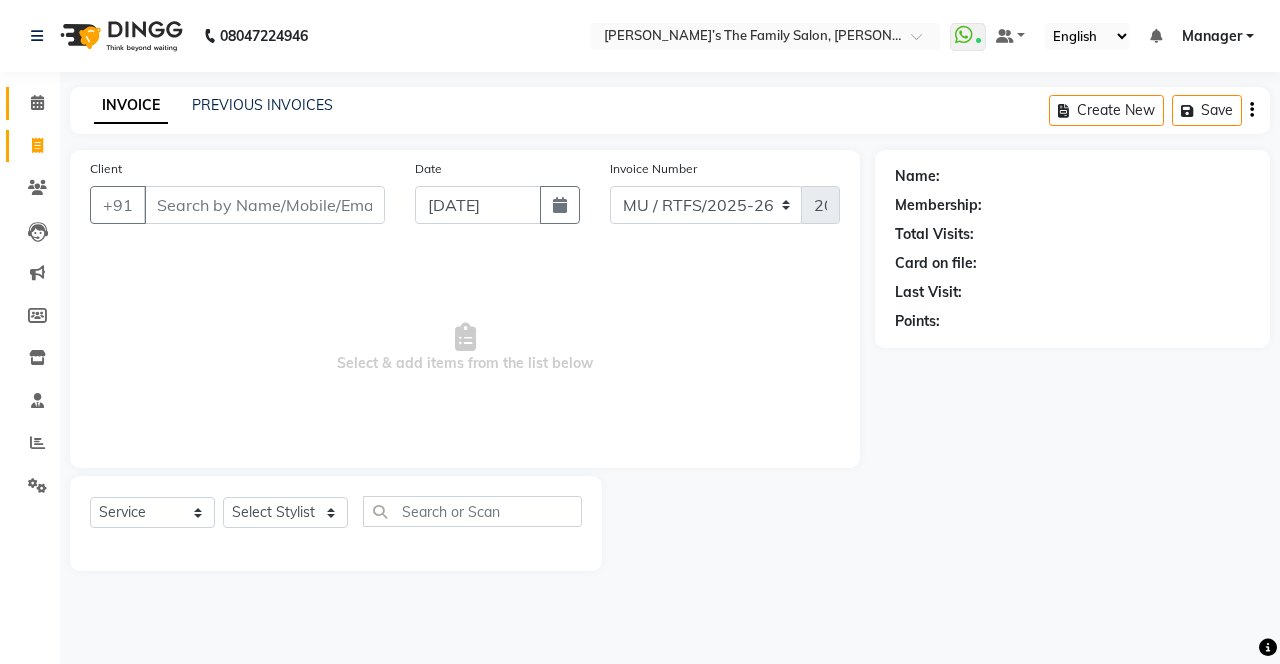 click 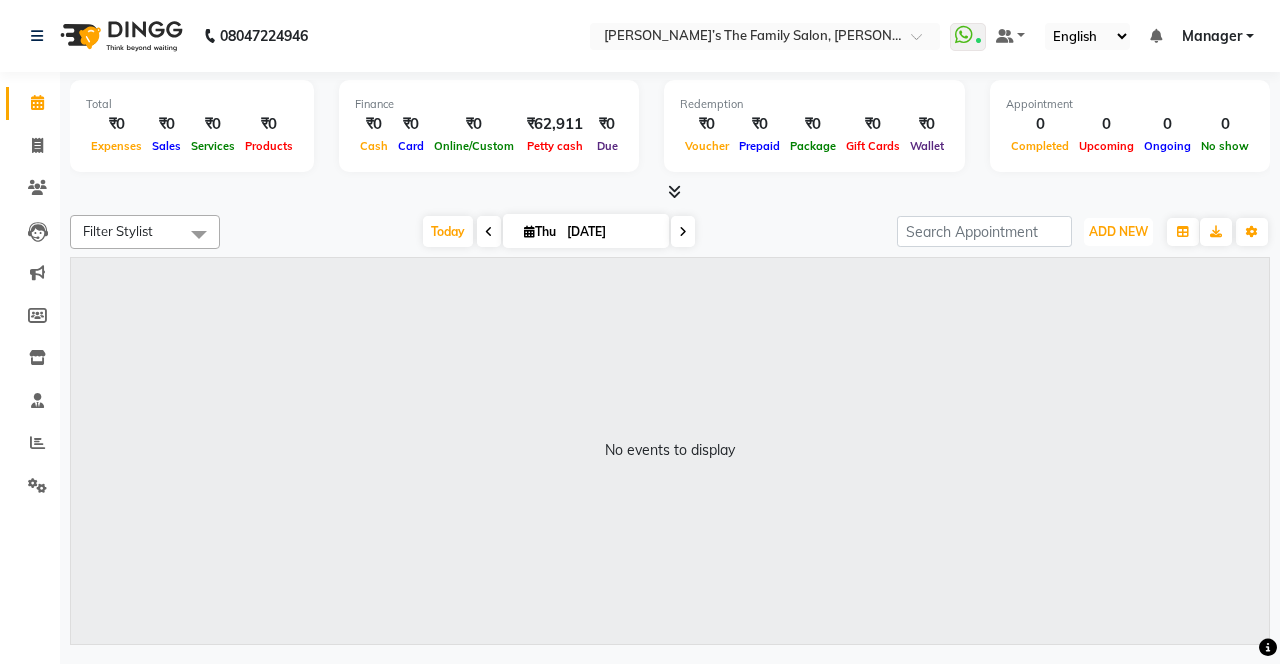 click on "ADD NEW" at bounding box center [1118, 231] 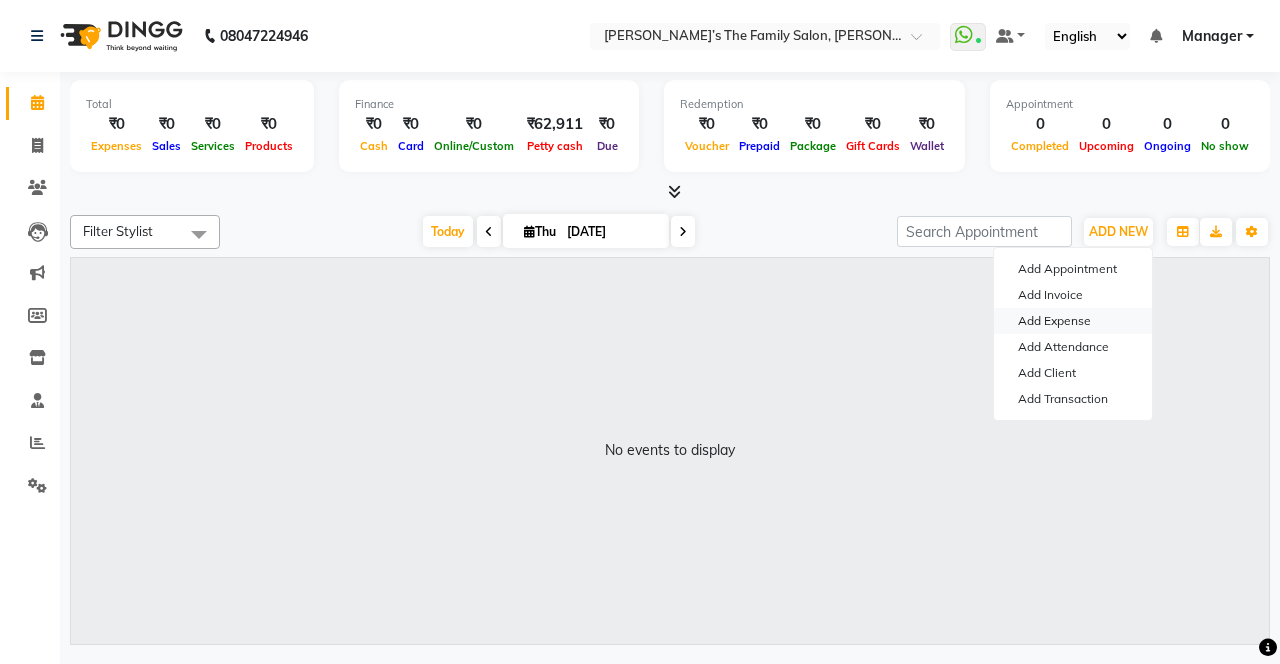 click on "Add Expense" at bounding box center [1073, 321] 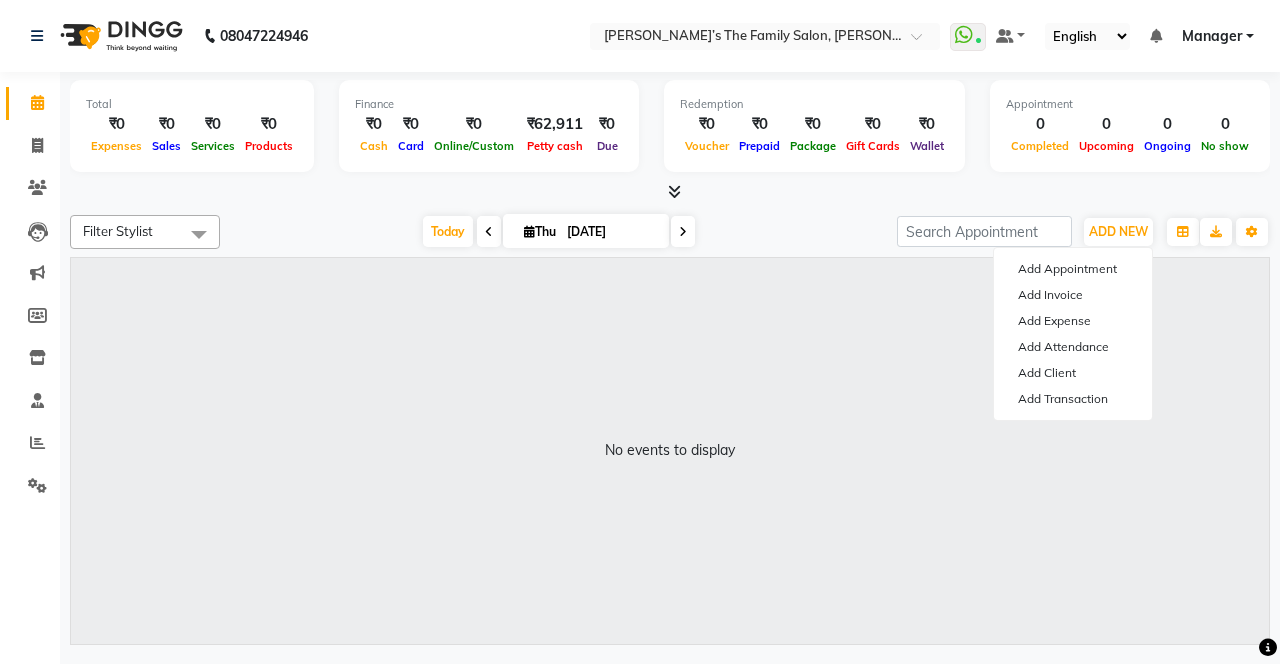 select on "1" 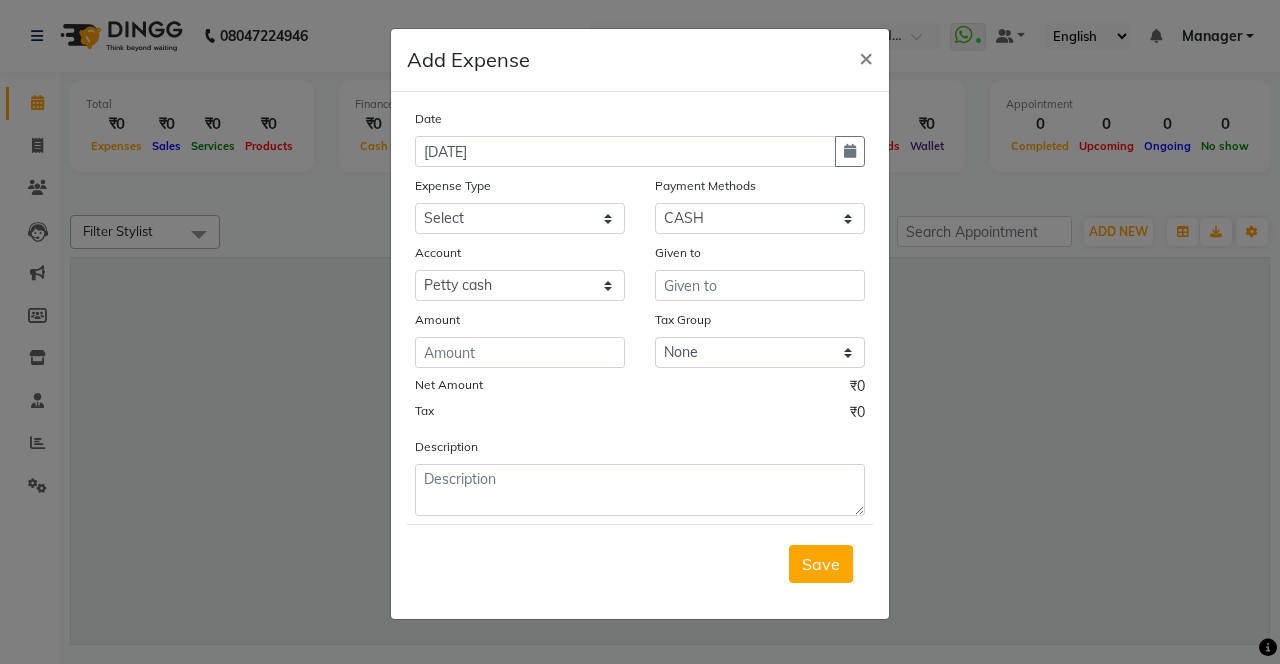 click 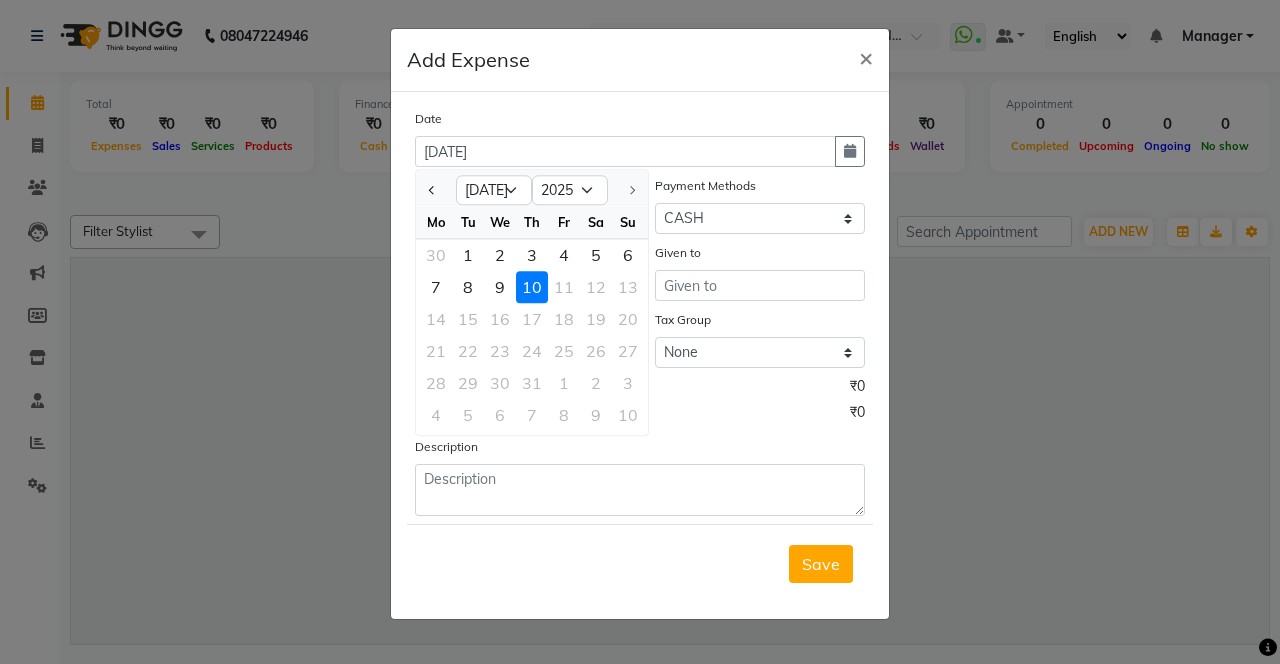 click 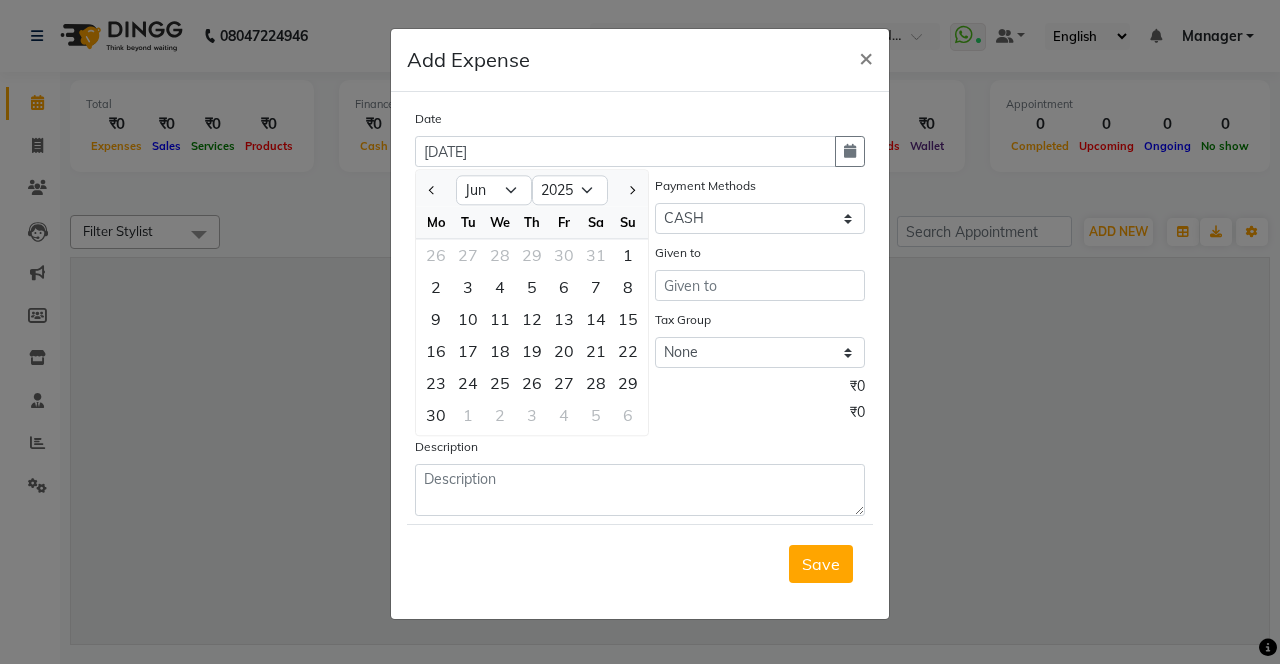 click on "4" 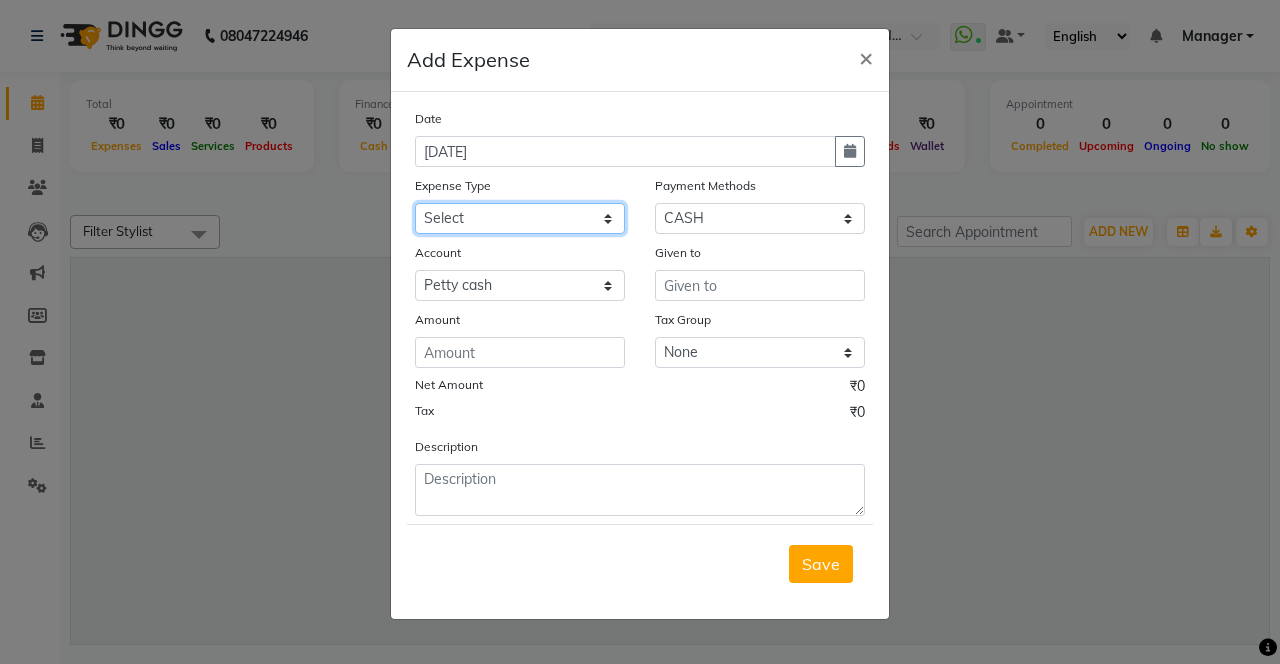 click on "Select Advance Salary Bank charges Car maintenance  Cash transfer to bank Cash transfer to hub Client Snacks Clinical charges coffee Equipment Fuel Govt fee Incentive Insurance International purchase Loan Repayment Maintenance Marketing Milk Miscellaneous MRA Other Pantry Product Rent Salary Staff Snacks Tax Tea & Refreshment Tip Transfer Utilities" 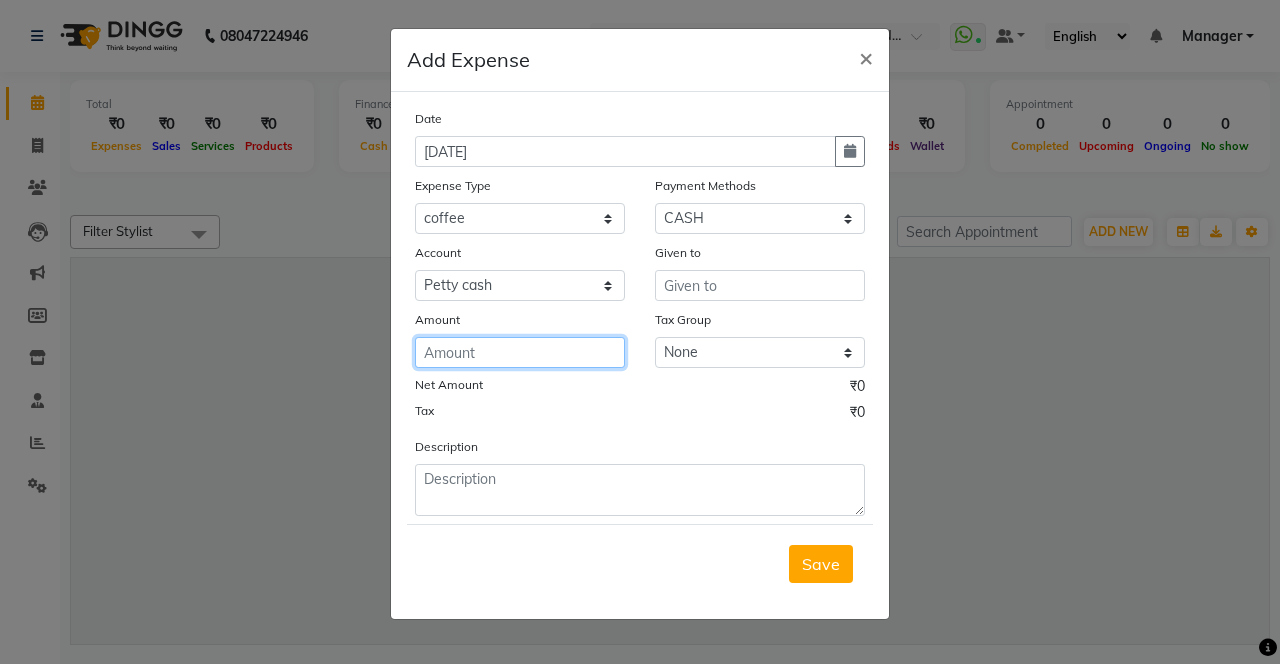 click 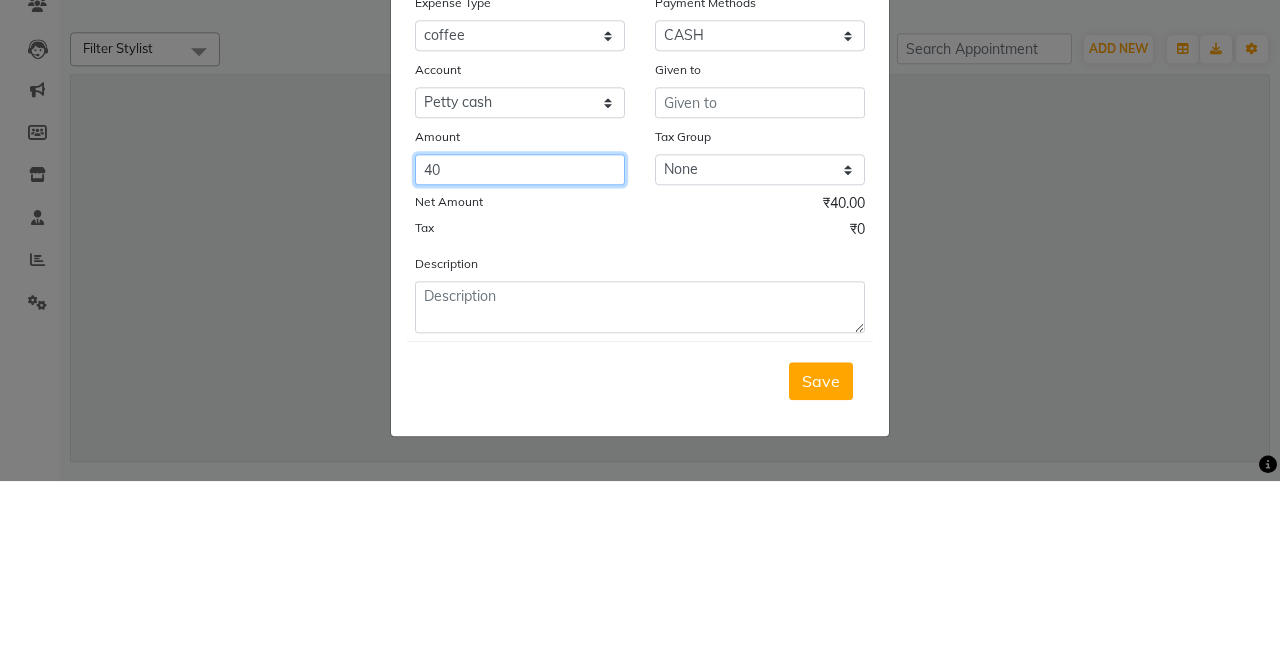 type on "40" 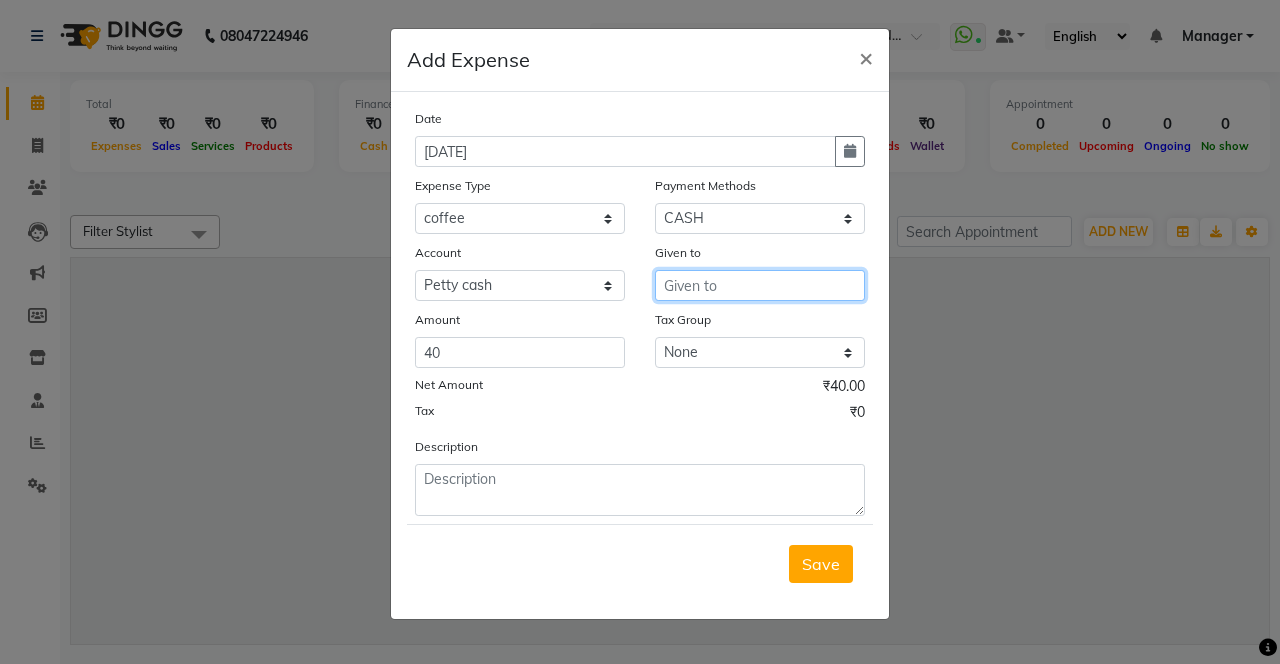 click at bounding box center (760, 285) 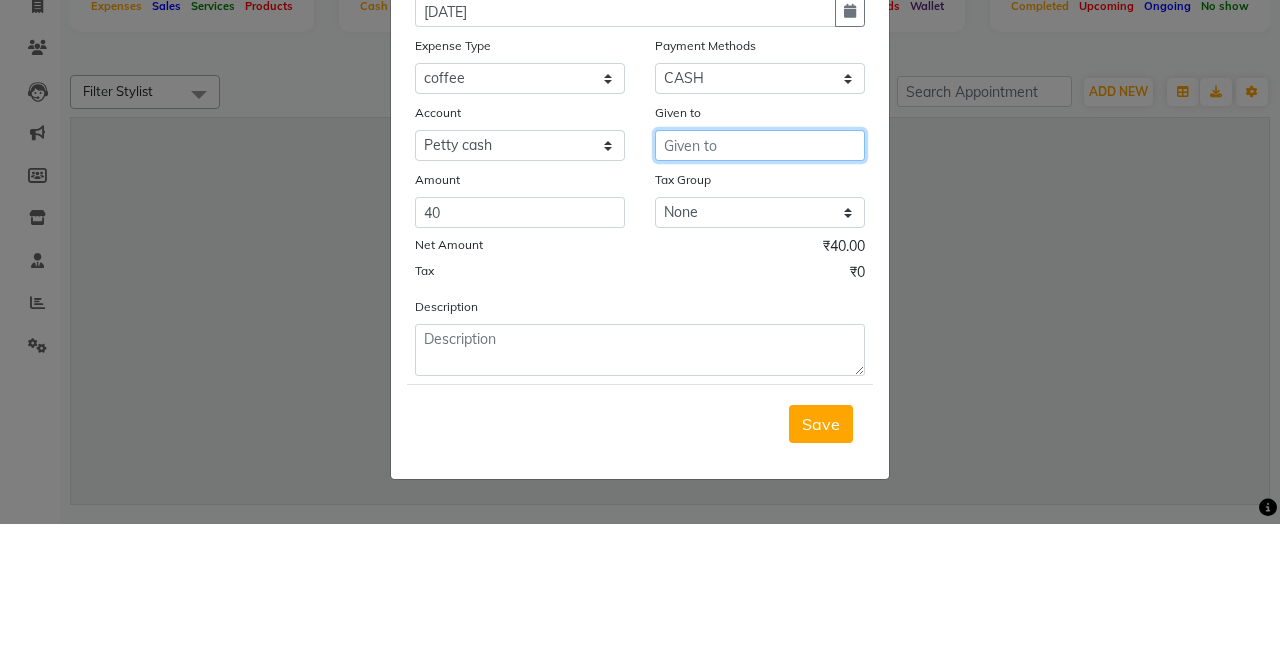 click at bounding box center [760, 285] 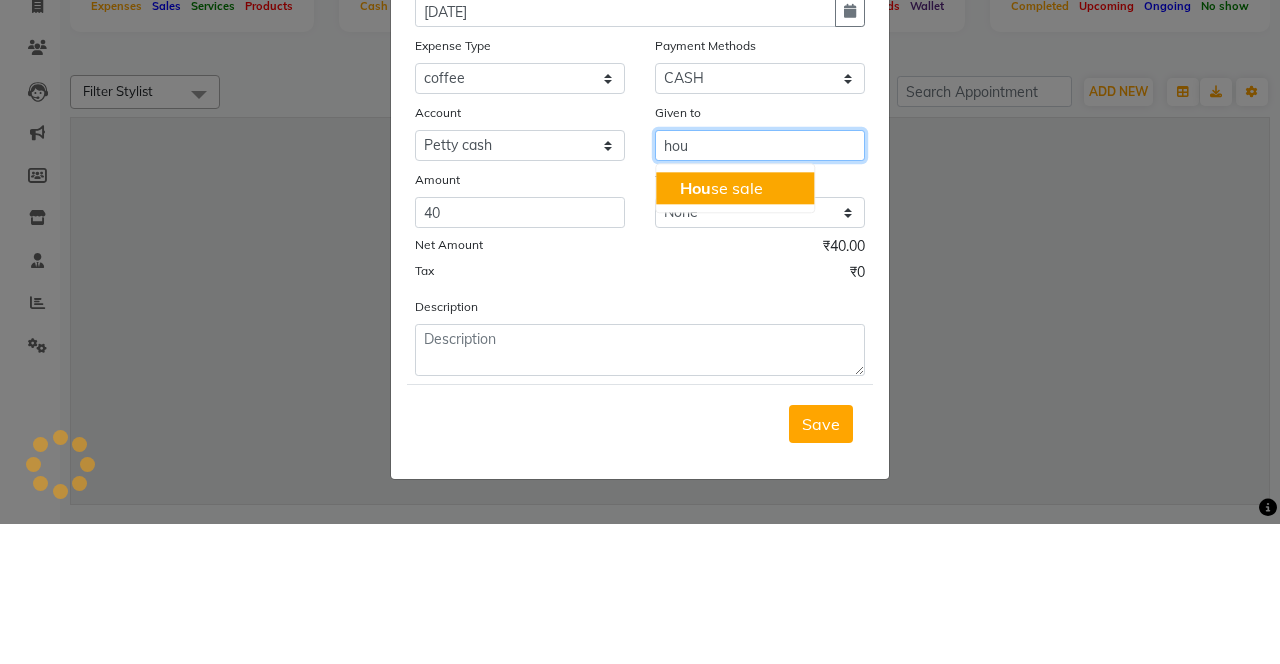 click on "Hou se sale" at bounding box center (735, 328) 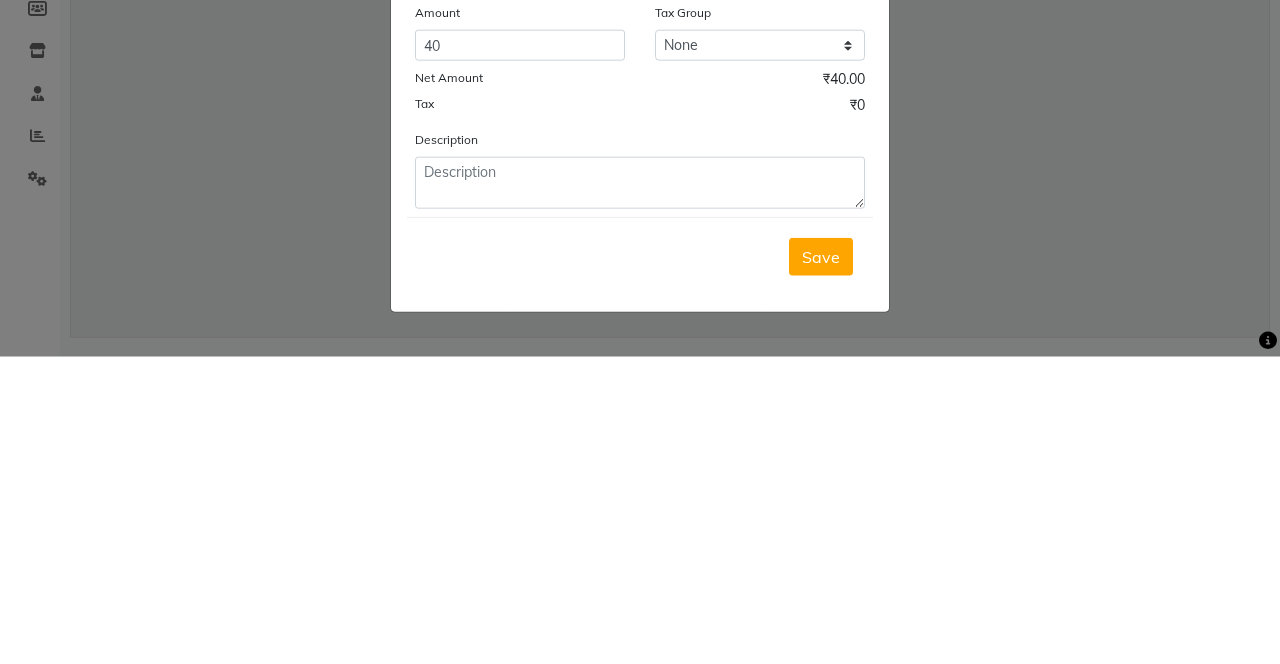 type on "House sale" 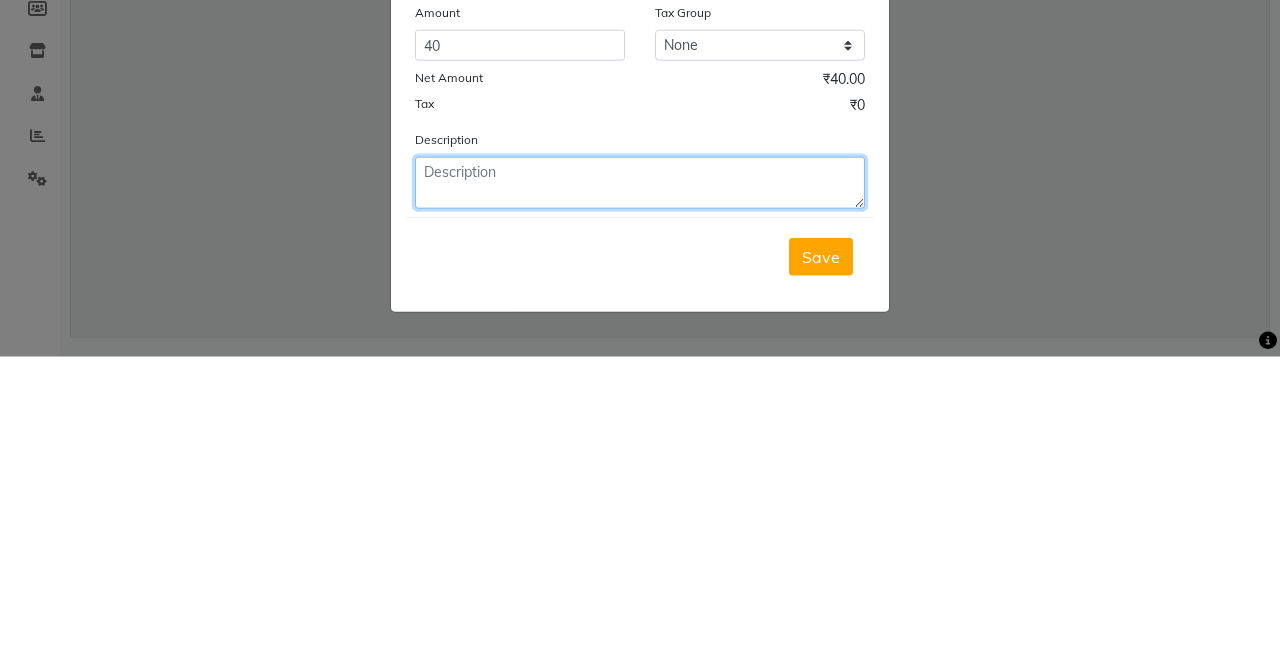 click 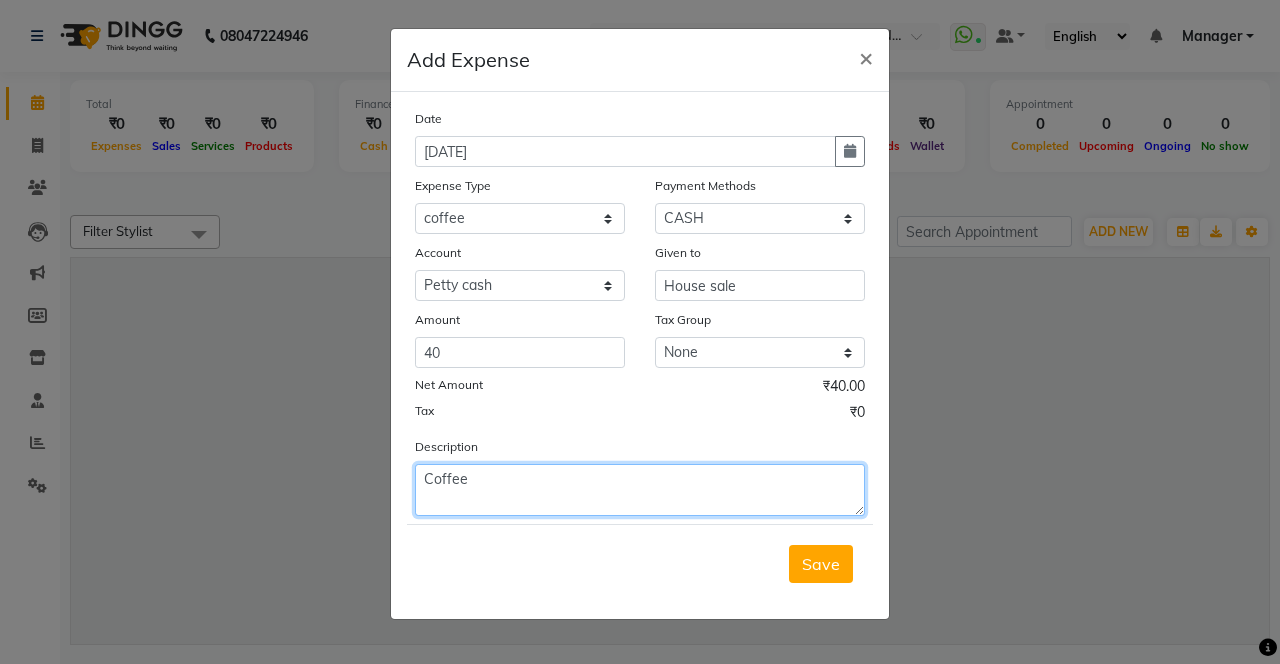 type on "Coffee" 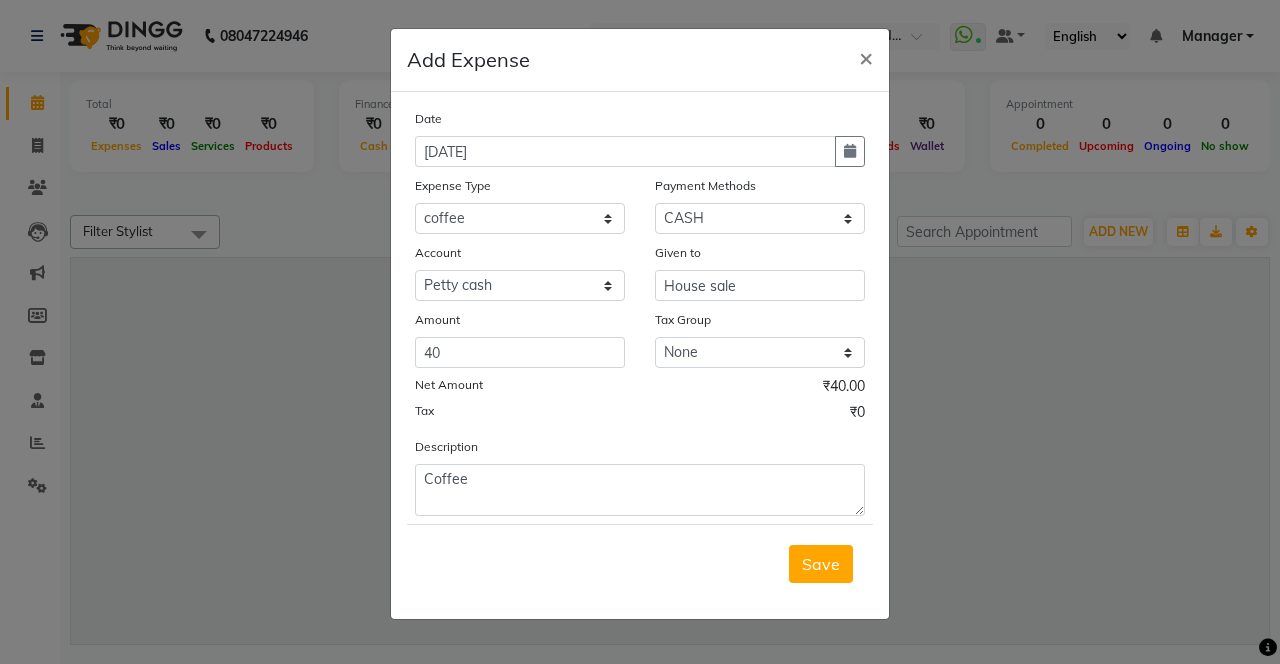 click on "Save" at bounding box center [821, 564] 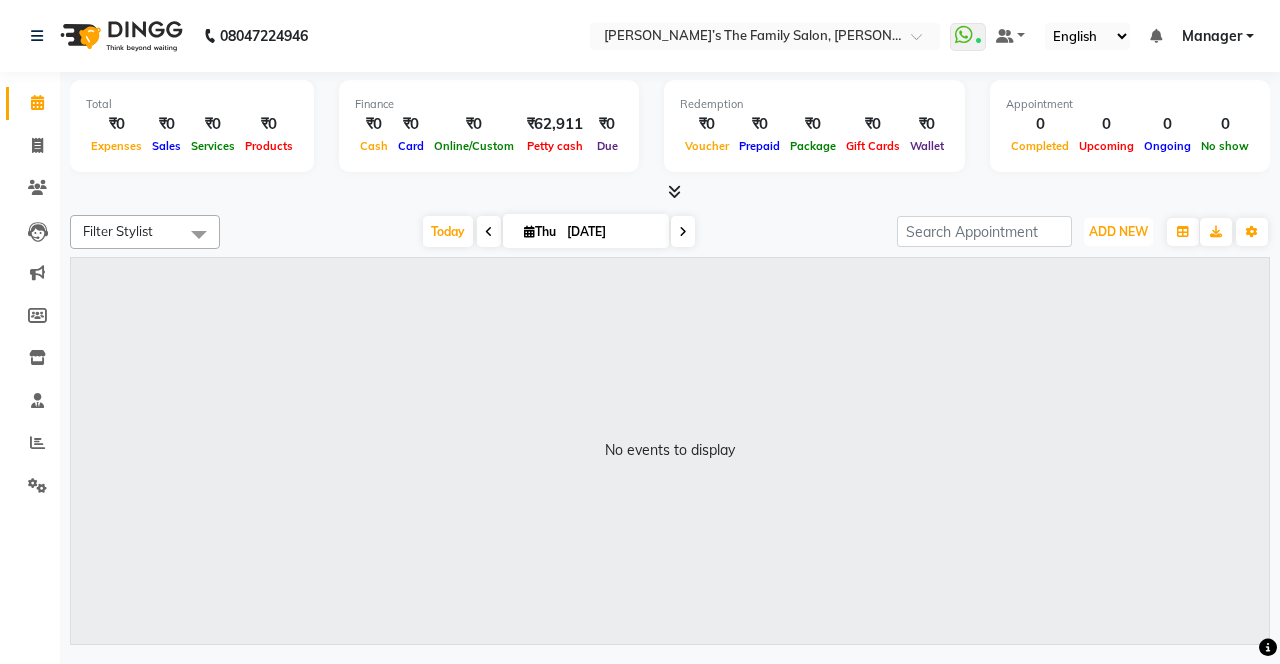 click on "ADD NEW" at bounding box center [1118, 231] 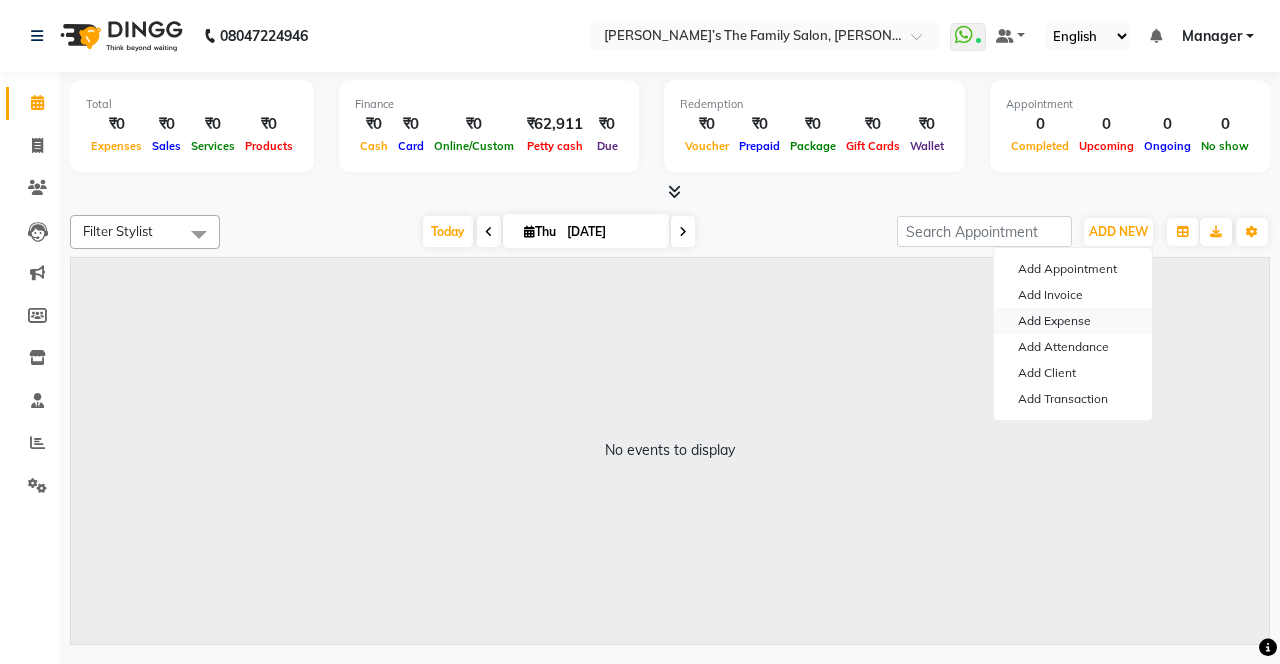 click on "Add Expense" at bounding box center [1073, 321] 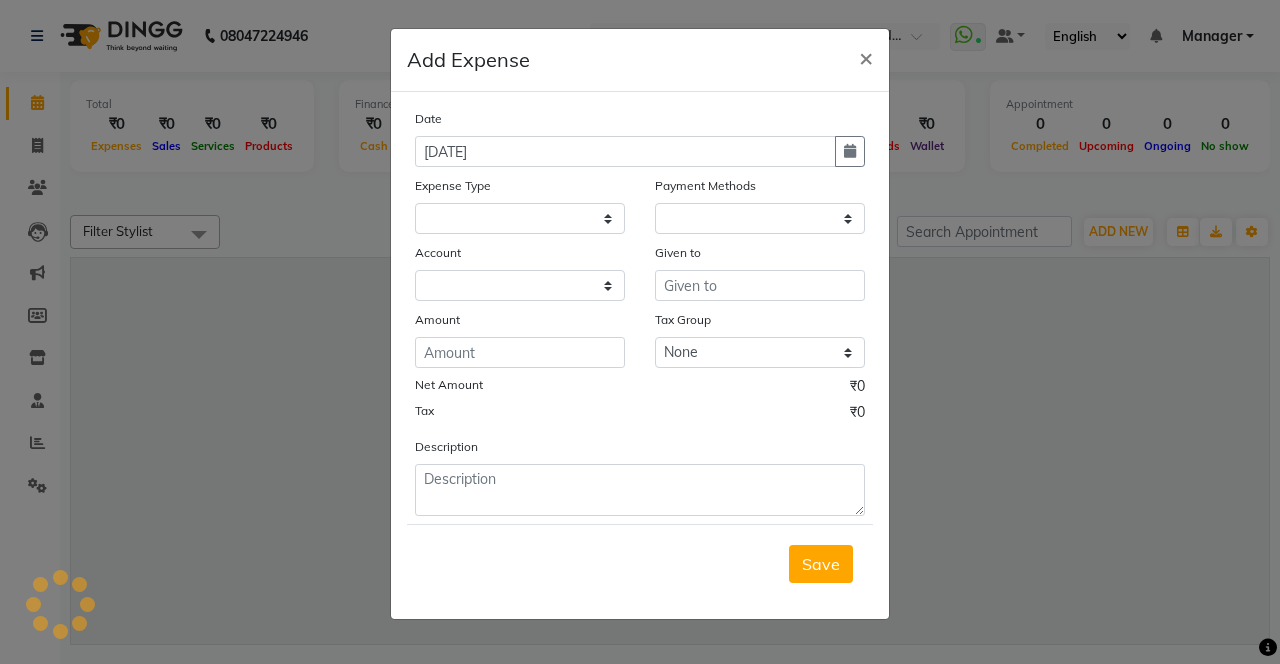 select 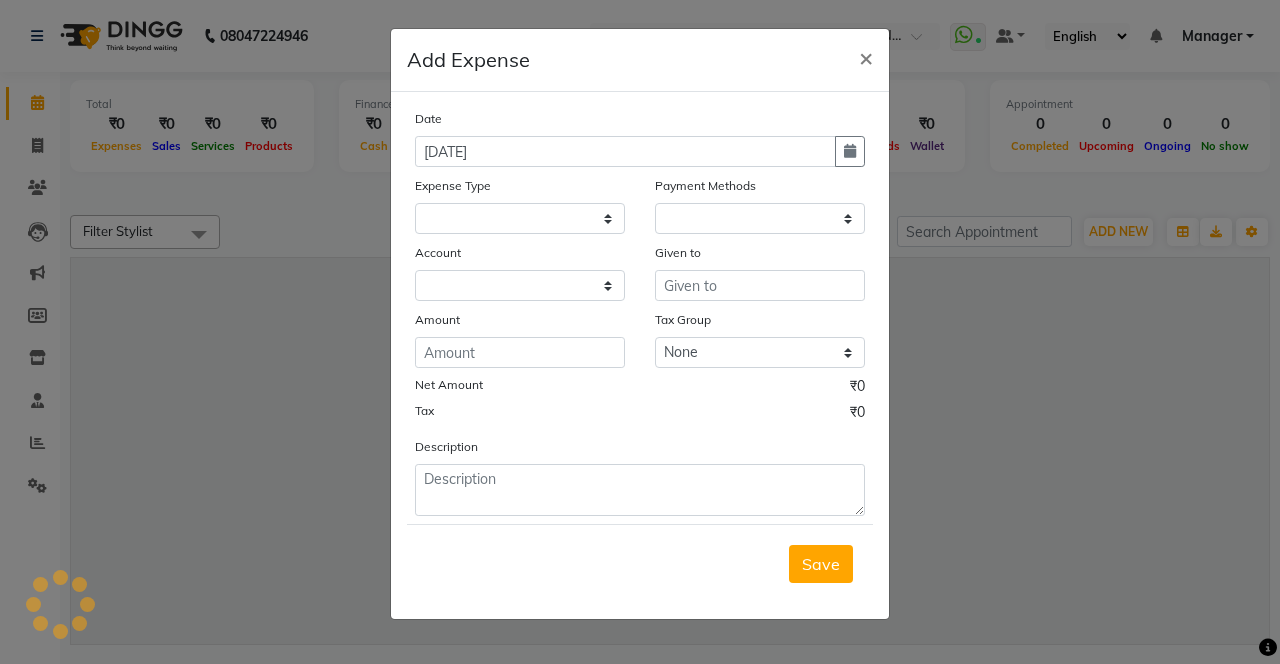 select on "1" 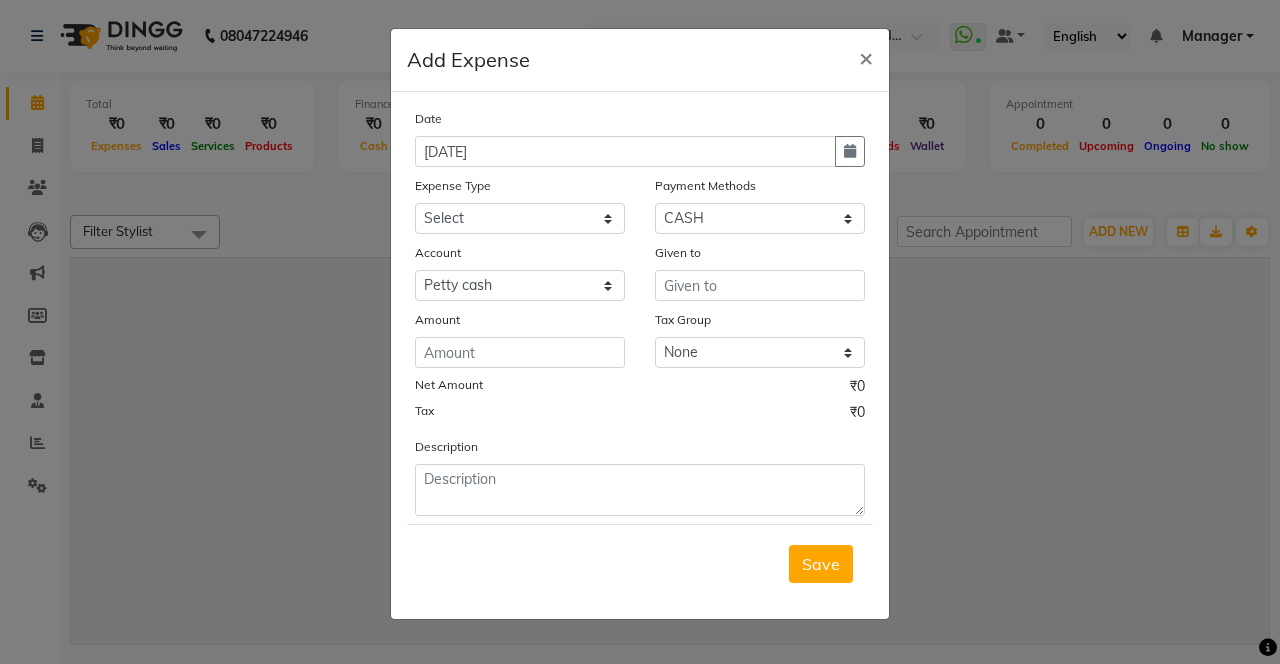 click 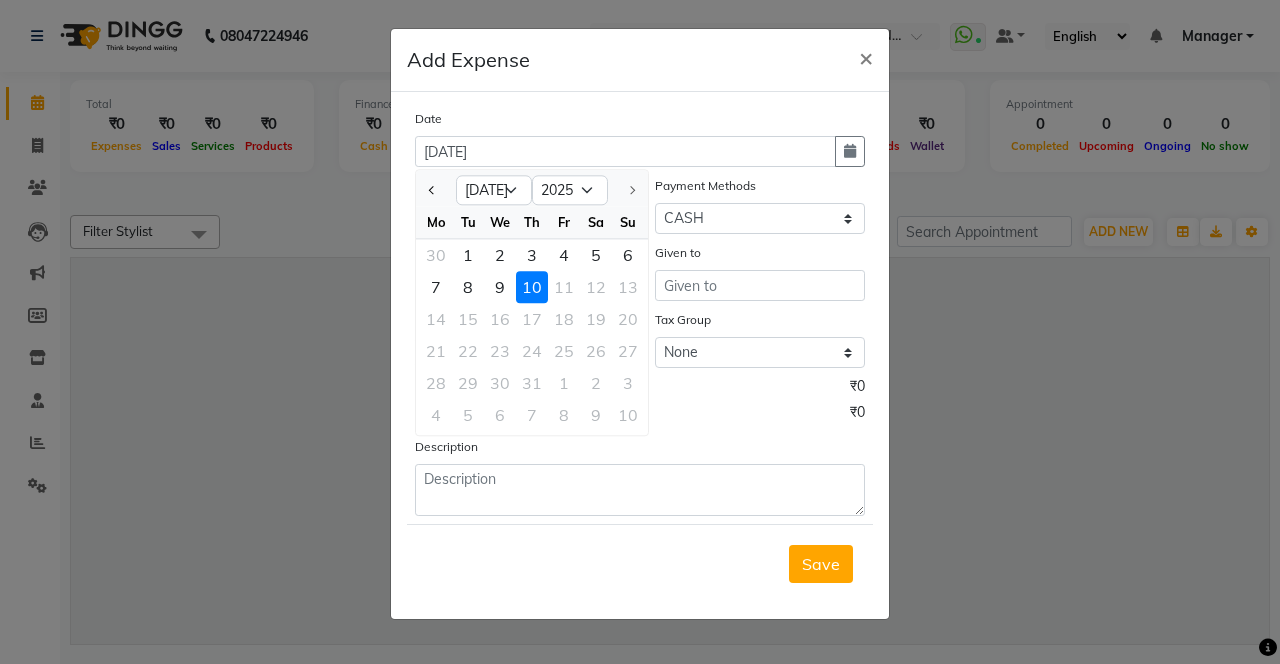 click 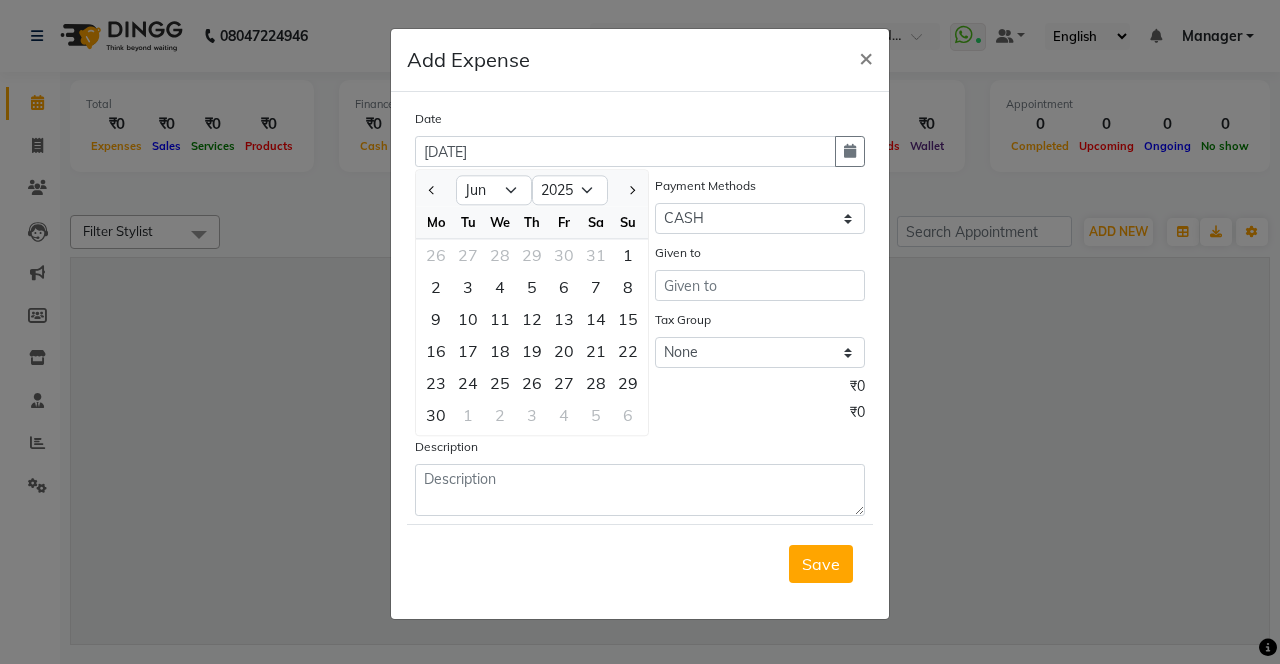 click on "4" 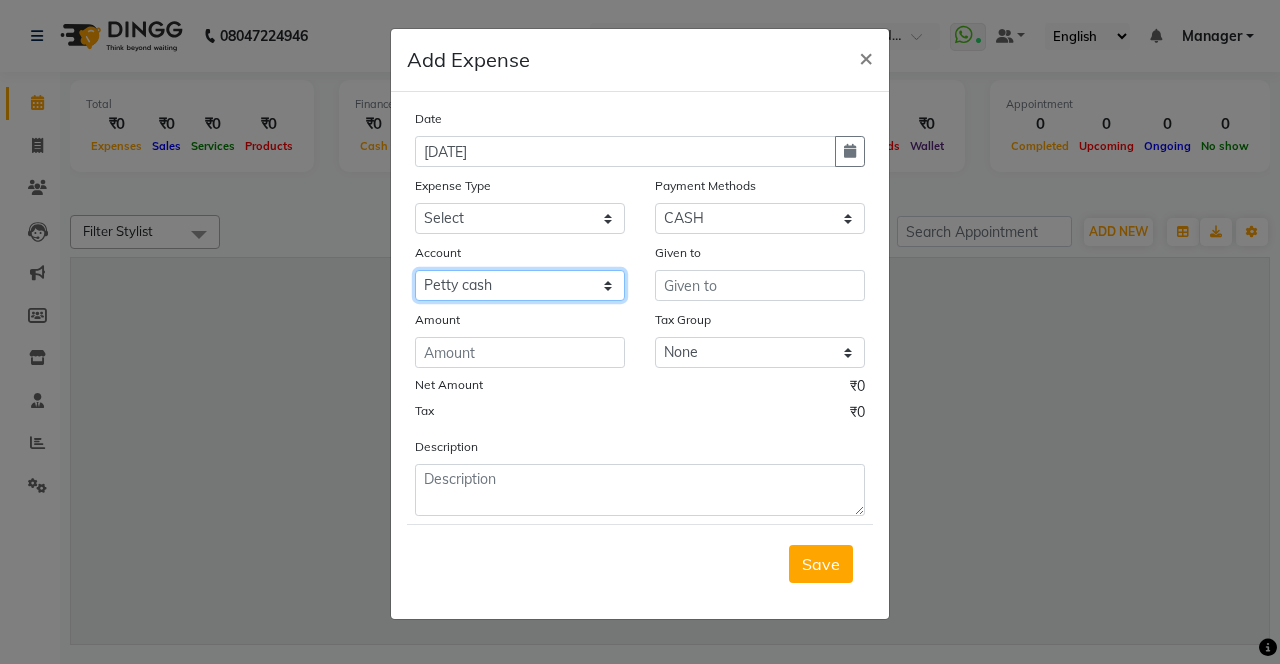 click on "Select Petty cash Default account" 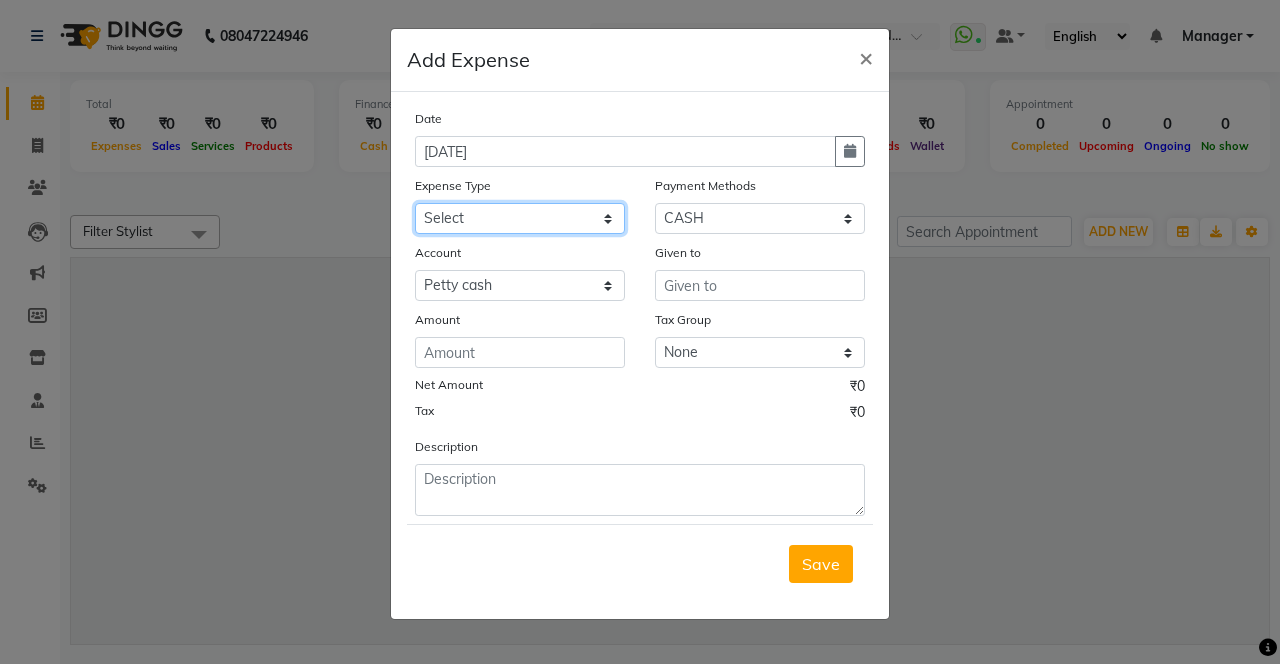 click on "Select Advance Salary Bank charges Car maintenance  Cash transfer to bank Cash transfer to hub Client Snacks Clinical charges coffee Equipment Fuel Govt fee Incentive Insurance International purchase Loan Repayment Maintenance Marketing Milk Miscellaneous MRA Other Pantry Product Rent Salary Staff Snacks Tax Tea & Refreshment Tip Transfer Utilities" 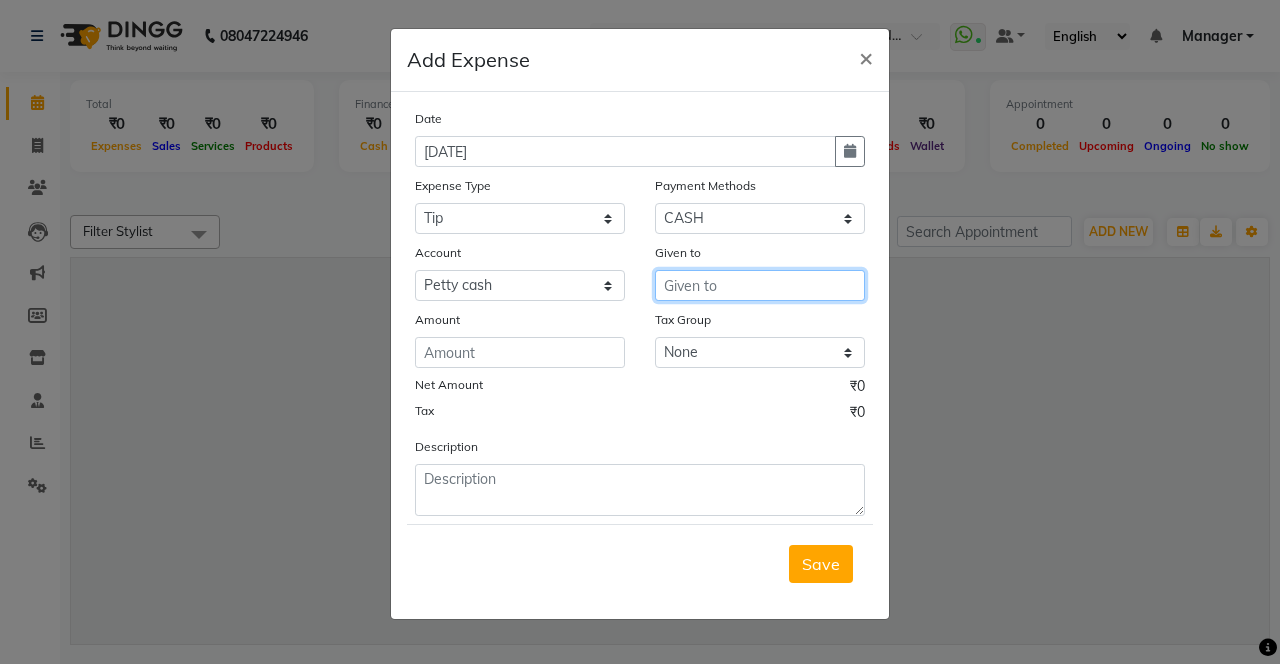 click at bounding box center (760, 285) 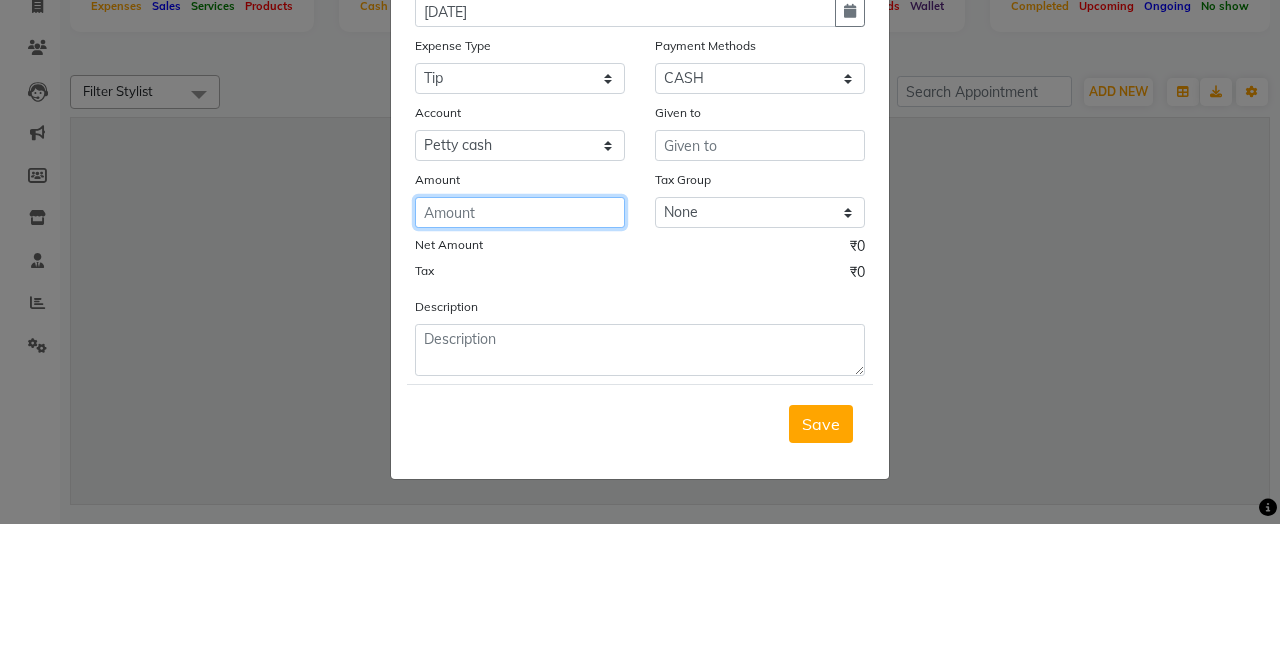 click 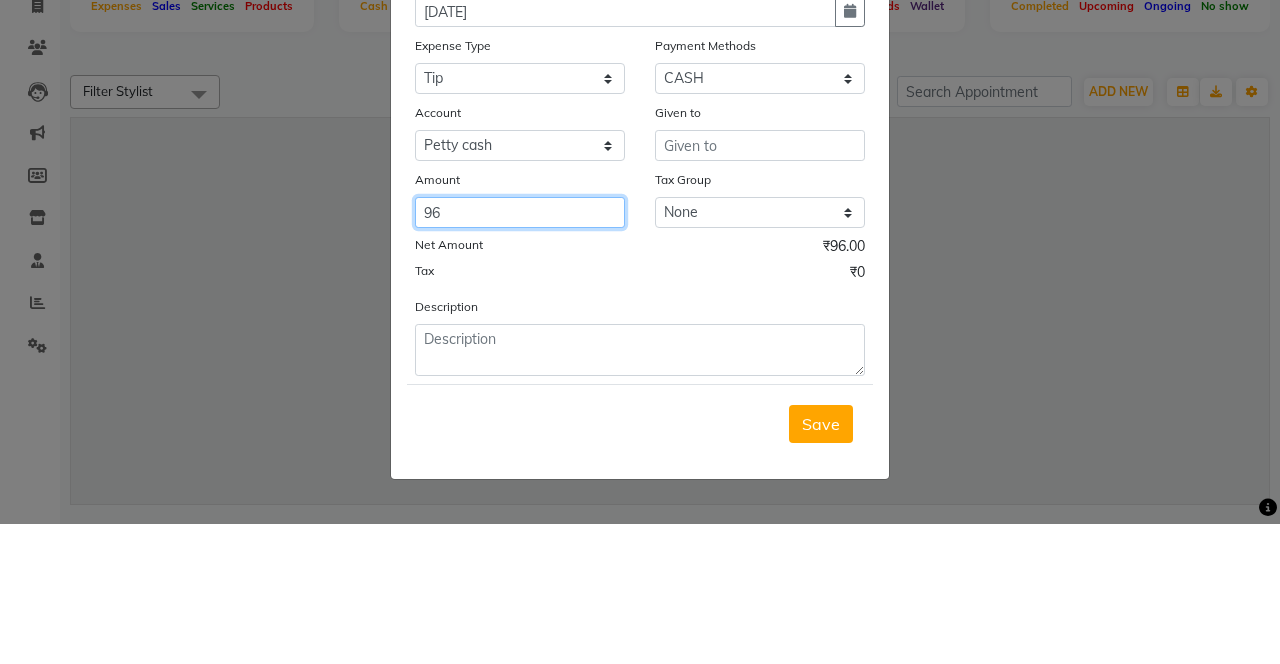 type on "96" 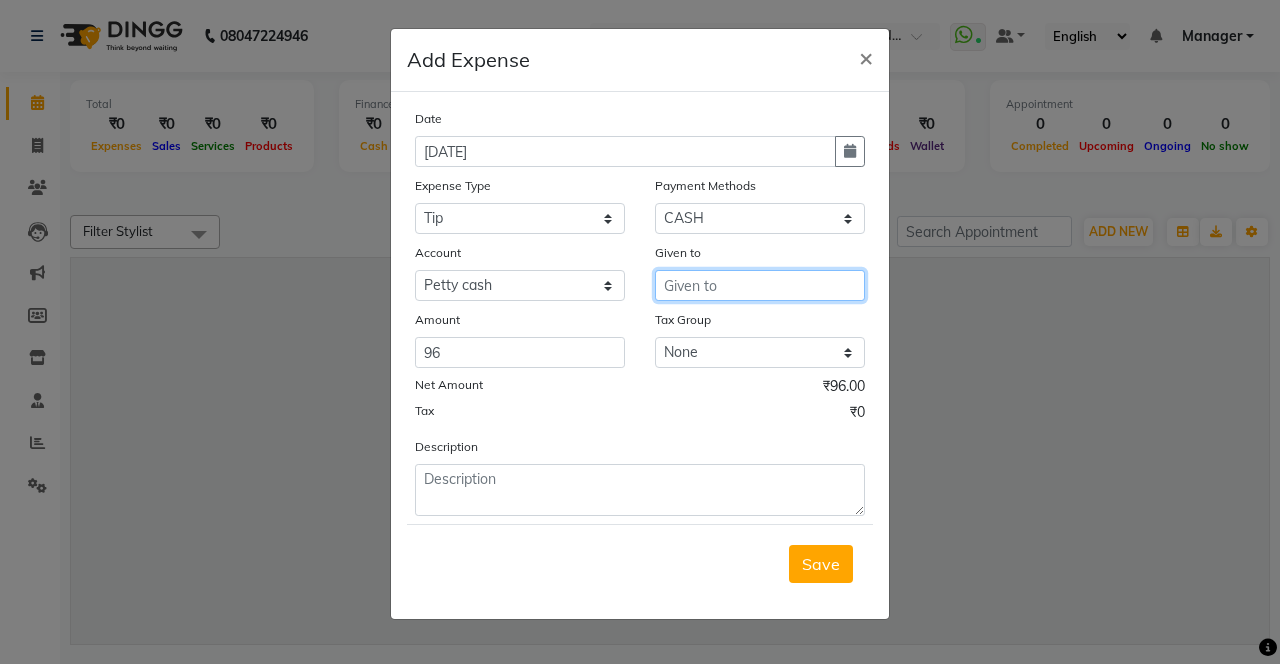 click at bounding box center [760, 285] 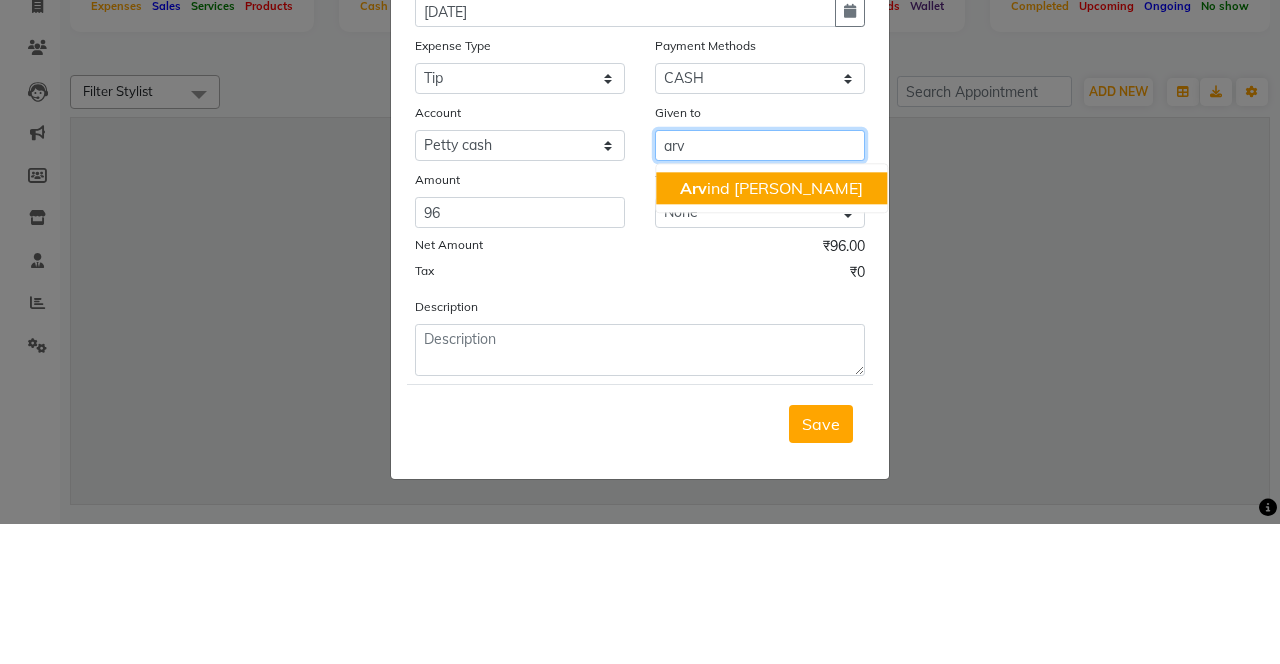 click on "Arv ind  Chaurasiya" at bounding box center [771, 328] 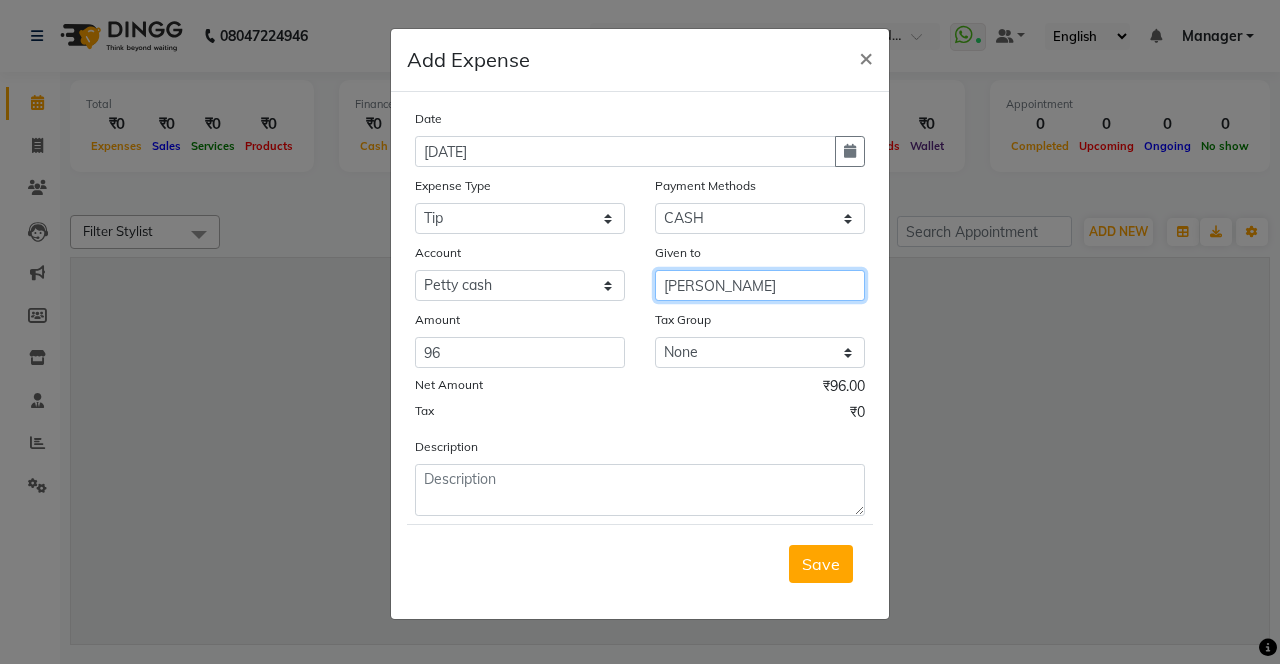 type on "[PERSON_NAME]" 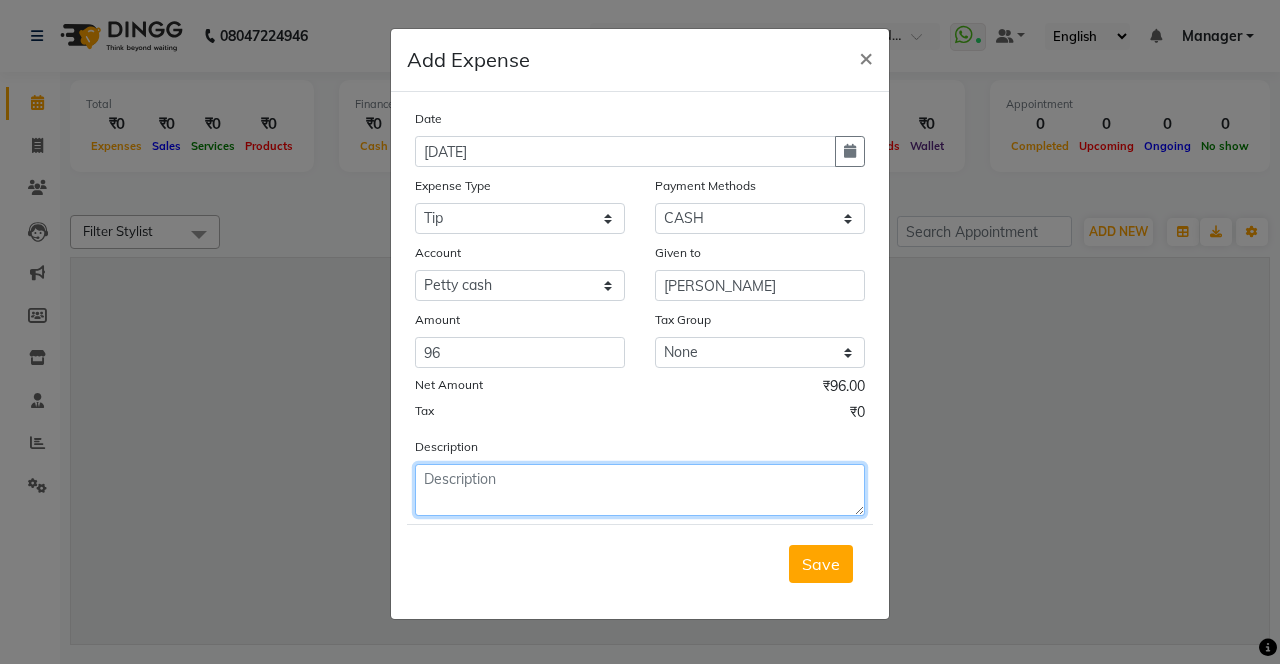 click 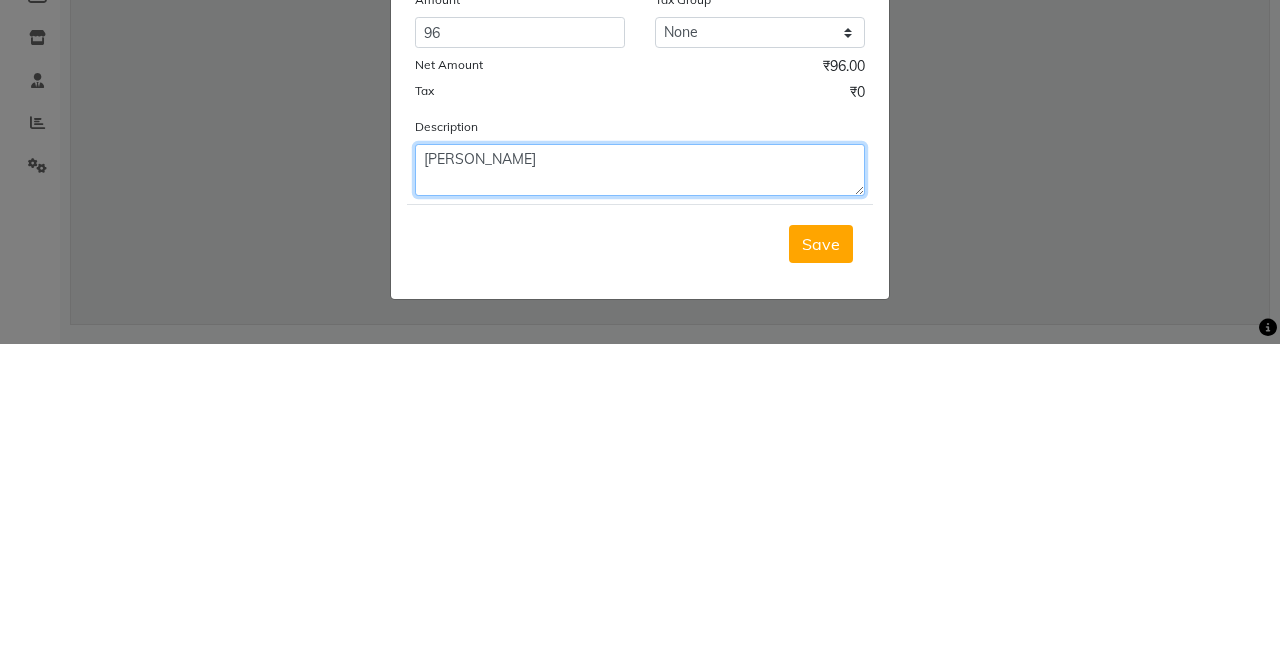 type on "Arvind tip" 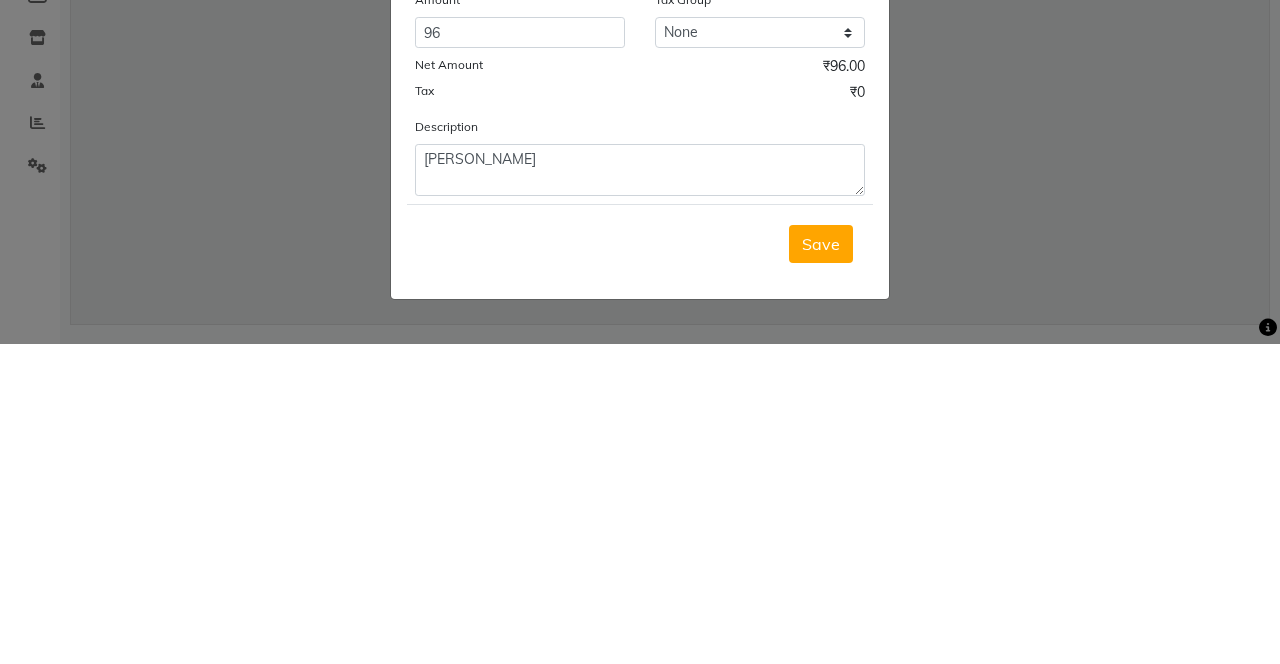 click on "Save" at bounding box center [821, 564] 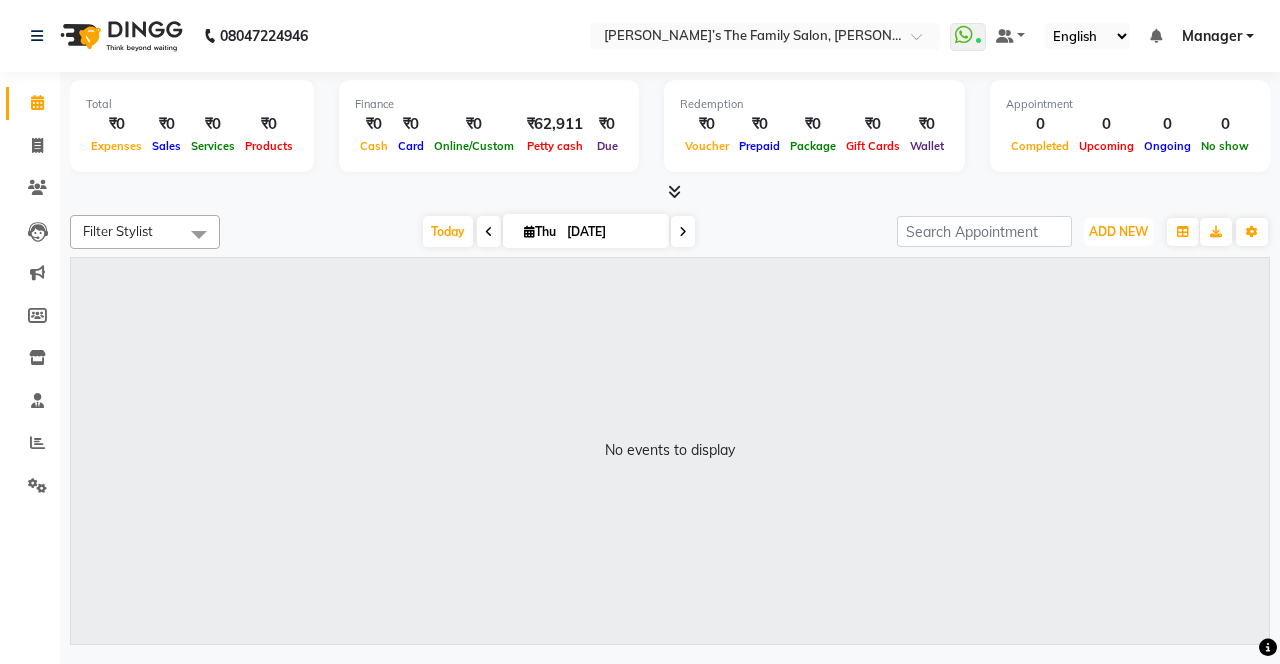 click on "ADD NEW" at bounding box center [1118, 231] 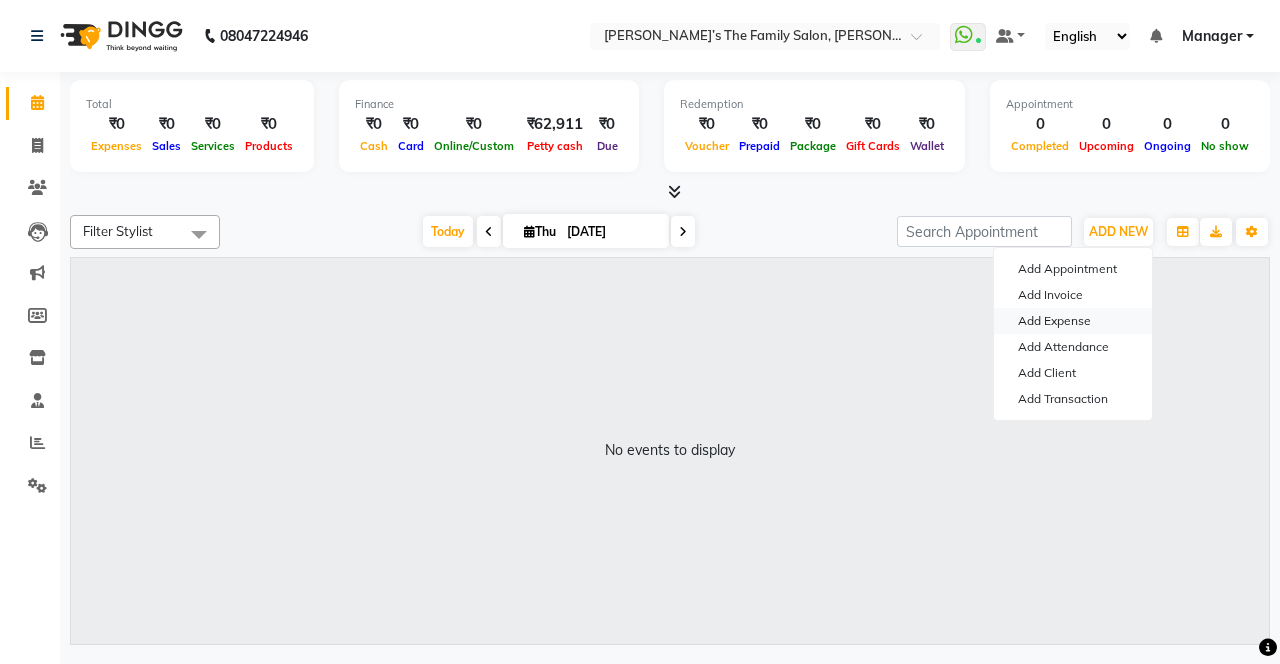 click on "Add Expense" at bounding box center [1073, 321] 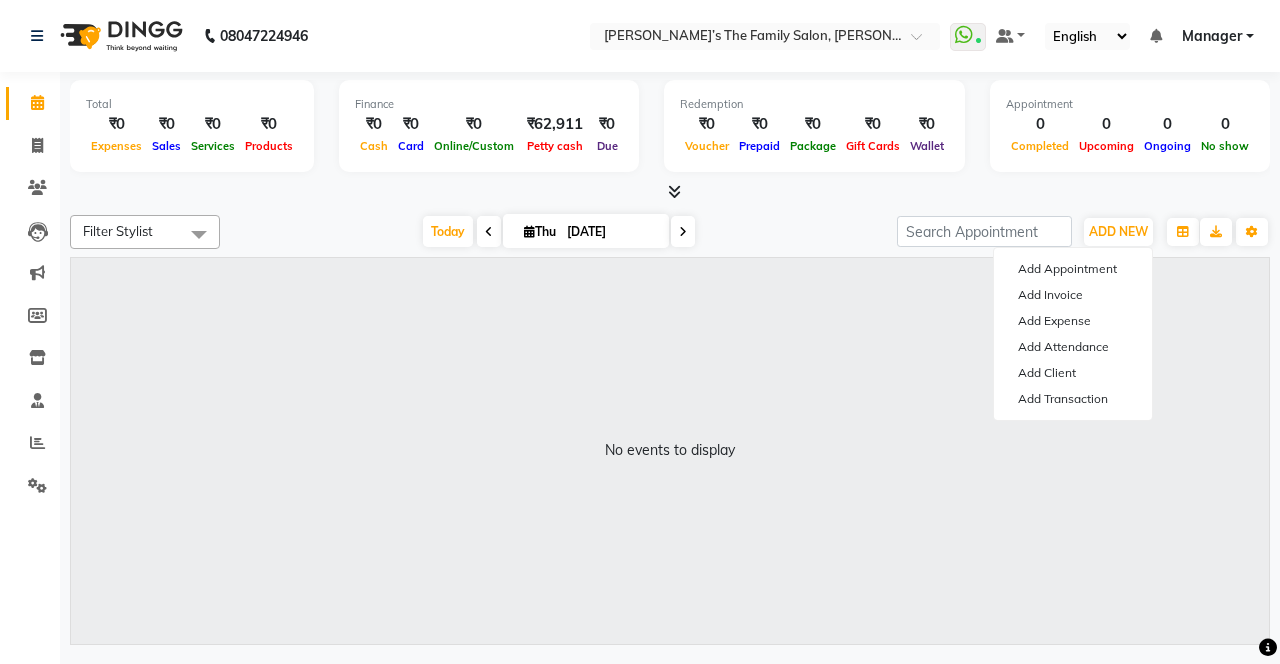 select on "1" 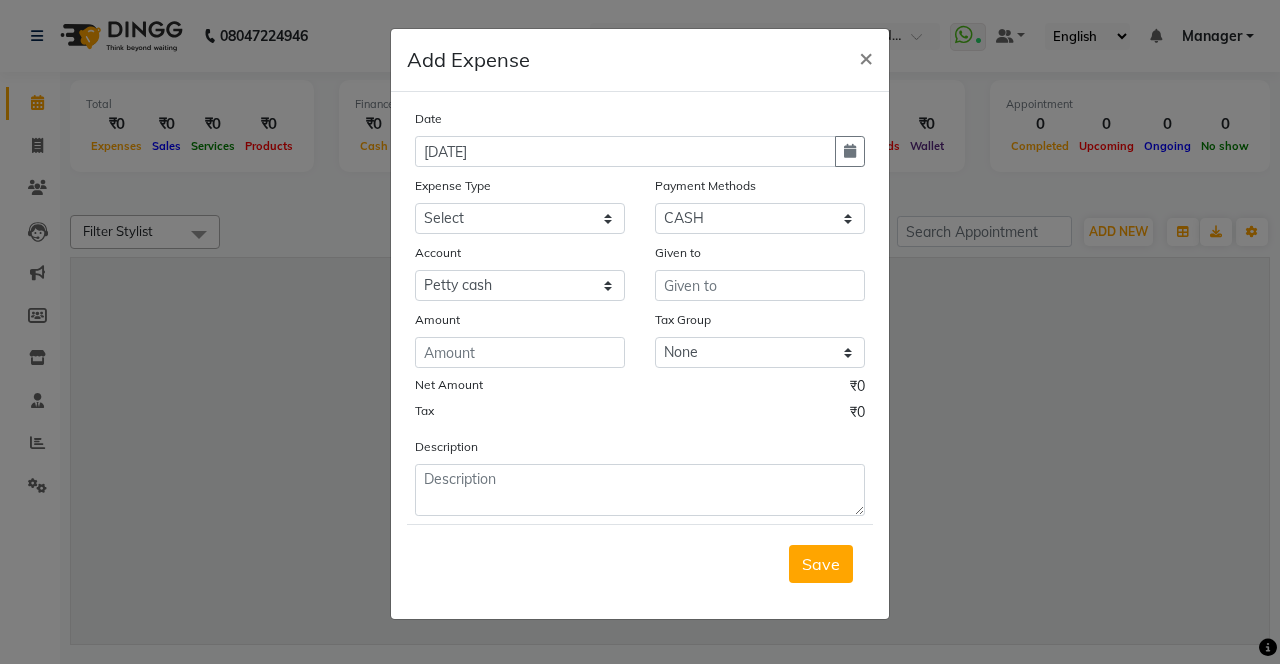click 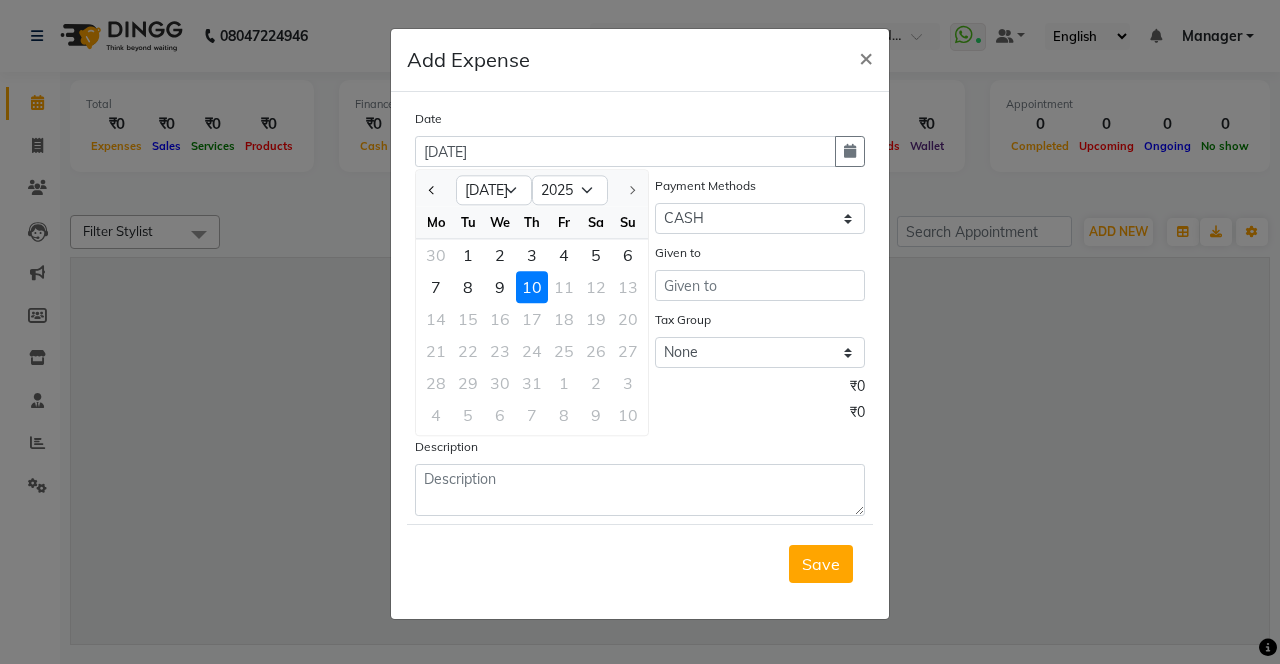 click 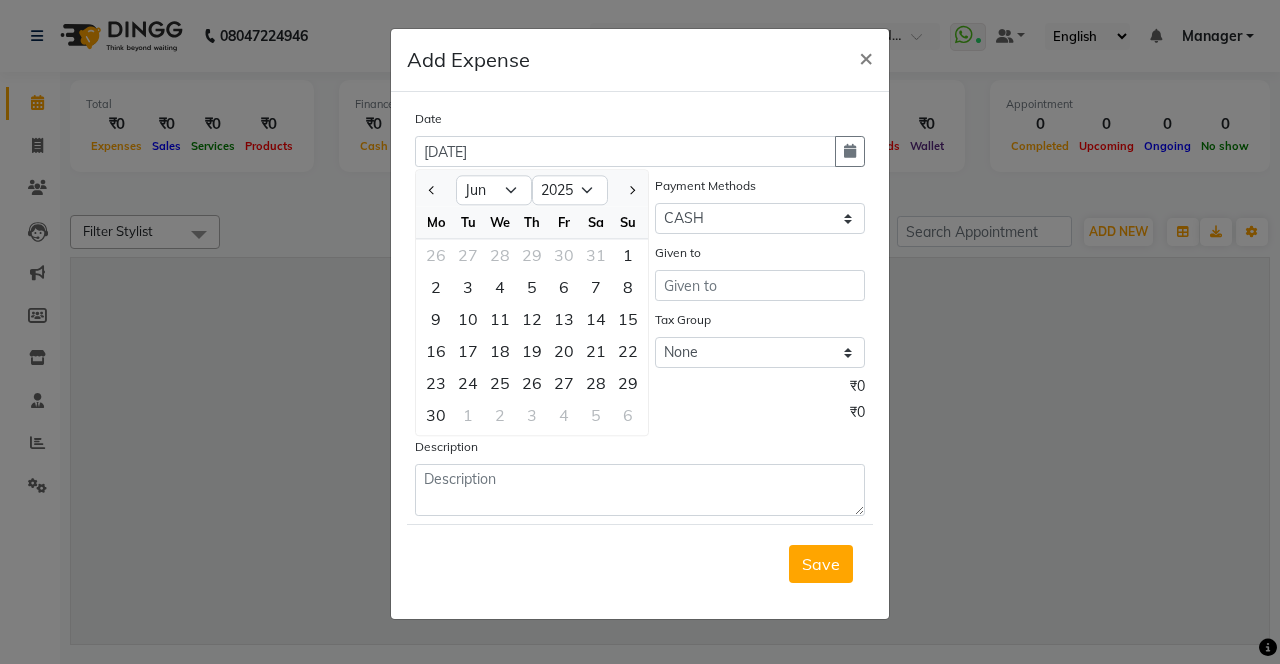 click on "5" 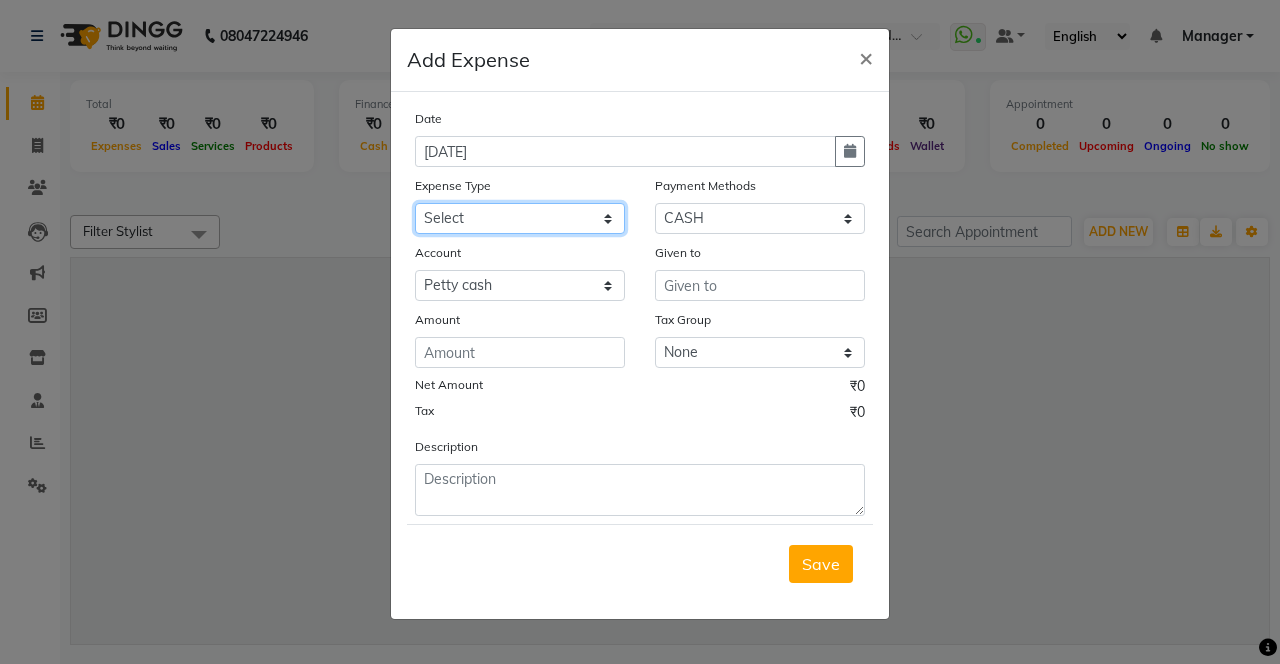 click on "Select Advance Salary Bank charges Car maintenance  Cash transfer to bank Cash transfer to hub Client Snacks Clinical charges coffee Equipment Fuel Govt fee Incentive Insurance International purchase Loan Repayment Maintenance Marketing Milk Miscellaneous MRA Other Pantry Product Rent Salary Staff Snacks Tax Tea & Refreshment Tip Transfer Utilities" 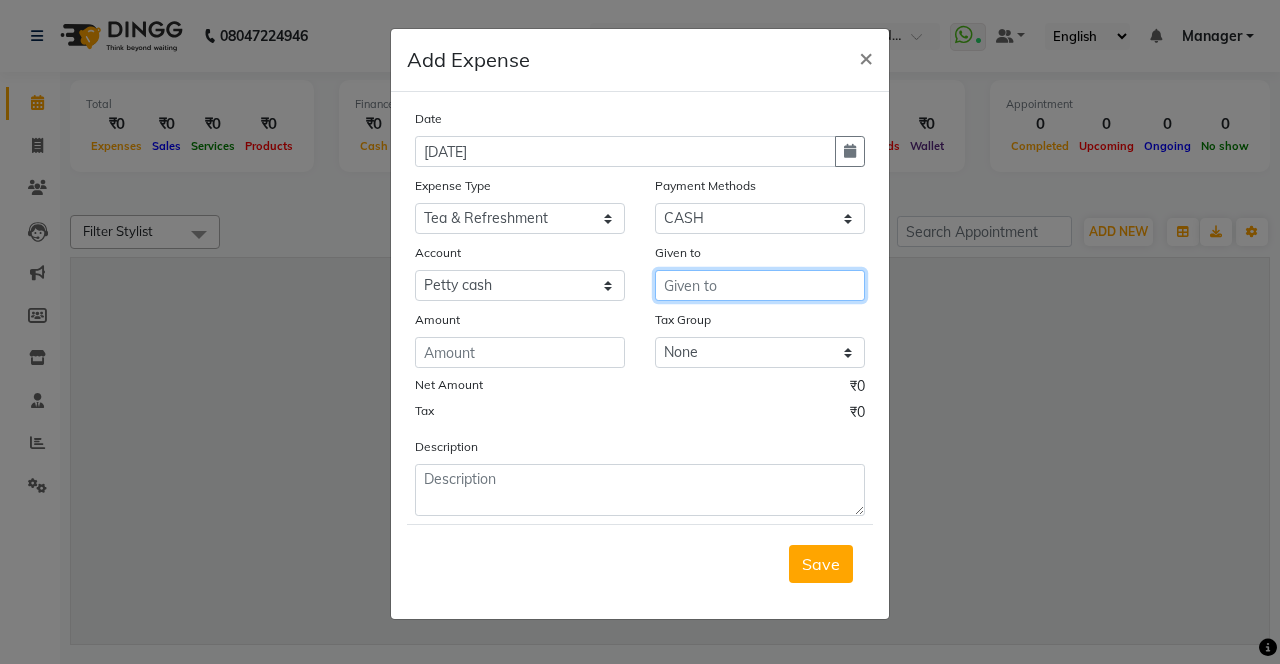 click at bounding box center (760, 285) 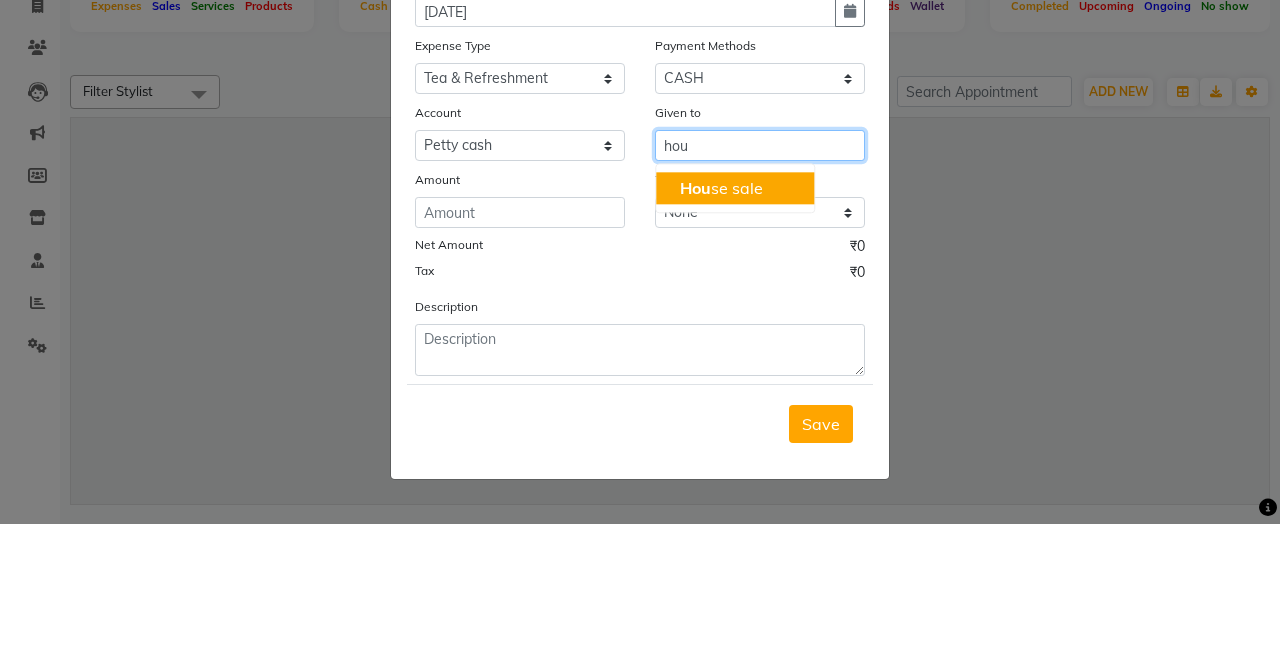 click on "Hou se sale" at bounding box center [721, 328] 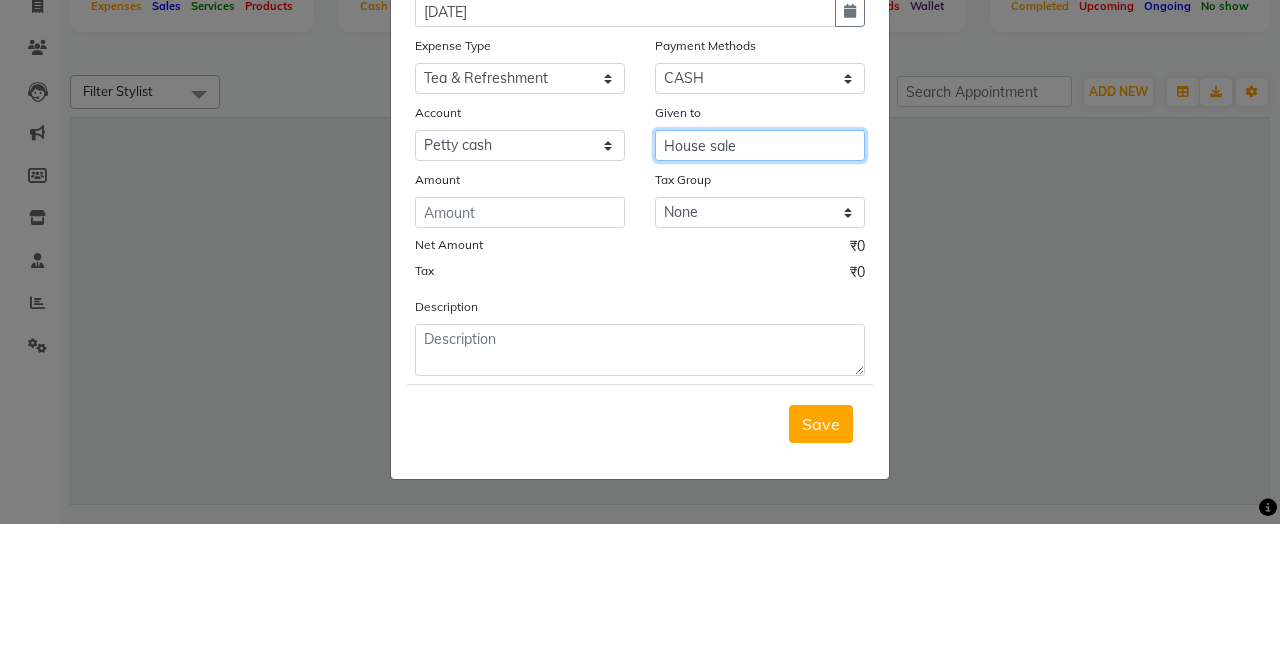 type on "House sale" 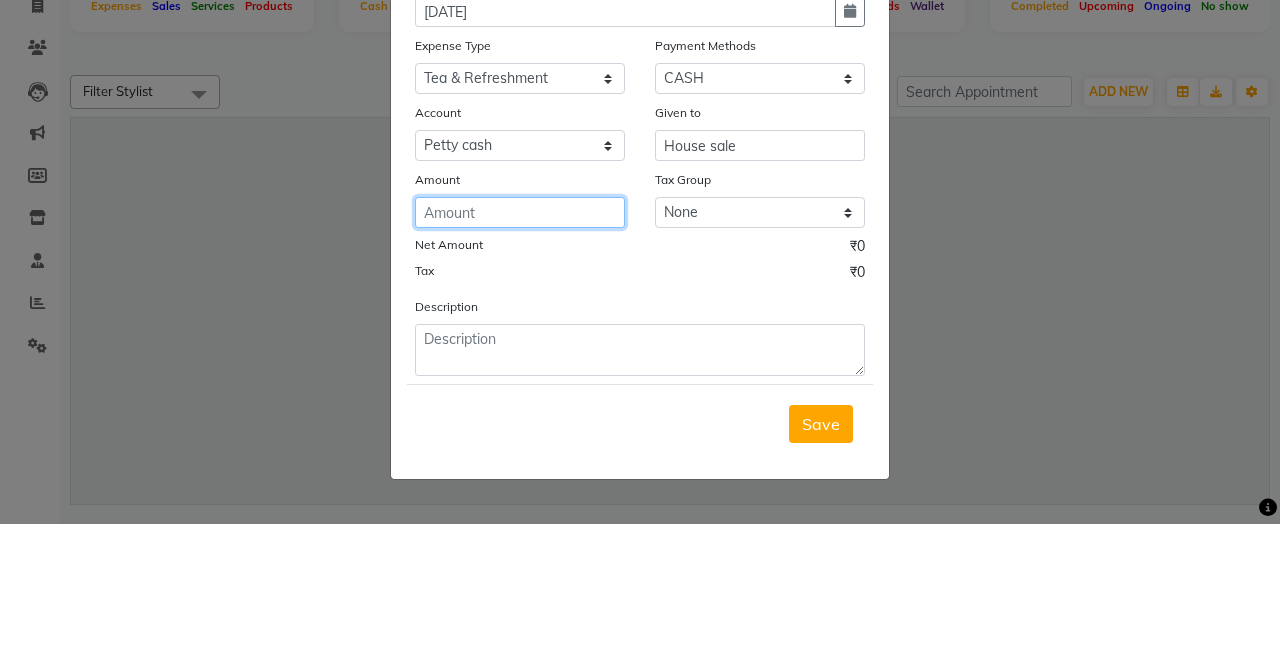 click 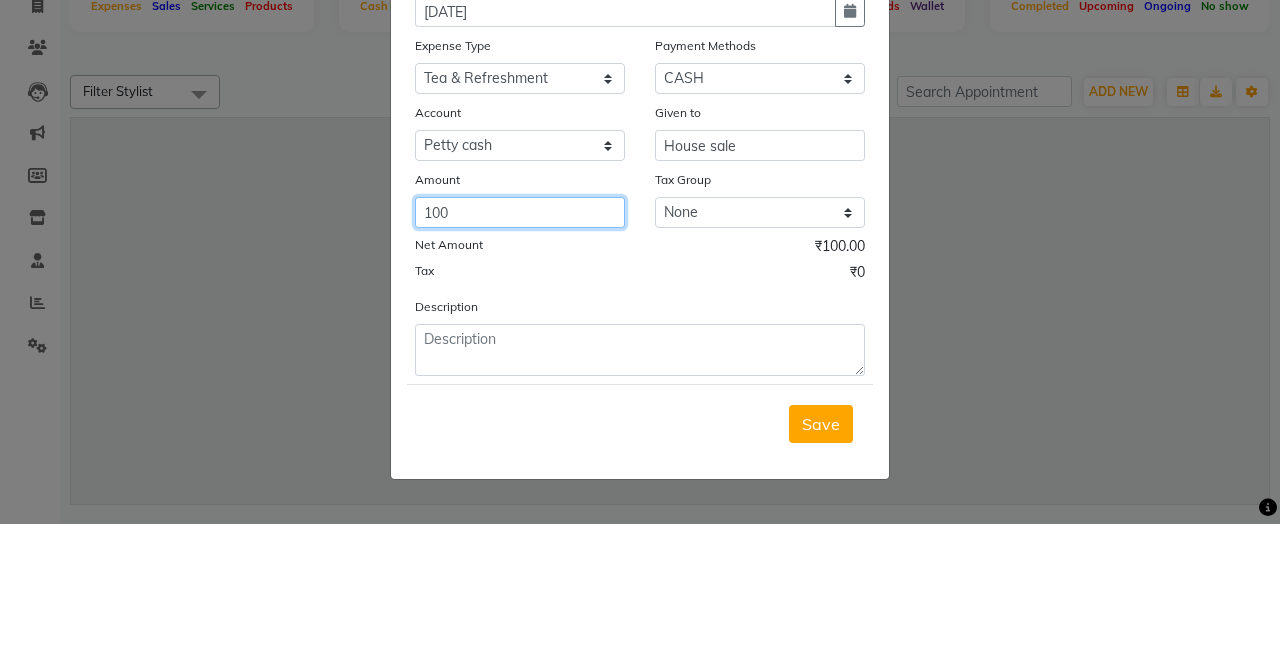 type on "100" 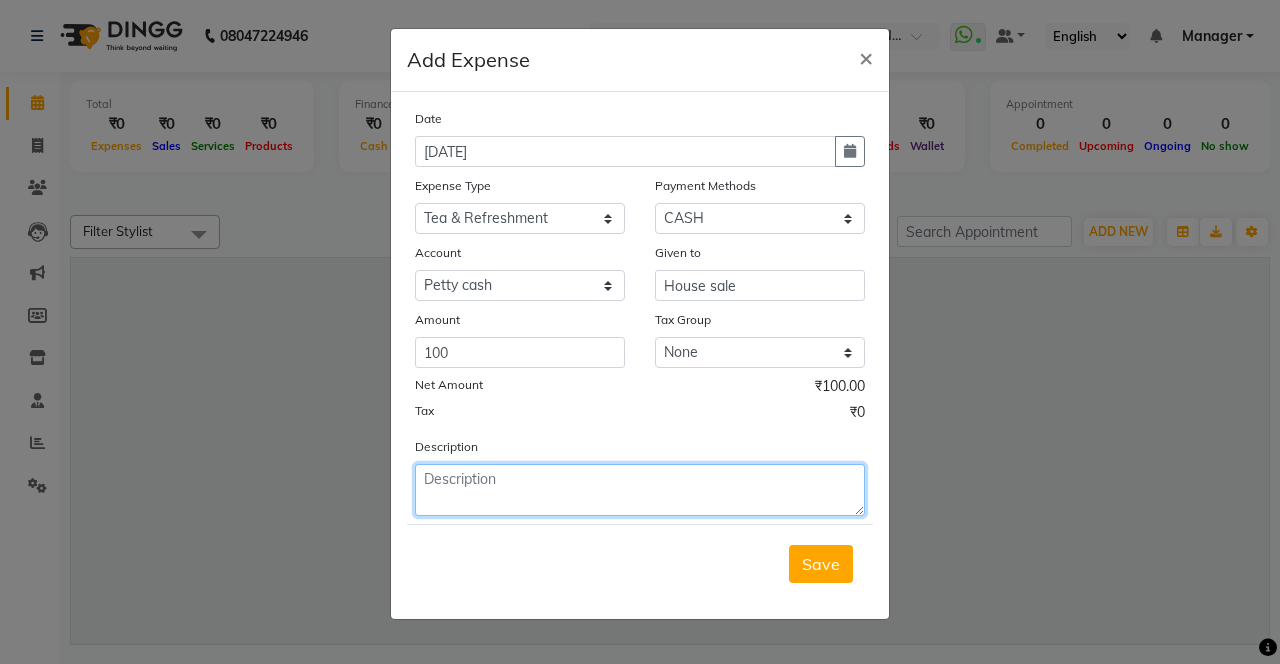 click 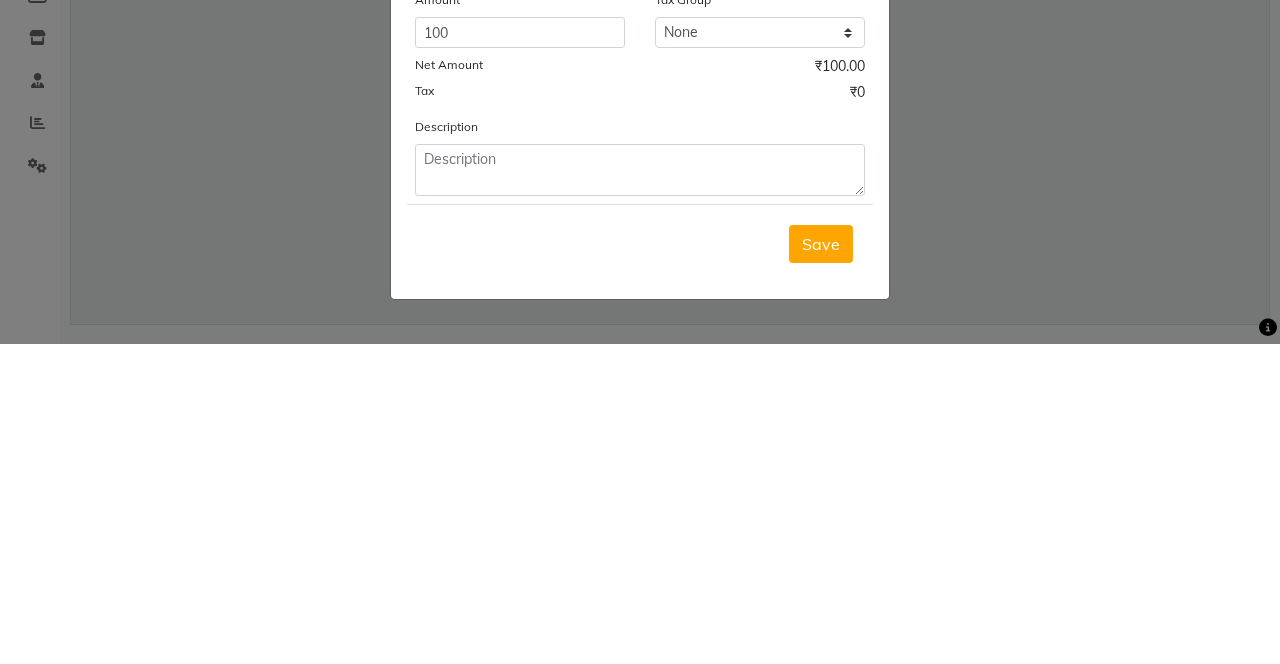 click on "Add Expense  × Date 05-06-2025 Expense Type Select Advance Salary Bank charges Car maintenance  Cash transfer to bank Cash transfer to hub Client Snacks Clinical charges coffee Equipment Fuel Govt fee Incentive Insurance International purchase Loan Repayment Maintenance Marketing Milk Miscellaneous MRA Other Pantry Product Rent Salary Staff Snacks Tax Tea & Refreshment Tip Transfer Utilities Payment Methods Select CARD Debit Card GPay CASH Wallet LUZO Voucher Account Select Petty cash Default account Given to House sale Amount 100 Tax Group None GST Net Amount ₹100.00 Tax ₹0 Description  Save" 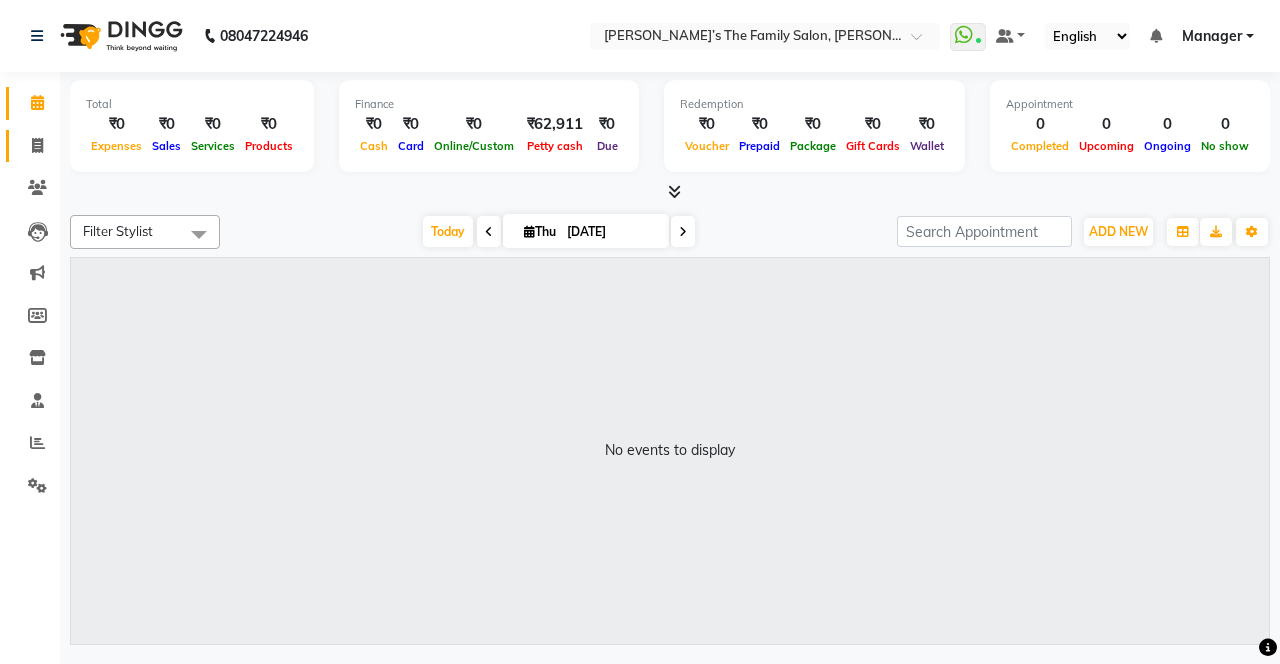 click 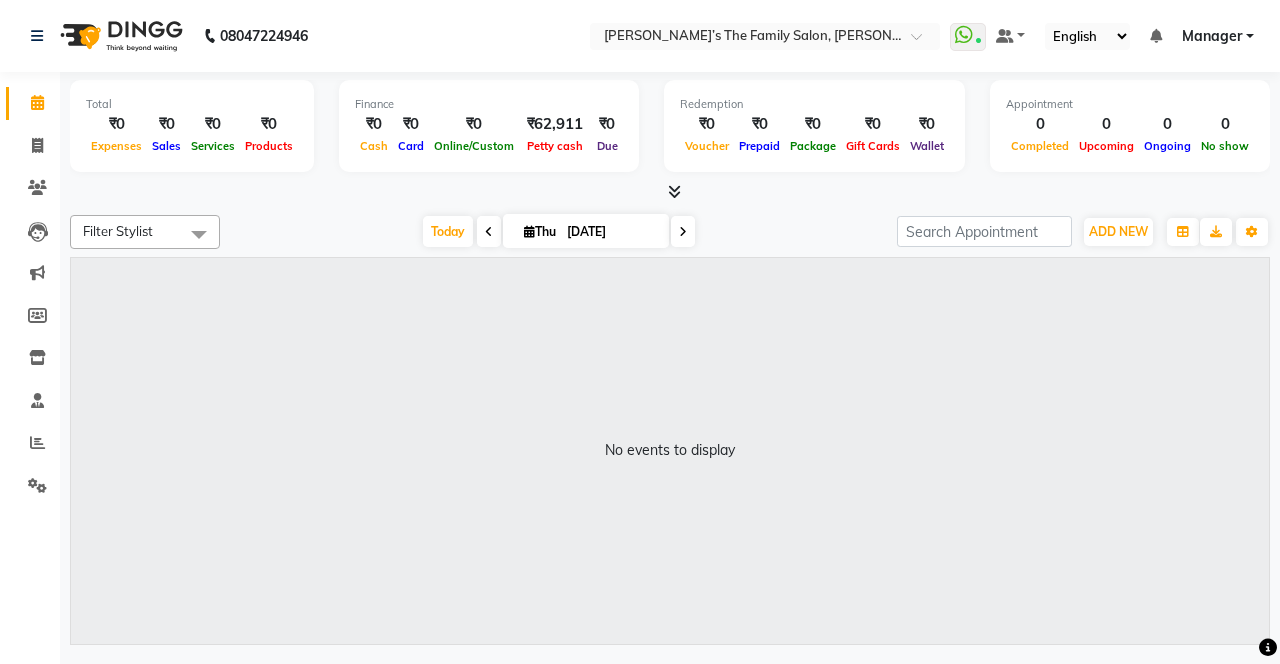 select on "service" 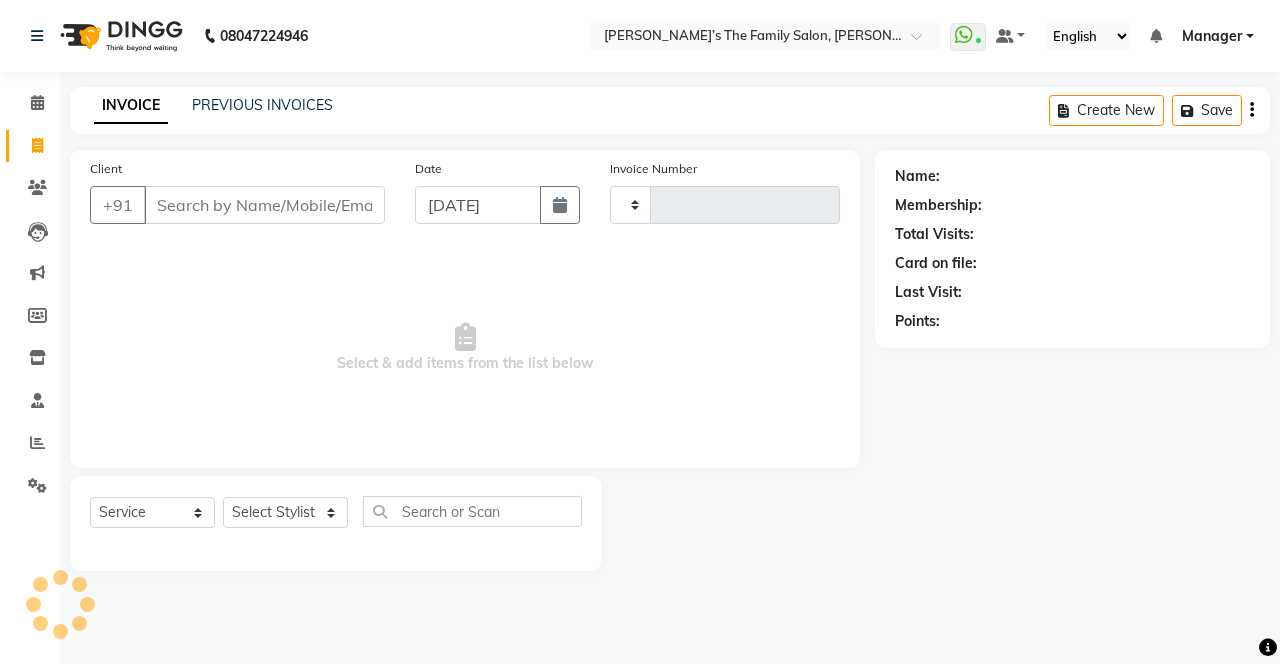 type on "2089" 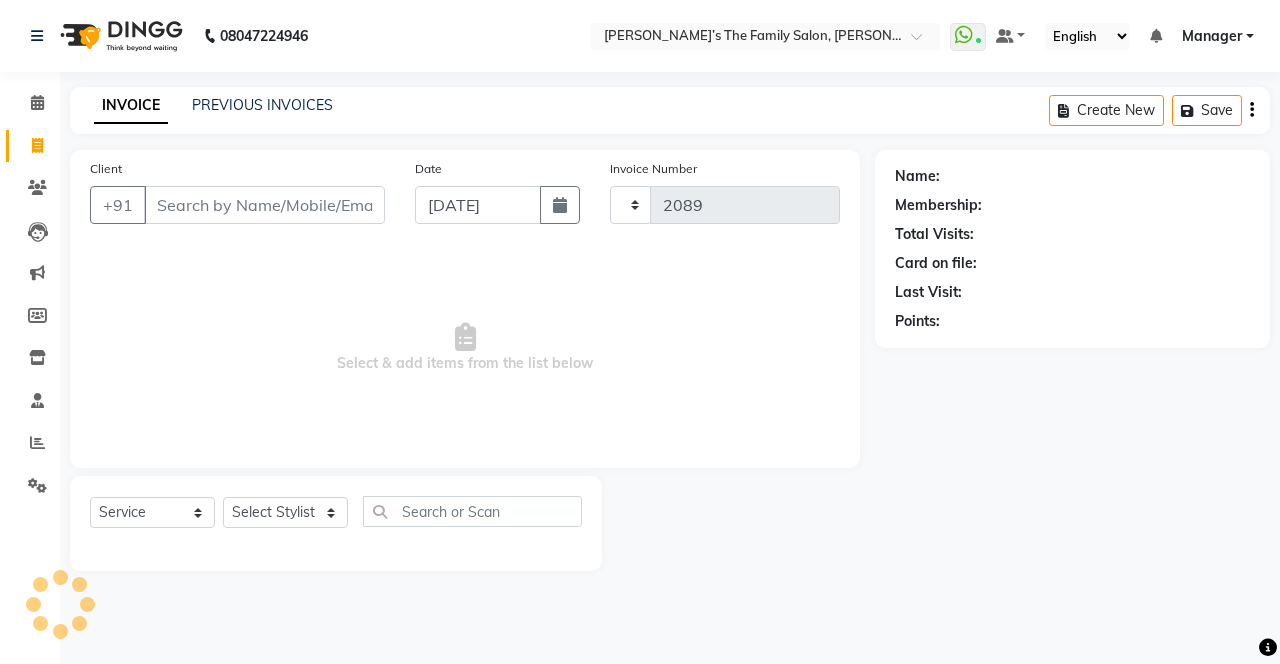 select on "8003" 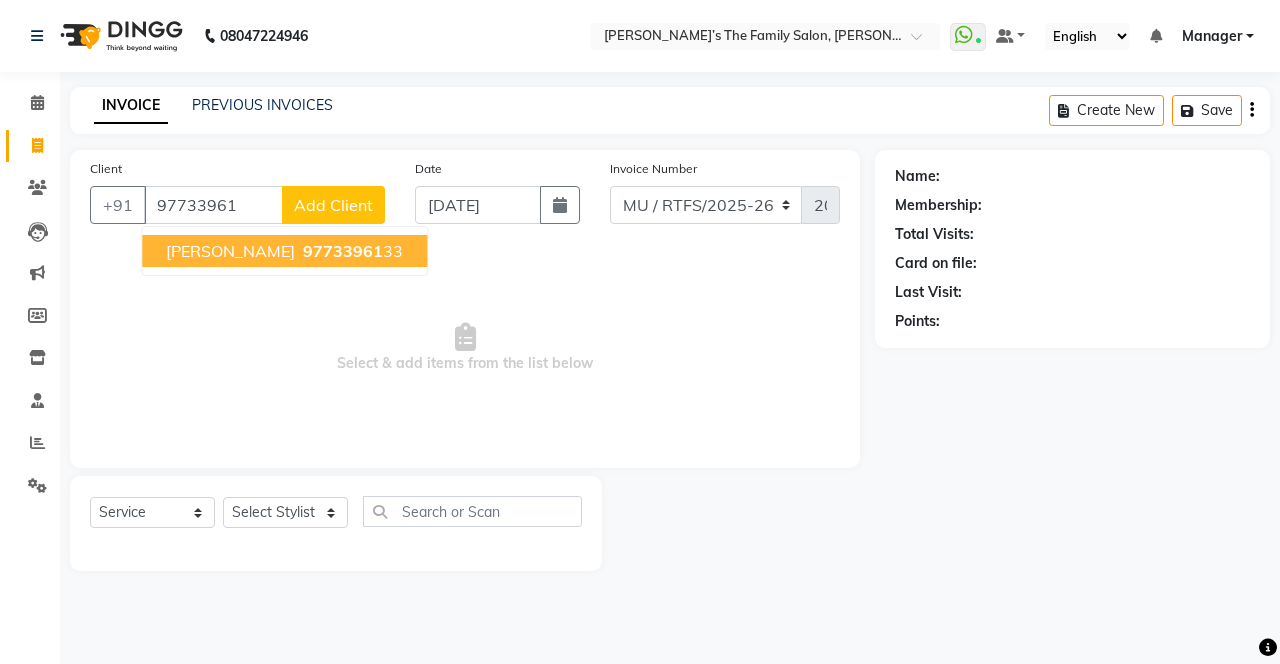 click on "97733961" at bounding box center [343, 251] 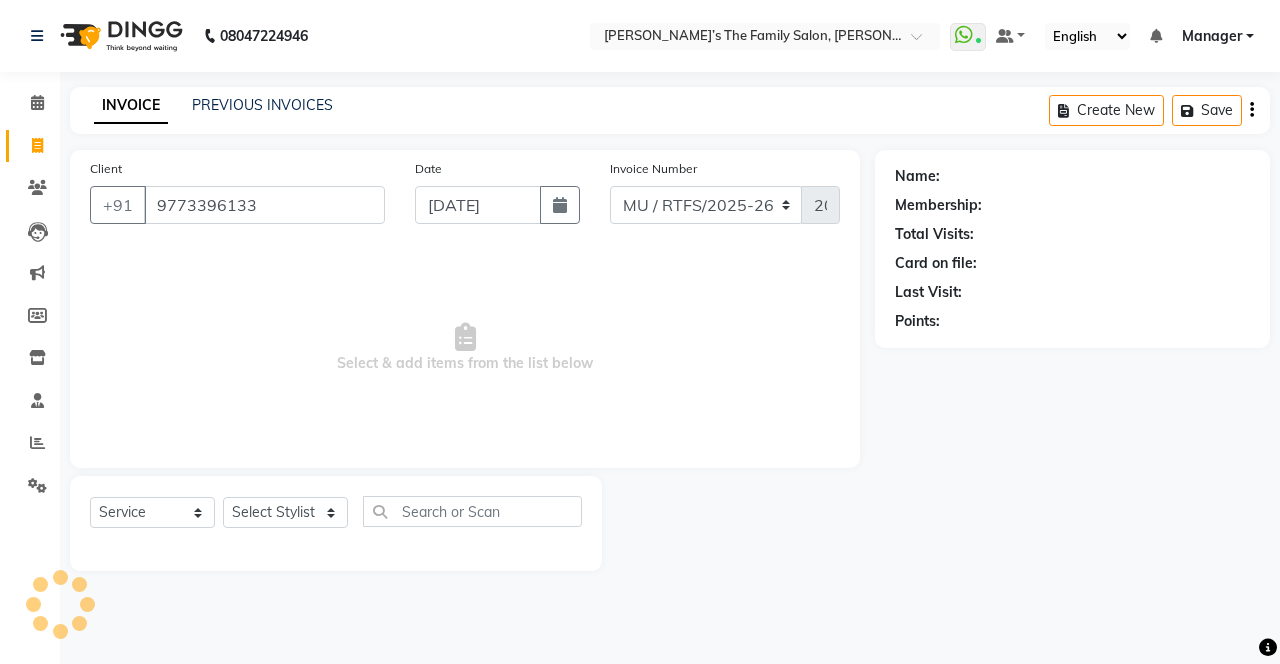 type on "9773396133" 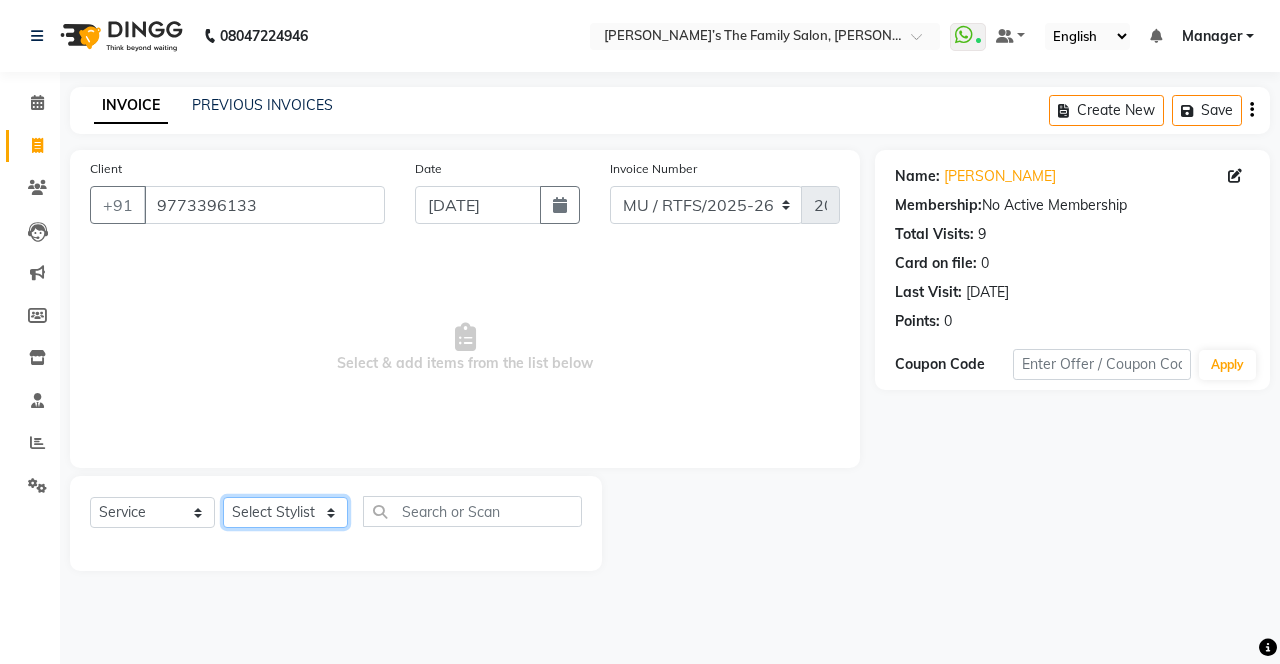 click on "Select Stylist Aarohi P Aksahy Auty Aniket A Apurva Ariba Arvind  Chaurasiya Divya Ganesh A Gautam  House sale Komal Waghmare Laxmi  Manager Meenakshi Noor Prashant  Purabi Ravindra  Sangita DIGHE Shobhali  Shreepad Pawar shrishti jaiswal Vikas H Vinali" 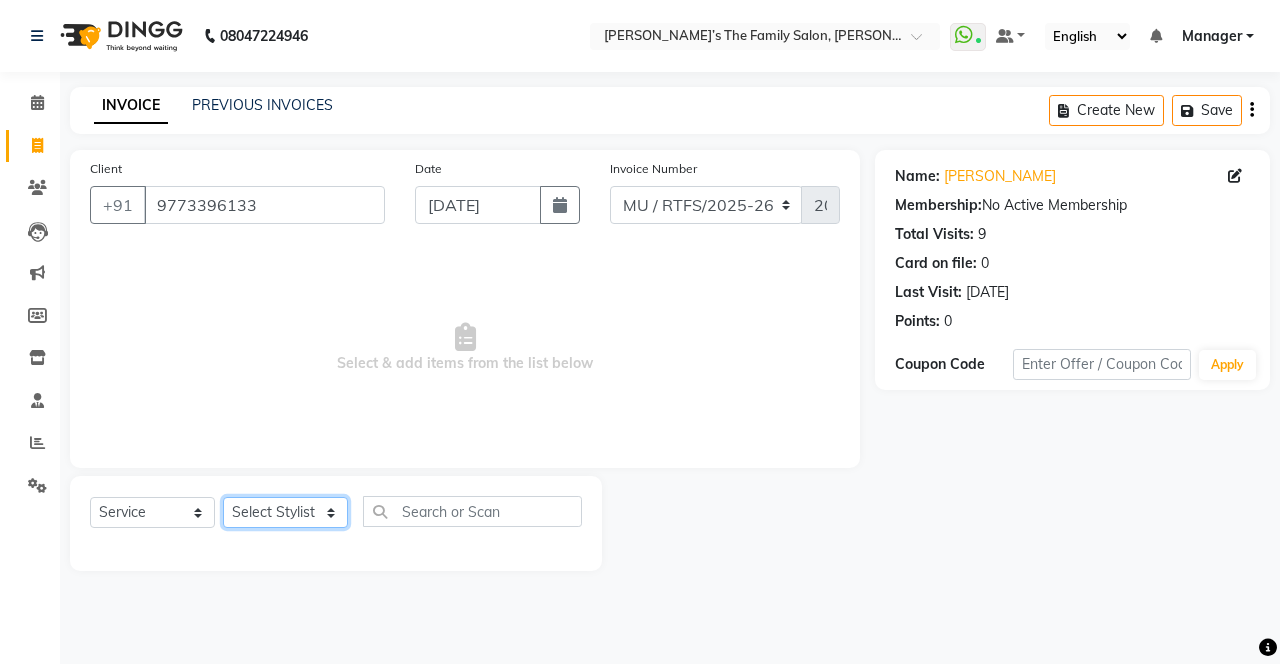 select on "59307" 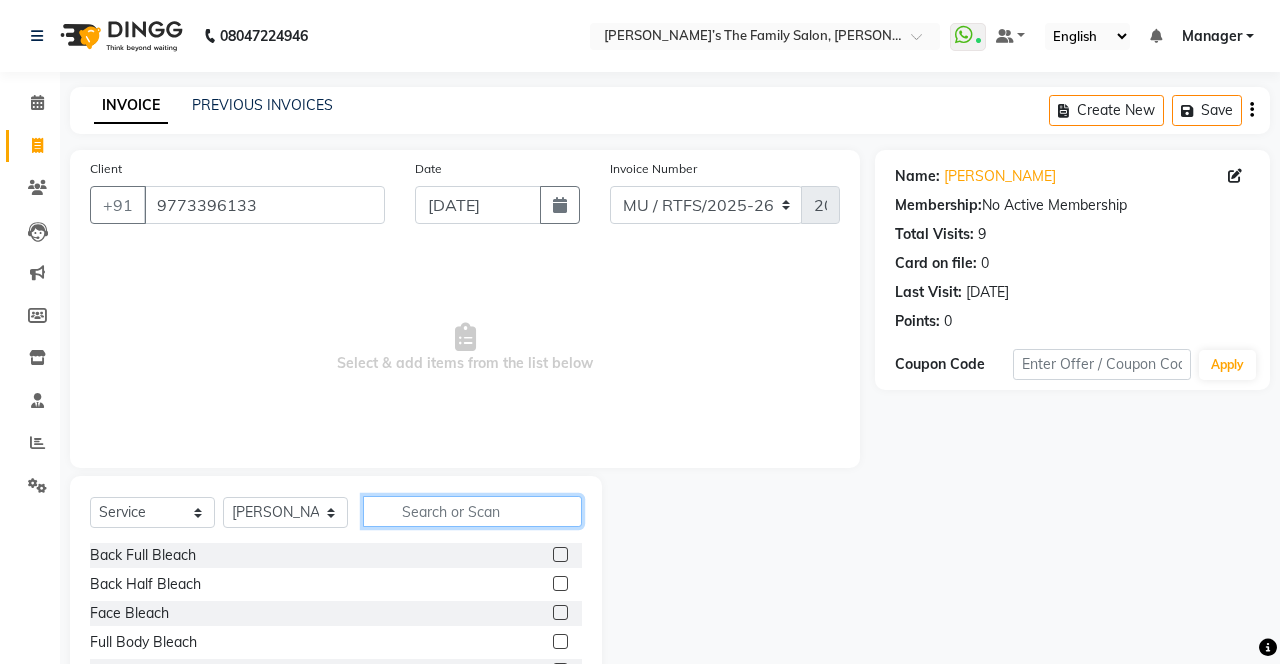 click 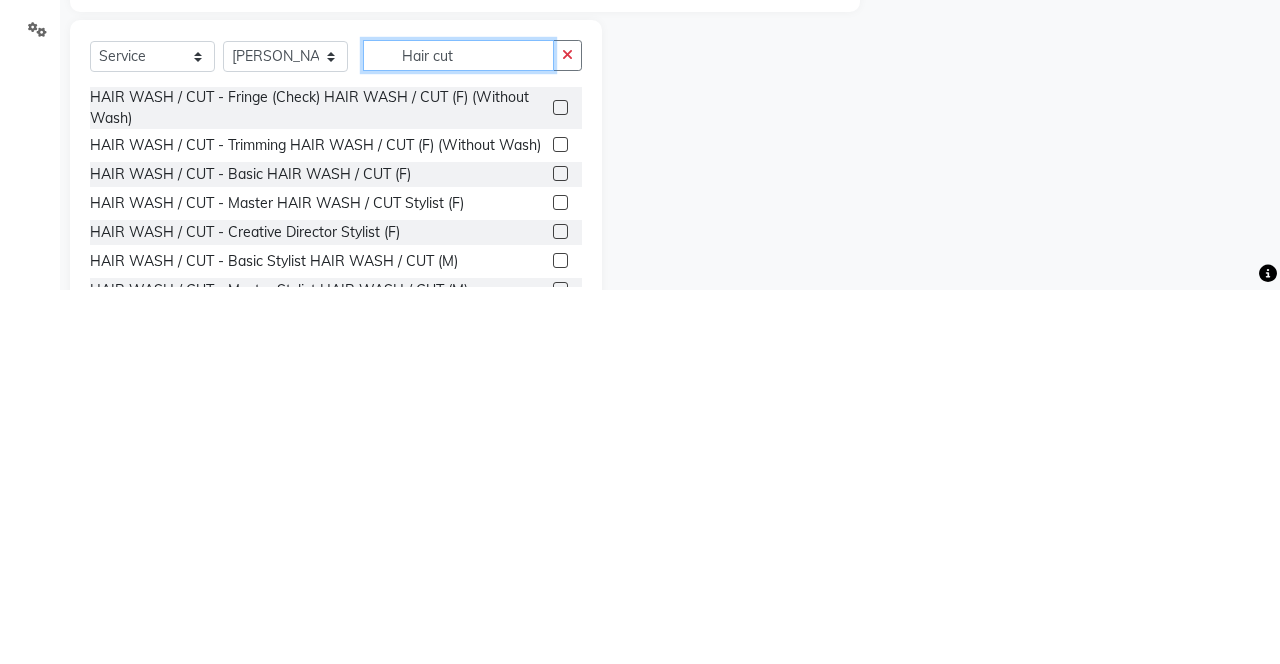 scroll, scrollTop: 86, scrollLeft: 0, axis: vertical 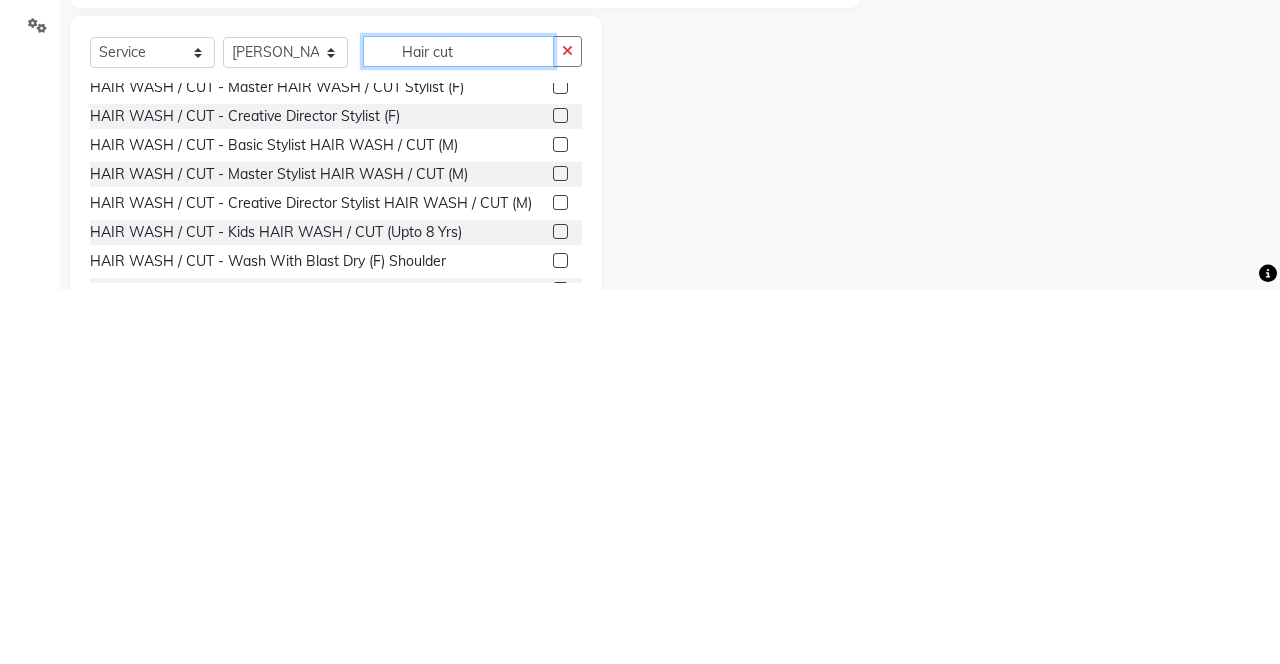 type on "Hair cut" 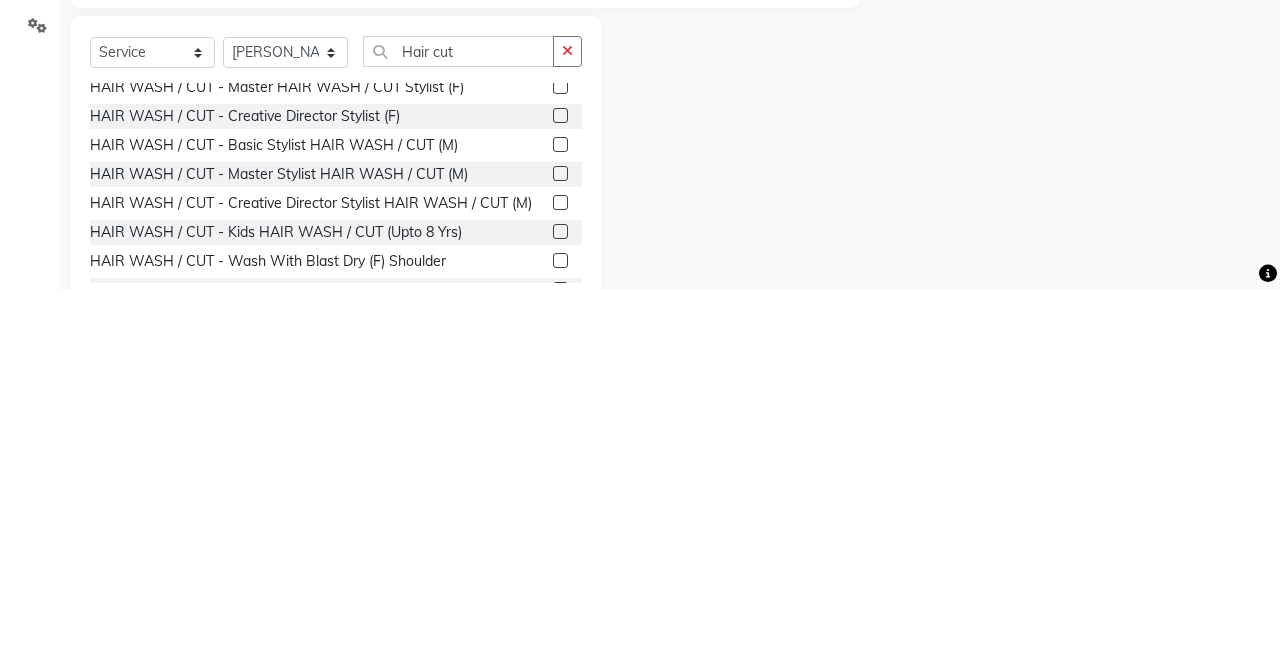 click 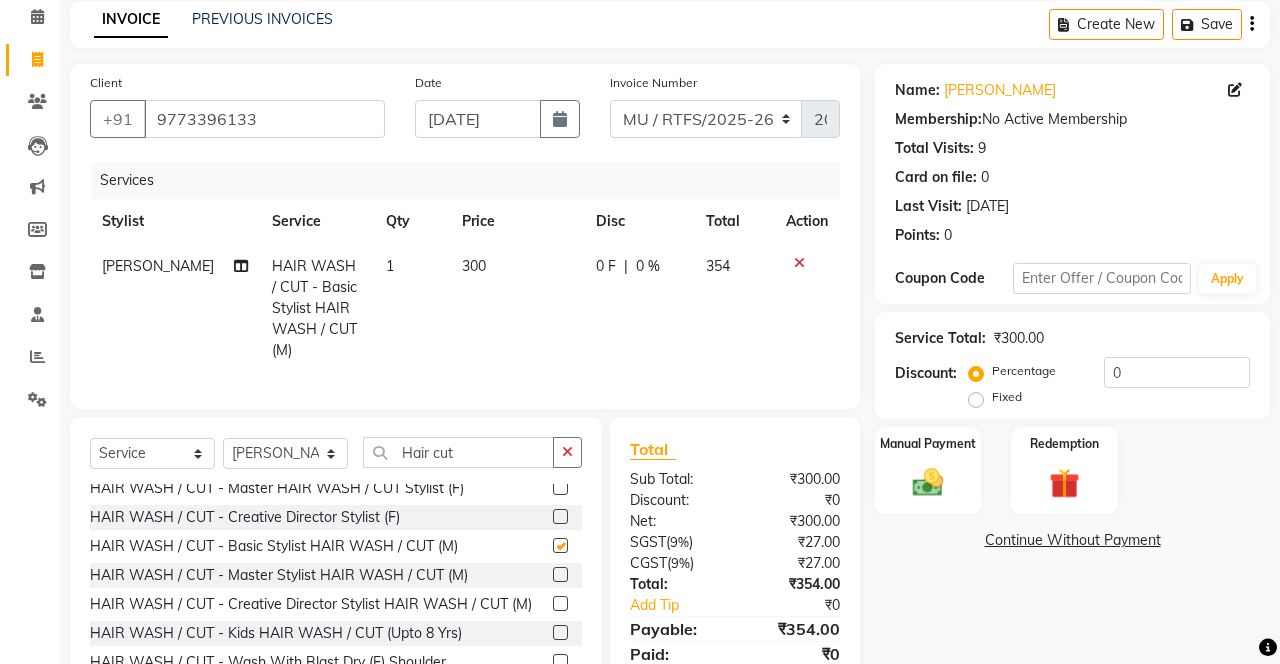 checkbox on "false" 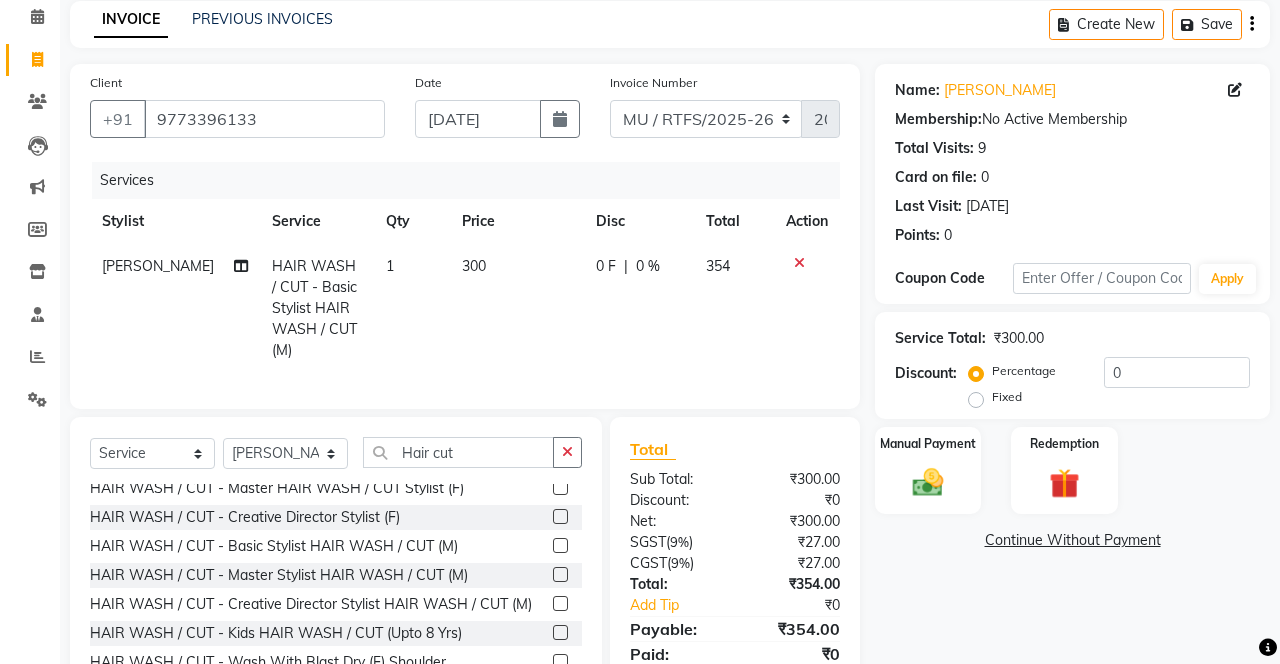 click 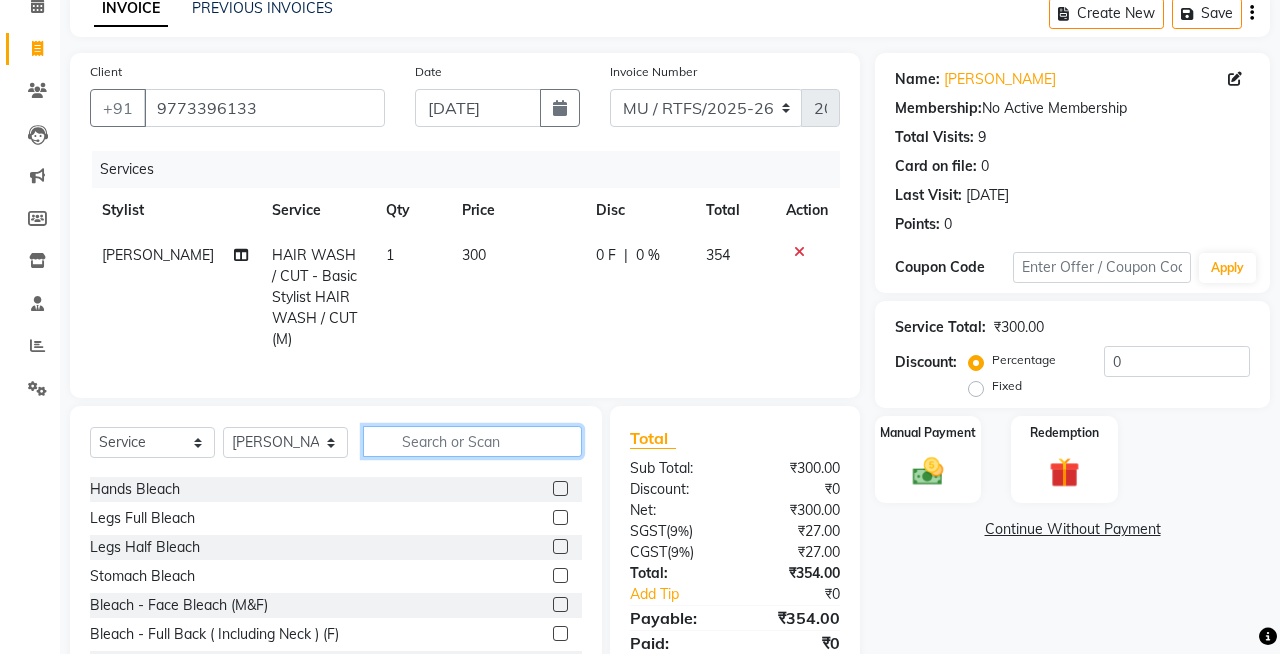 scroll, scrollTop: 86, scrollLeft: 0, axis: vertical 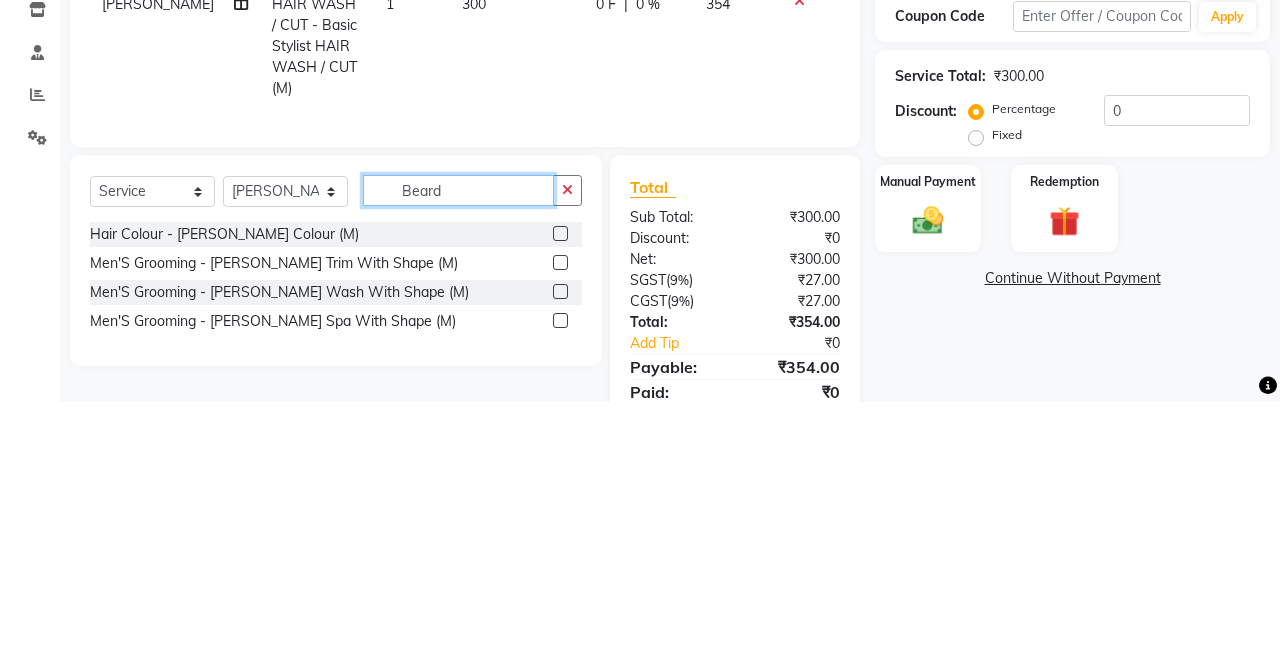 type on "Beard" 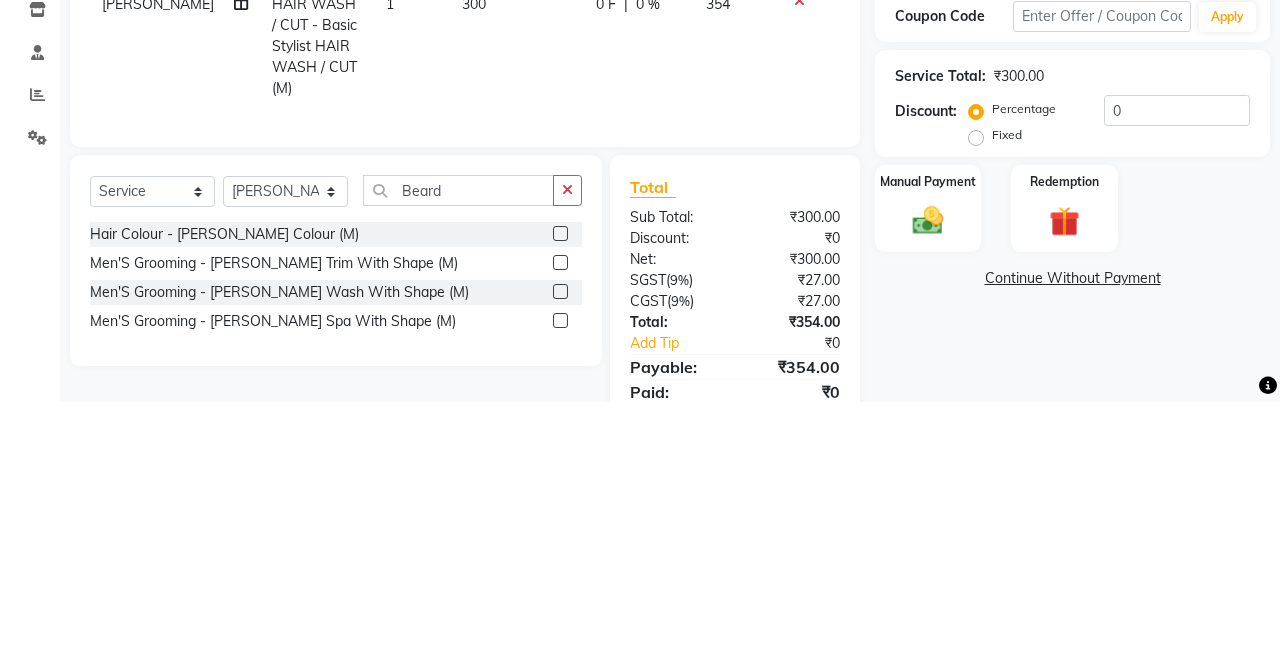click 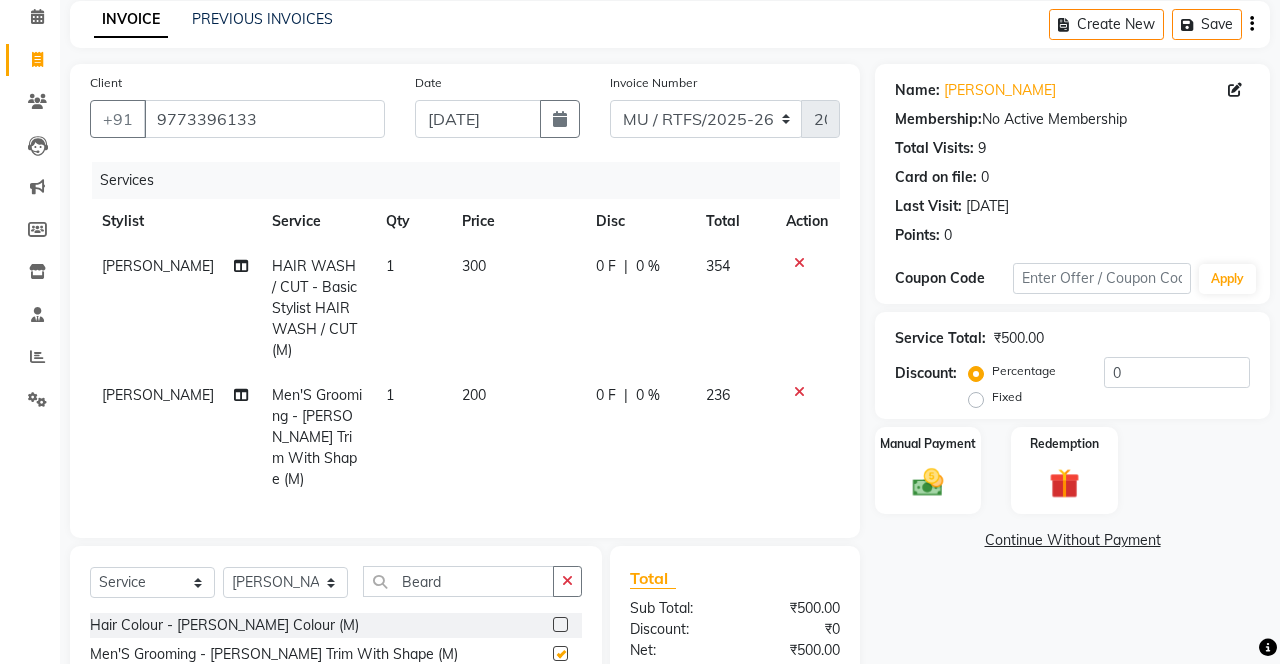 checkbox on "false" 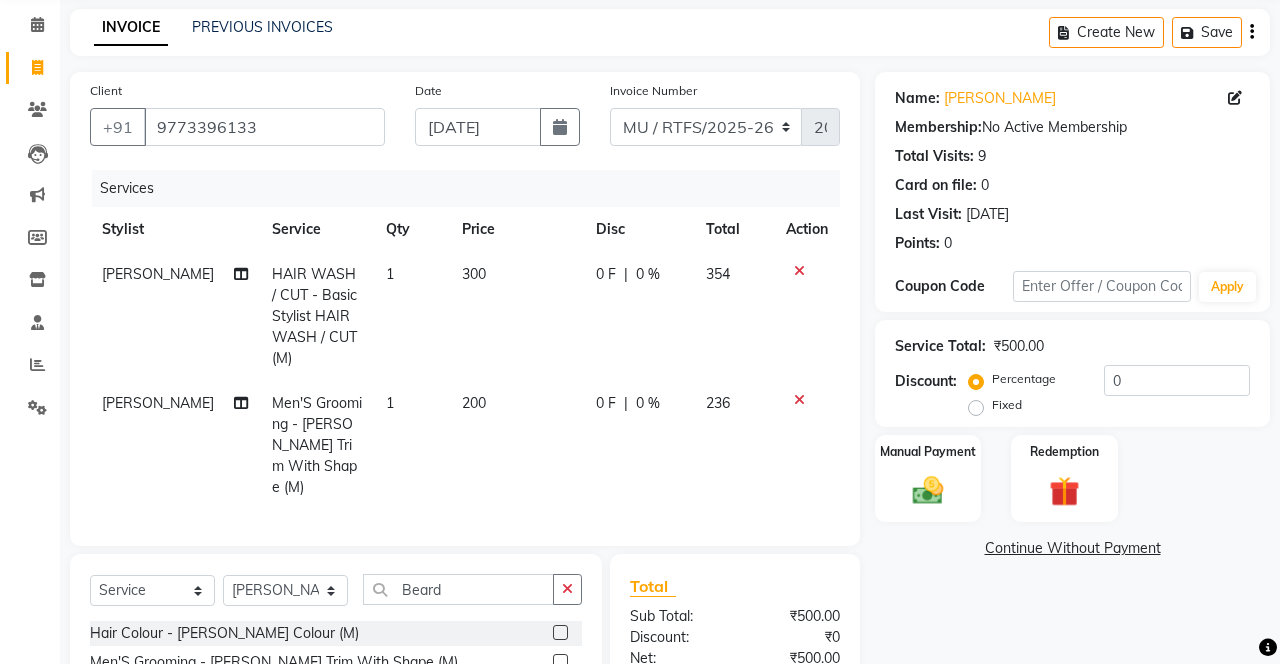 scroll, scrollTop: 0, scrollLeft: 0, axis: both 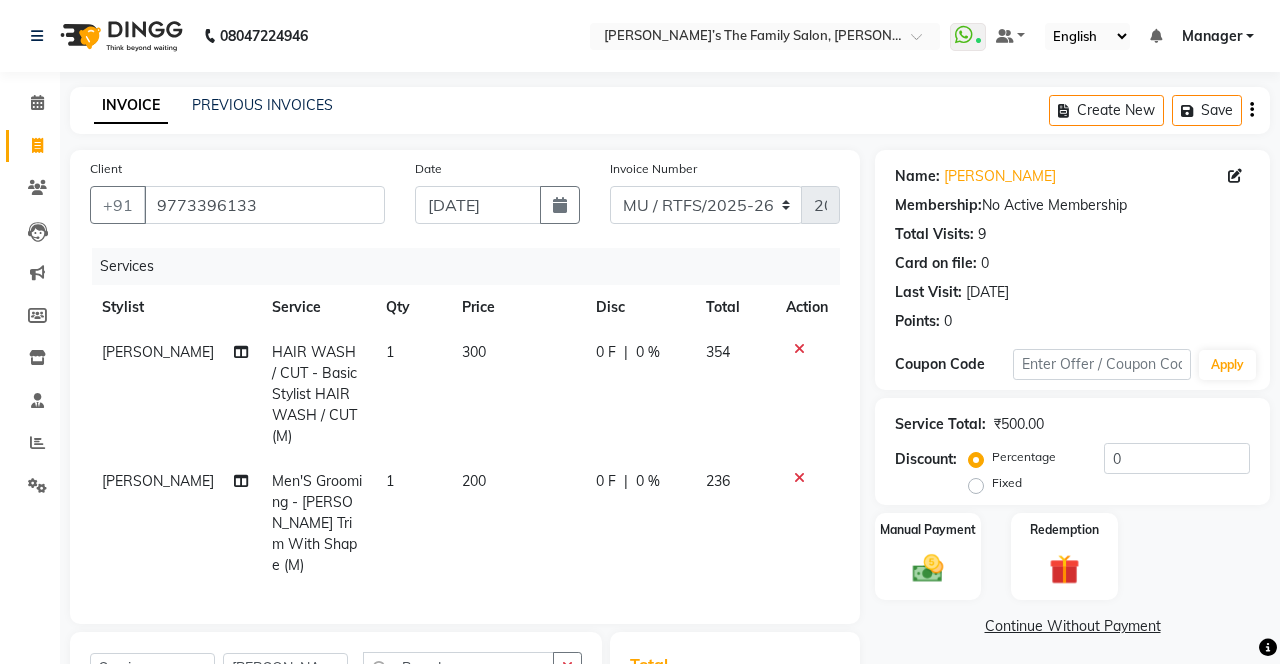 click 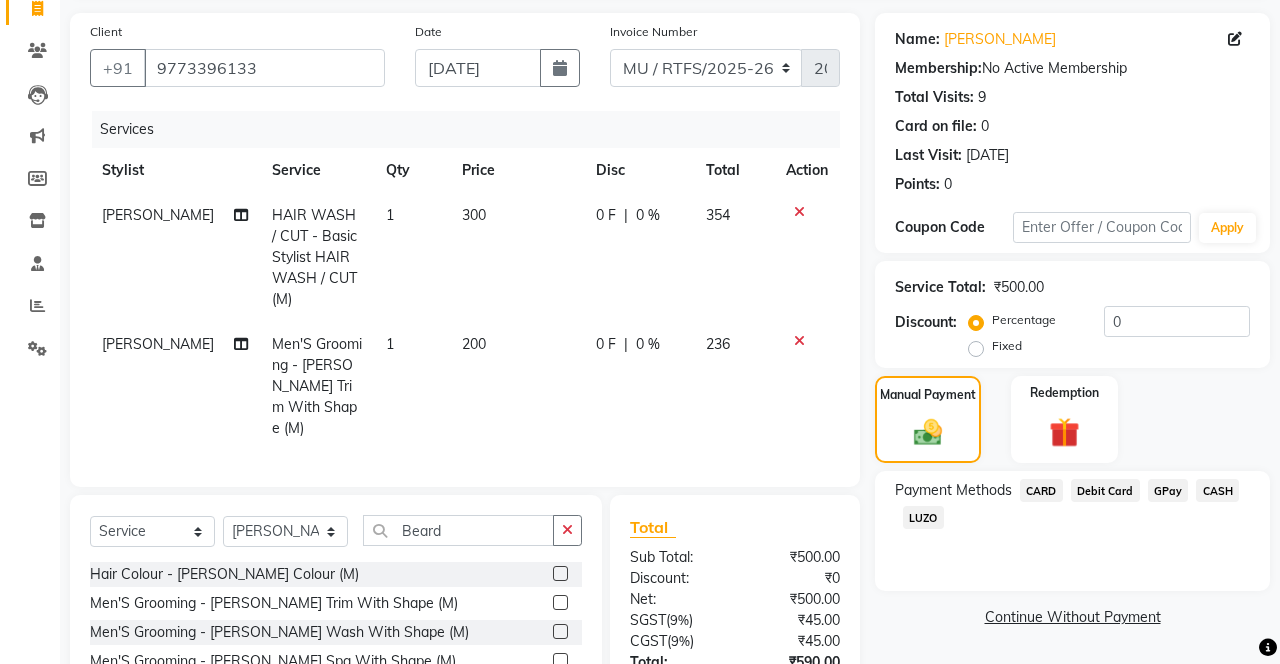 scroll, scrollTop: 184, scrollLeft: 0, axis: vertical 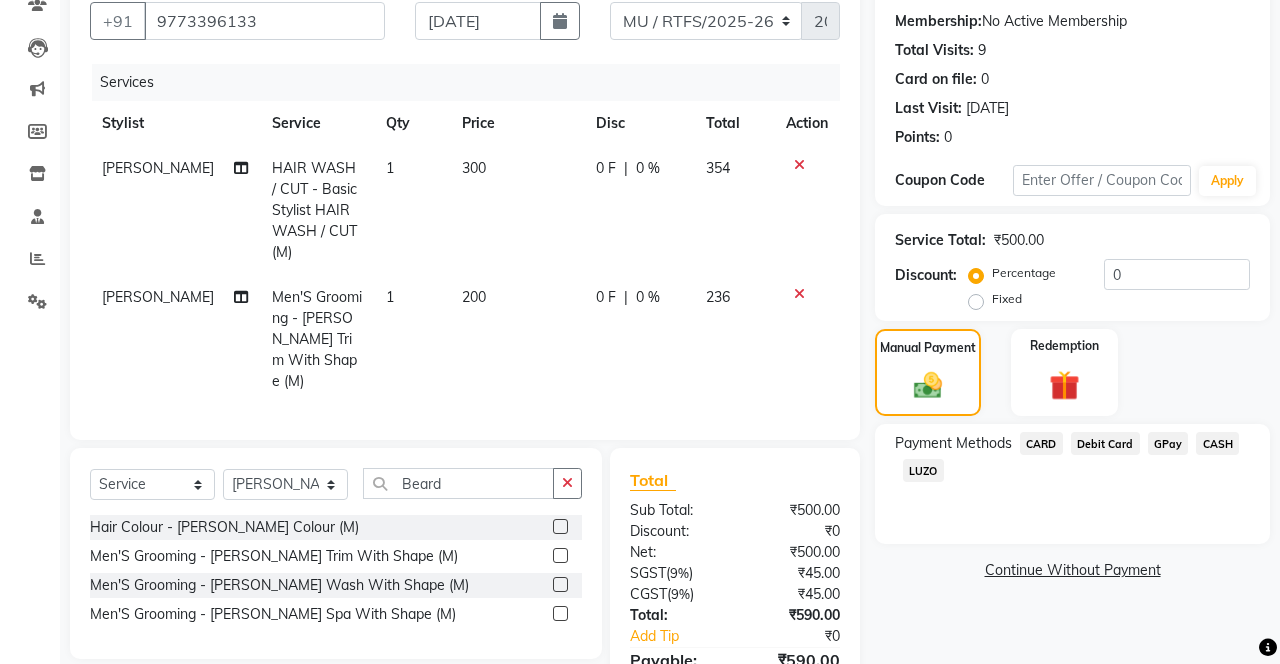 click on "CASH" 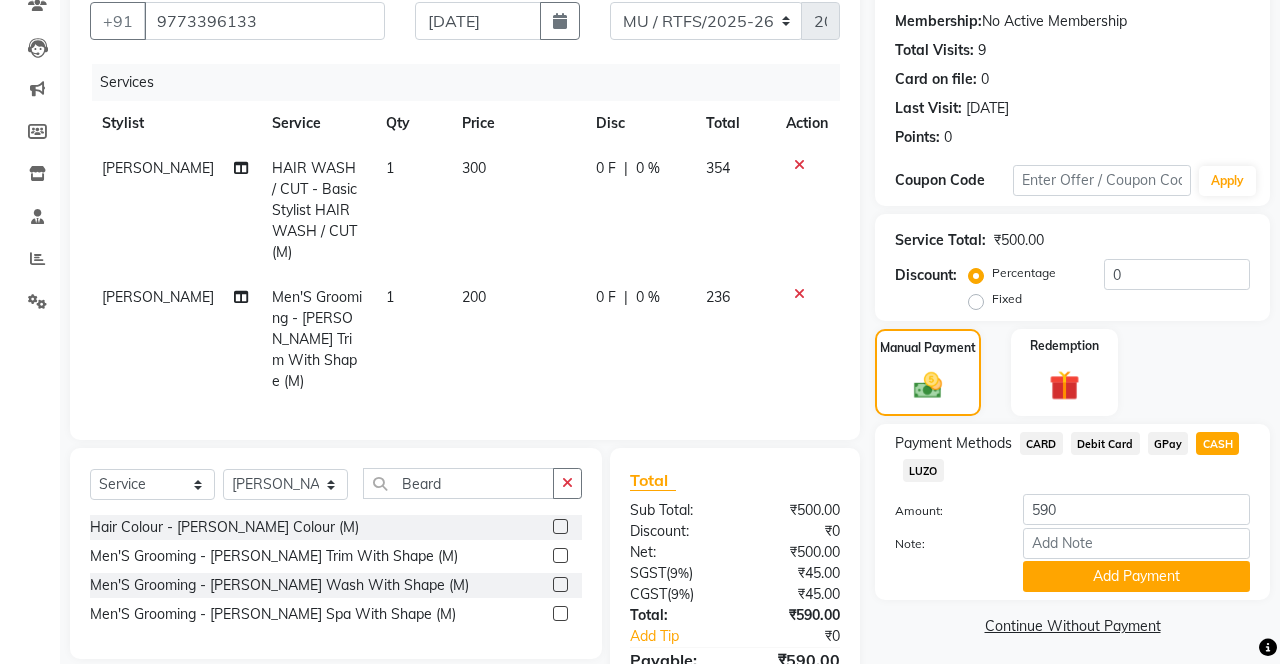 click on "Add Payment" 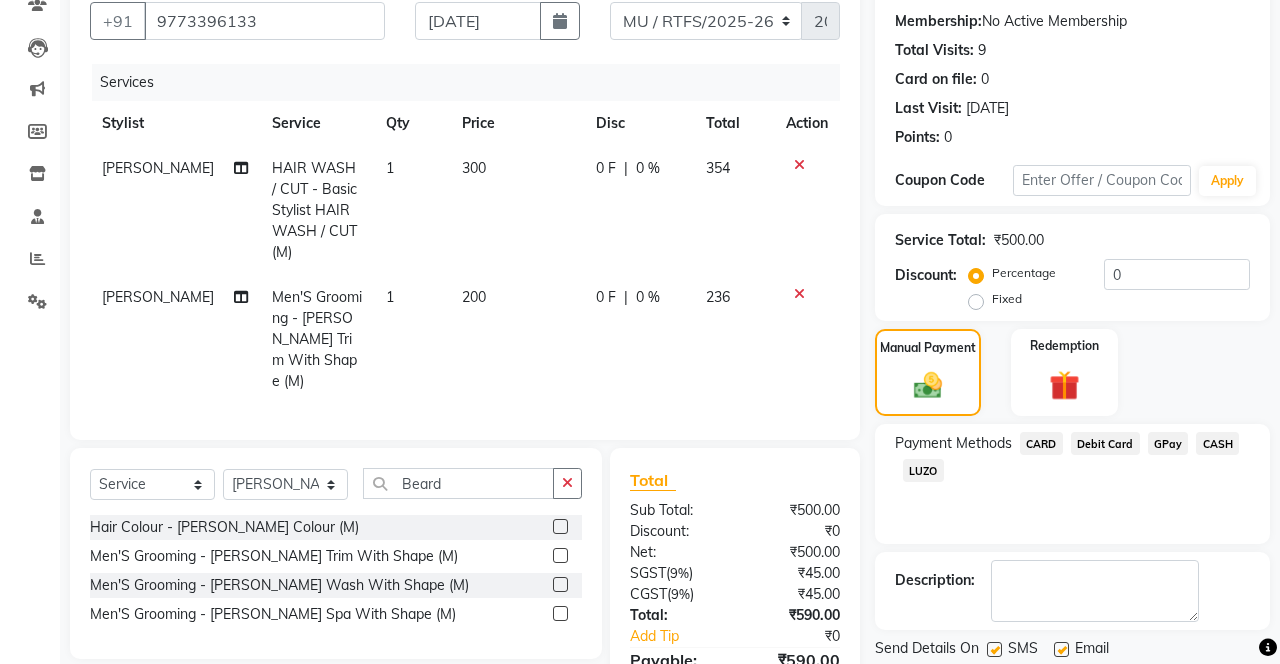 scroll, scrollTop: 255, scrollLeft: 0, axis: vertical 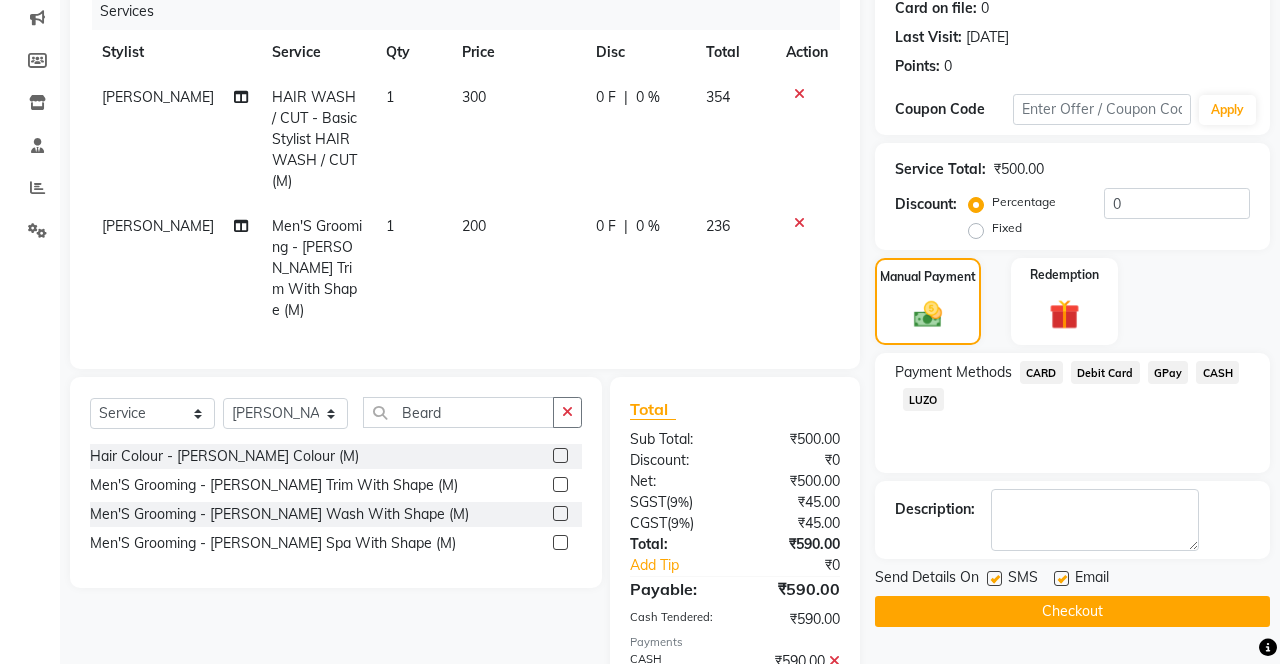 click on "Checkout" 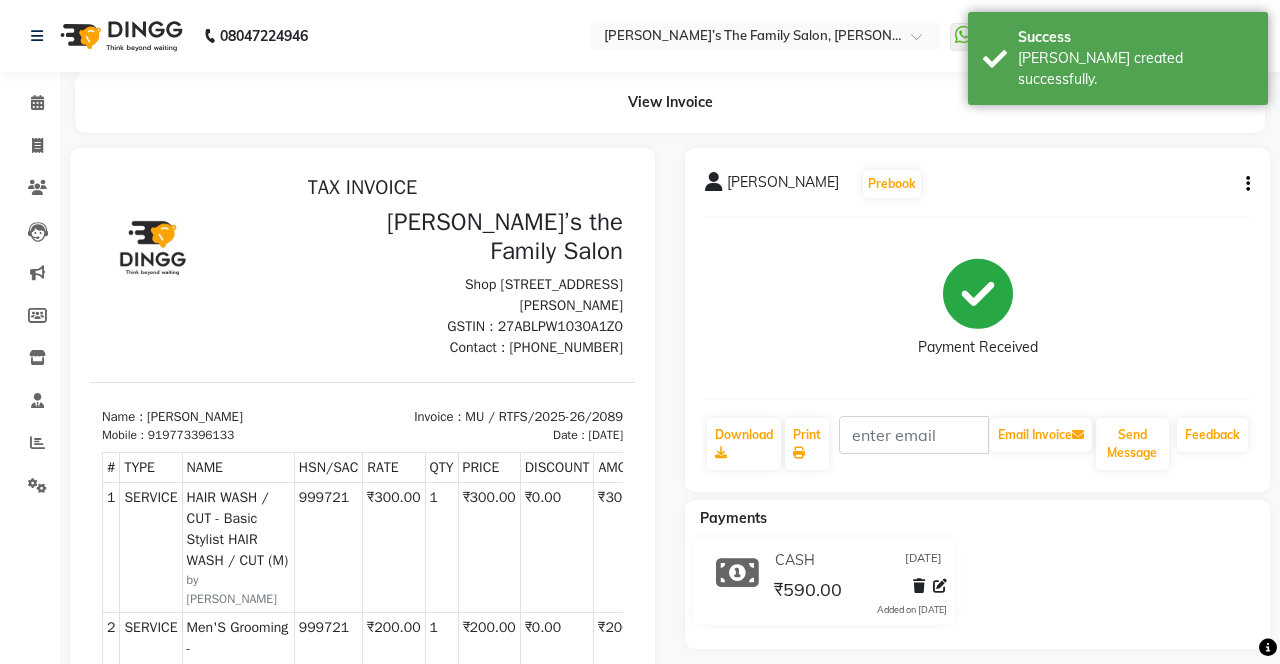 scroll, scrollTop: 0, scrollLeft: 0, axis: both 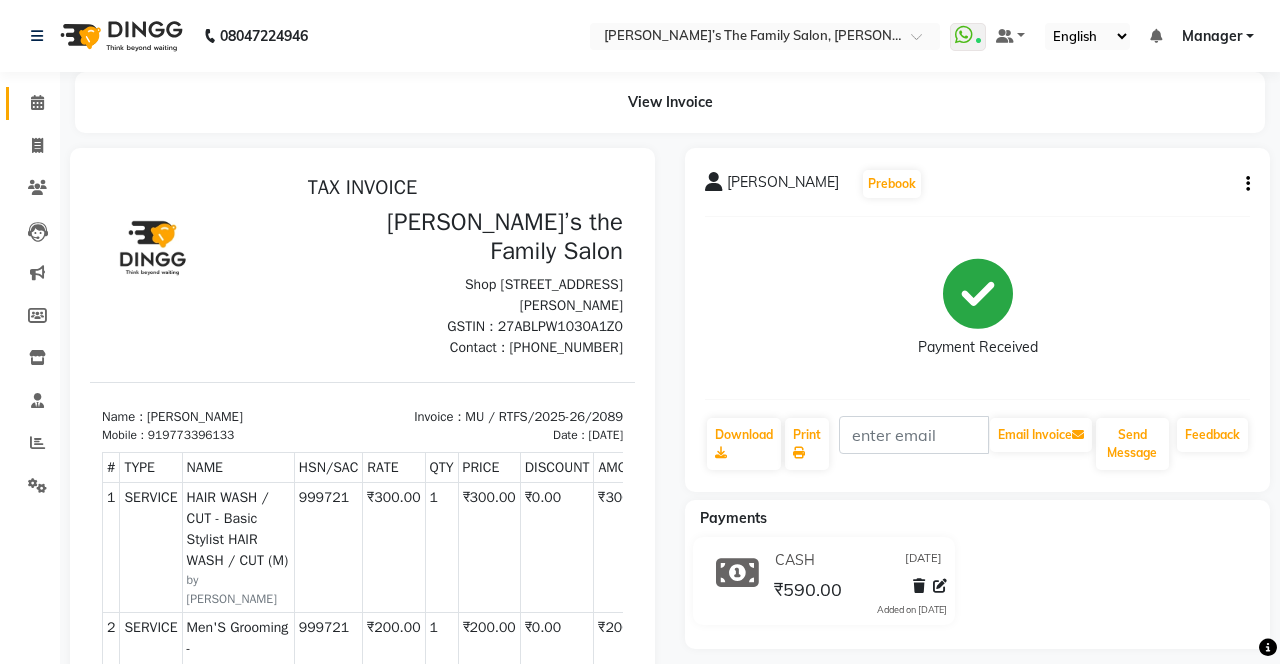 click 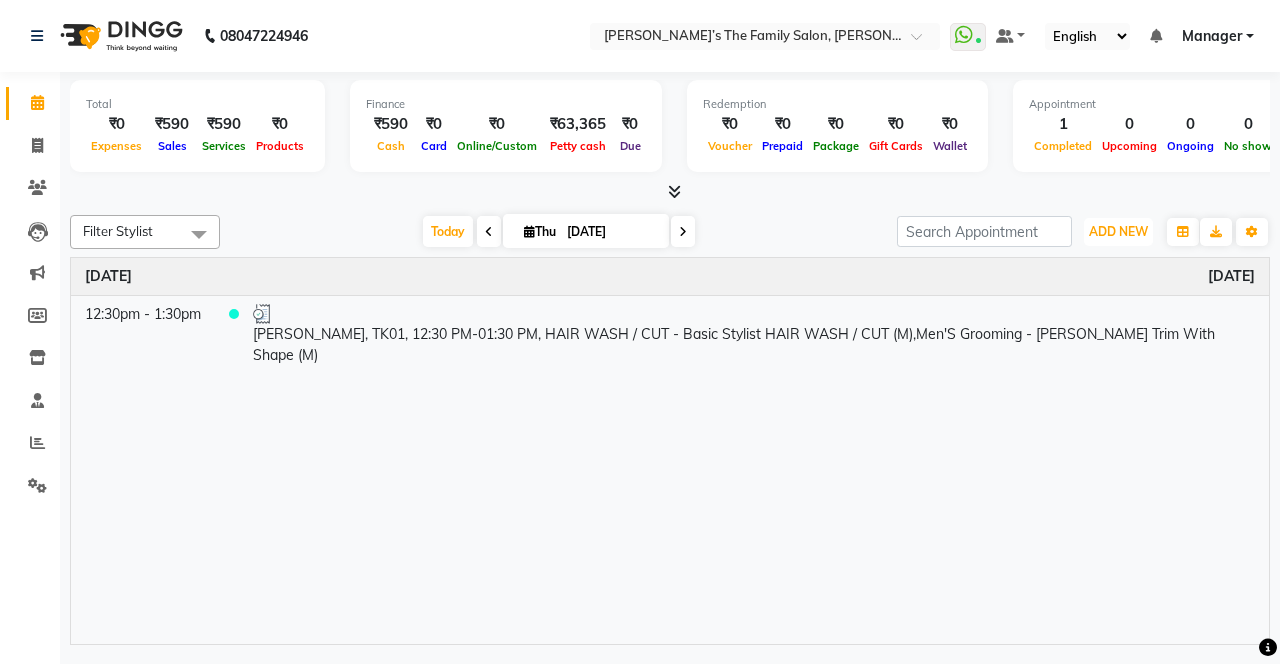 click on "ADD NEW" at bounding box center [1118, 231] 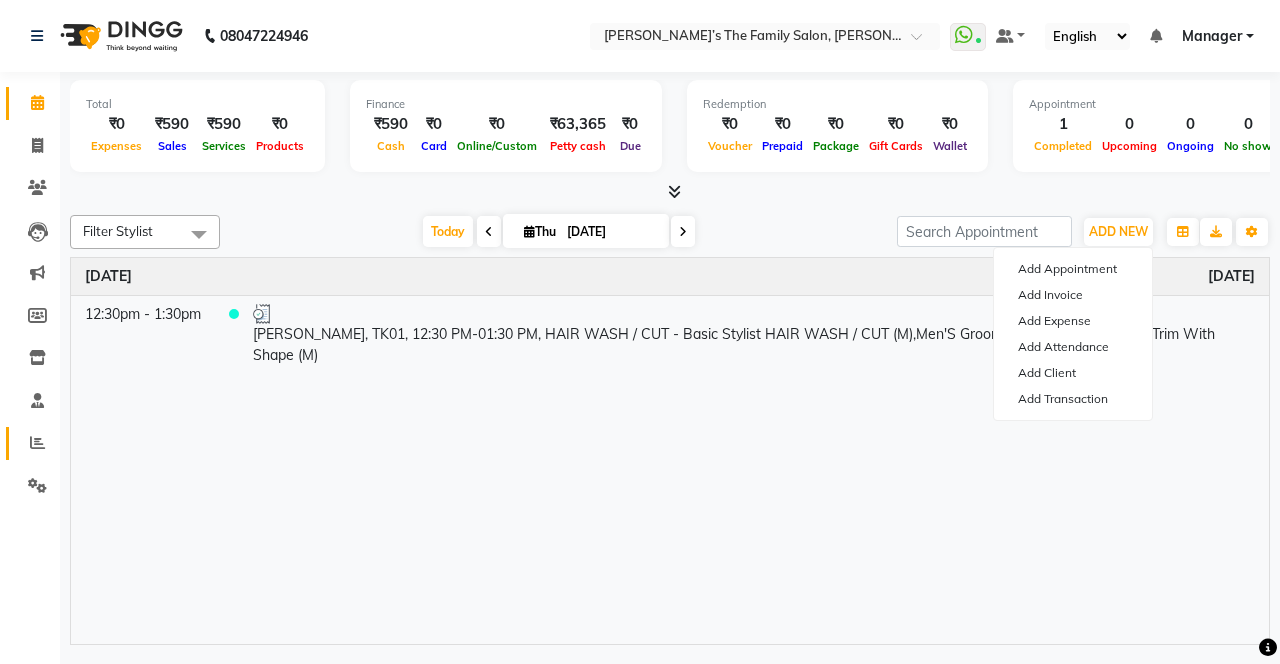 click 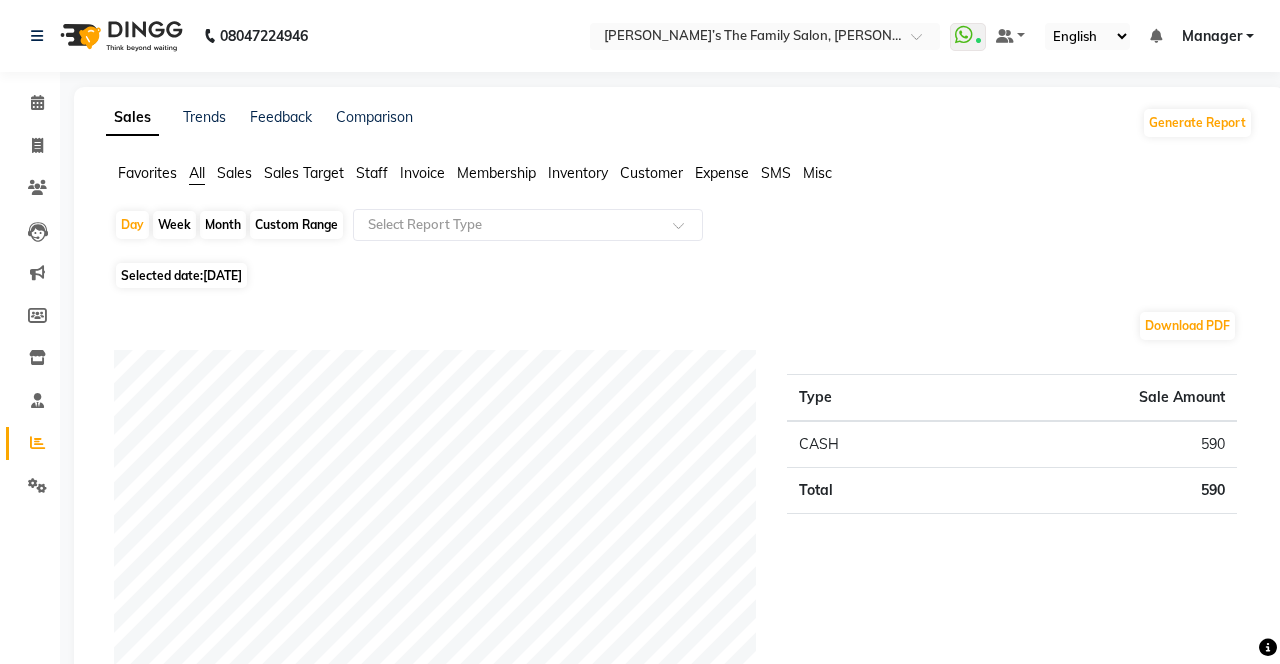click on "Expense" 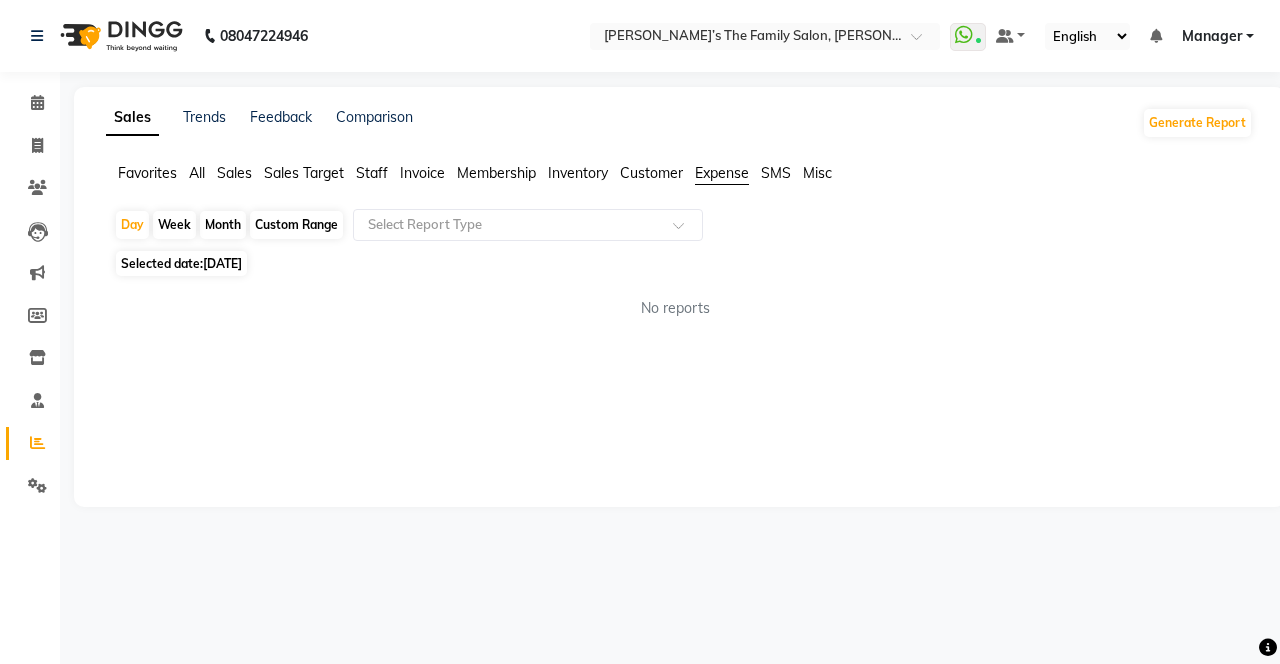 click on "Custom Range" 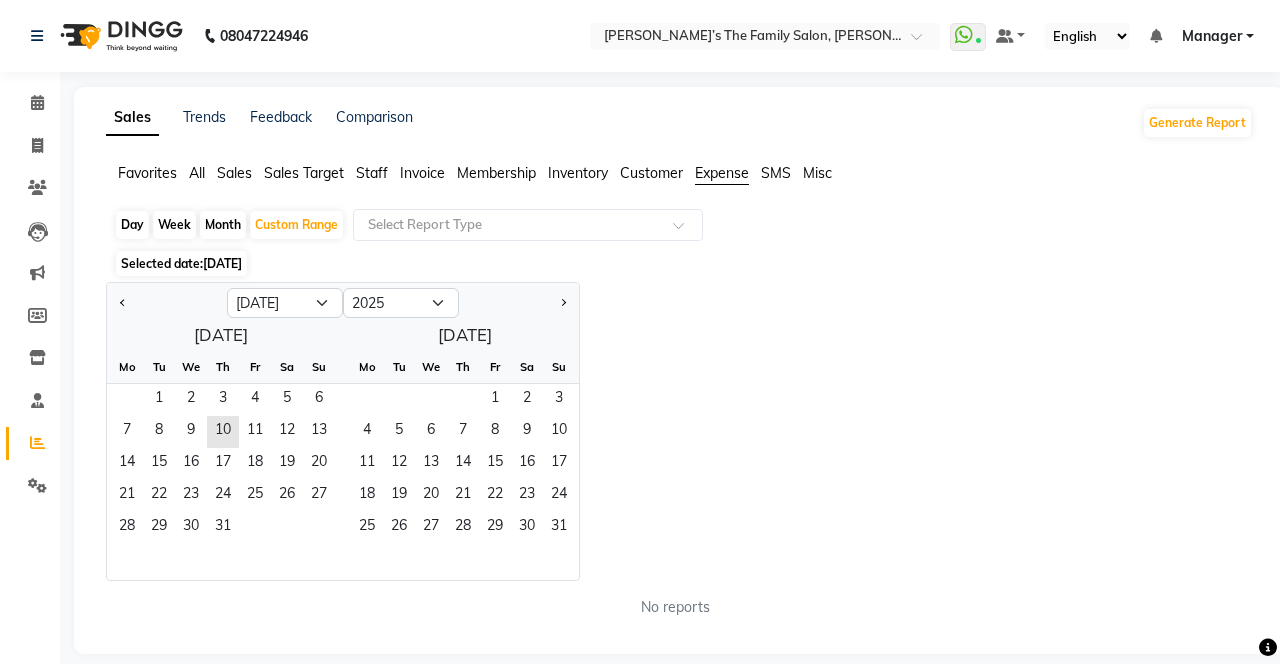click 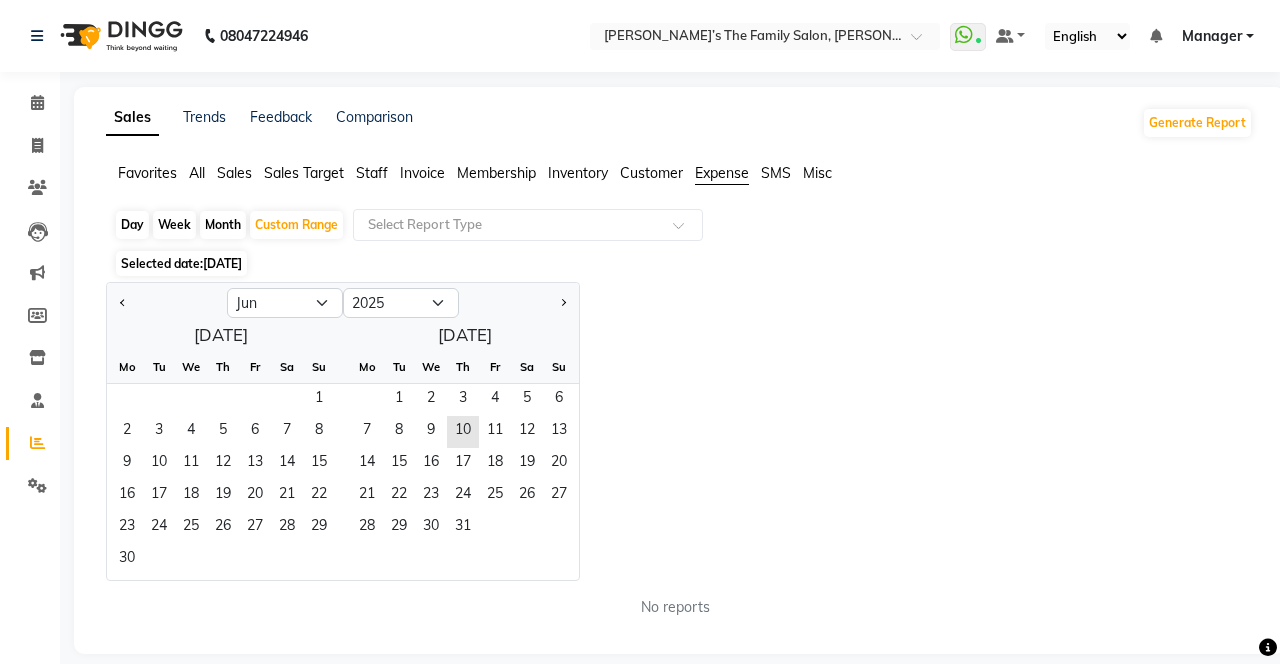 click on "5" 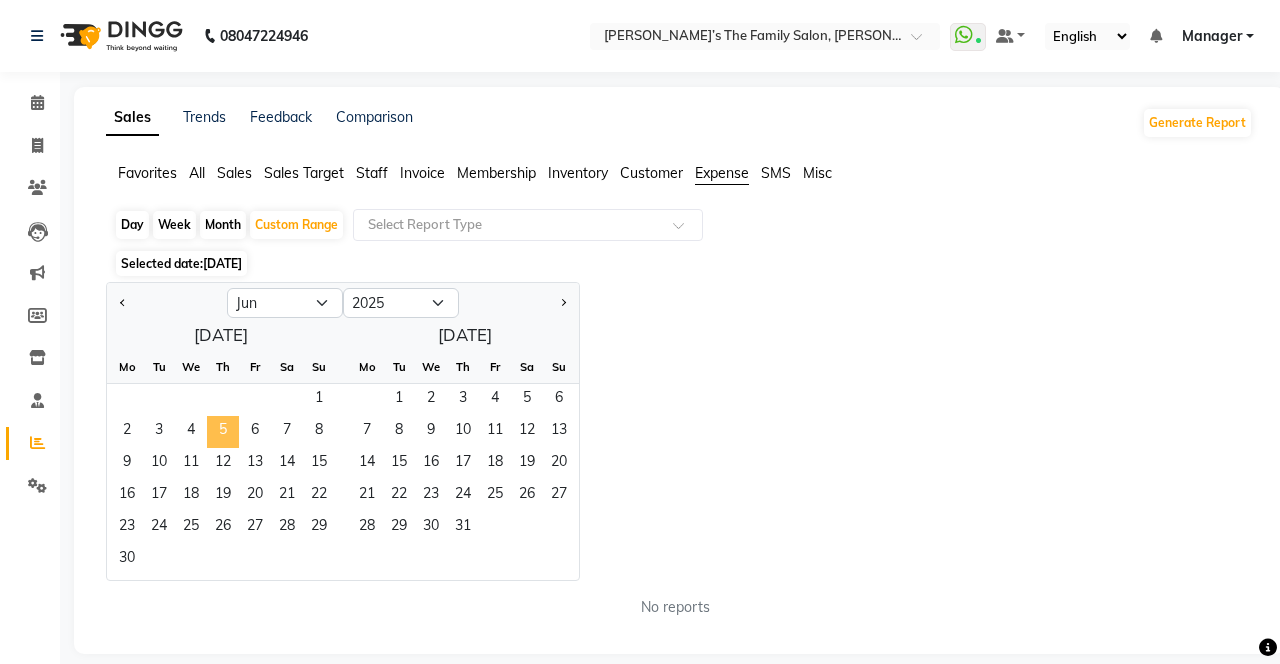 click 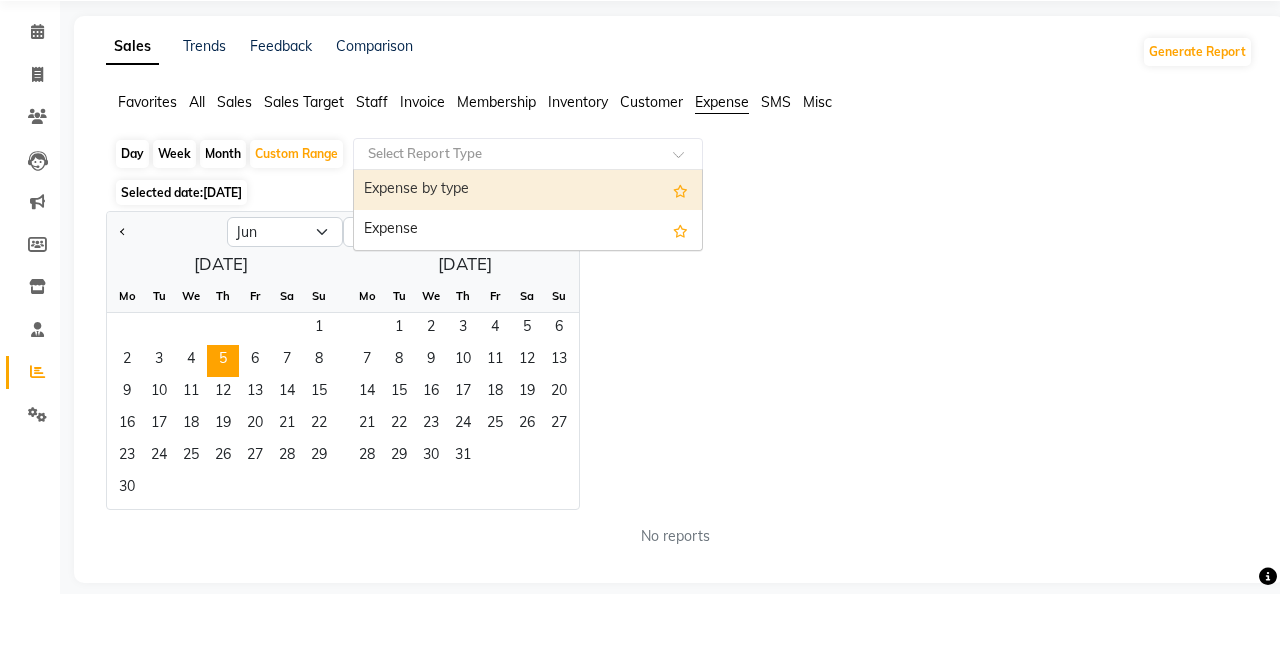 click on "Expense" at bounding box center (528, 301) 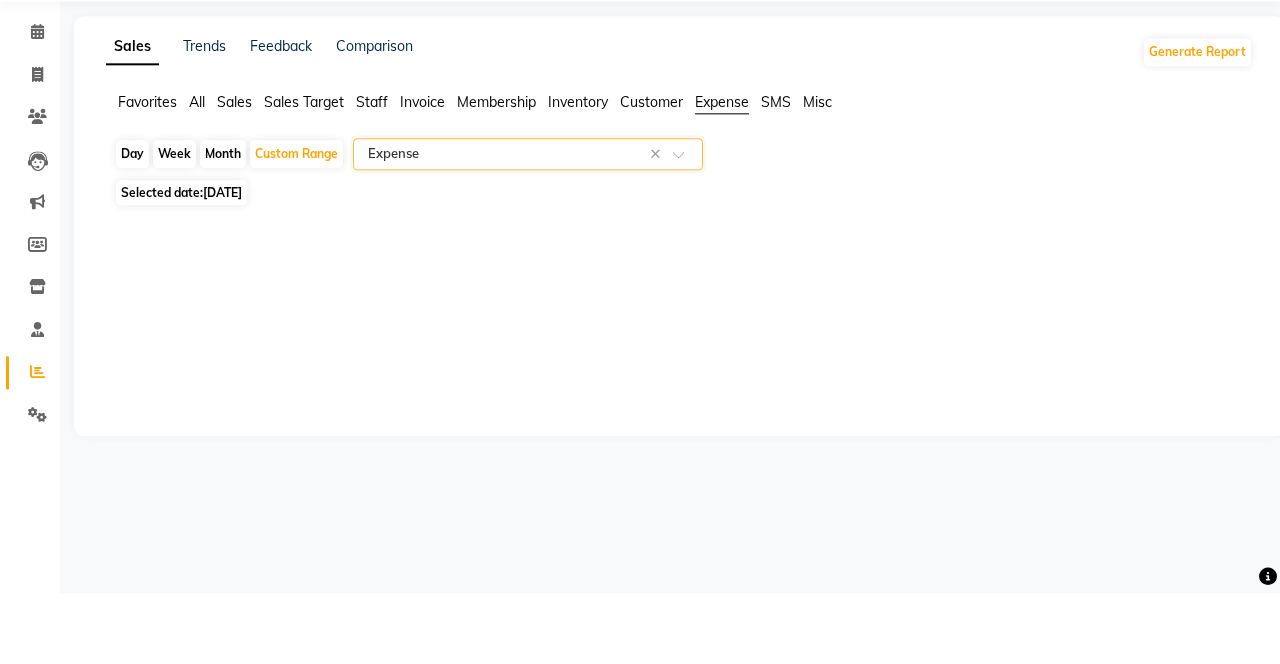 click on "Day" 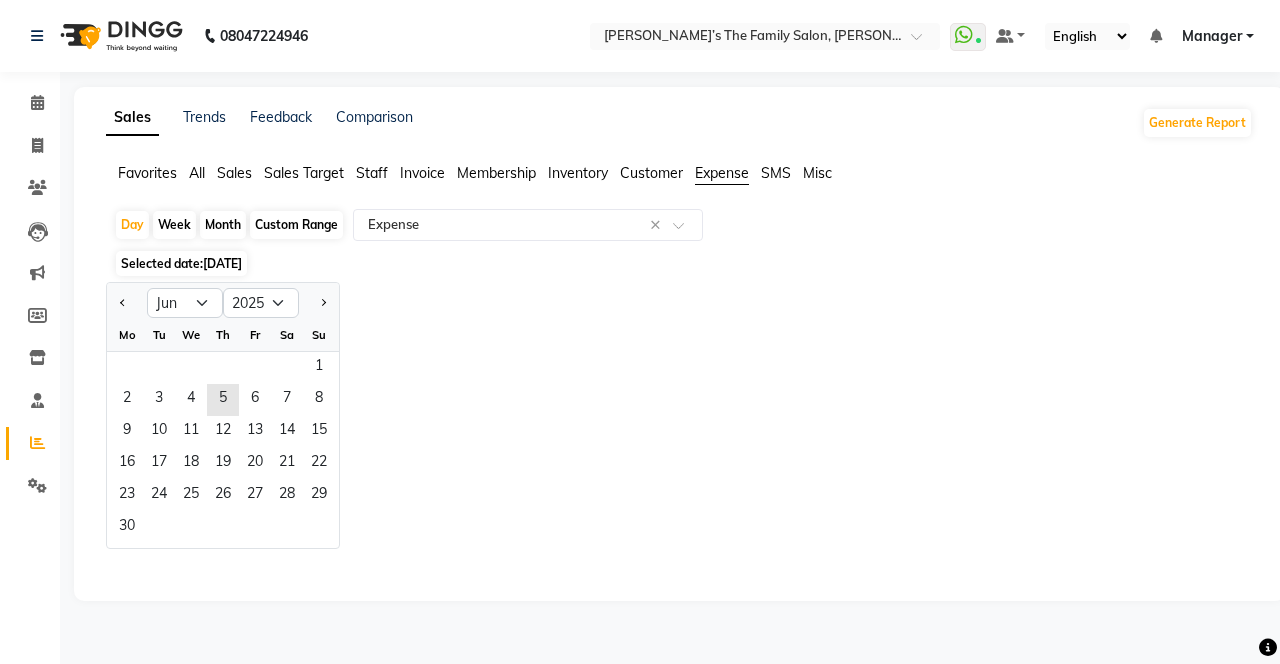 click on "5" 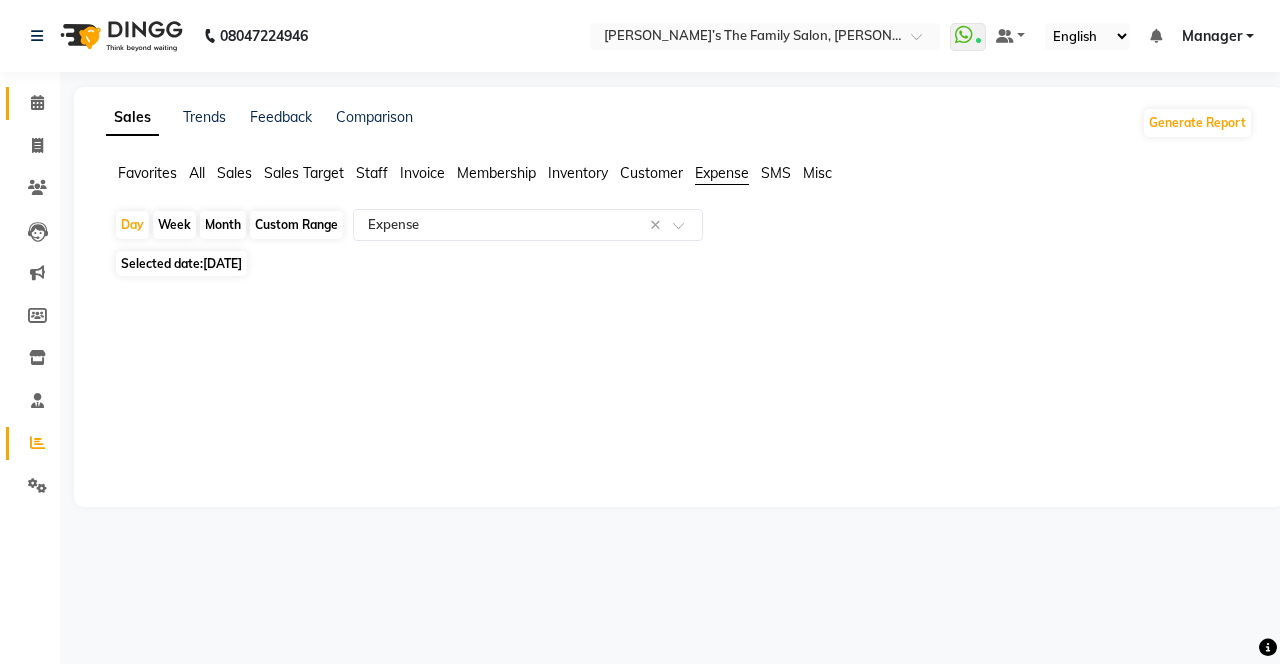 click 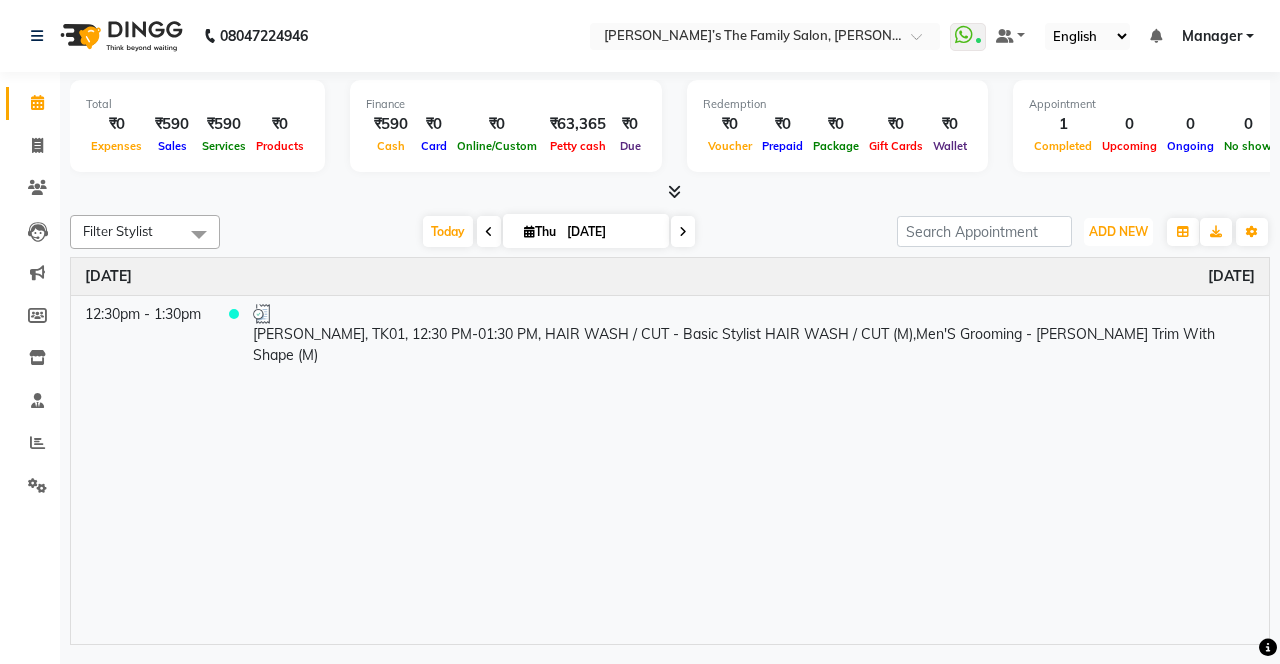 click on "ADD NEW" at bounding box center [1118, 231] 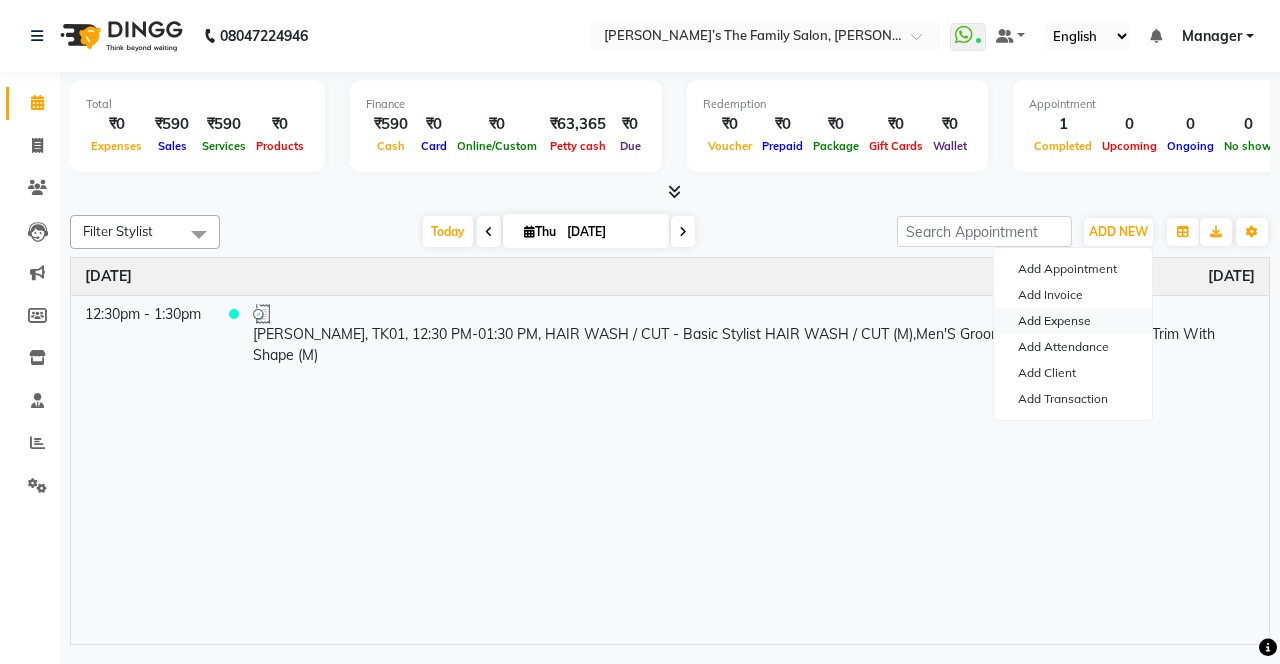 click on "Add Expense" at bounding box center [1073, 321] 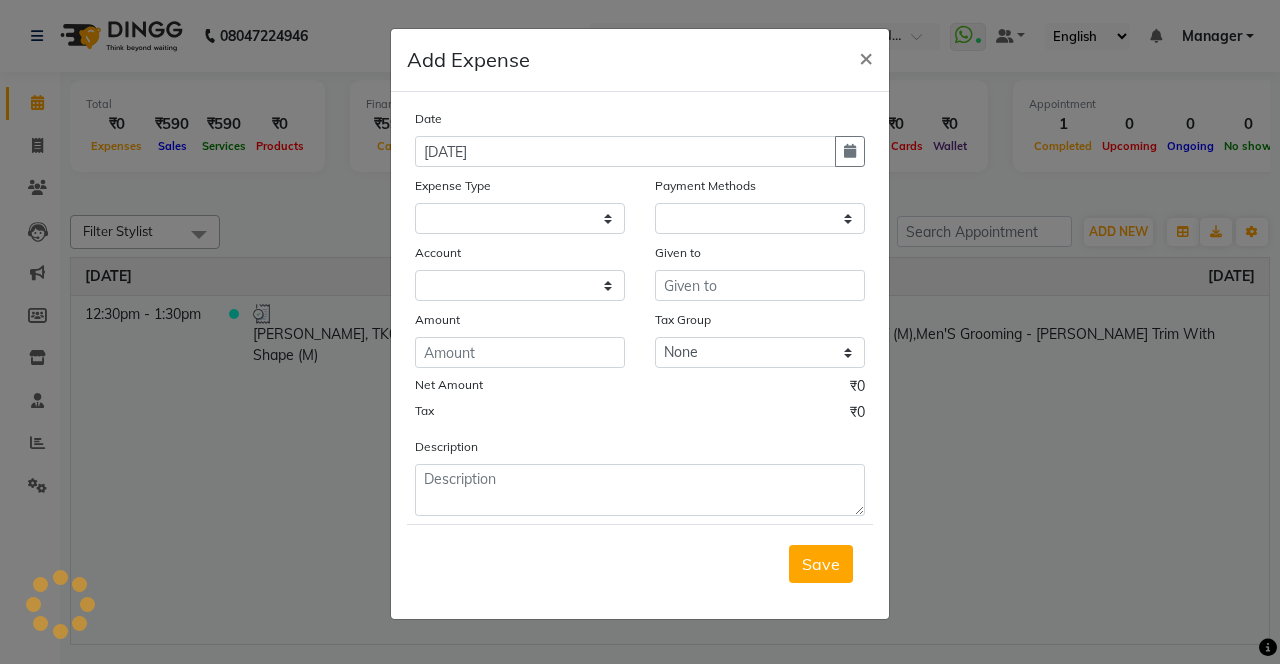 select on "1" 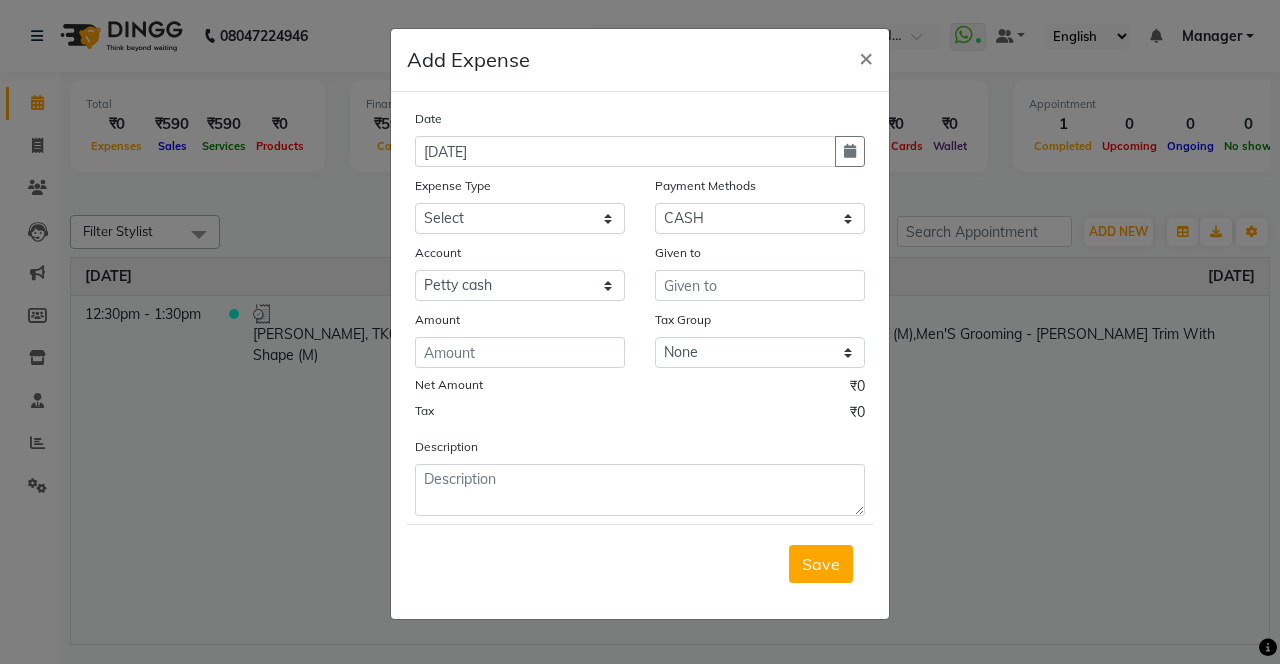 click 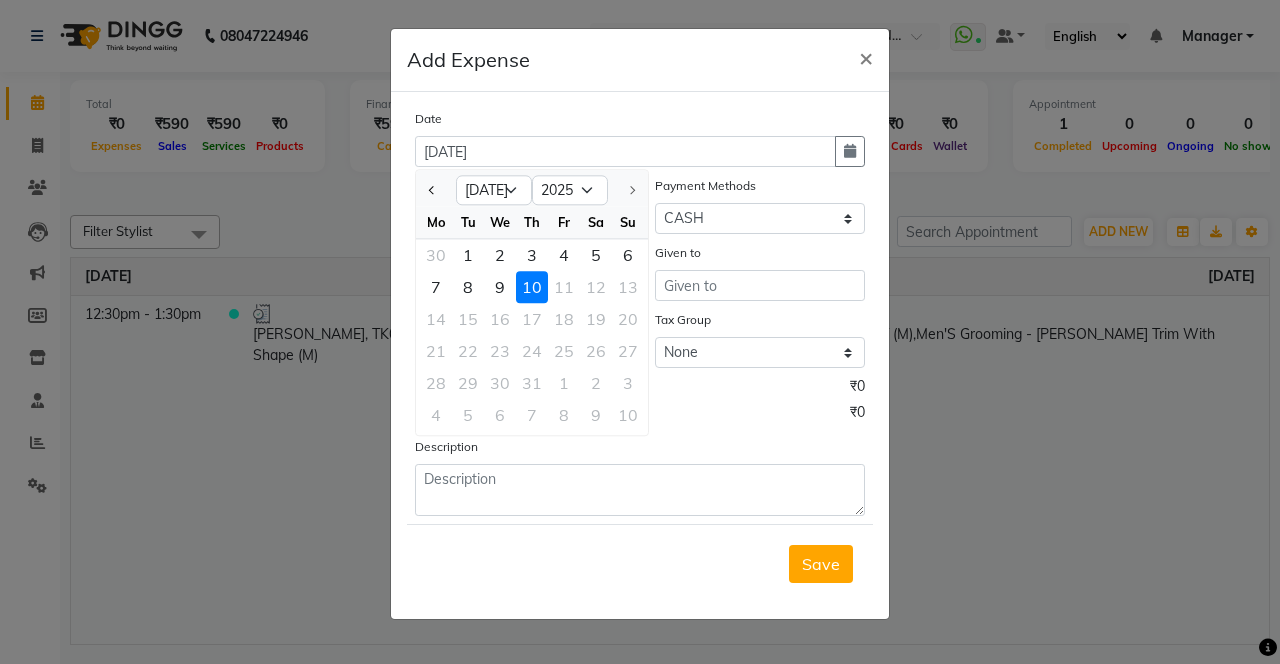 click 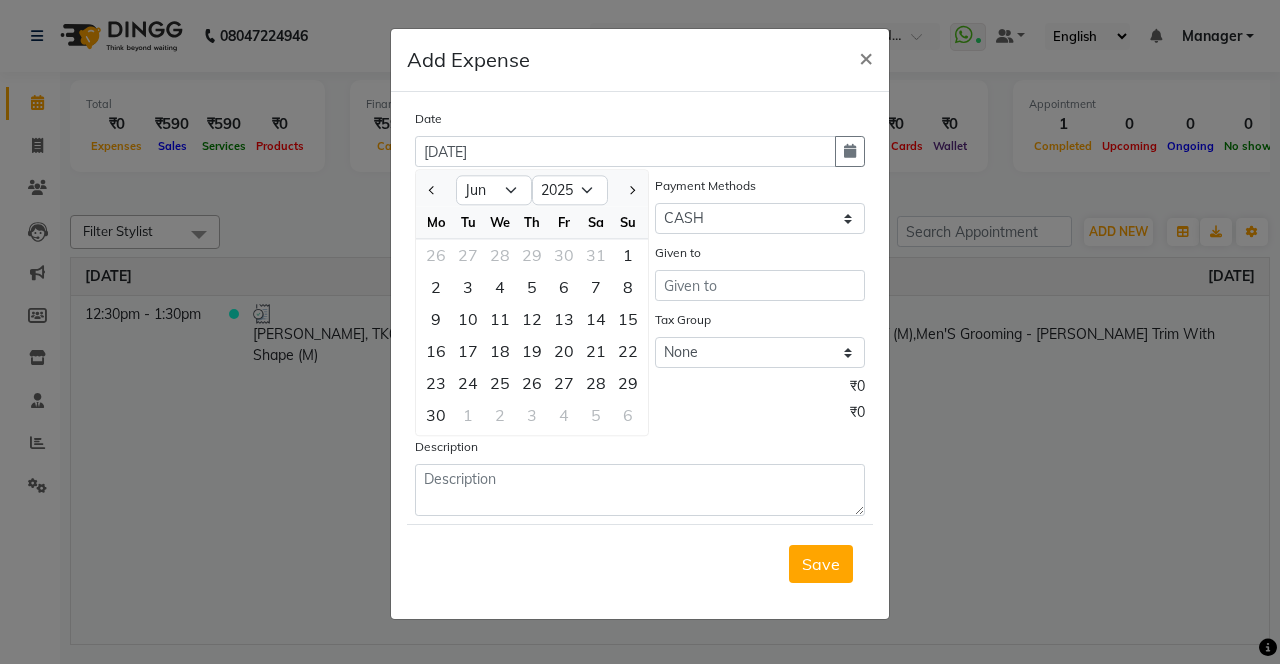 click on "5" 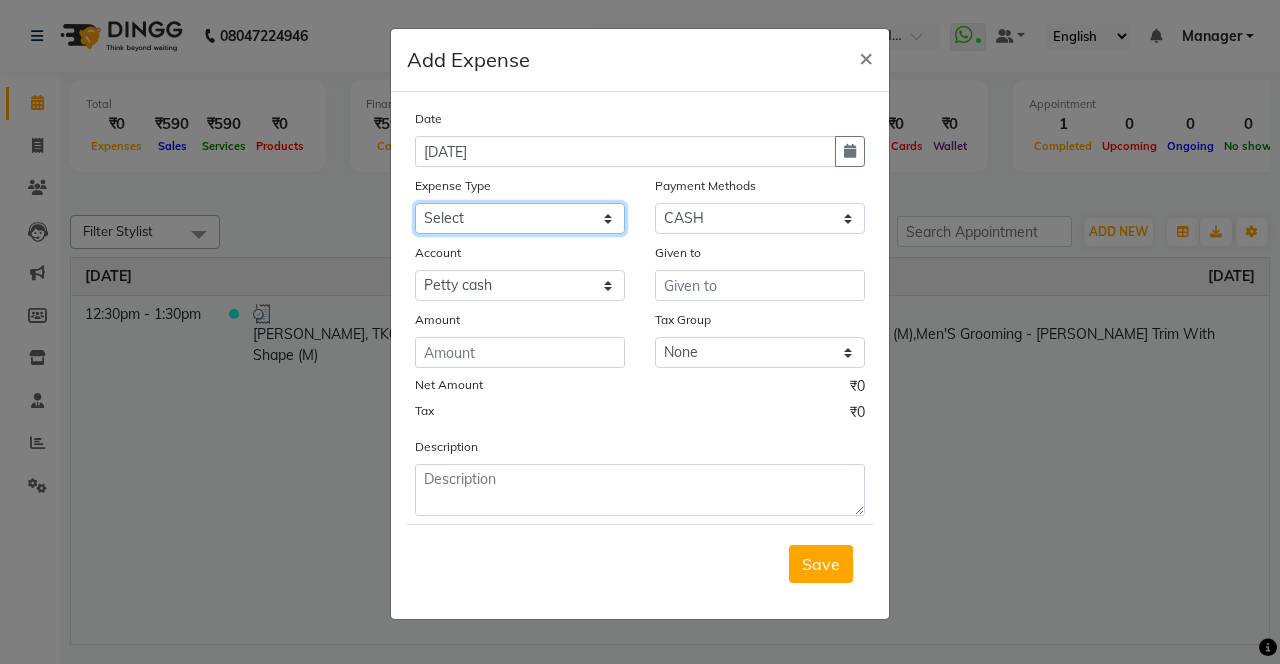 click on "Select Advance Salary Bank charges Car maintenance  Cash transfer to bank Cash transfer to hub Client Snacks Clinical charges coffee Equipment Fuel Govt fee Incentive Insurance International purchase Loan Repayment Maintenance Marketing Milk Miscellaneous MRA Other Pantry Product Rent Salary Staff Snacks Tax Tea & Refreshment Tip Transfer Utilities" 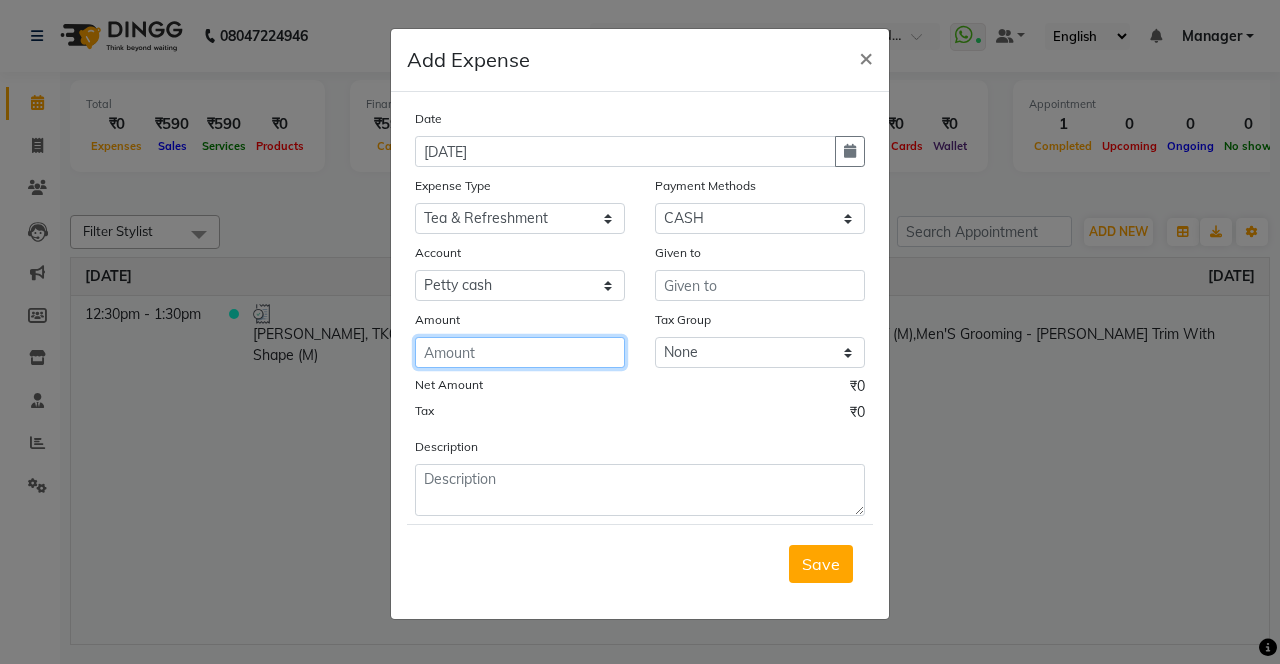 click 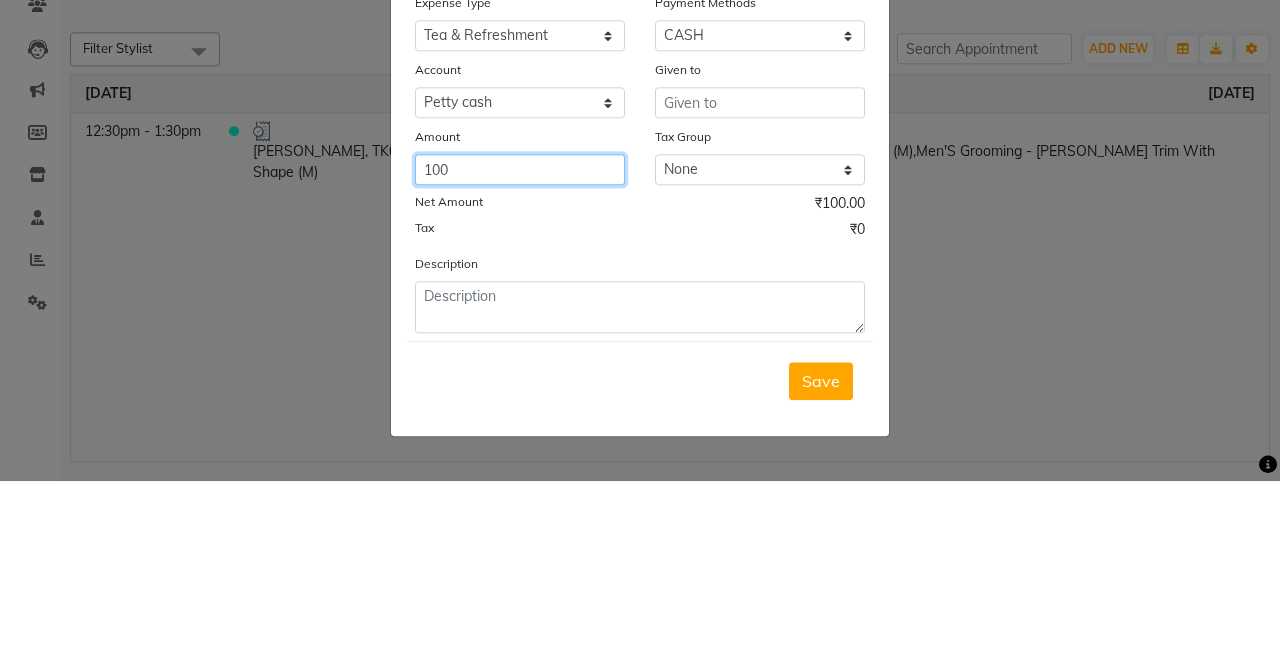 type on "100" 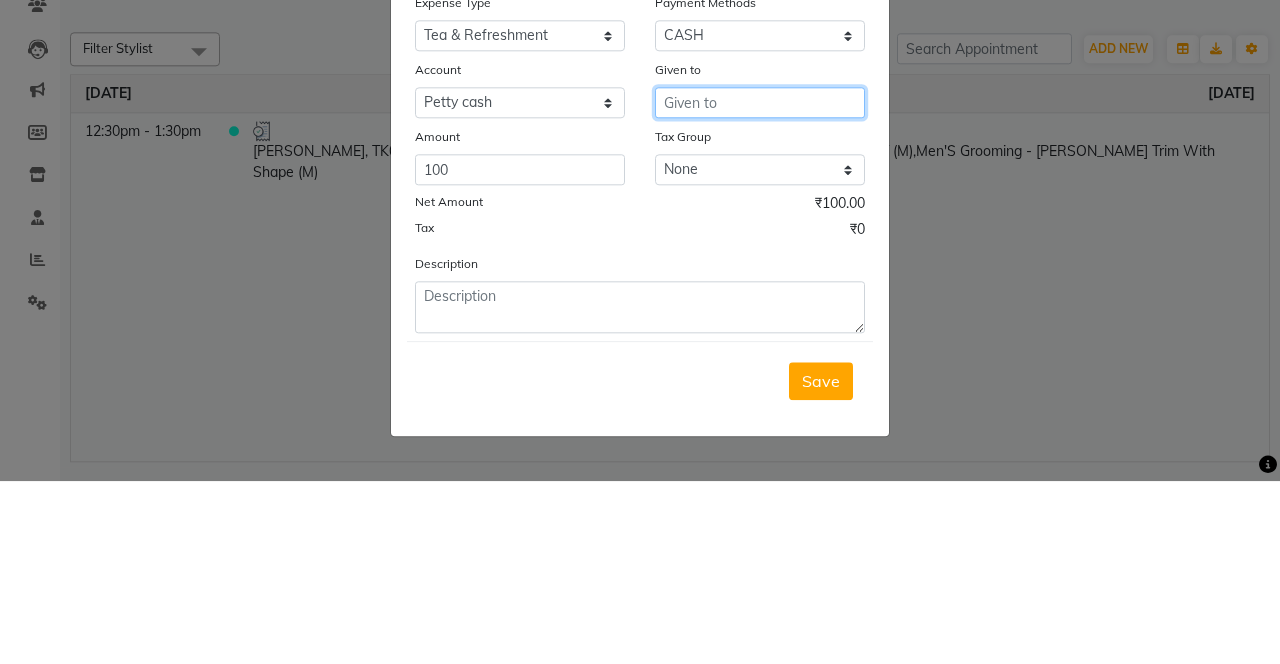 click at bounding box center [760, 285] 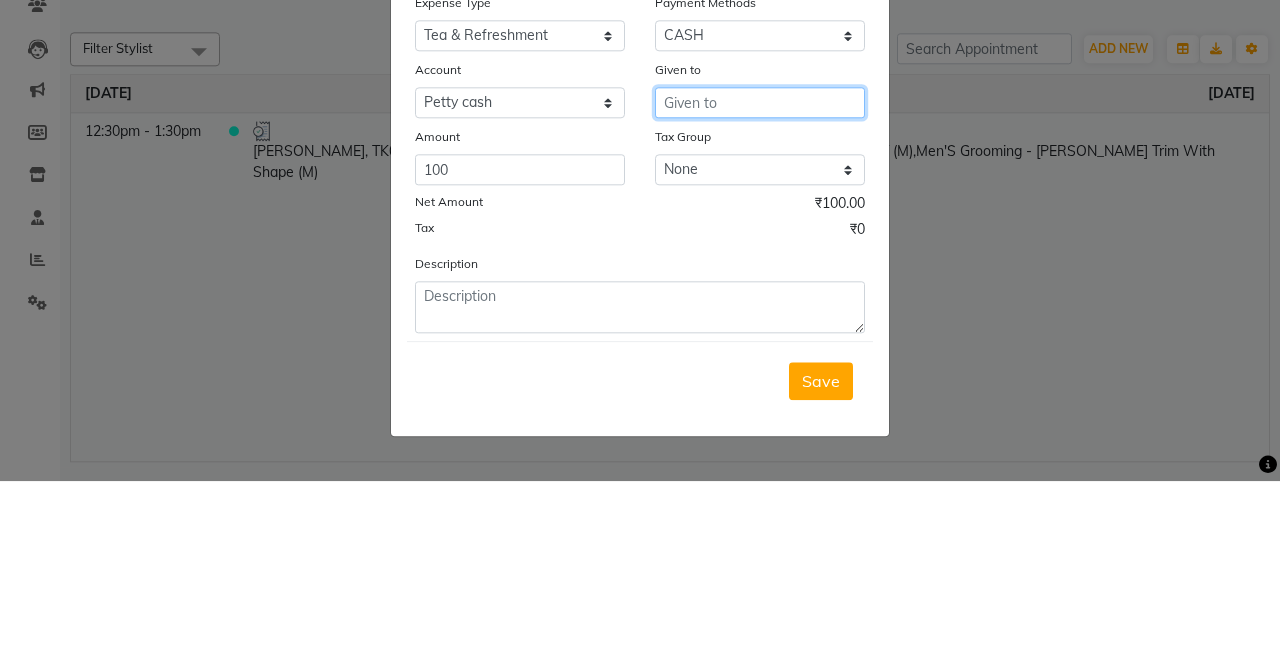 type on "j" 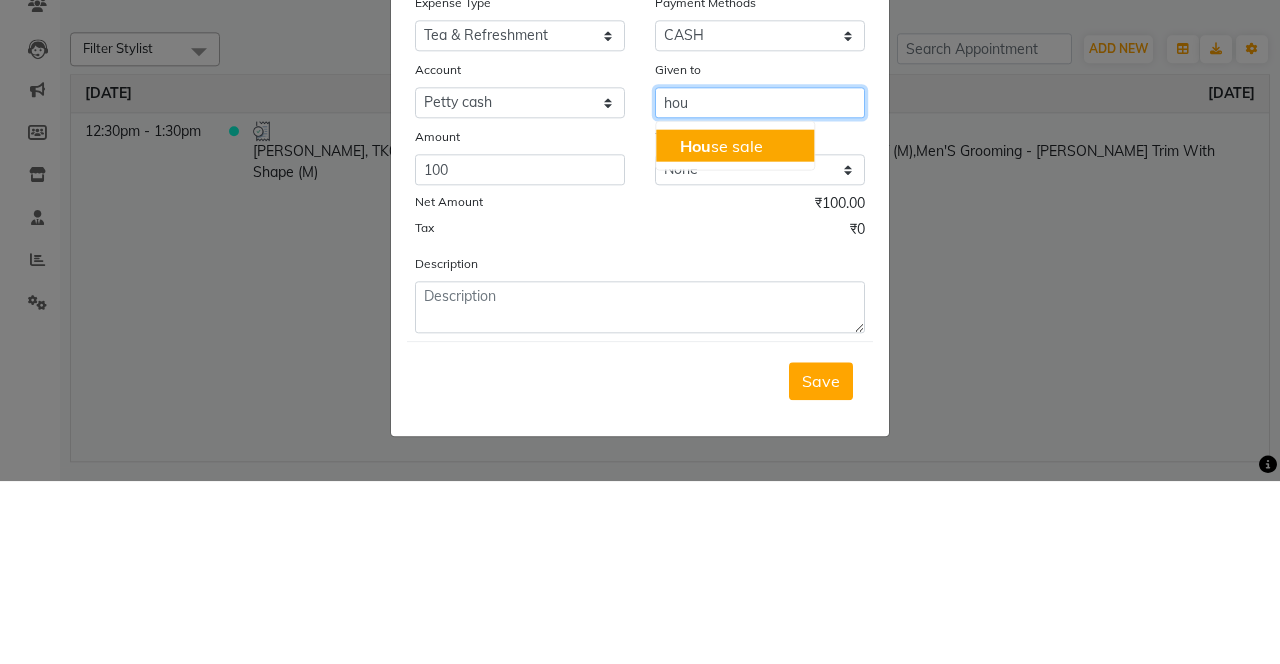 click on "Hou se sale" at bounding box center (721, 328) 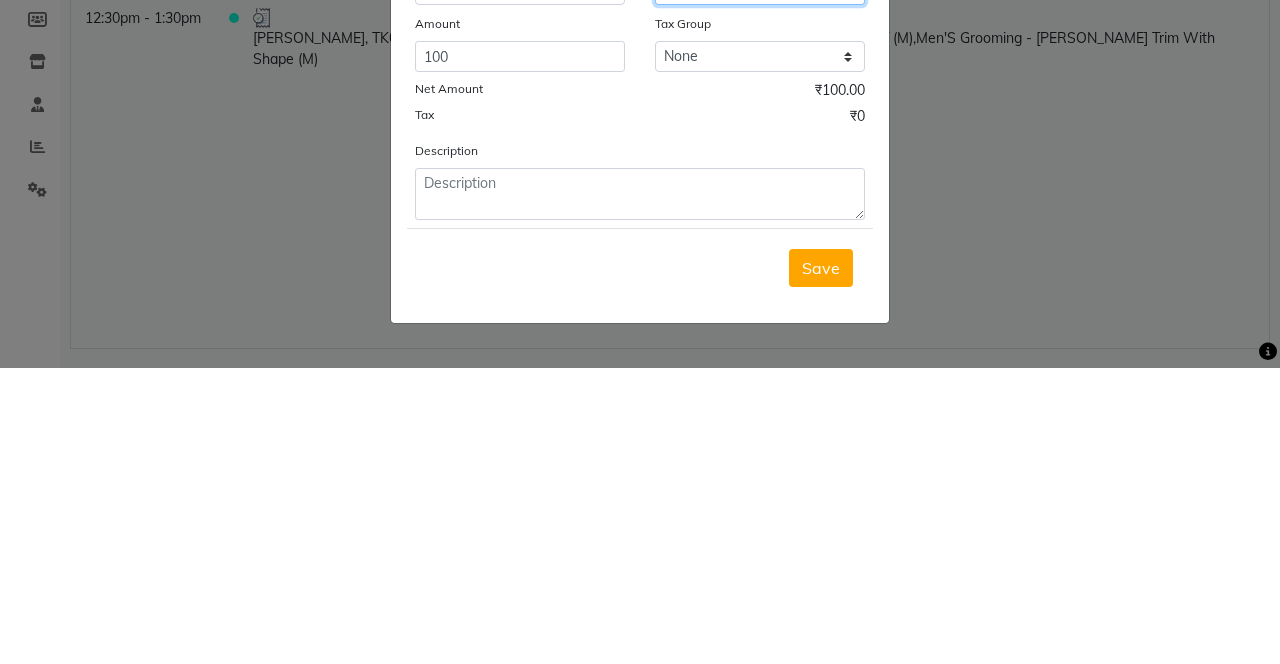 type on "House sale" 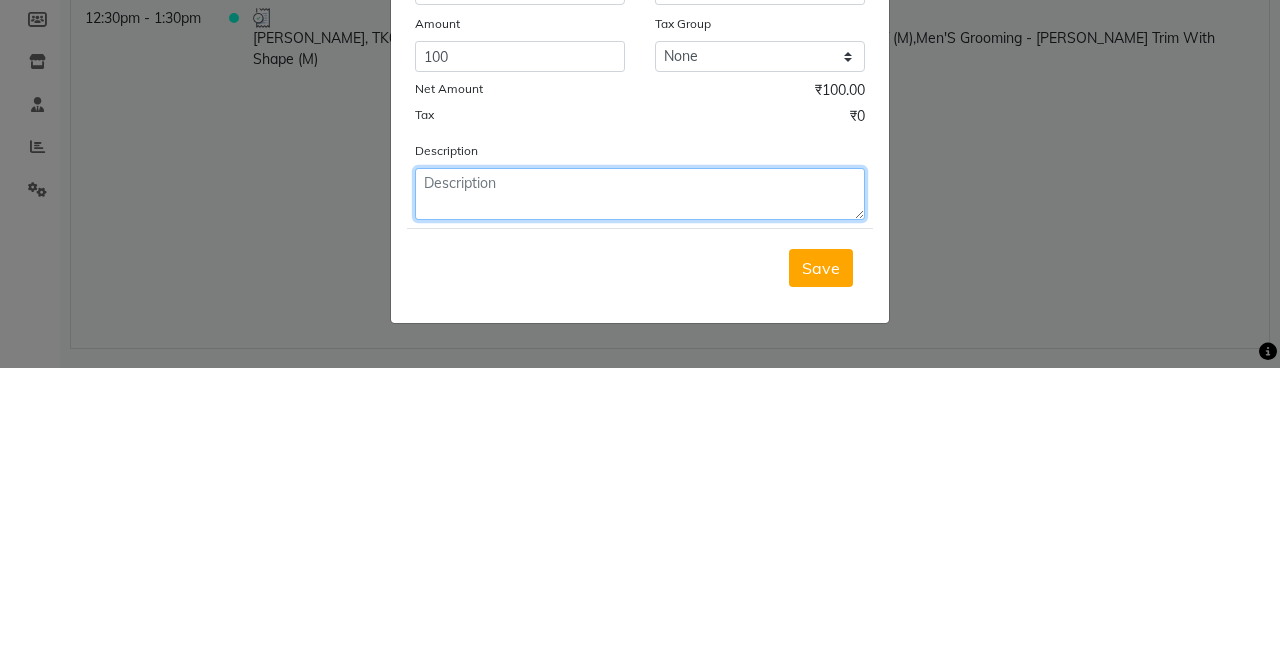 click 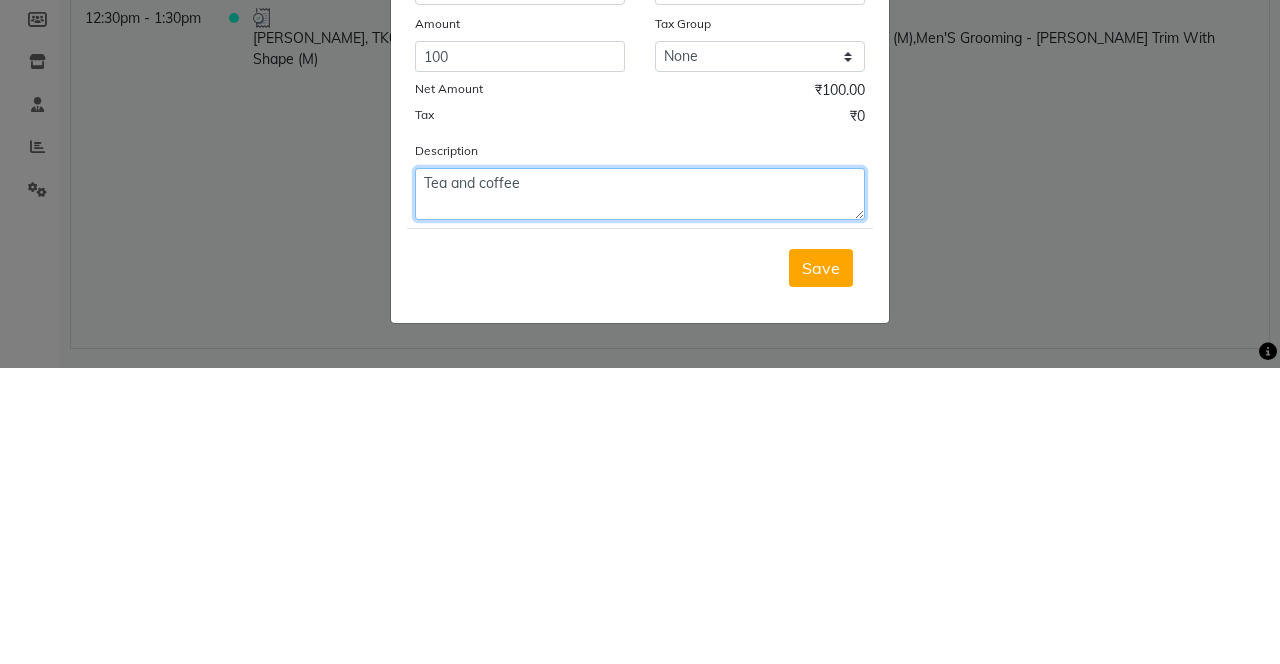 type on "Tea and coffee" 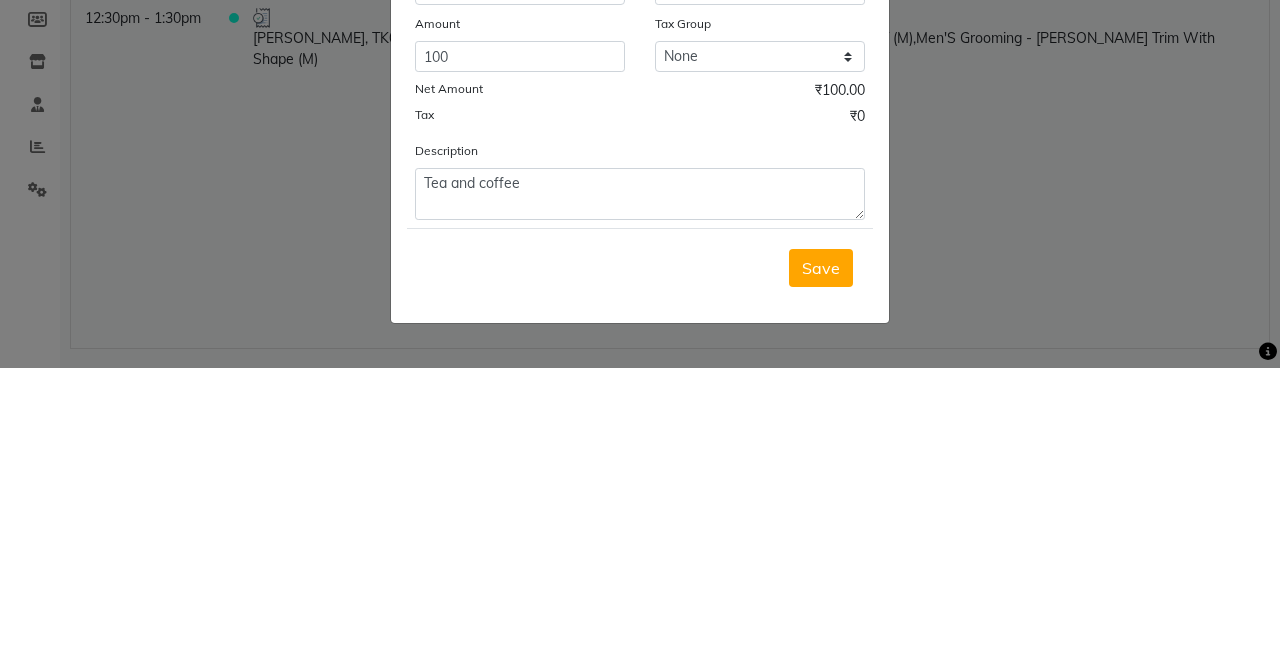 click on "Save" at bounding box center (821, 564) 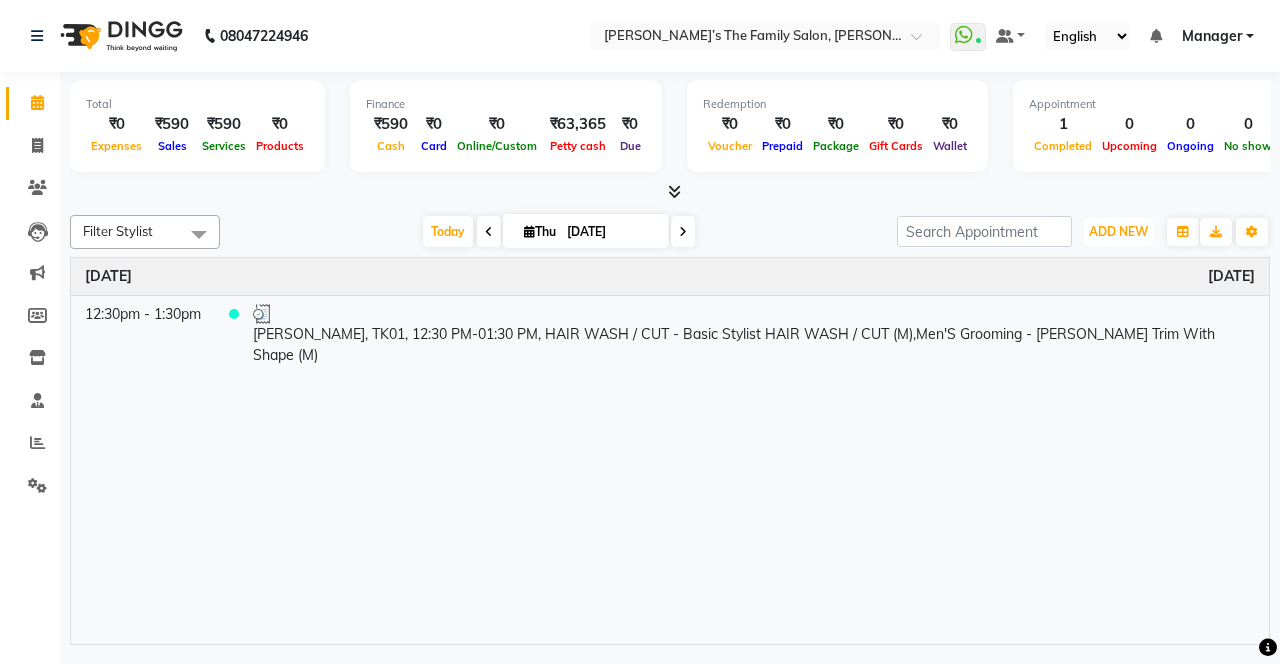 click on "ADD NEW Toggle Dropdown" at bounding box center (1118, 232) 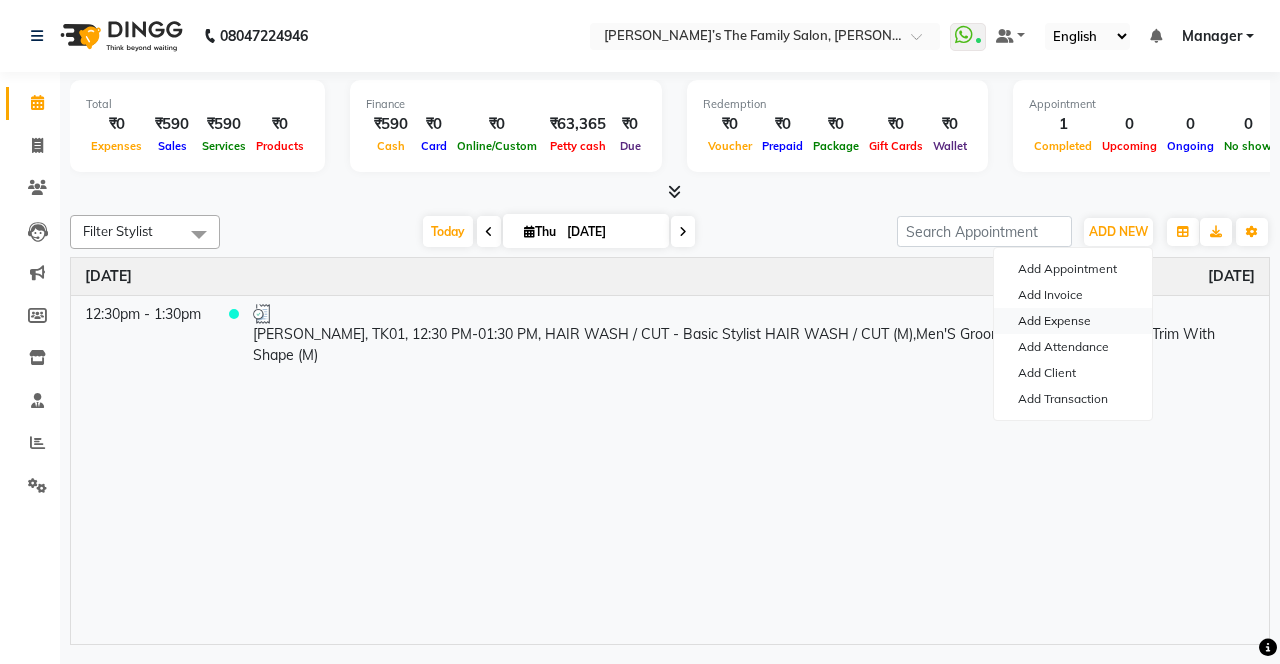 click on "Add Expense" at bounding box center [1073, 321] 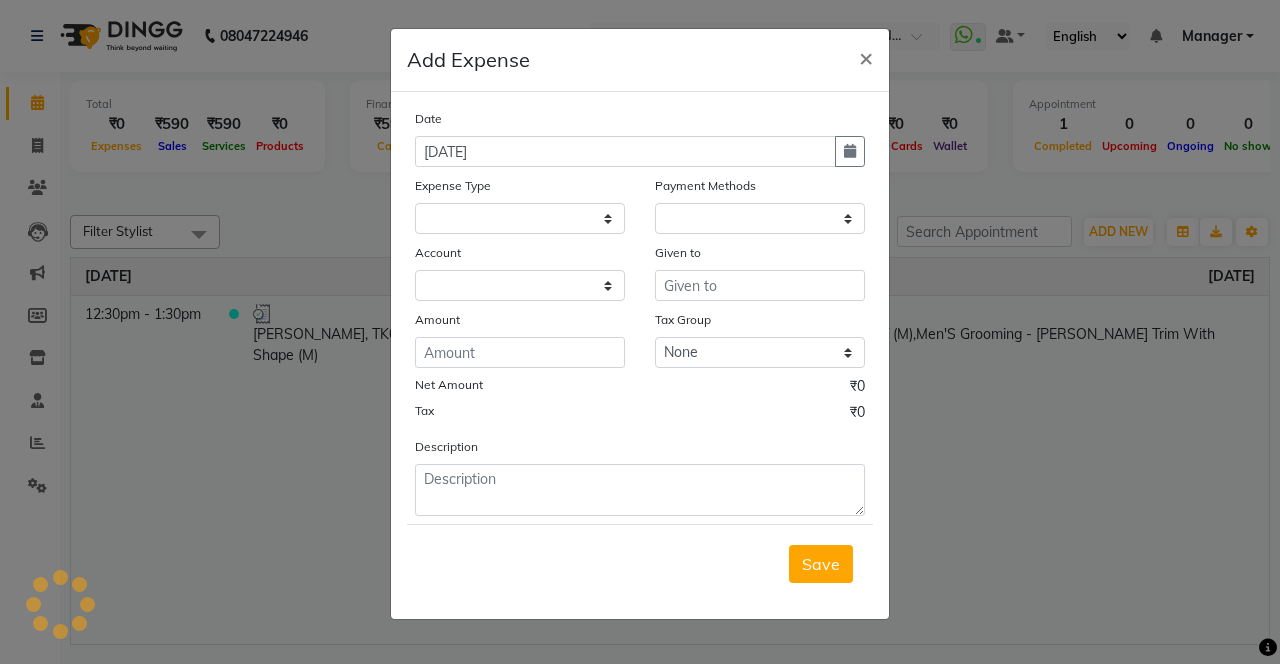 select 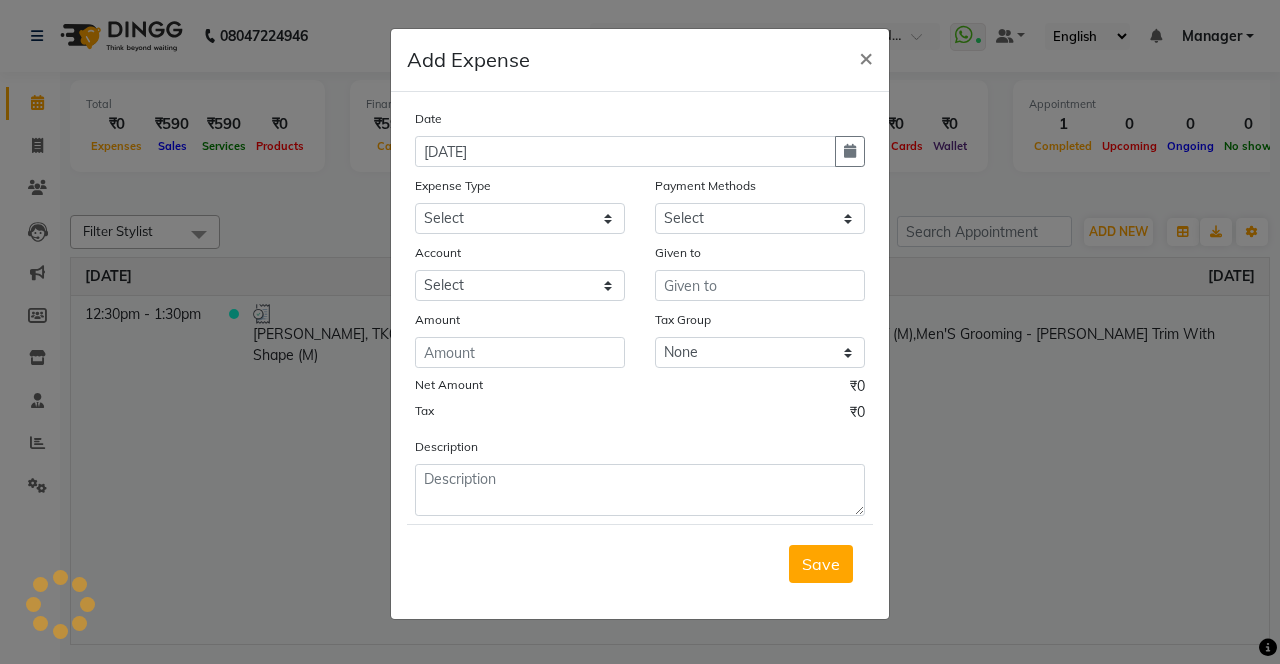 select on "1" 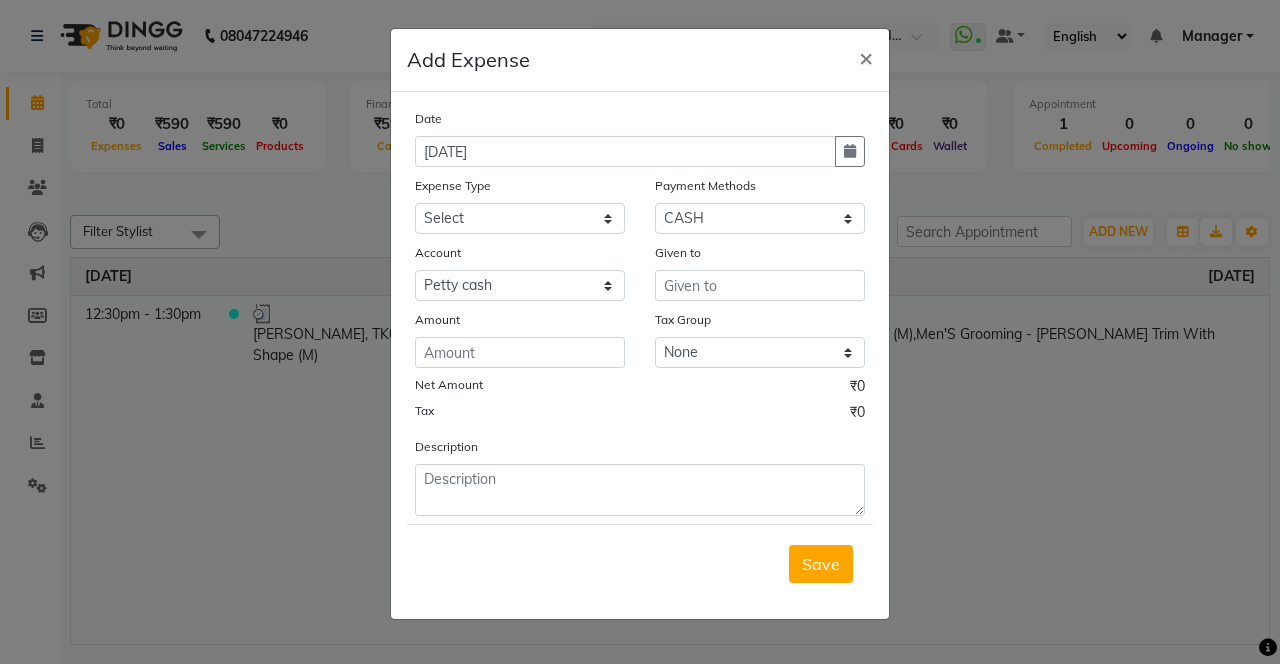 click 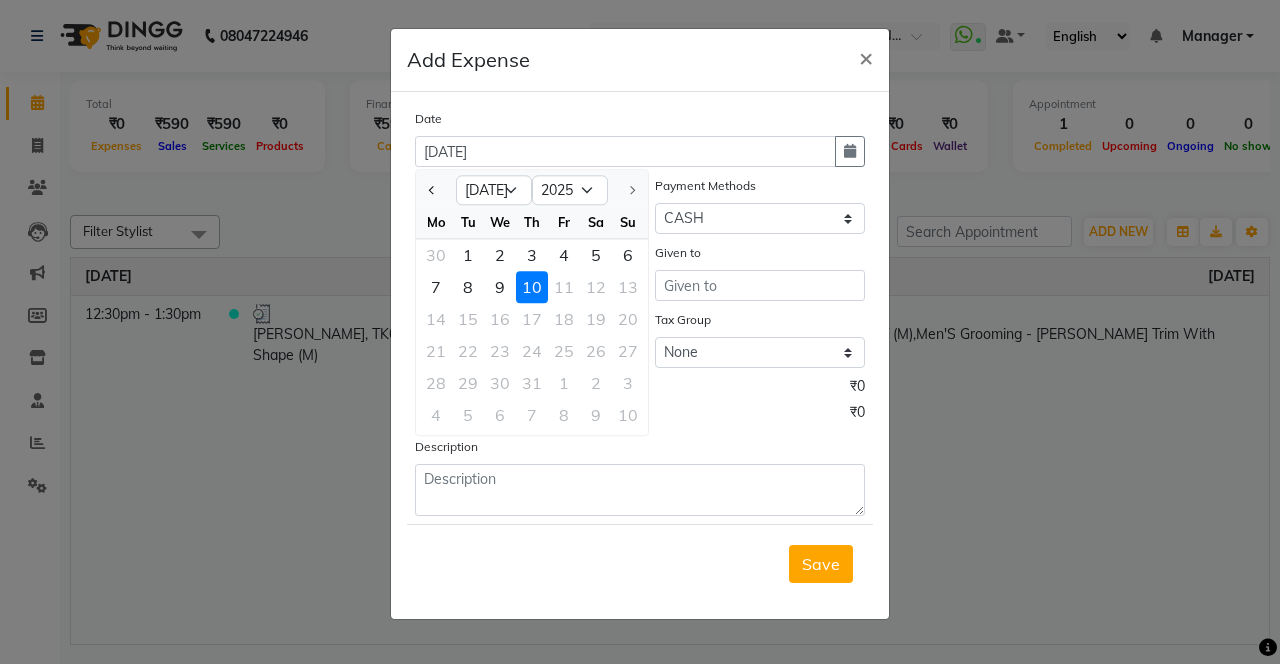 click 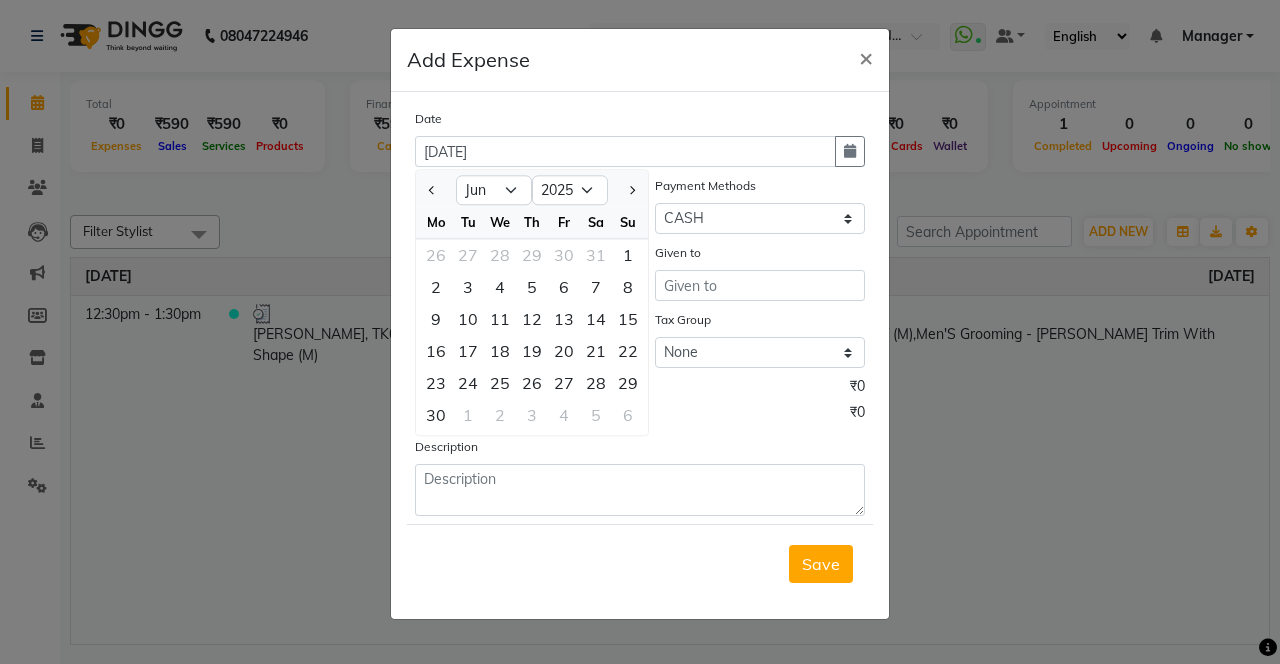click on "5" 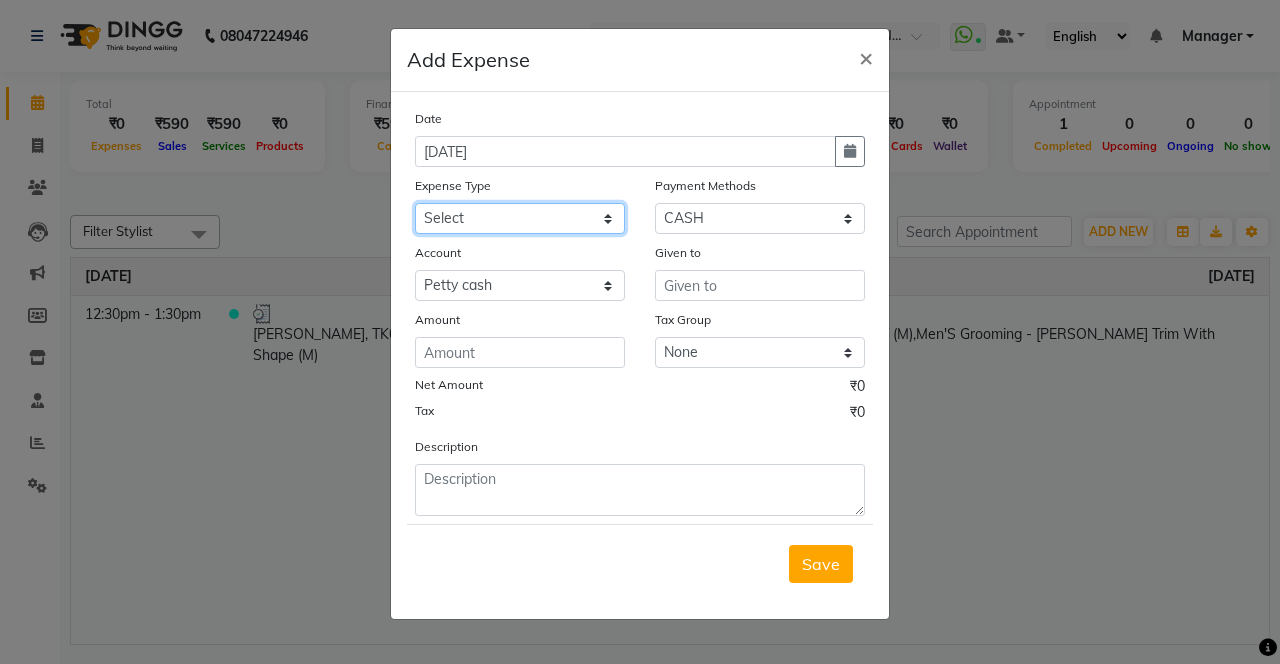 click on "Select Advance Salary Bank charges Car maintenance  Cash transfer to bank Cash transfer to hub Client Snacks Clinical charges coffee Equipment Fuel Govt fee Incentive Insurance International purchase Loan Repayment Maintenance Marketing Milk Miscellaneous MRA Other Pantry Product Rent Salary Staff Snacks Tax Tea & Refreshment Tip Transfer Utilities" 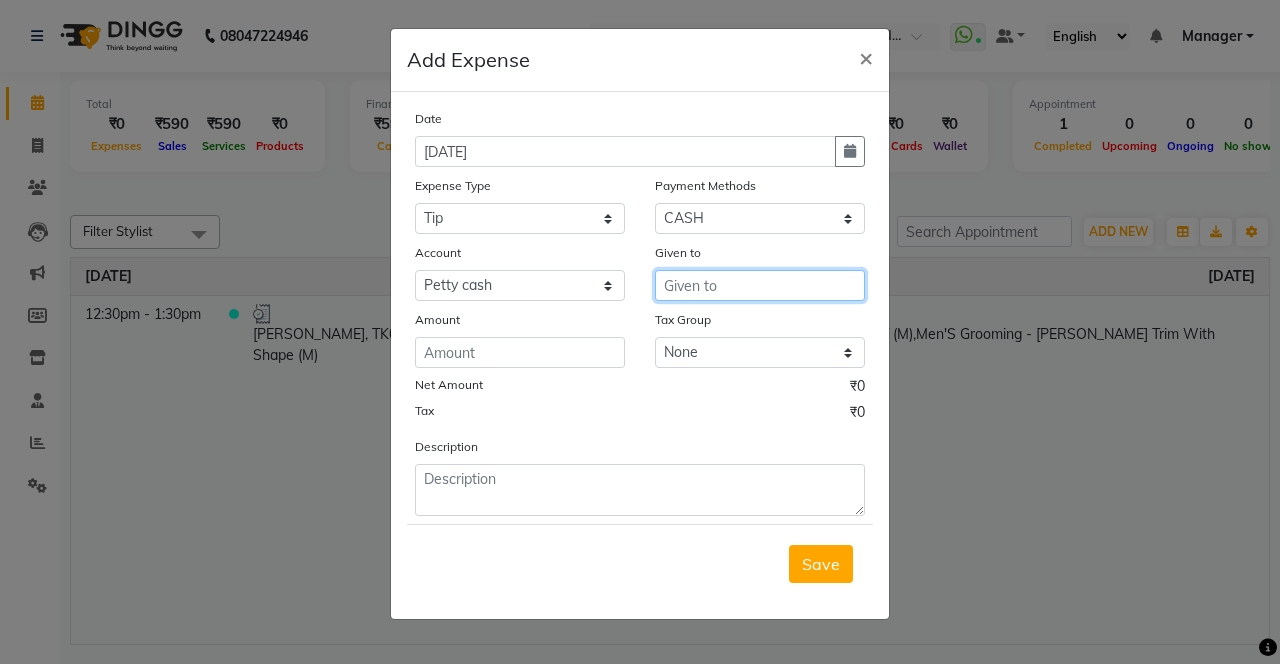 click at bounding box center [760, 285] 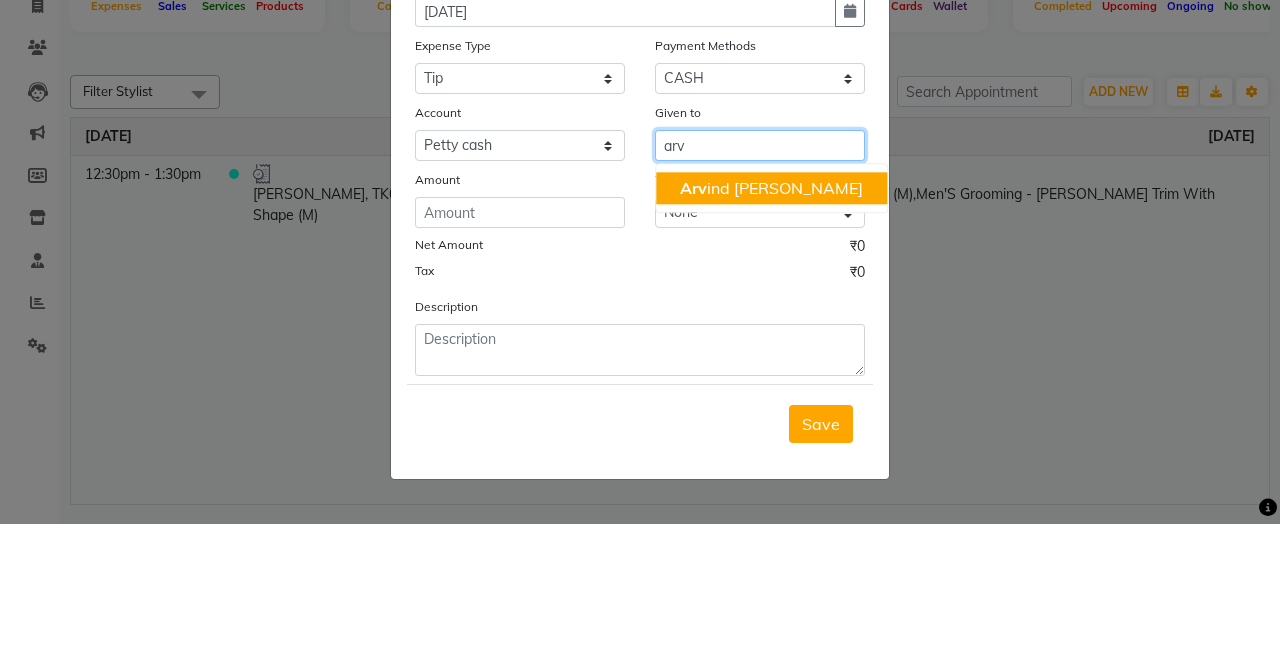 click on "Arv ind  Chaurasiya" at bounding box center [771, 328] 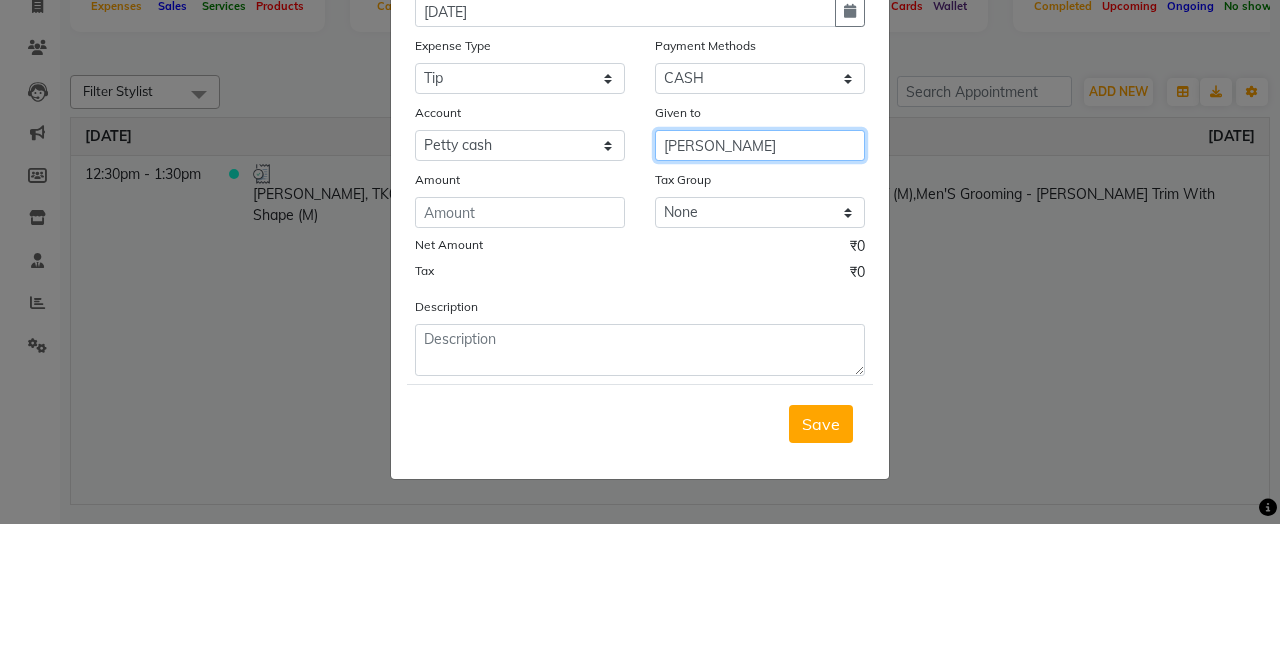 type on "[PERSON_NAME]" 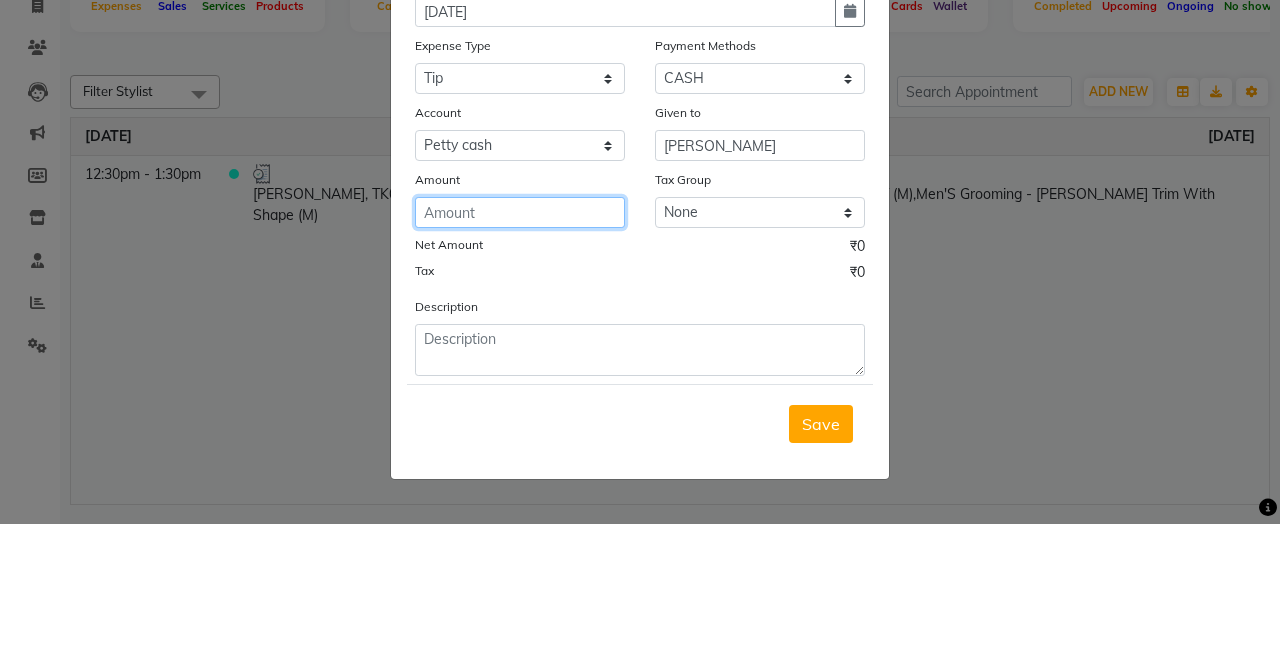 click 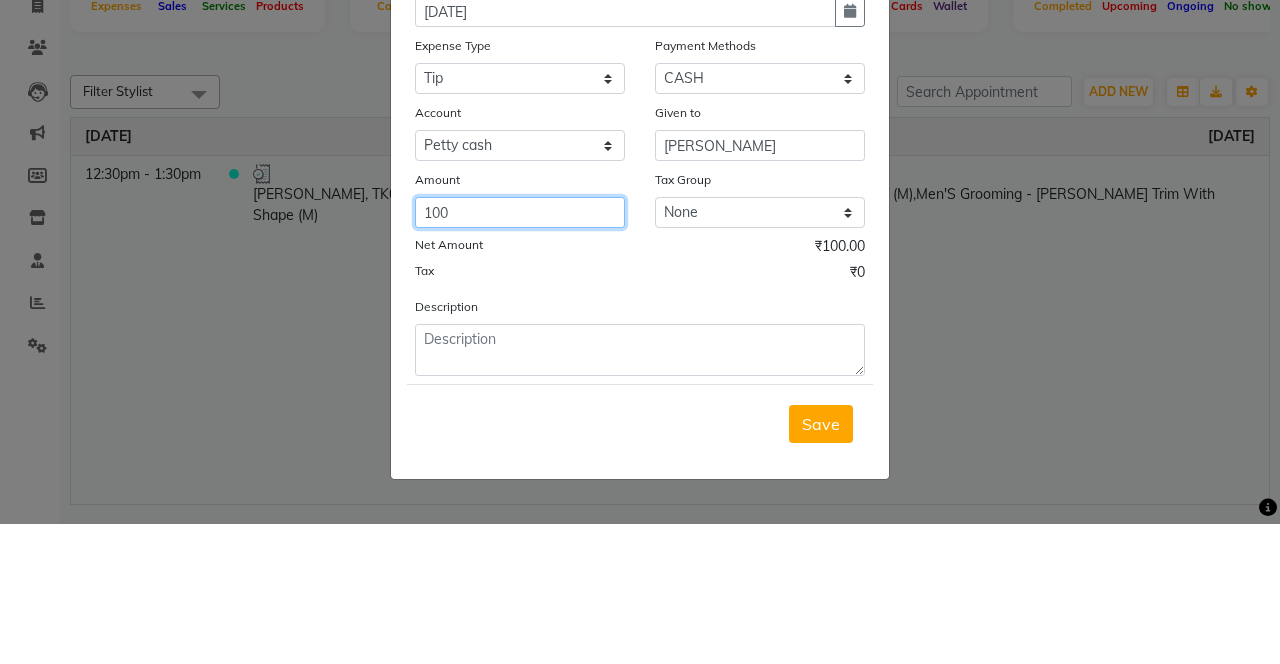 type on "100" 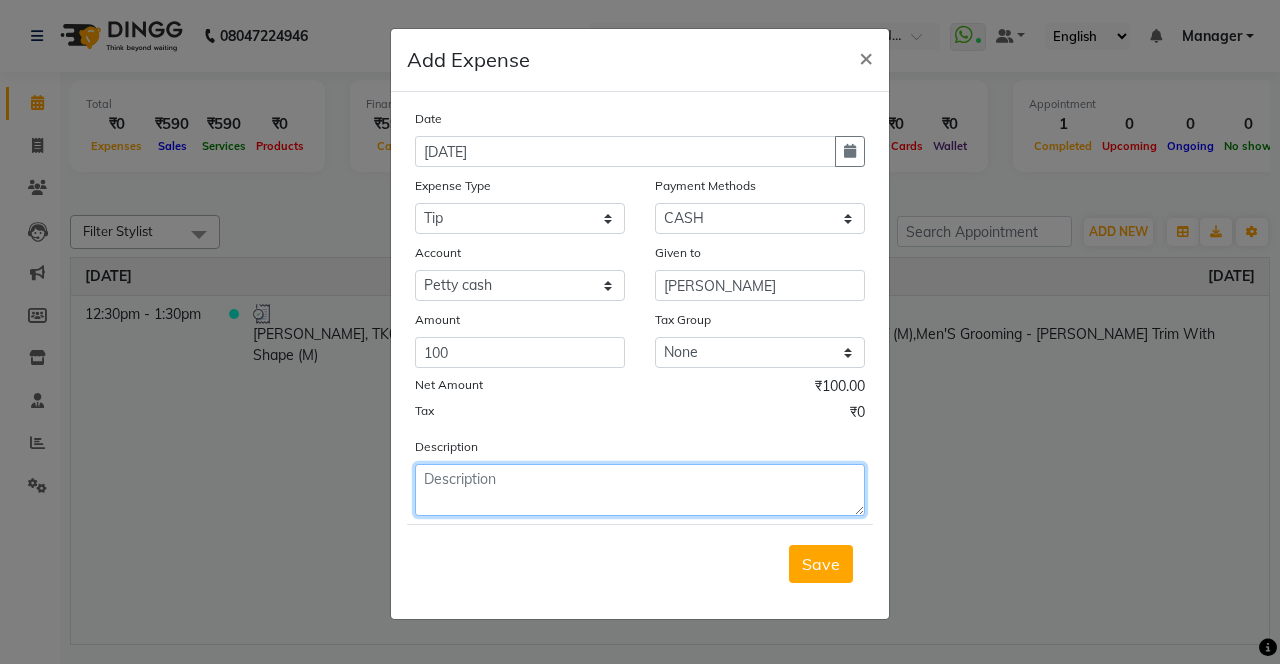 click 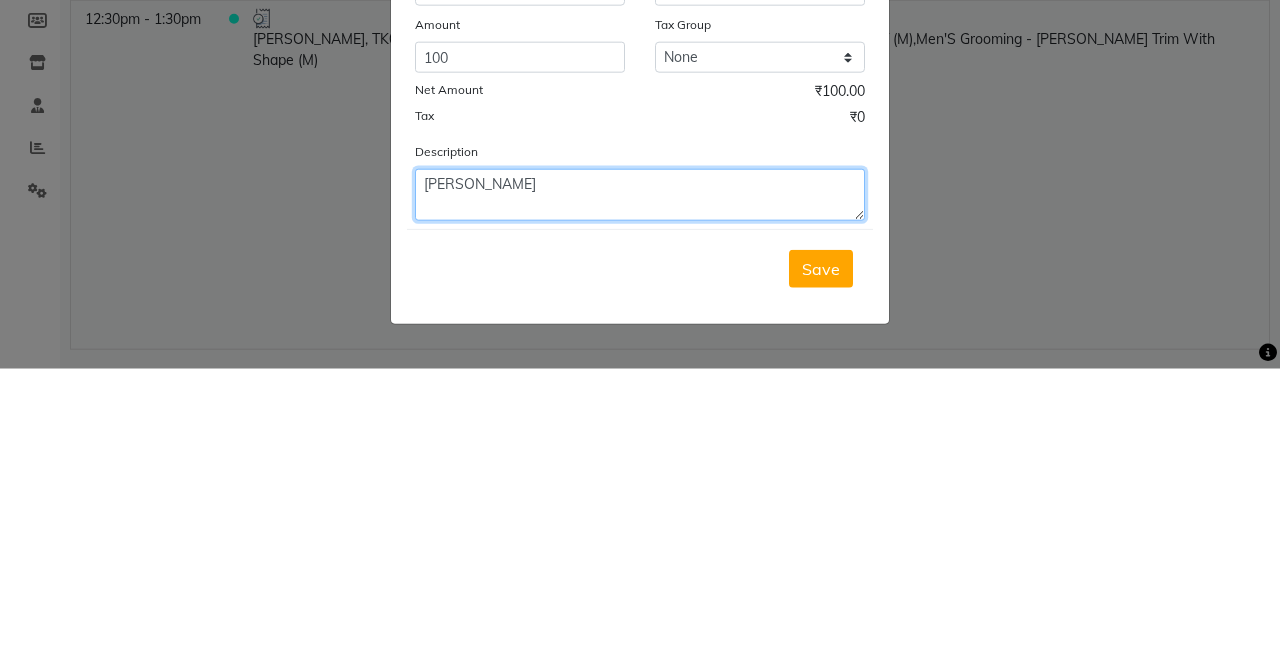 type on "Arvind tip" 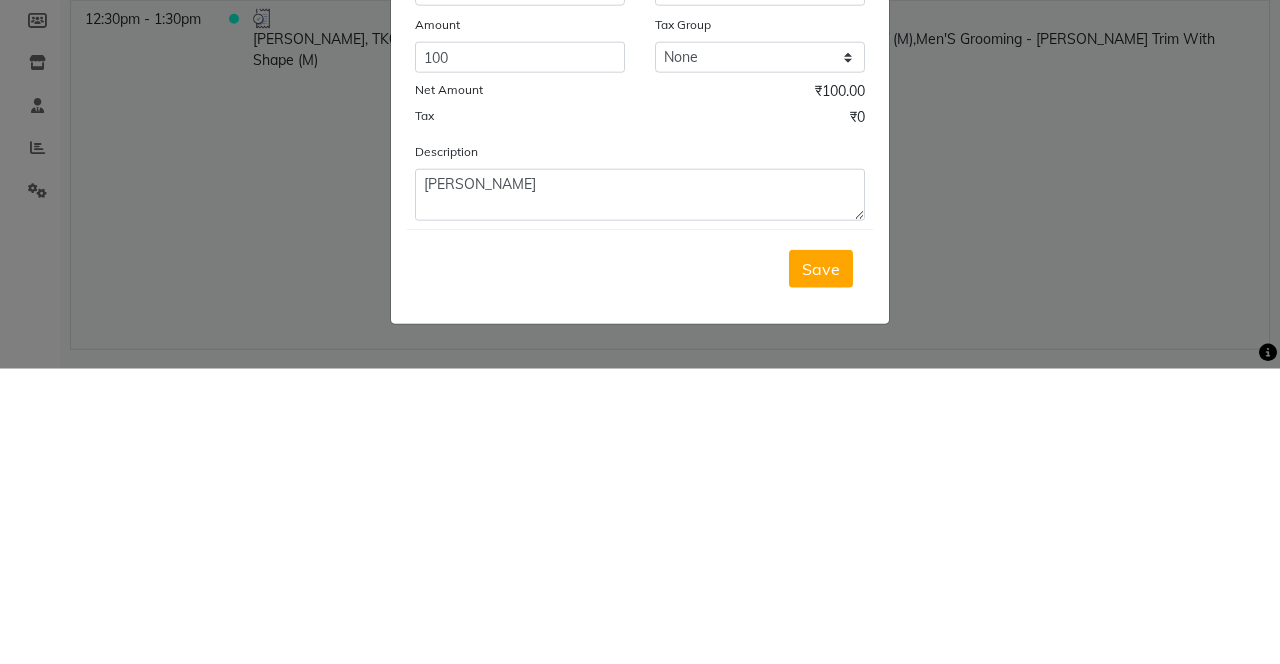click on "Save" at bounding box center (821, 564) 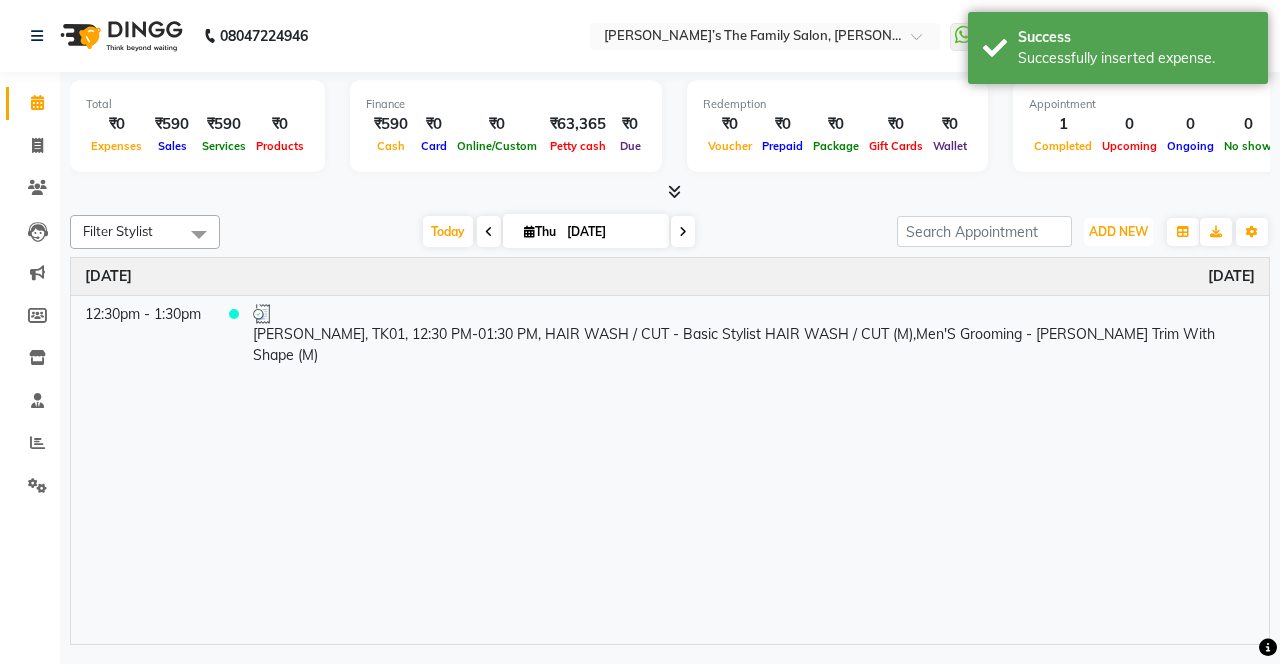 click on "ADD NEW" at bounding box center (1118, 231) 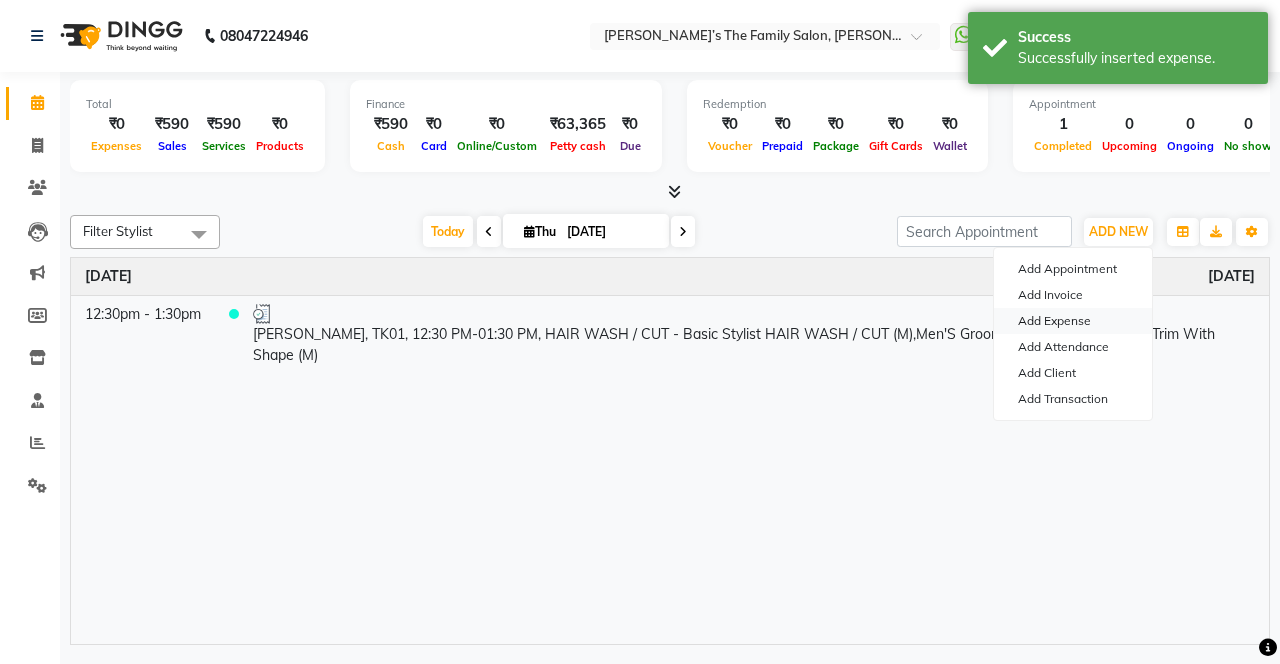 click on "Add Expense" at bounding box center (1073, 321) 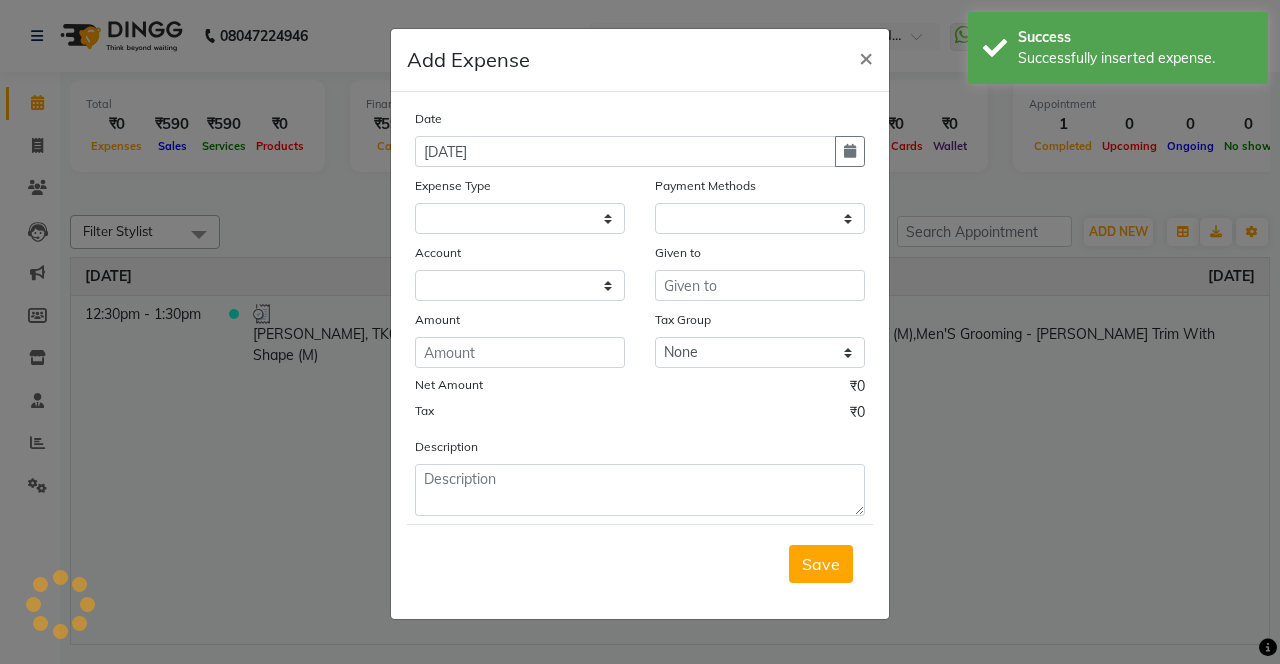 select on "1" 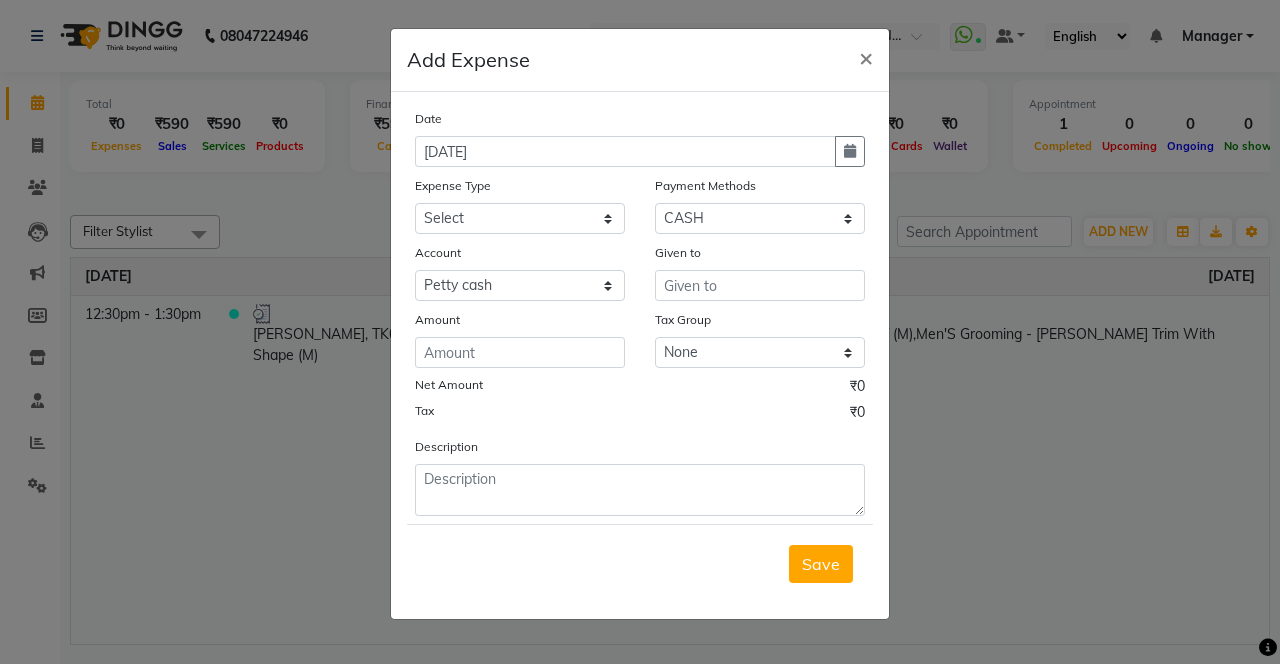 click 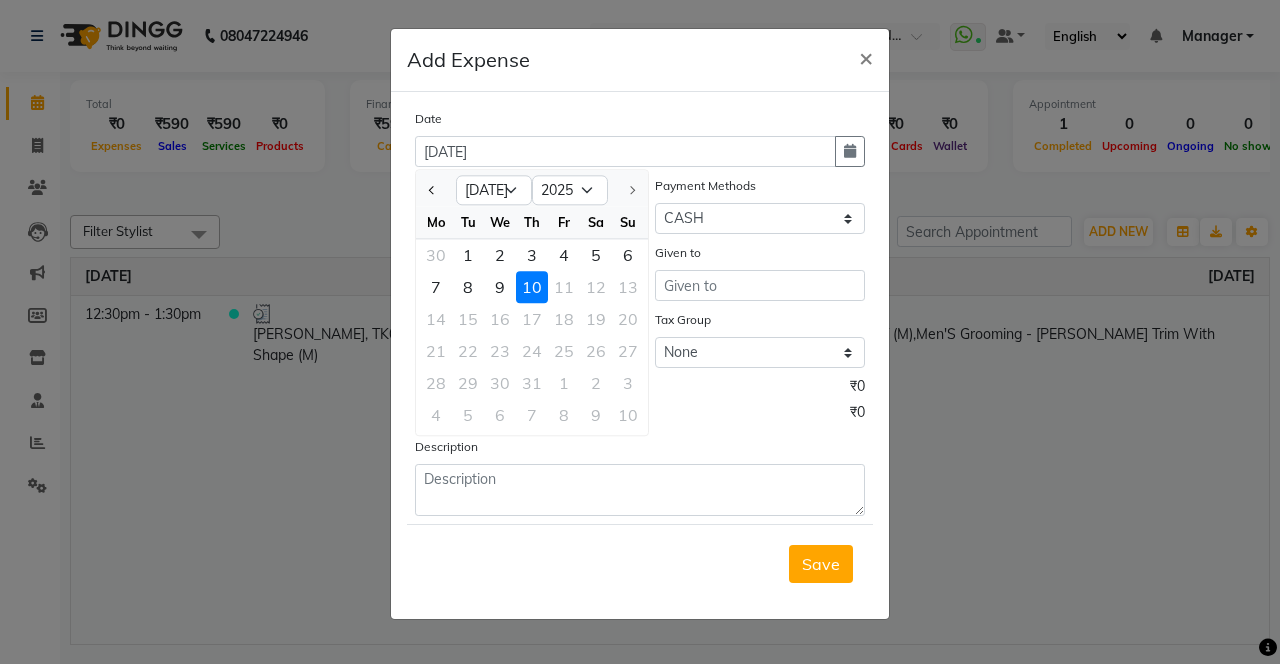 click 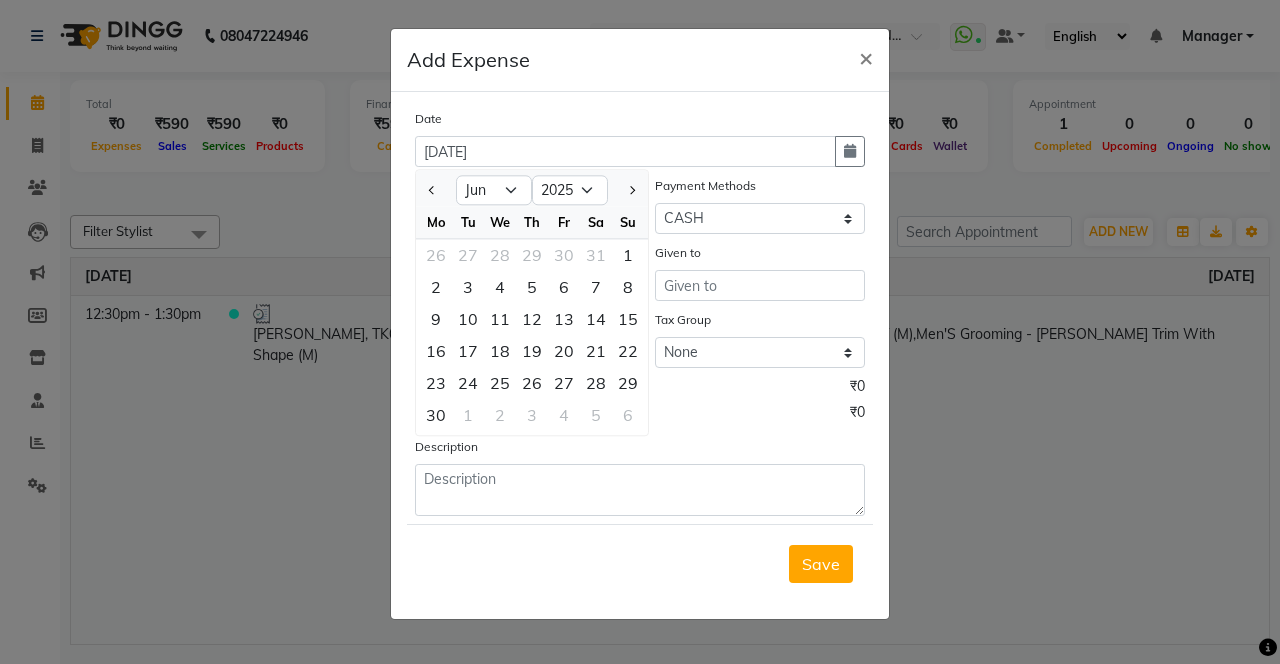 click on "5" 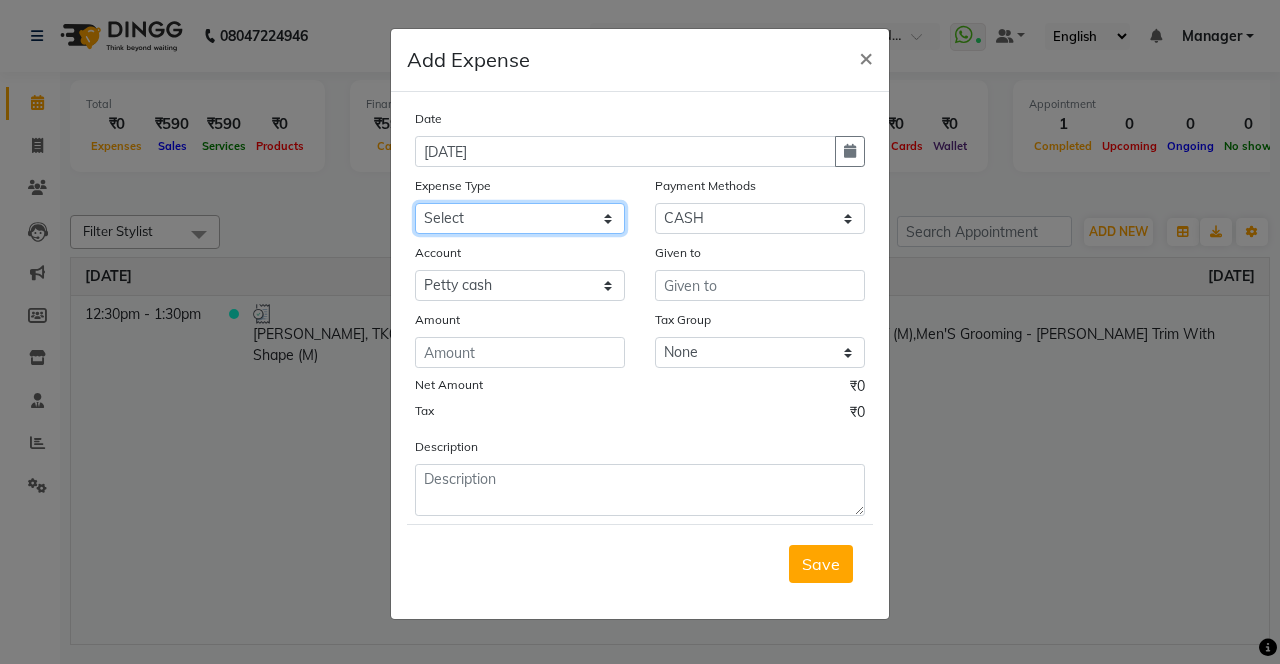 click on "Select Advance Salary Bank charges Car maintenance  Cash transfer to bank Cash transfer to hub Client Snacks Clinical charges coffee Equipment Fuel Govt fee Incentive Insurance International purchase Loan Repayment Maintenance Marketing Milk Miscellaneous MRA Other Pantry Product Rent Salary Staff Snacks Tax Tea & Refreshment Tip Transfer Utilities" 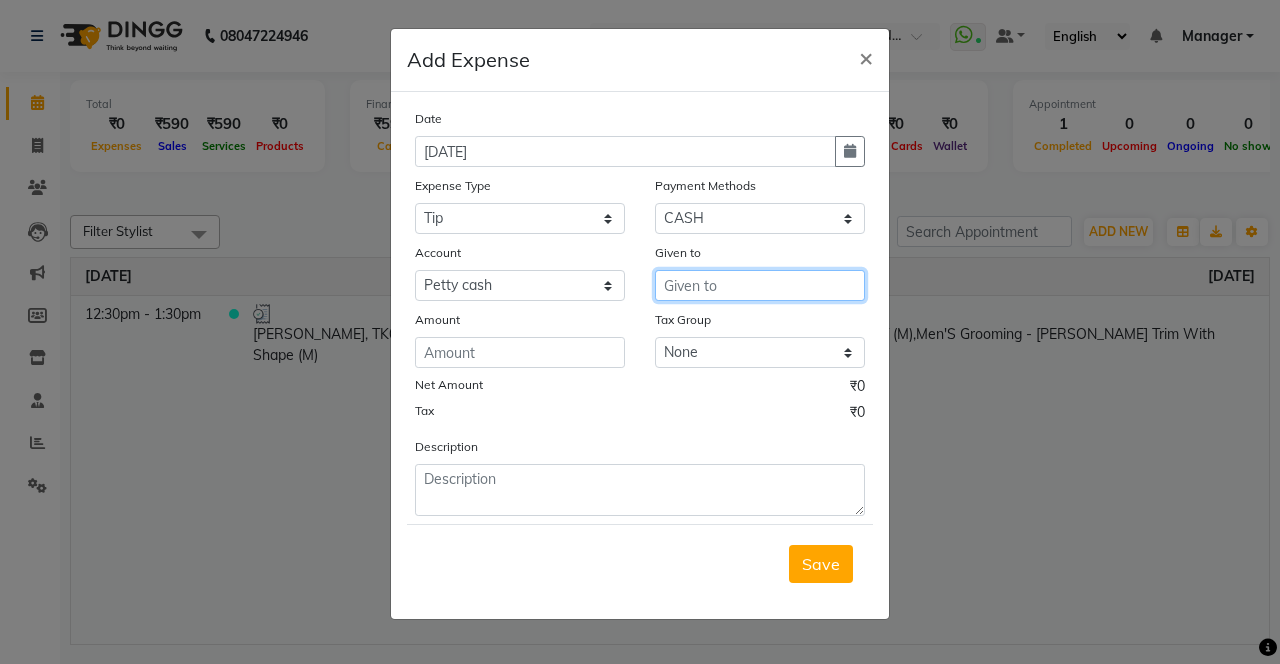 click at bounding box center (760, 285) 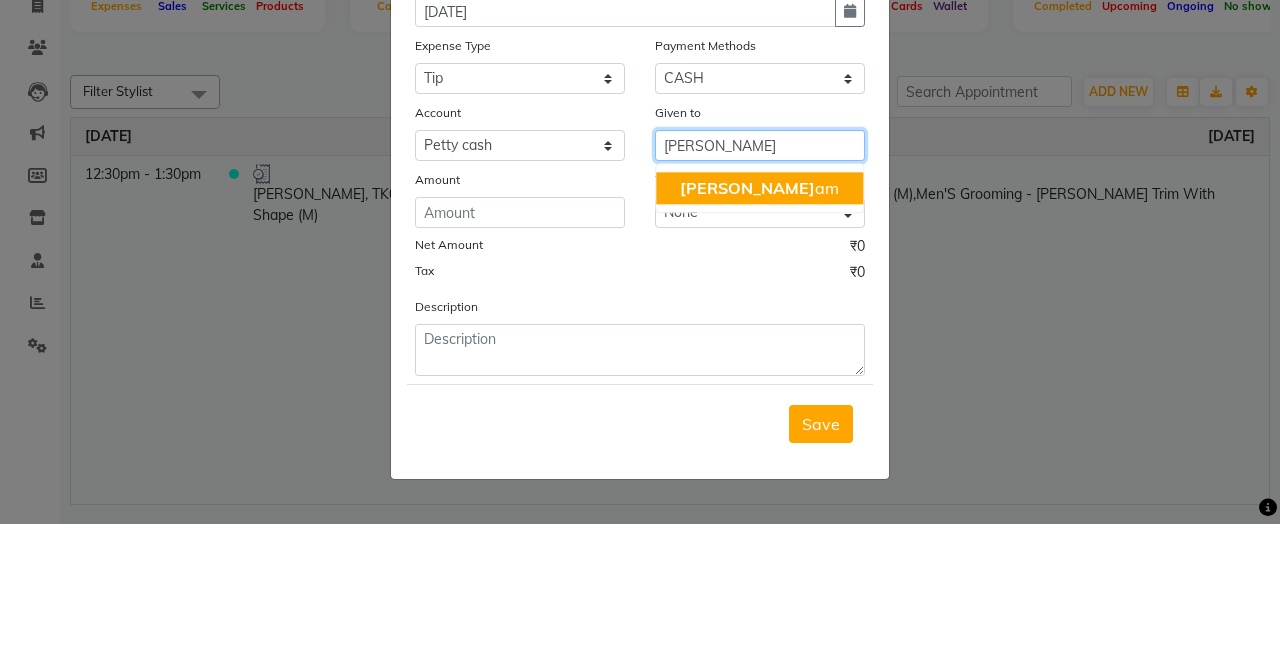 click on "Gaut am" at bounding box center (759, 328) 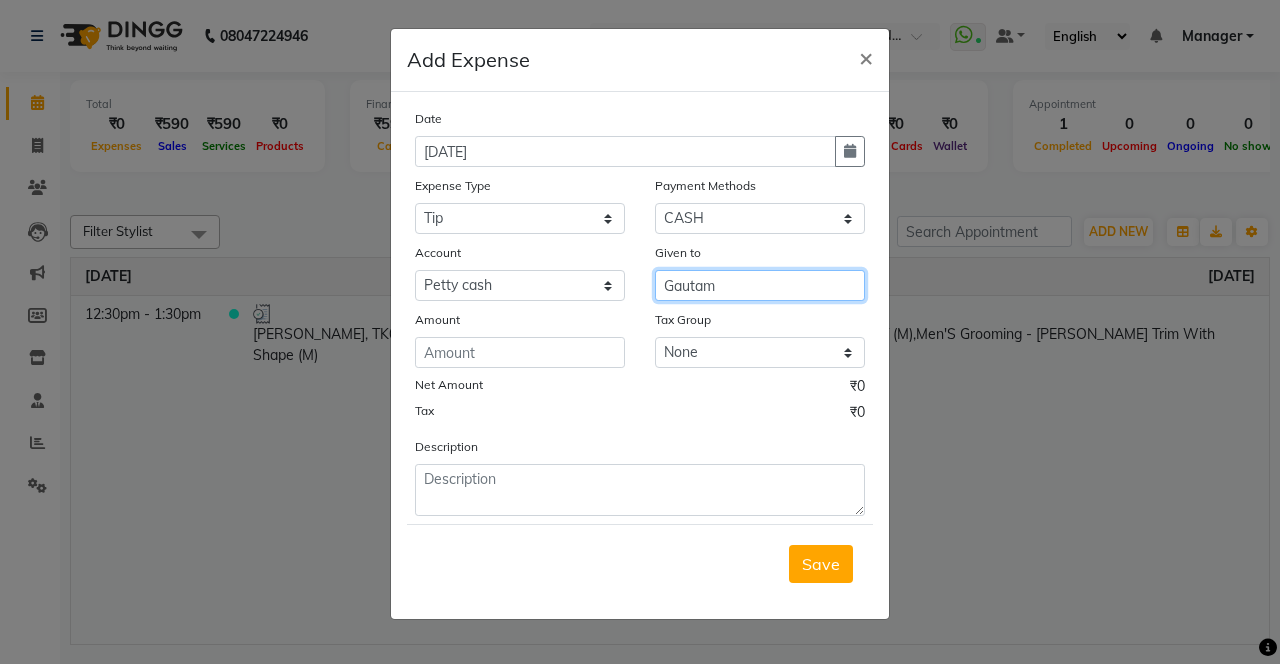 type on "Gautam" 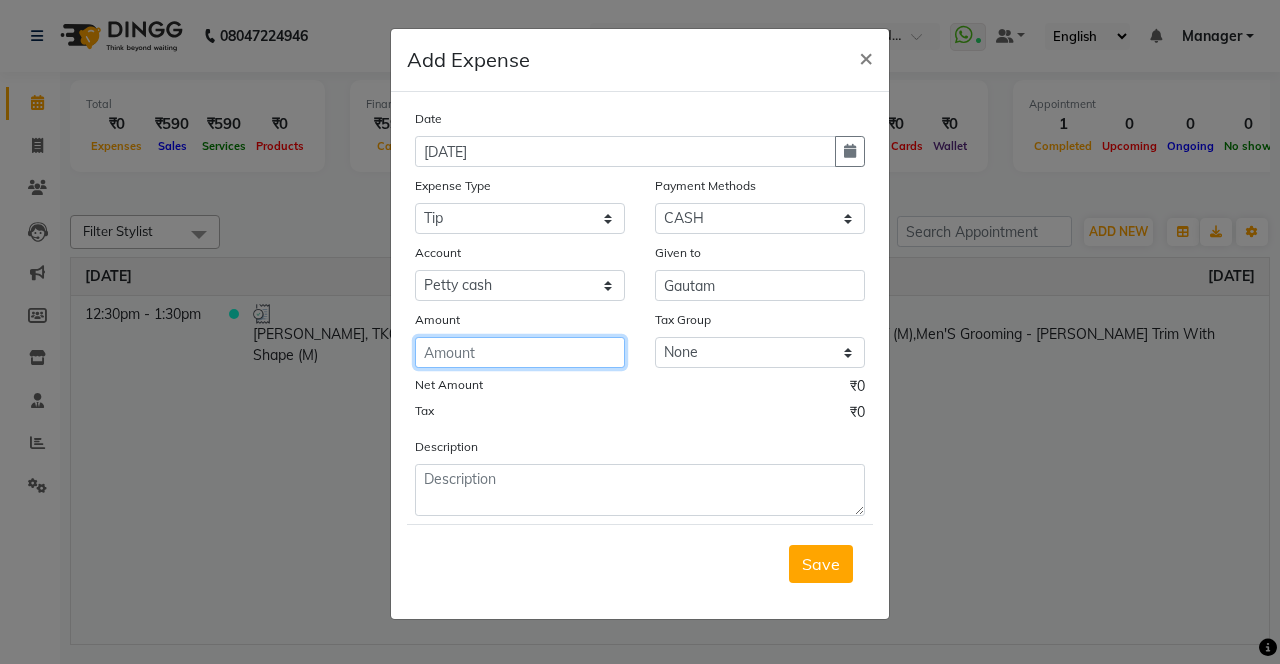 click 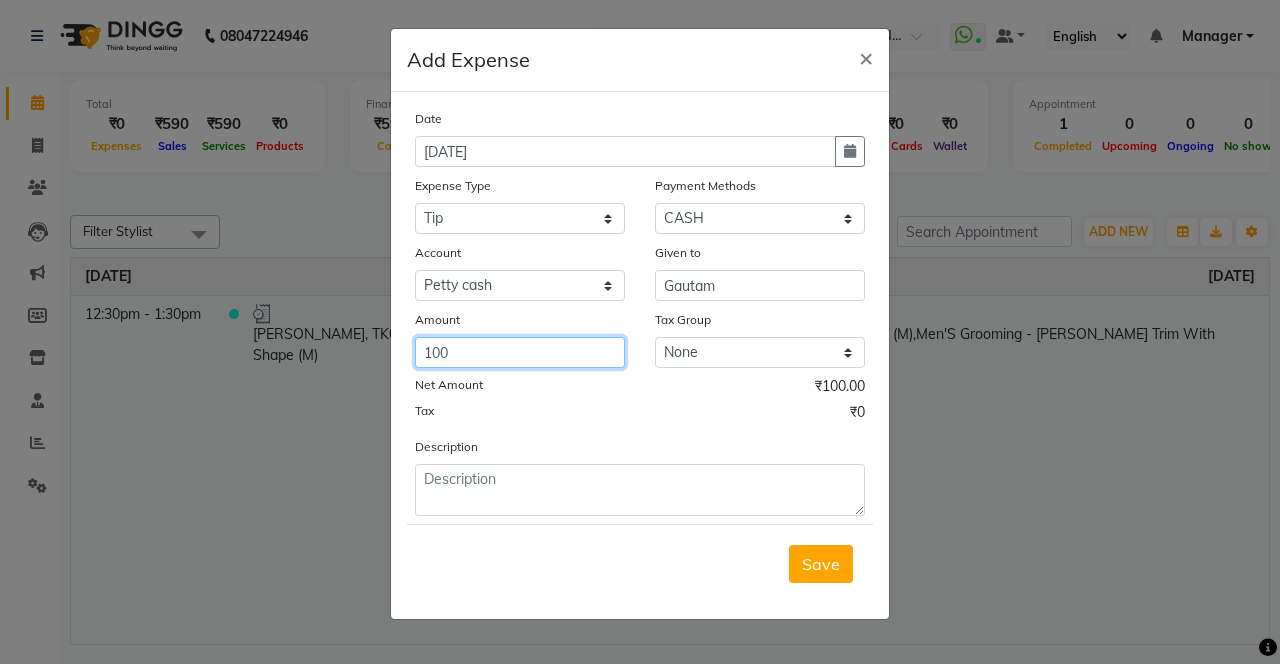 type on "100" 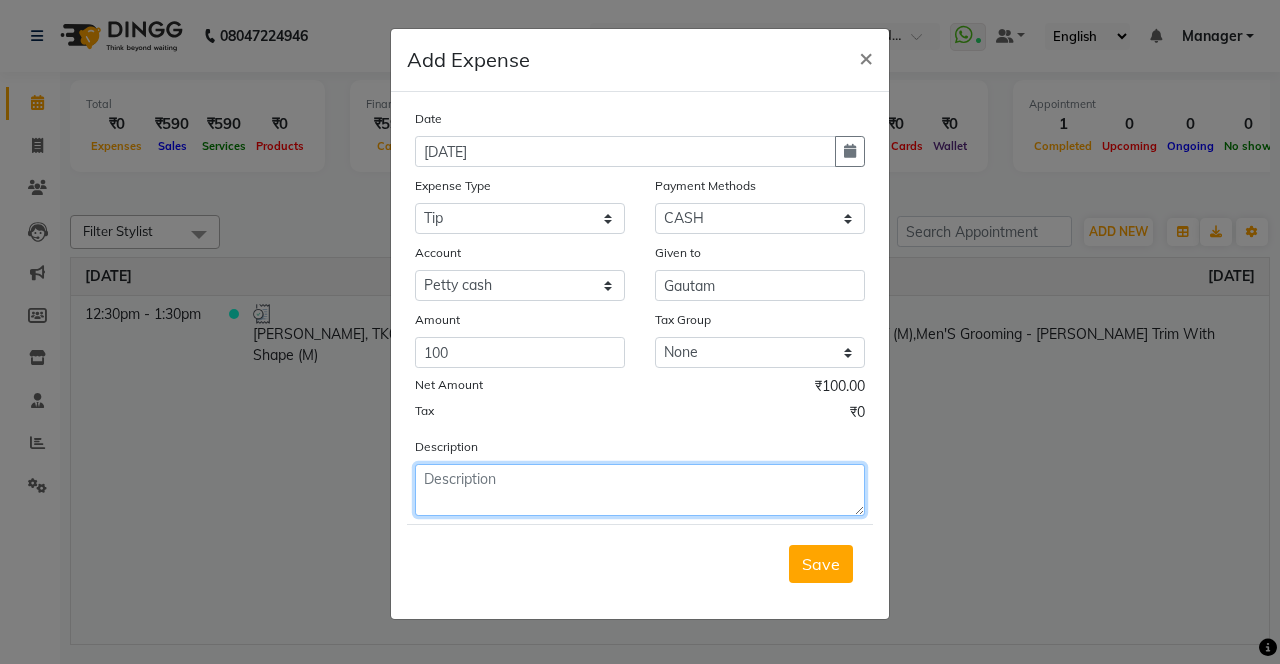 click 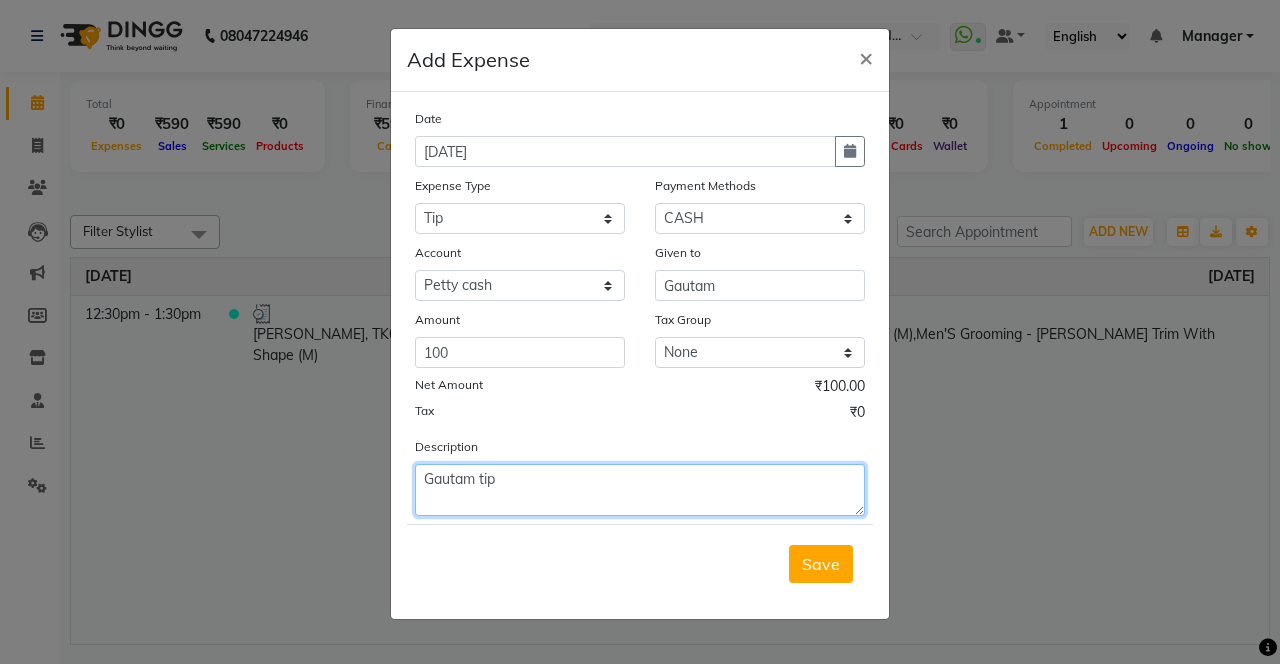 type on "Gautam tip" 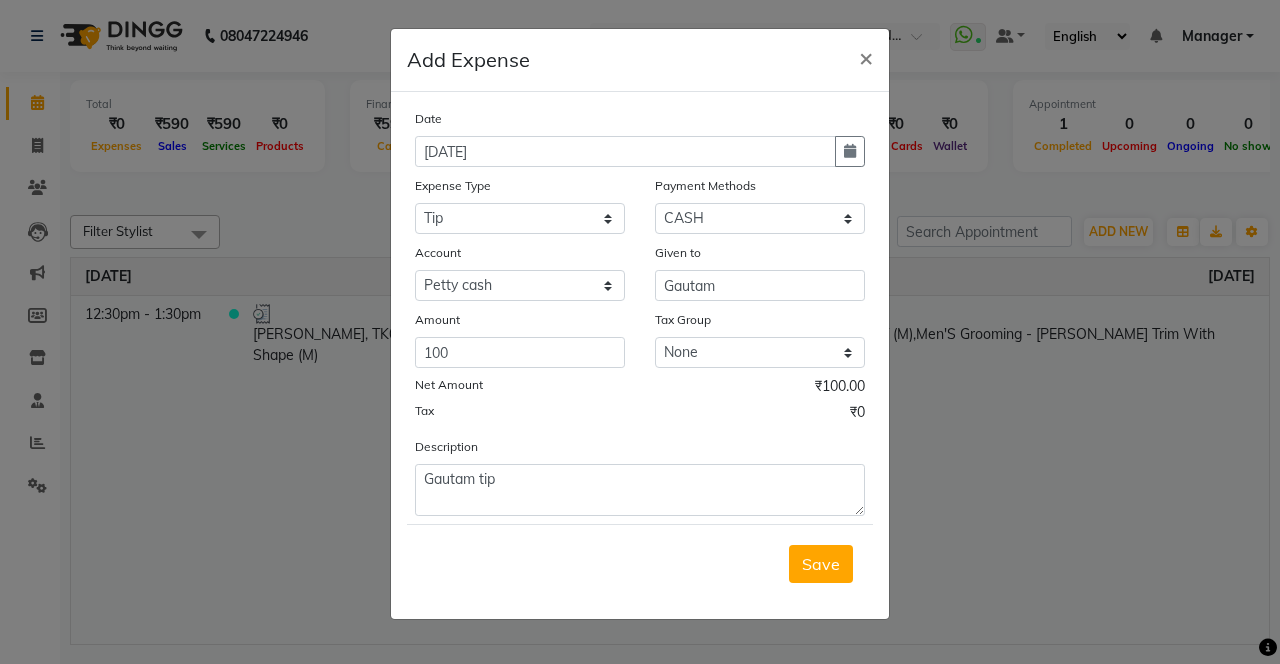 click on "Save" at bounding box center (821, 564) 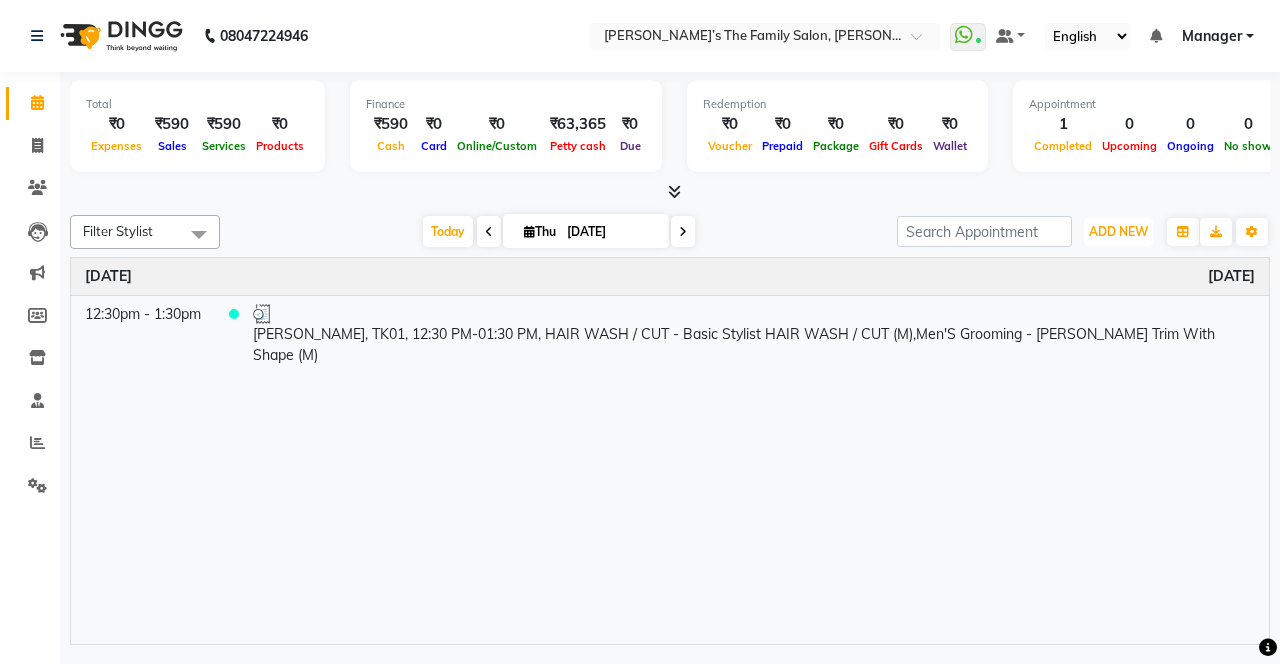 click on "ADD NEW" at bounding box center (1118, 231) 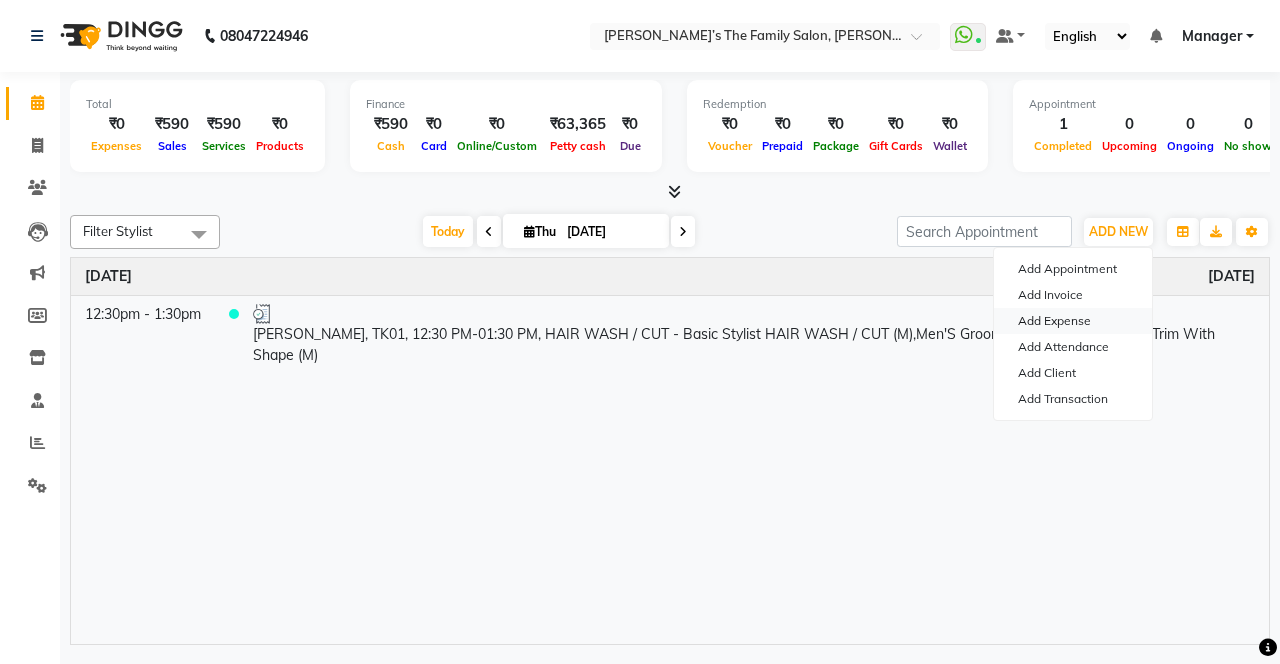 click on "Add Expense" at bounding box center (1073, 321) 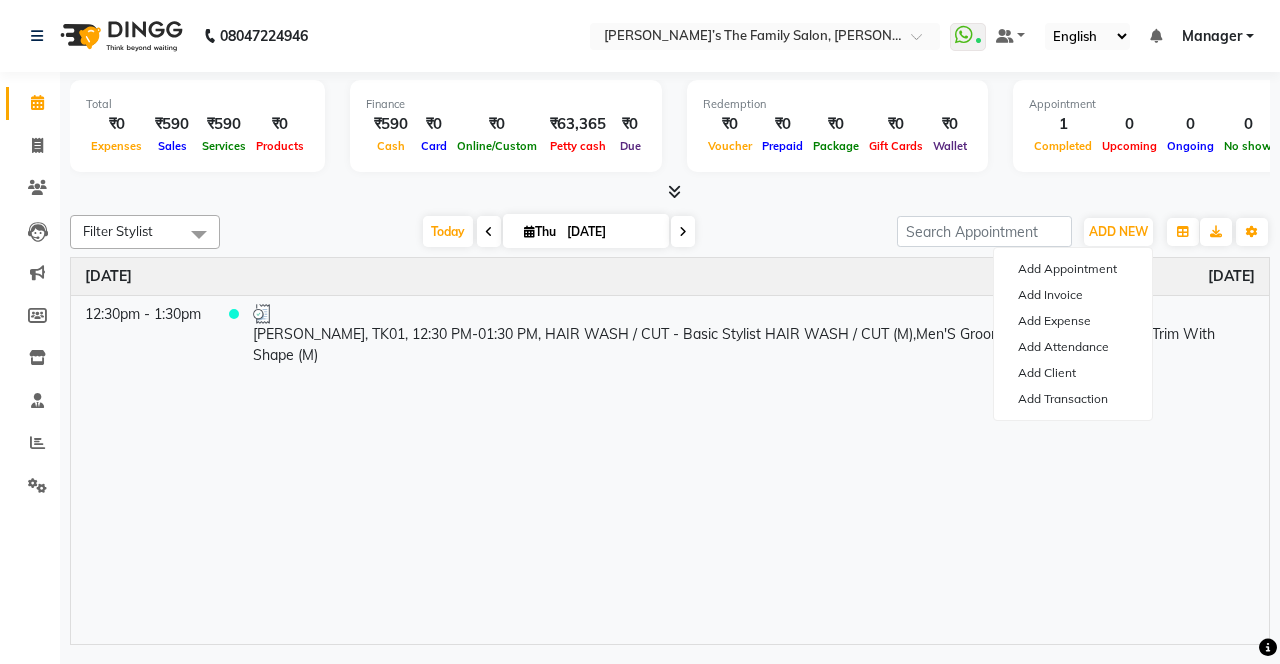 select on "1" 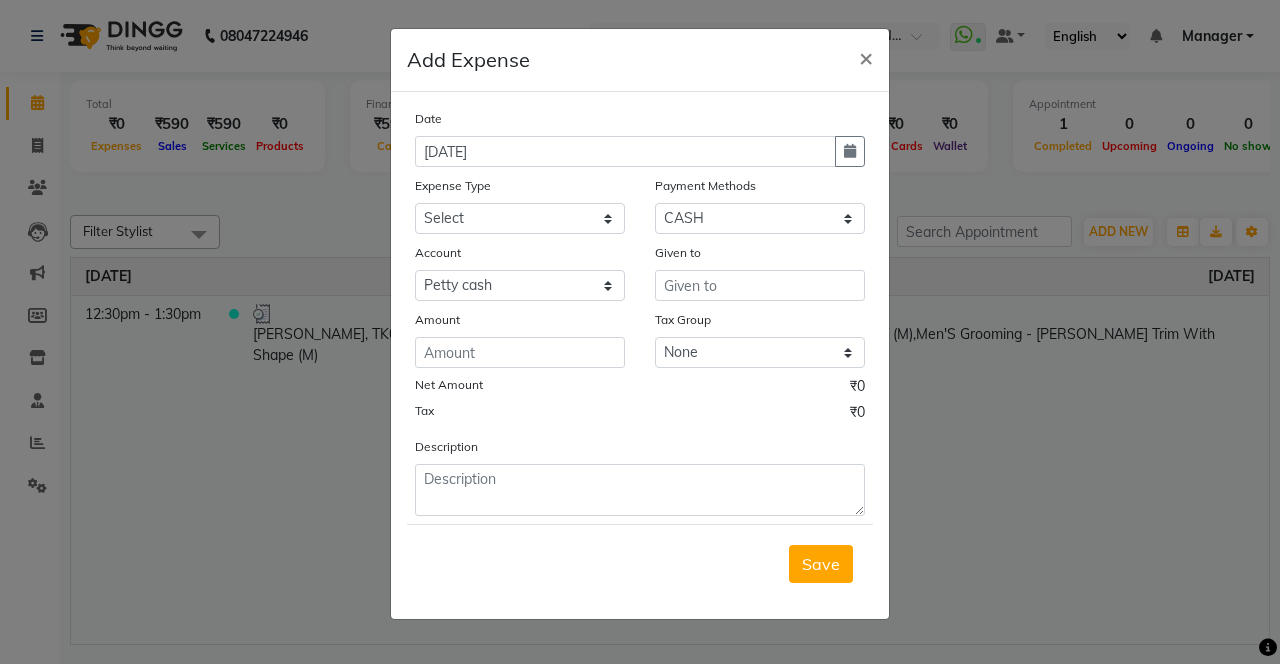 click 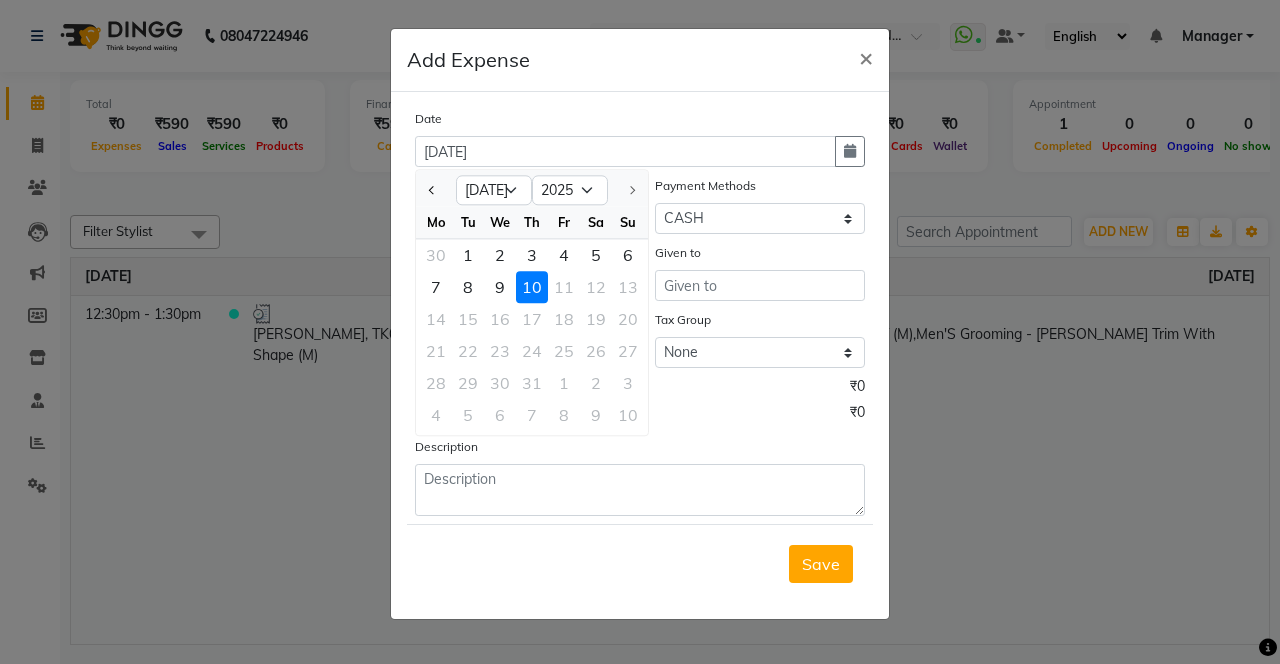 click 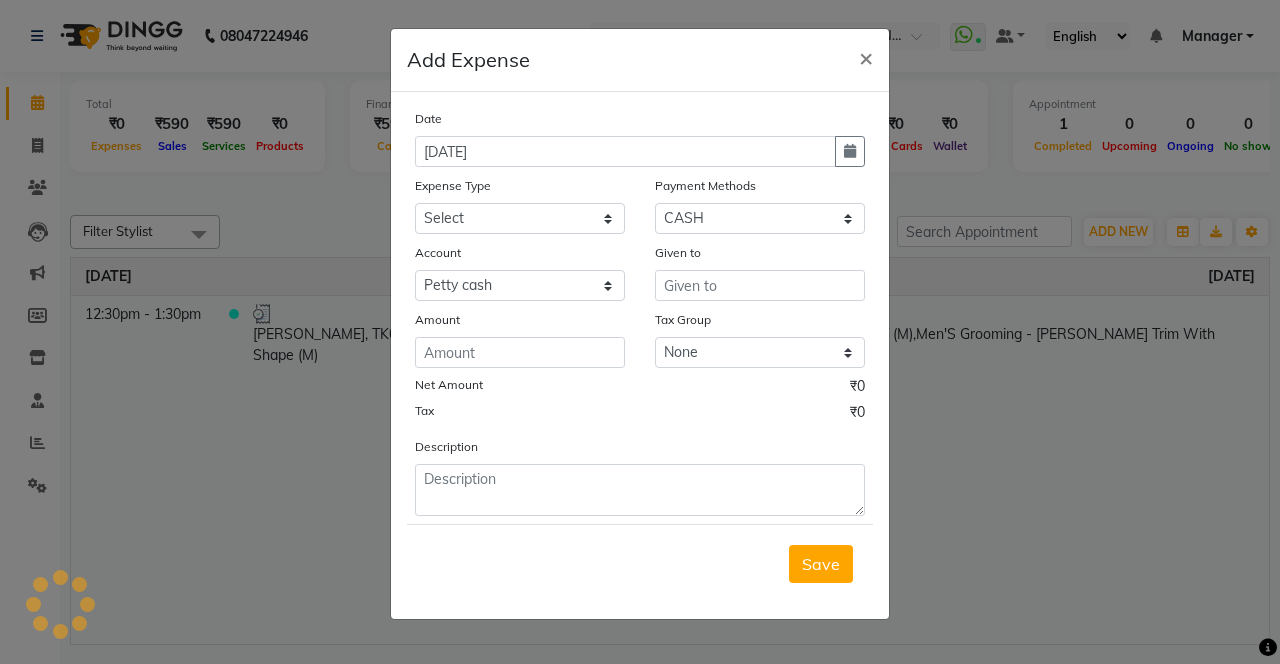 click 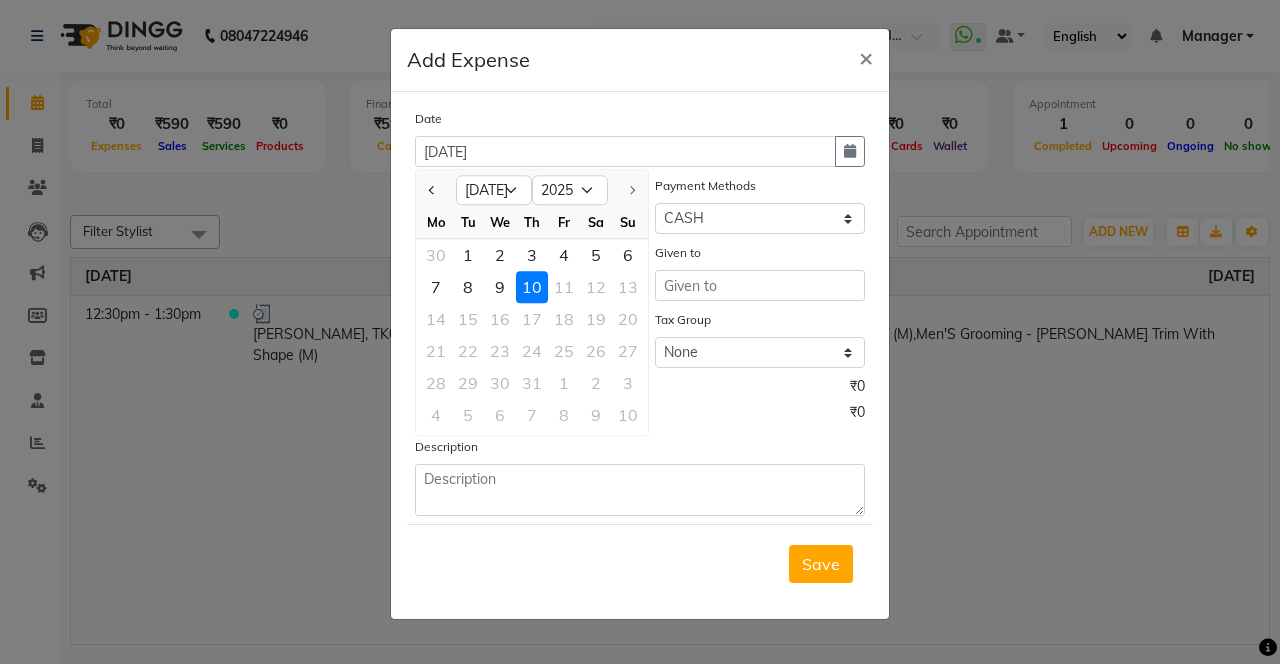 click 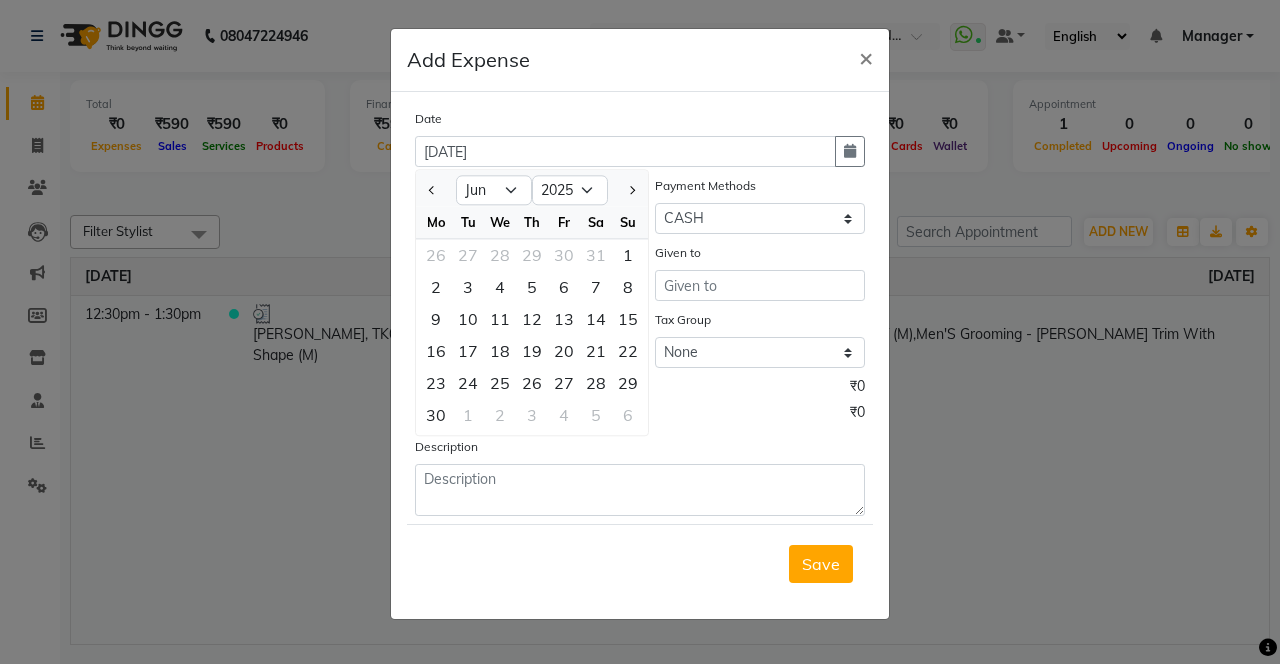 click on "5" 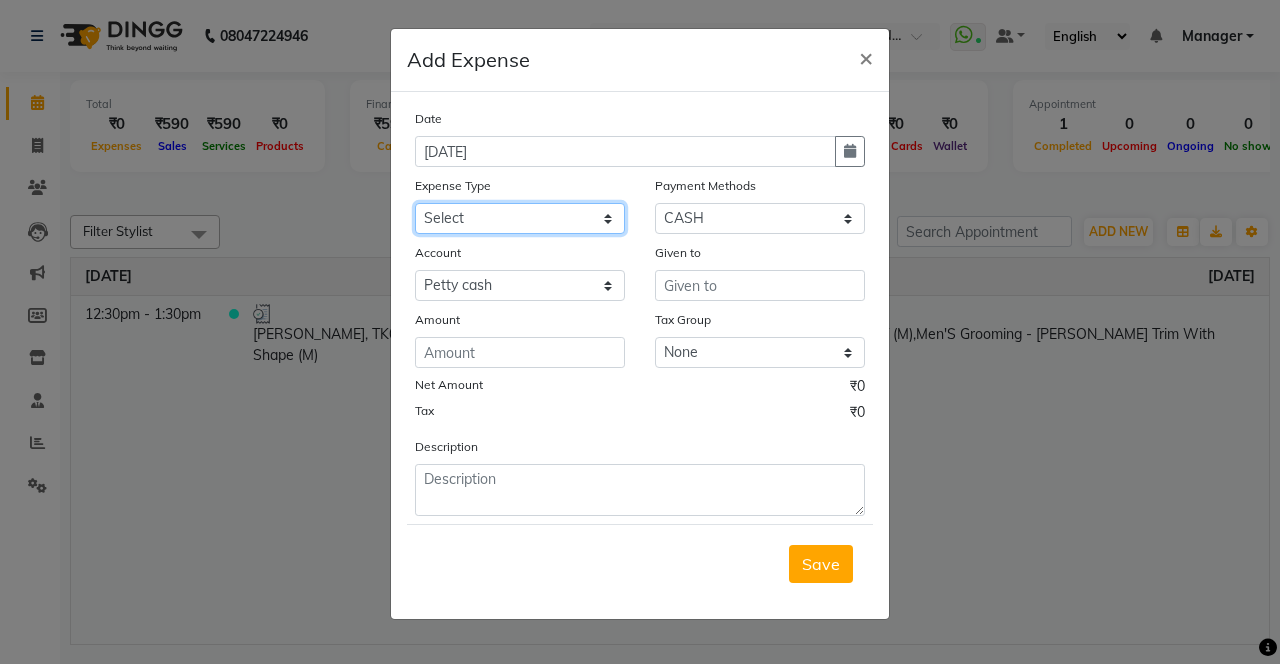 click on "Select Advance Salary Bank charges Car maintenance  Cash transfer to bank Cash transfer to hub Client Snacks Clinical charges coffee Equipment Fuel Govt fee Incentive Insurance International purchase Loan Repayment Maintenance Marketing Milk Miscellaneous MRA Other Pantry Product Rent Salary Staff Snacks Tax Tea & Refreshment Tip Transfer Utilities" 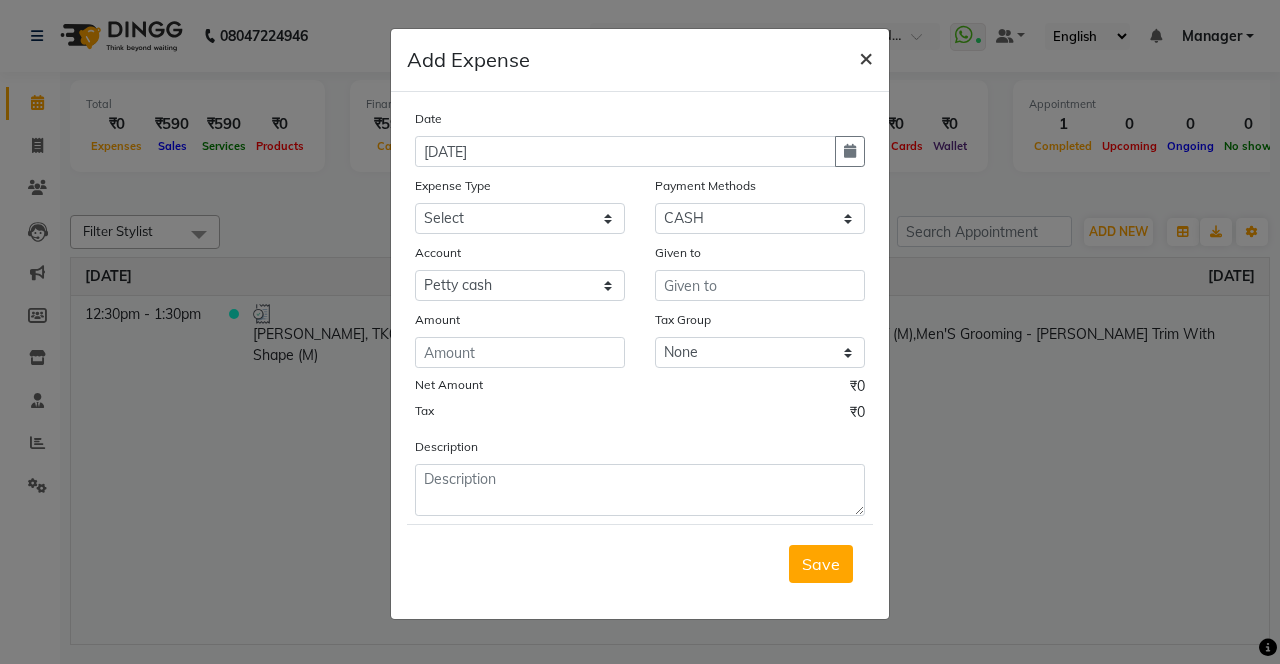 click on "×" 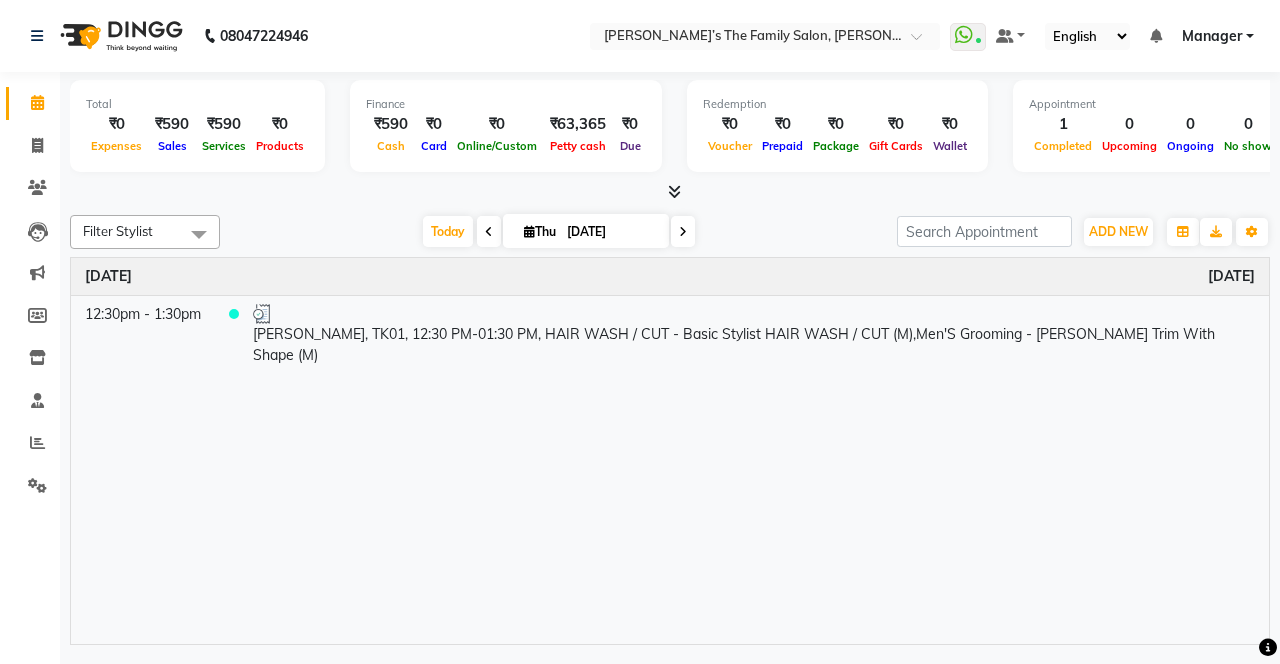 click on "Date 05-06-2025 Expense Type Select Advance Salary Bank charges Car maintenance  Cash transfer to bank Cash transfer to hub Client Snacks Clinical charges coffee Equipment Fuel Govt fee Incentive Insurance International purchase Loan Repayment Maintenance Marketing Milk Miscellaneous MRA Other Pantry Product Rent Salary Staff Snacks Tax Tea & Refreshment Tip Transfer Utilities Payment Methods Select CARD Debit Card GPay CASH Wallet LUZO Voucher Account Select Petty cash Default account Given to Amount Tax Group None GST Net Amount ₹0 Tax ₹0 Description  Save" at bounding box center [640, 305] 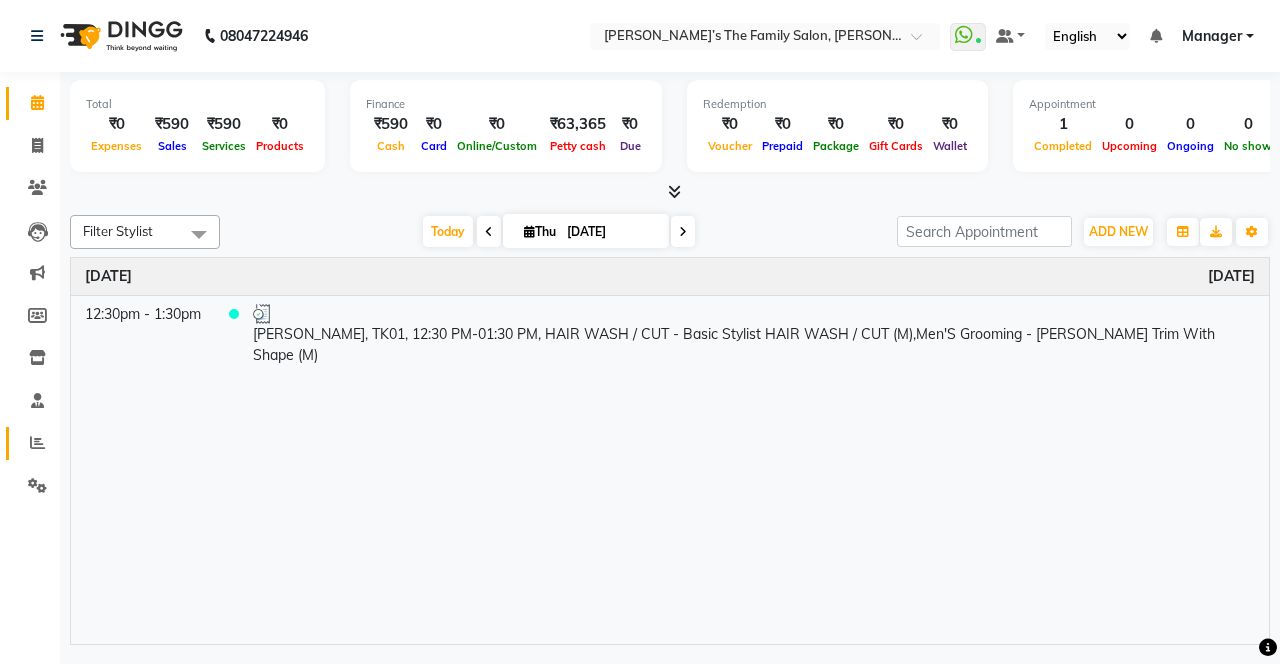 click on "Reports" 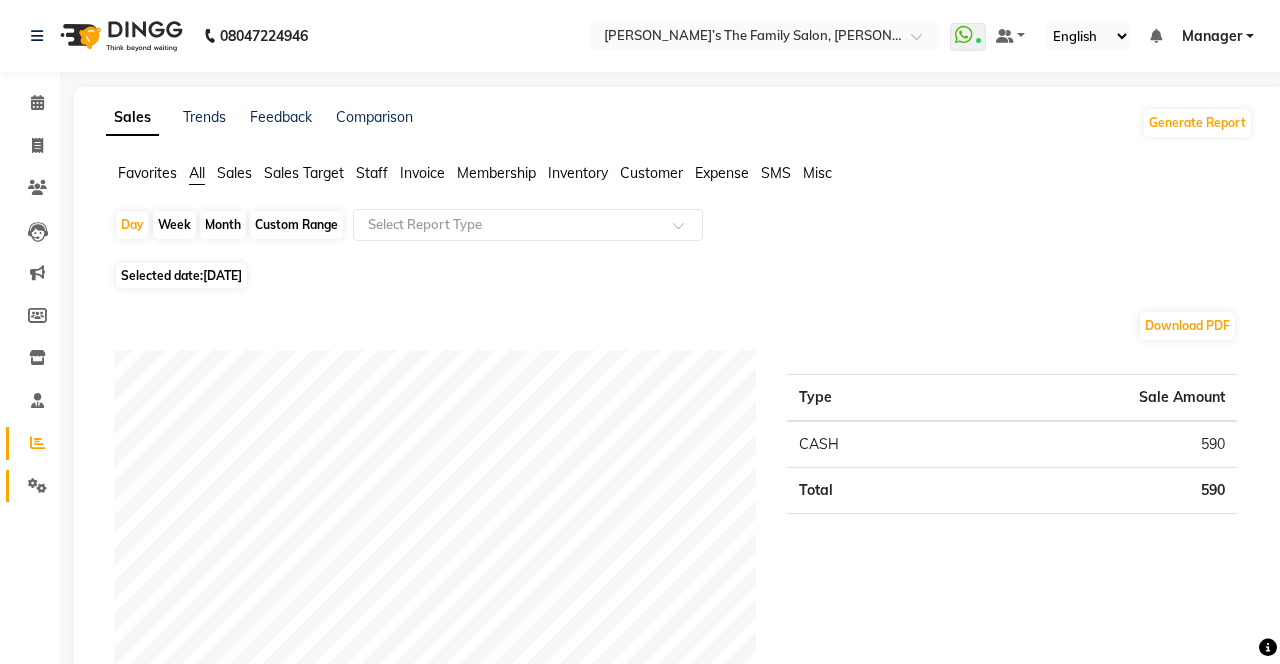 click 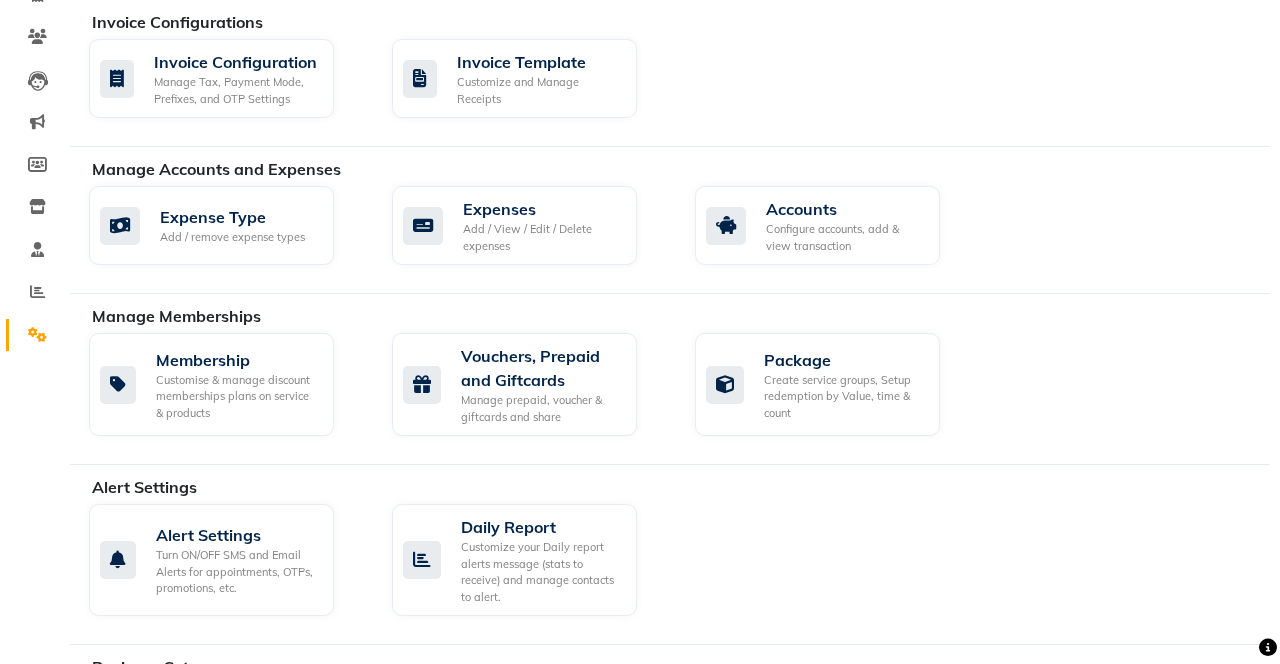 scroll, scrollTop: 160, scrollLeft: 0, axis: vertical 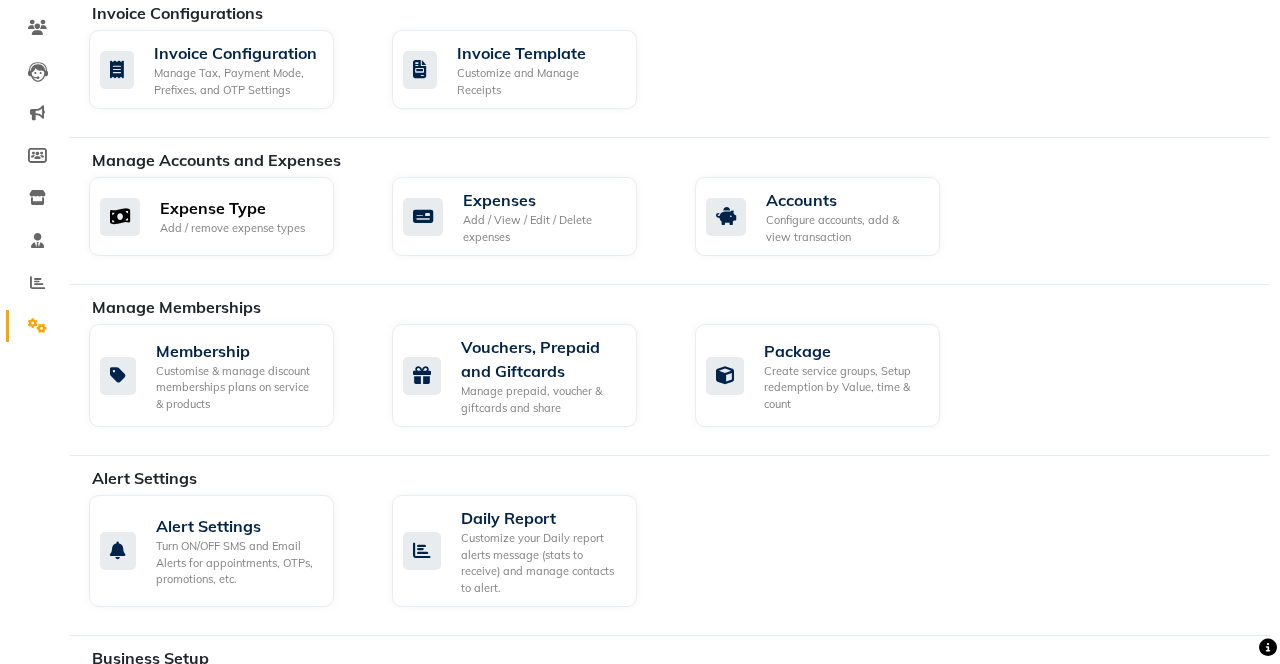 click on "Add / remove expense types" 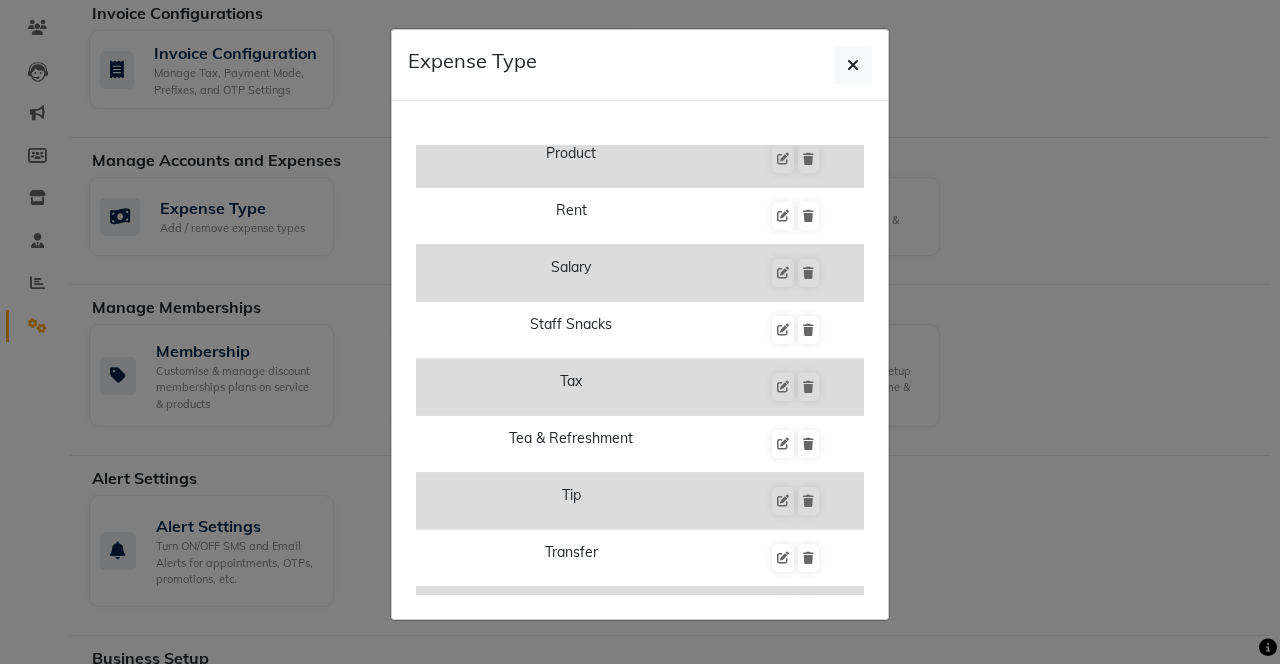 scroll, scrollTop: 1356, scrollLeft: 0, axis: vertical 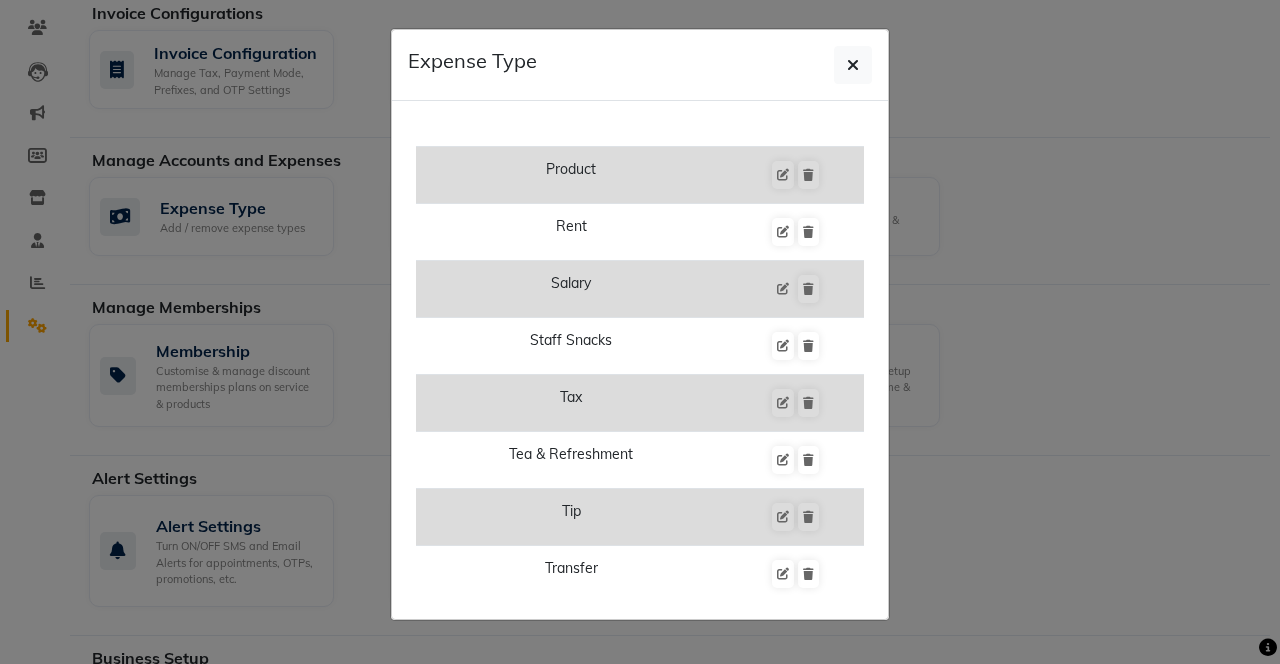 click at bounding box center (783, 289) 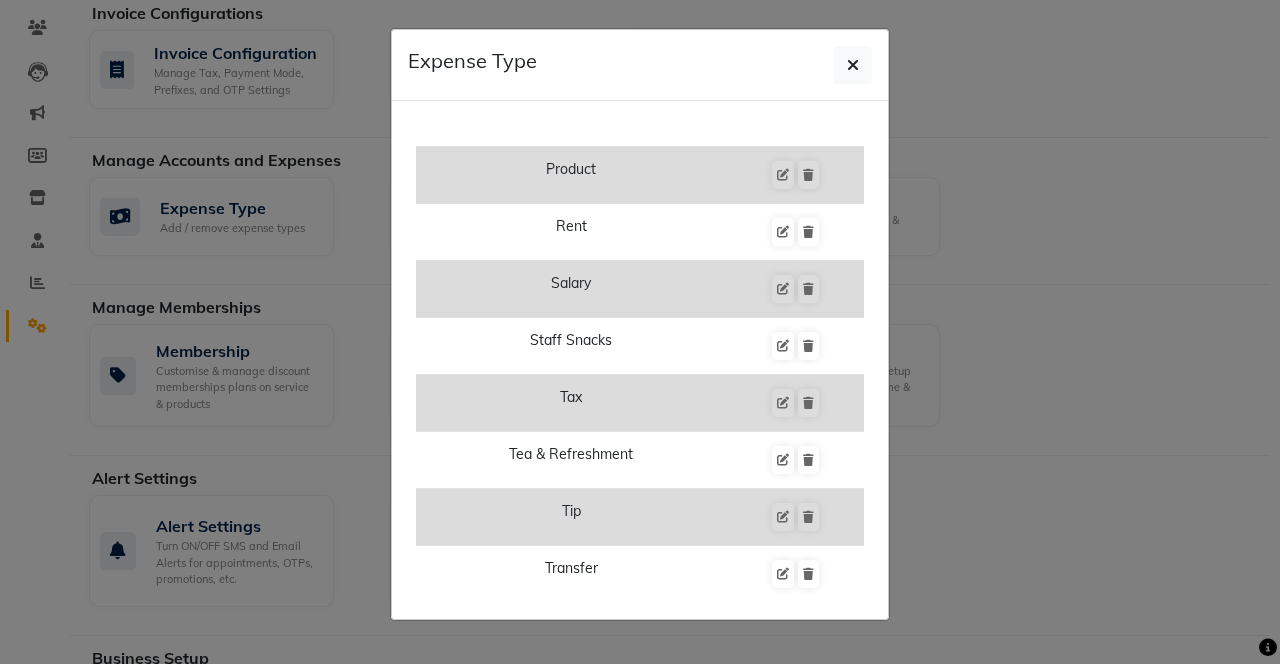 click at bounding box center (795, 289) 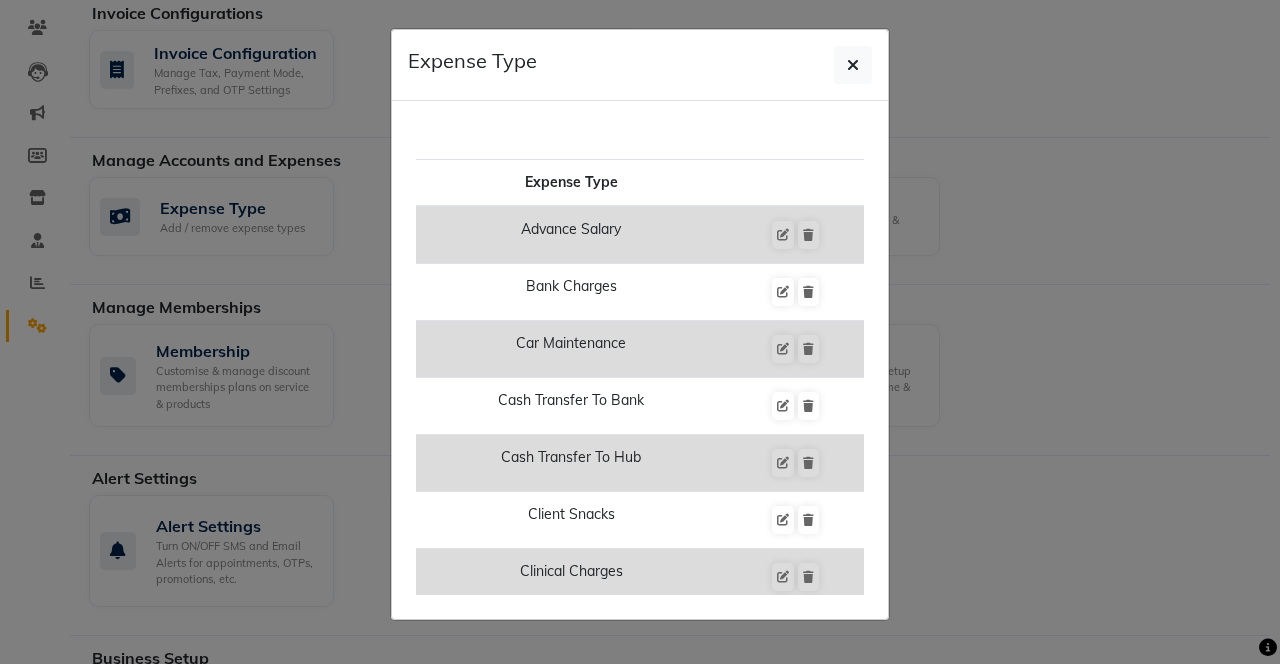 scroll, scrollTop: 0, scrollLeft: 0, axis: both 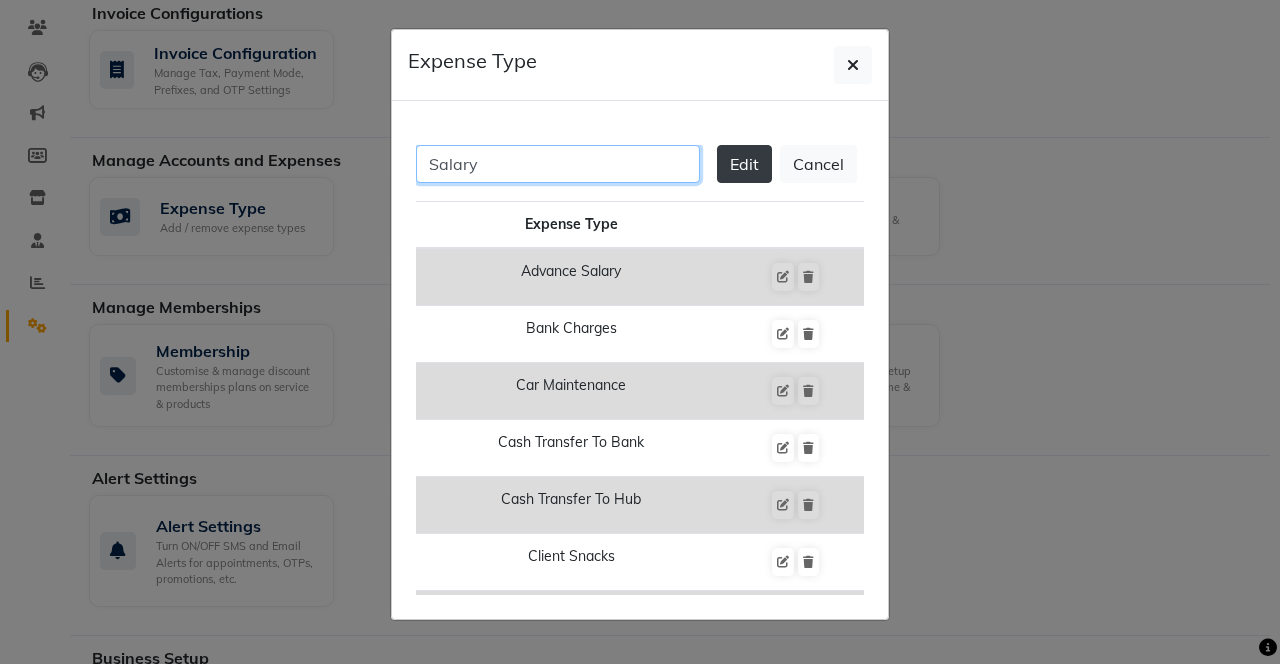 click on "Salary" at bounding box center [558, 164] 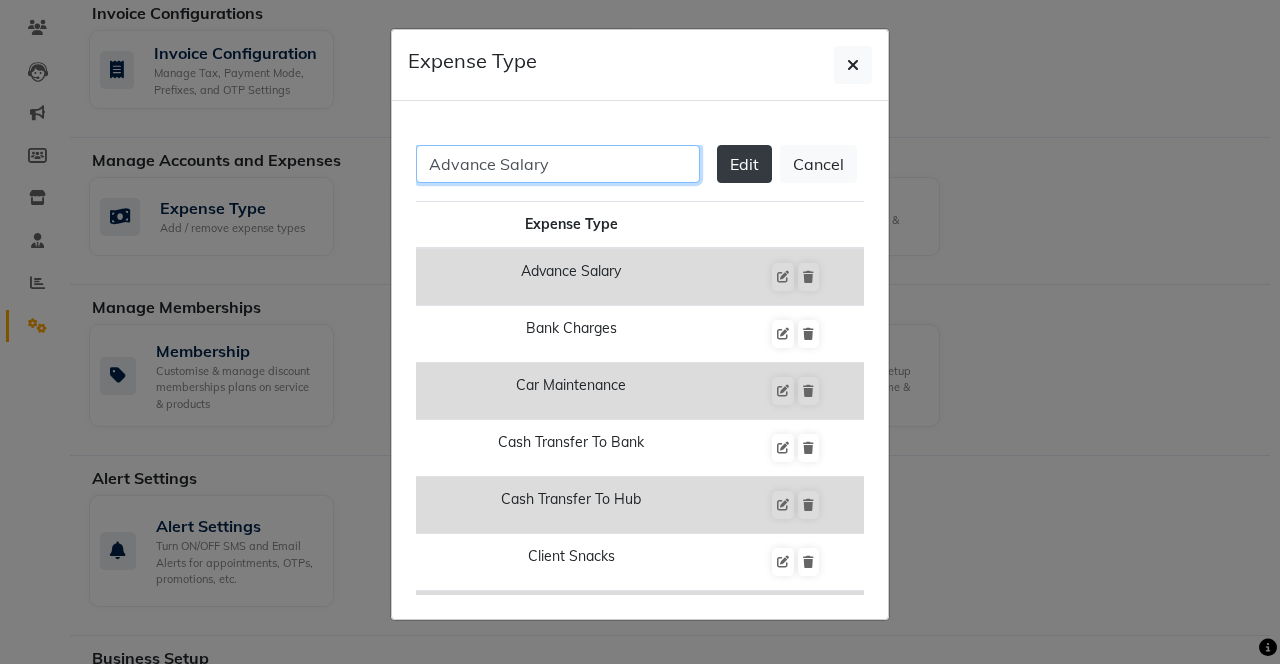 type on "Advance Salary" 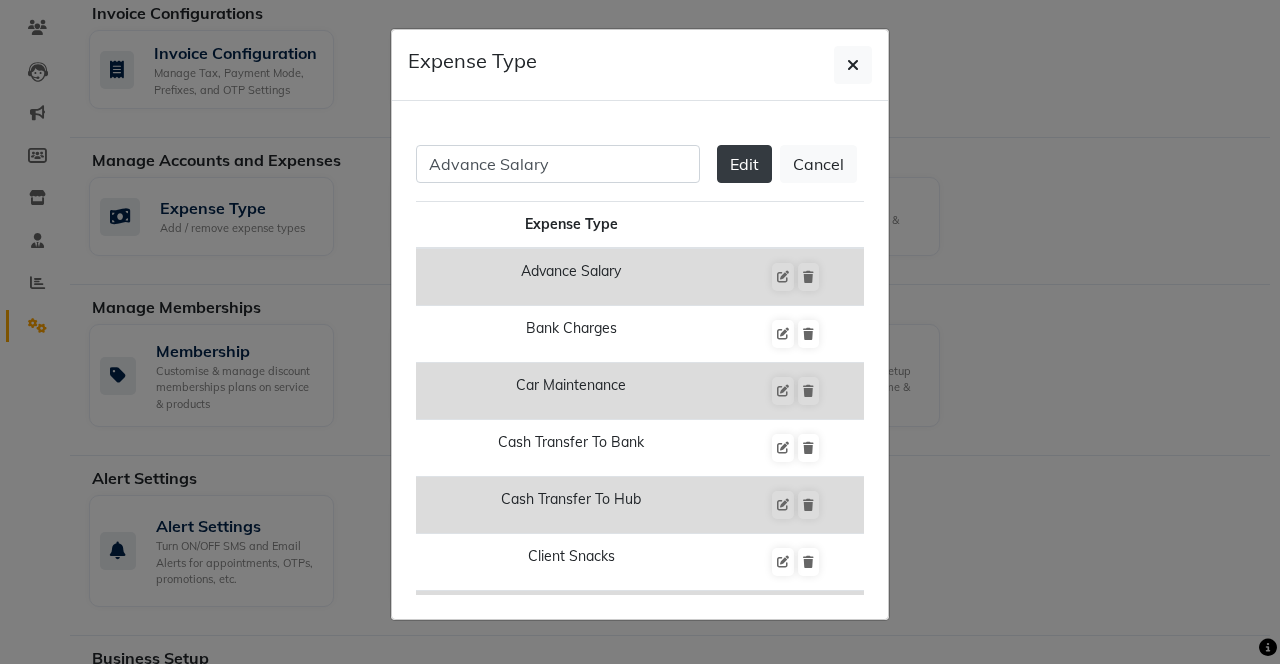click on "Edit" at bounding box center [744, 164] 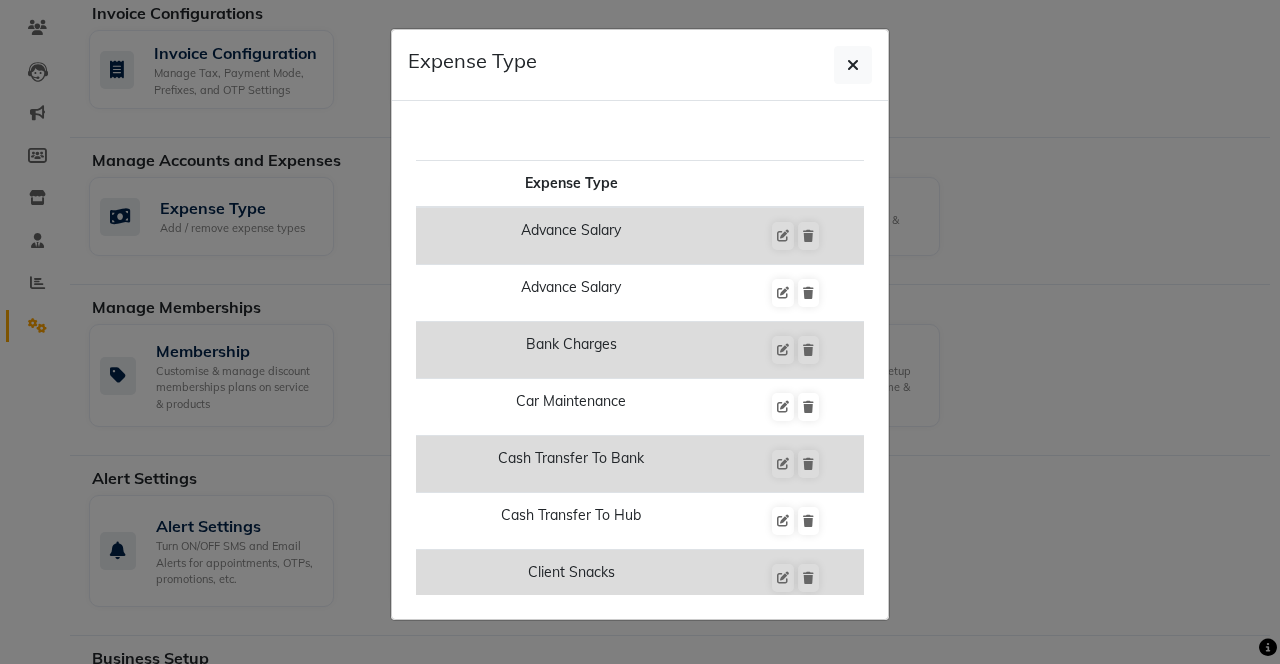scroll, scrollTop: 0, scrollLeft: 0, axis: both 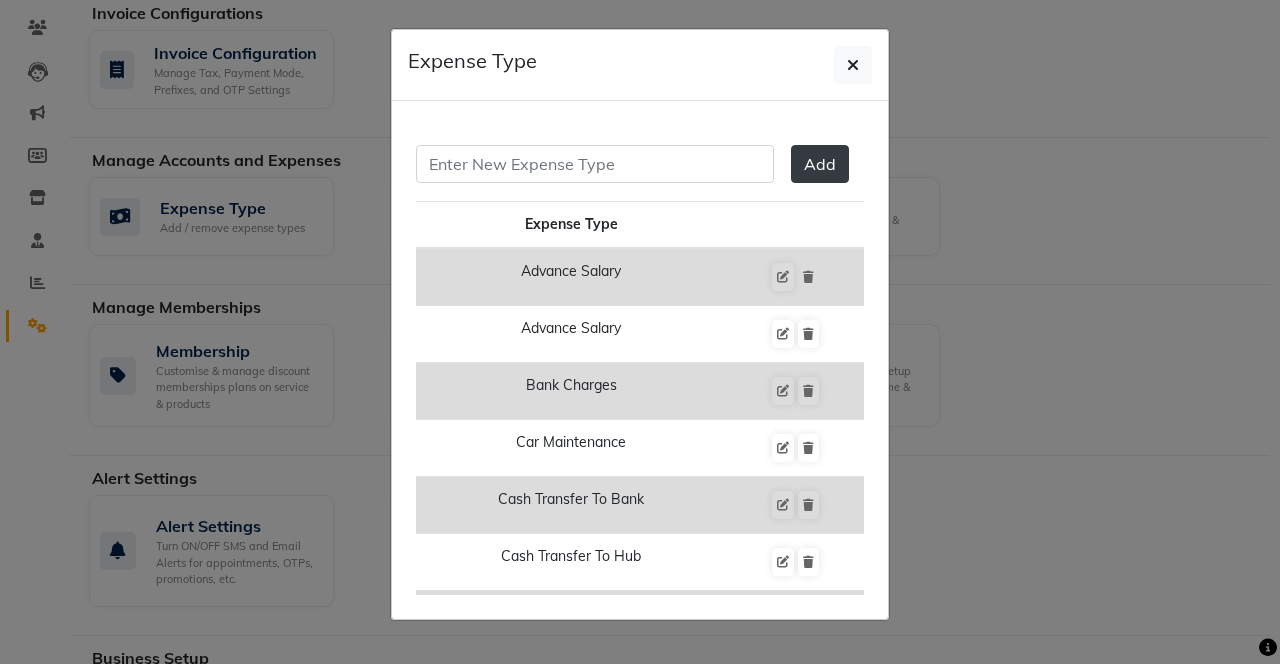 click at bounding box center [808, 277] 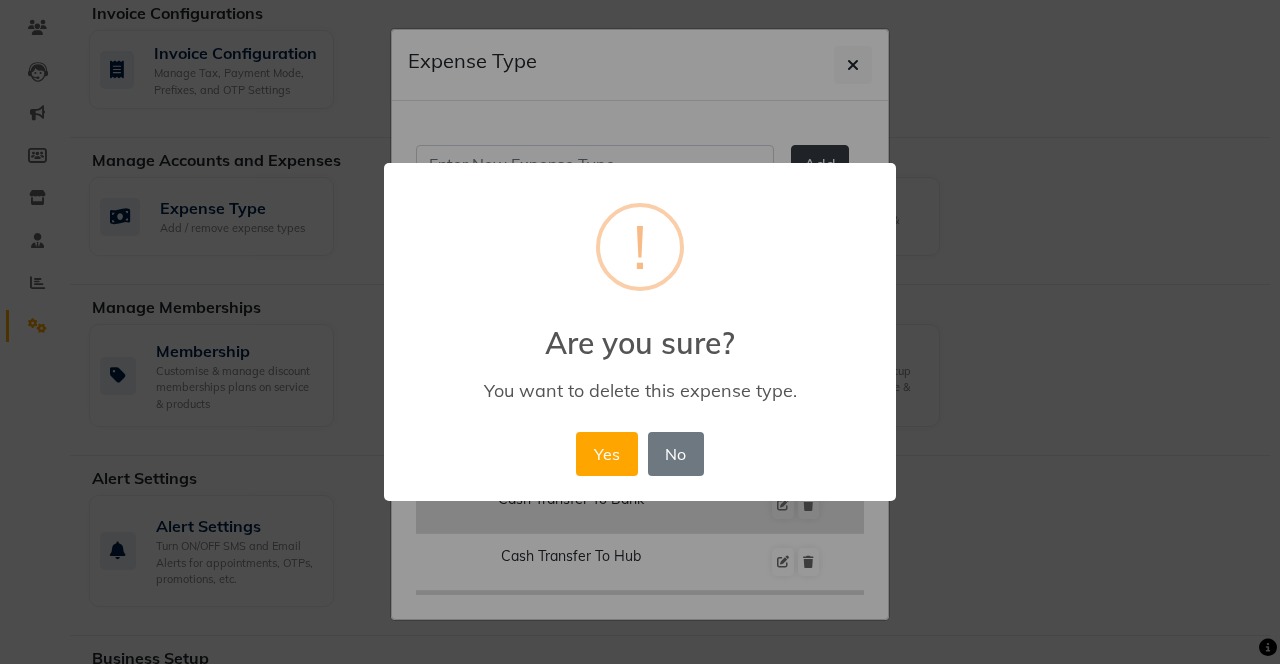 click on "Yes" at bounding box center (606, 454) 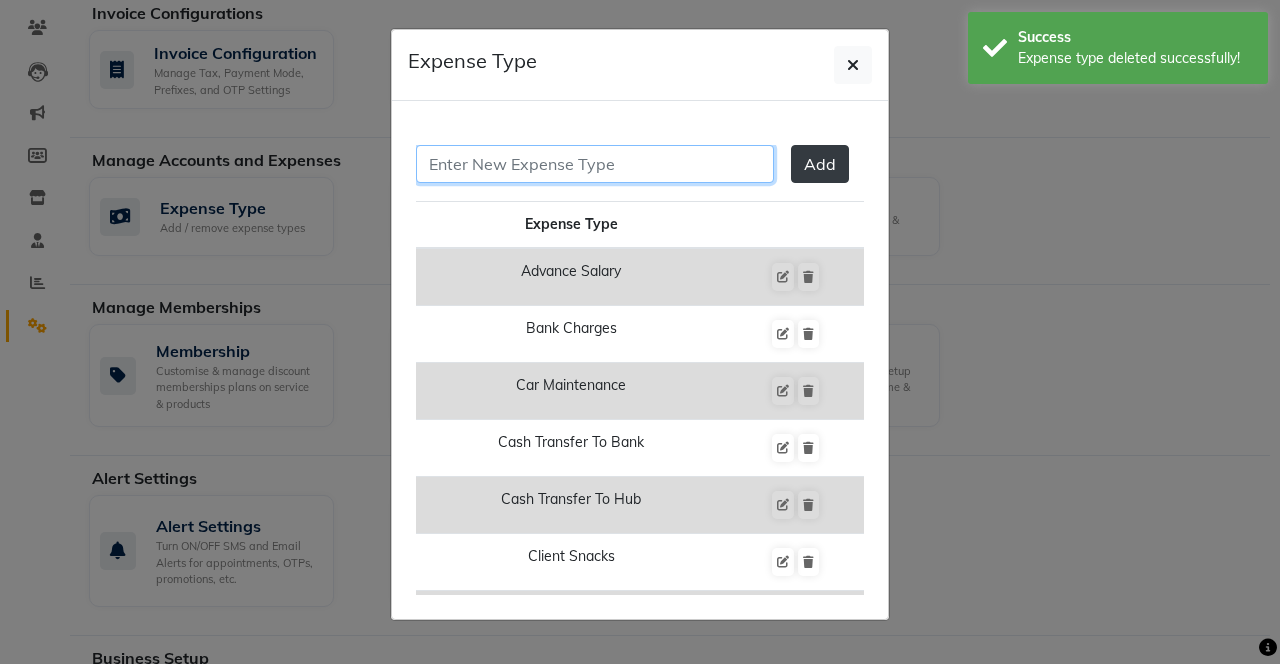 click at bounding box center [595, 164] 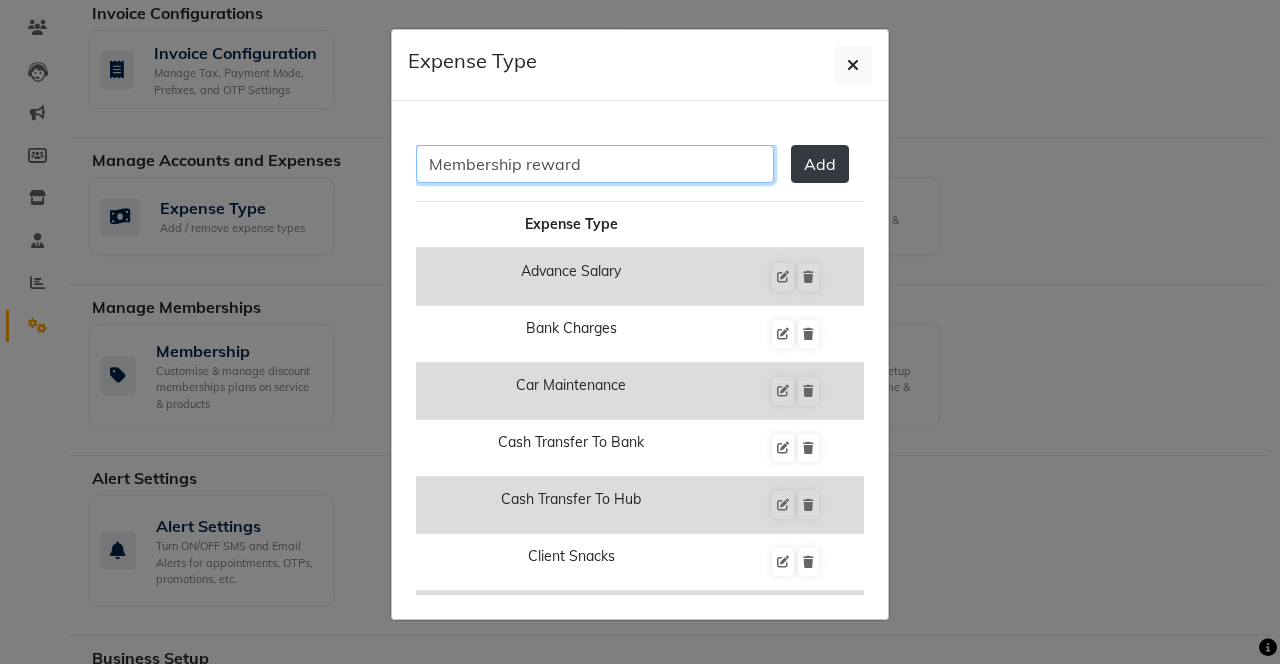 type on "Membership reward" 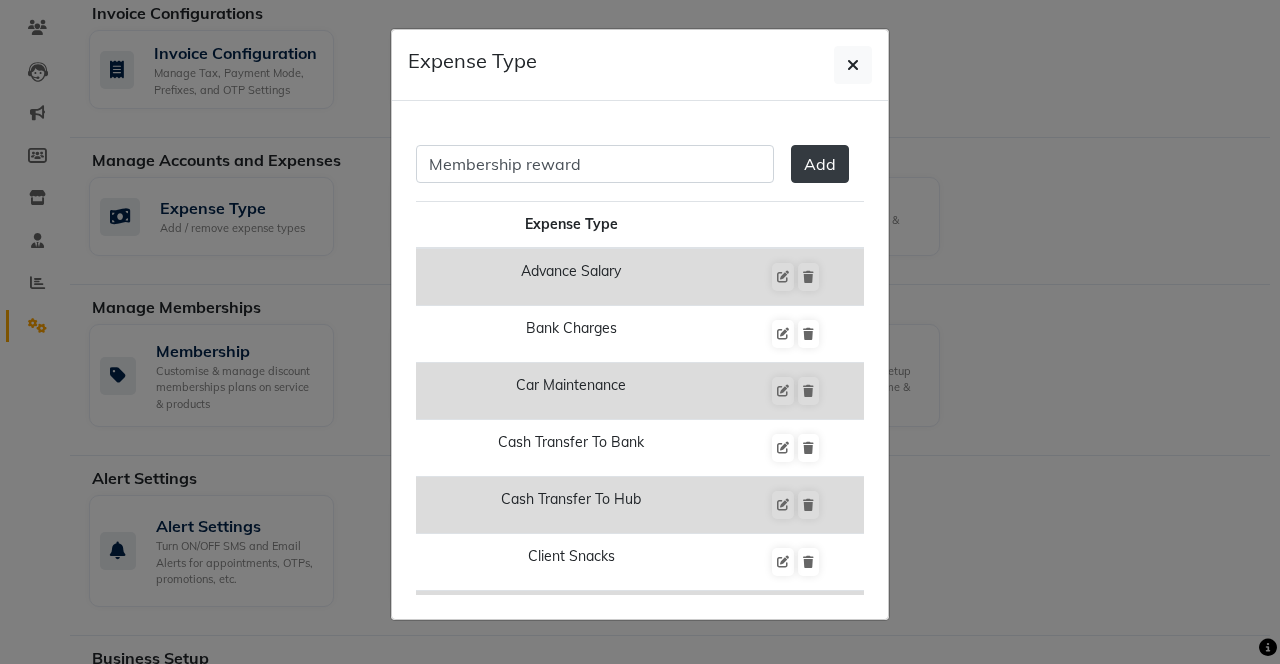 click on "Expense Type Membership reward  Add  Expense Type Advance Salary Bank Charges Car Maintenance  Cash Transfer To Bank Cash Transfer To Hub Client Snacks Clinical Charges Coffee Equipment Fuel Govt Fee Incentive Insurance International Purchase Loan Repayment Maintenance Marketing Milk Miscellaneous Mra Other Pantry Product Rent Staff Snacks Tax Tea & Refreshment Tip Transfer Utilities" 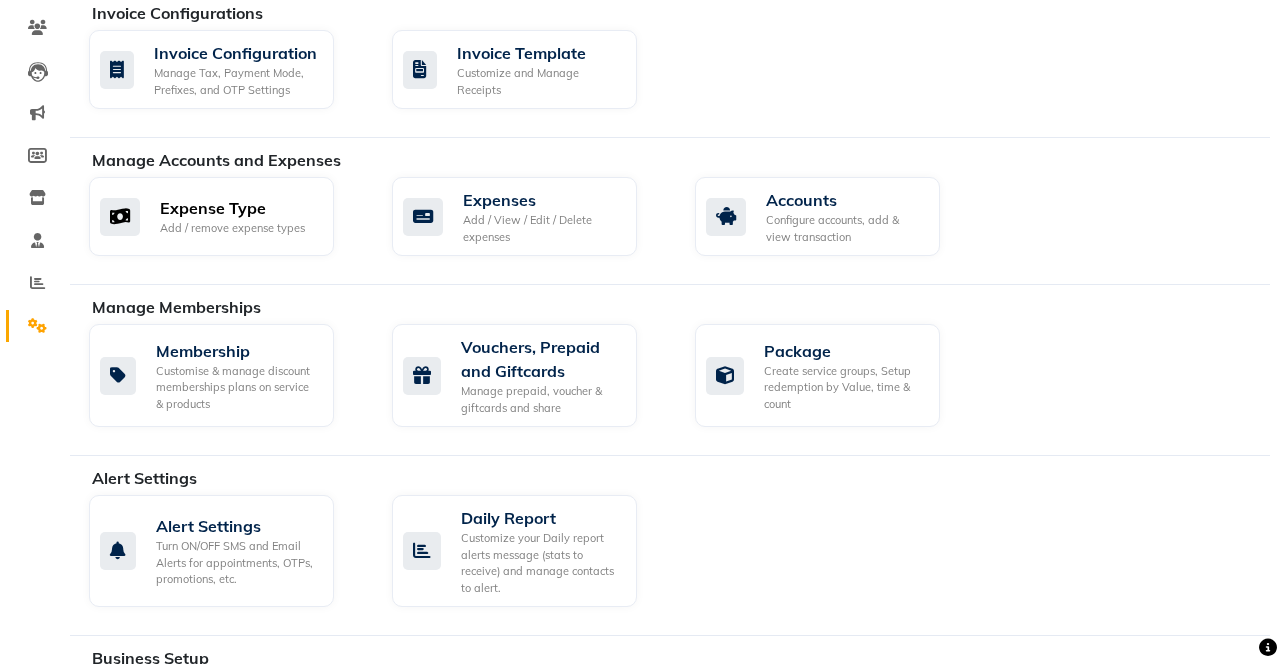 click on "Add / remove expense types" 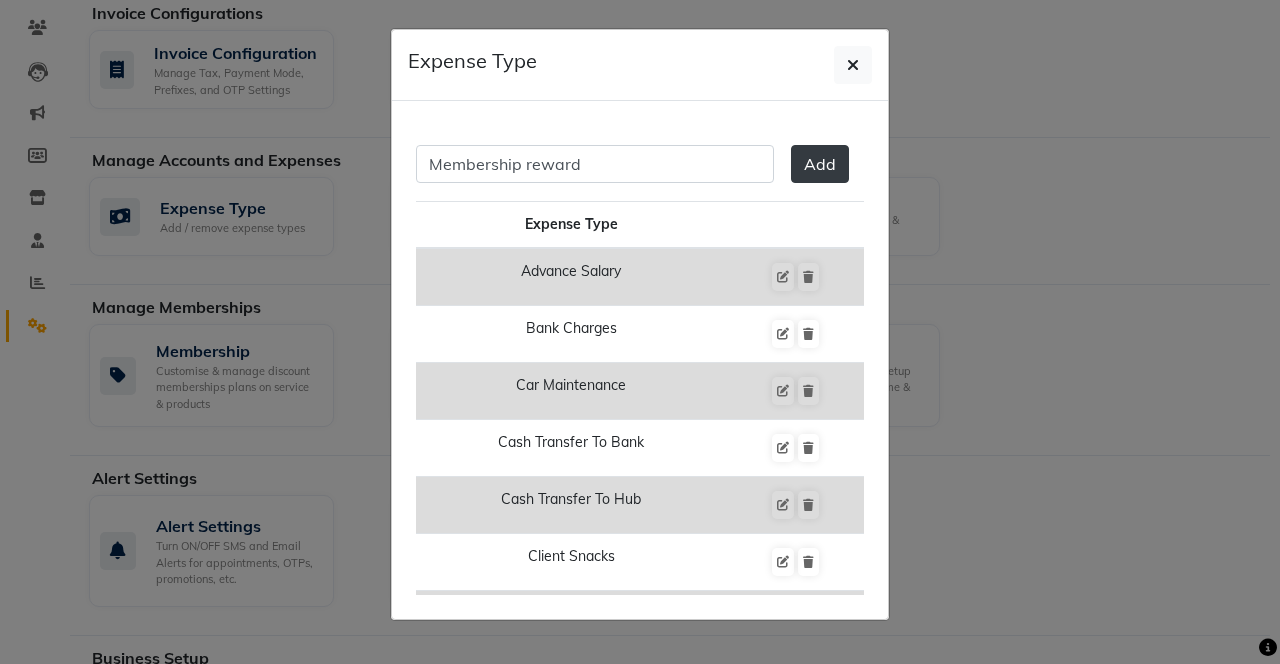 click on "Add" at bounding box center (820, 164) 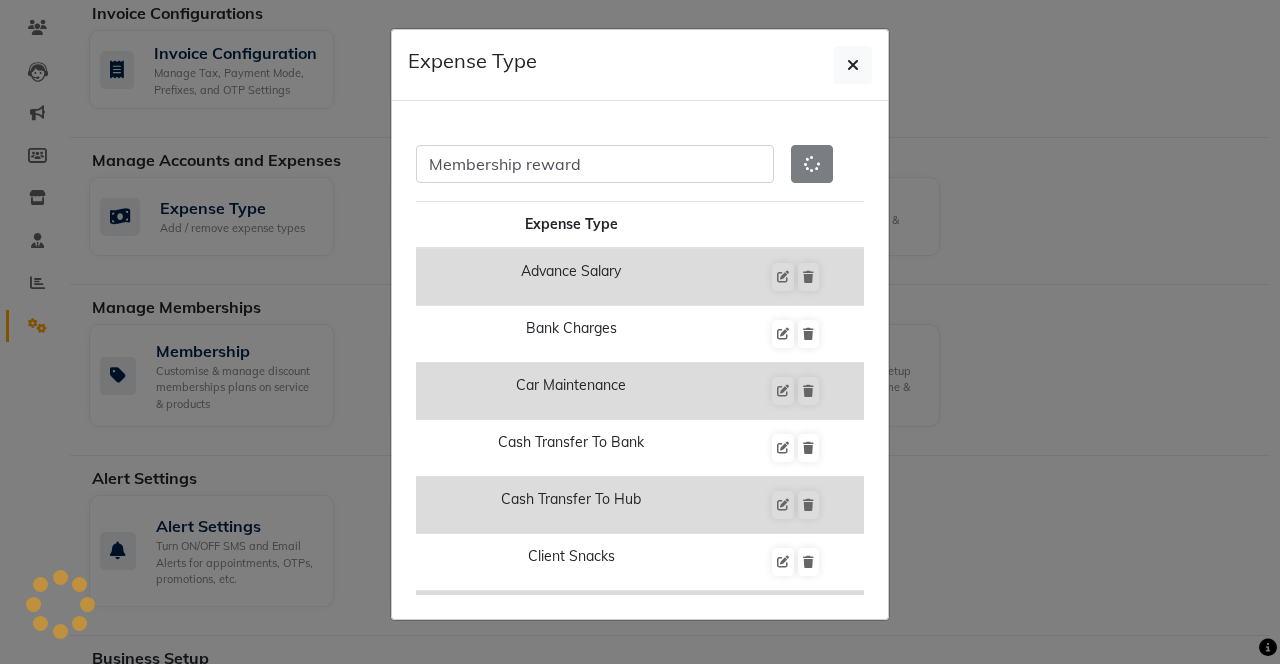 type 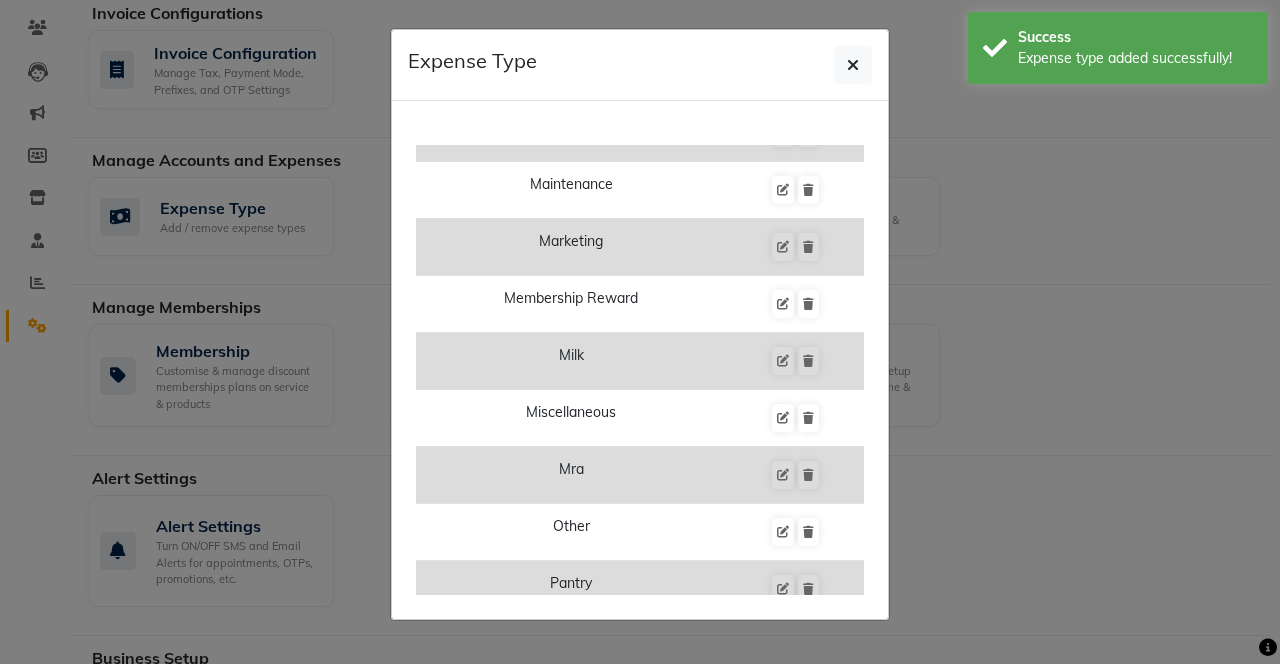 scroll, scrollTop: 941, scrollLeft: 0, axis: vertical 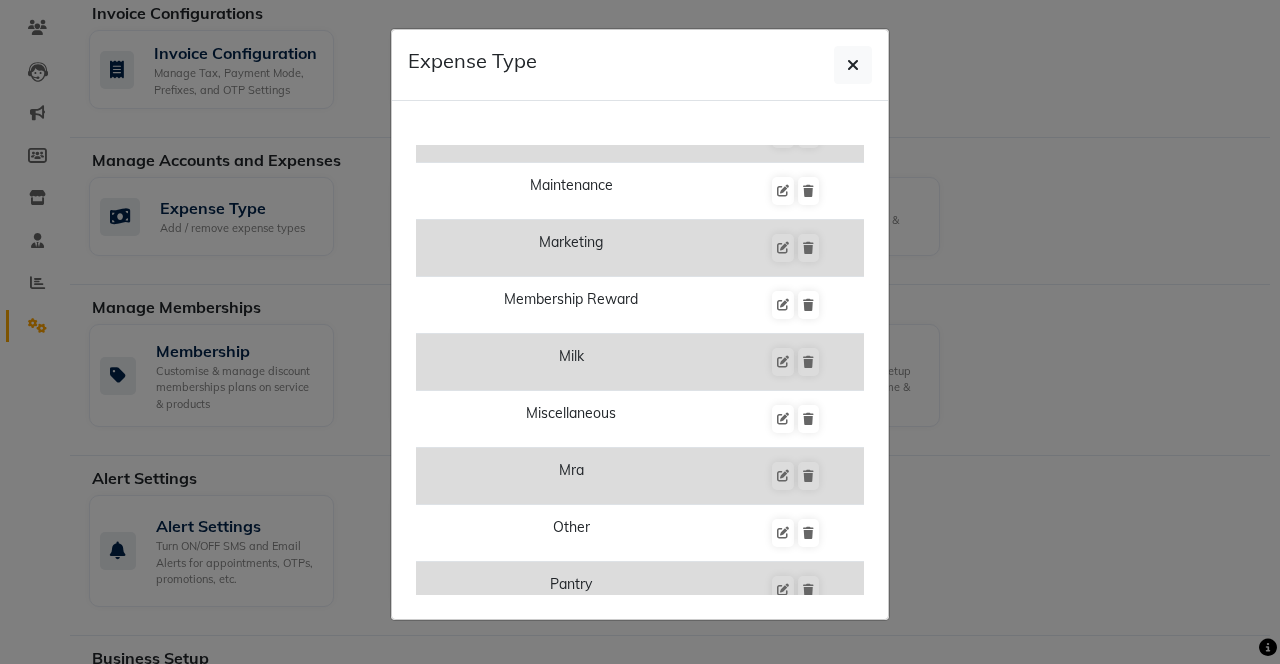 click 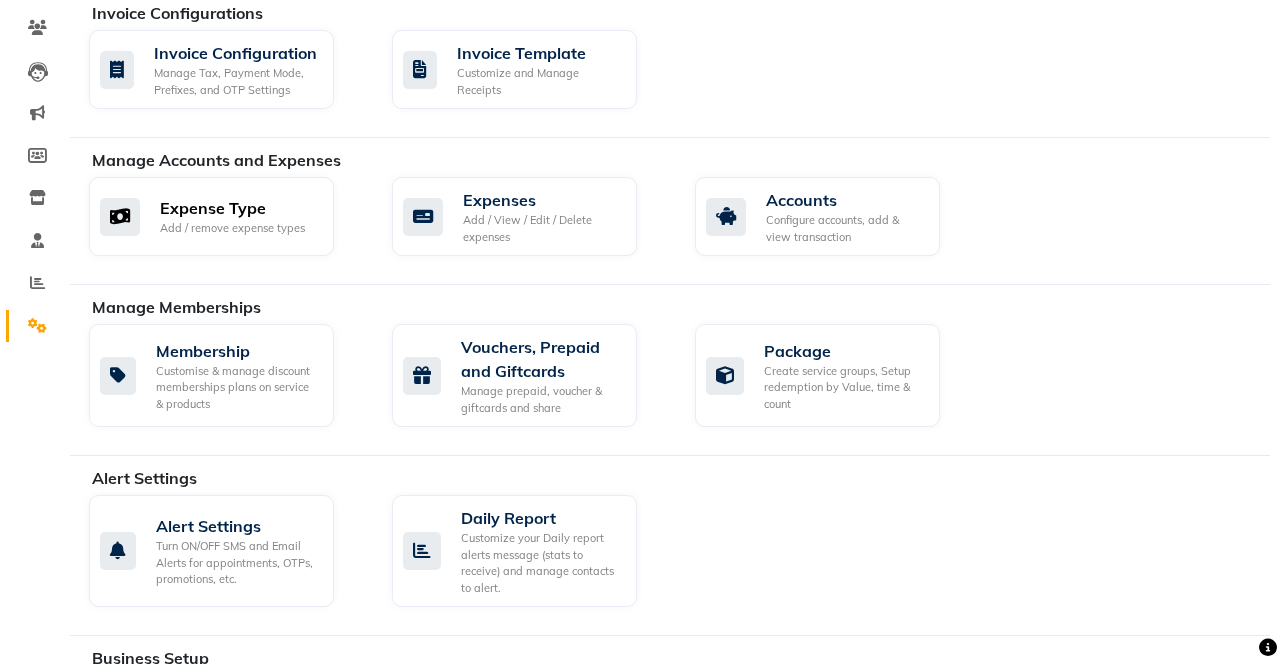 scroll, scrollTop: 0, scrollLeft: 0, axis: both 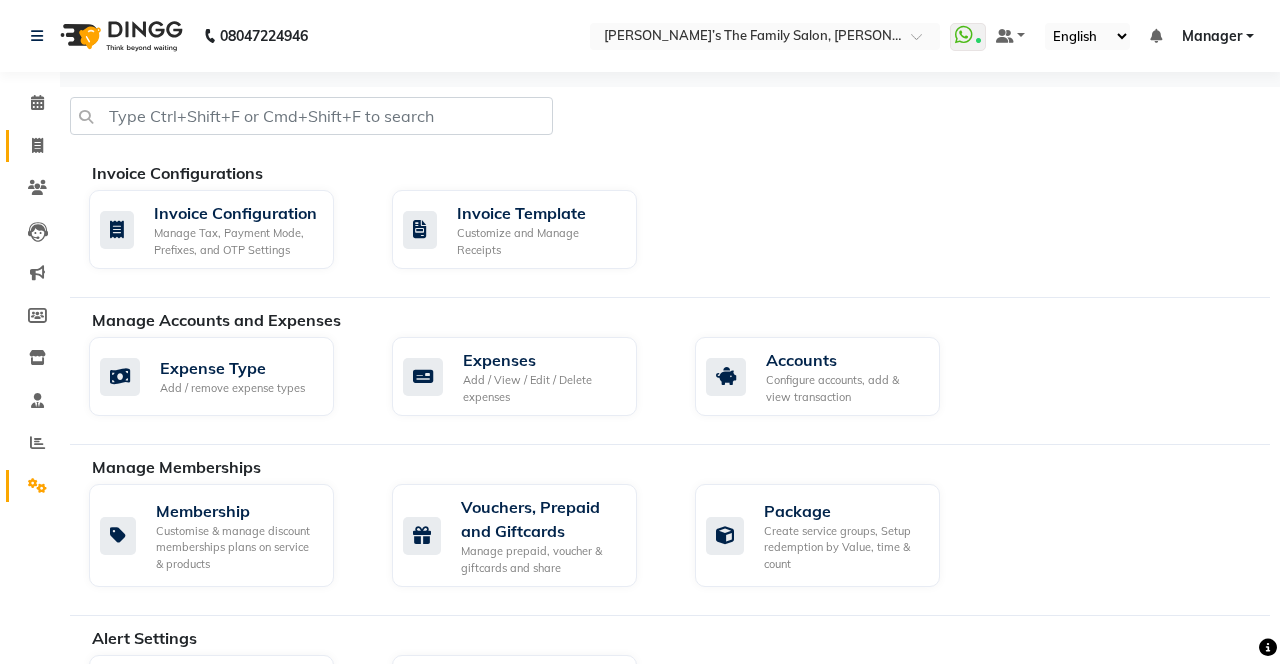 click 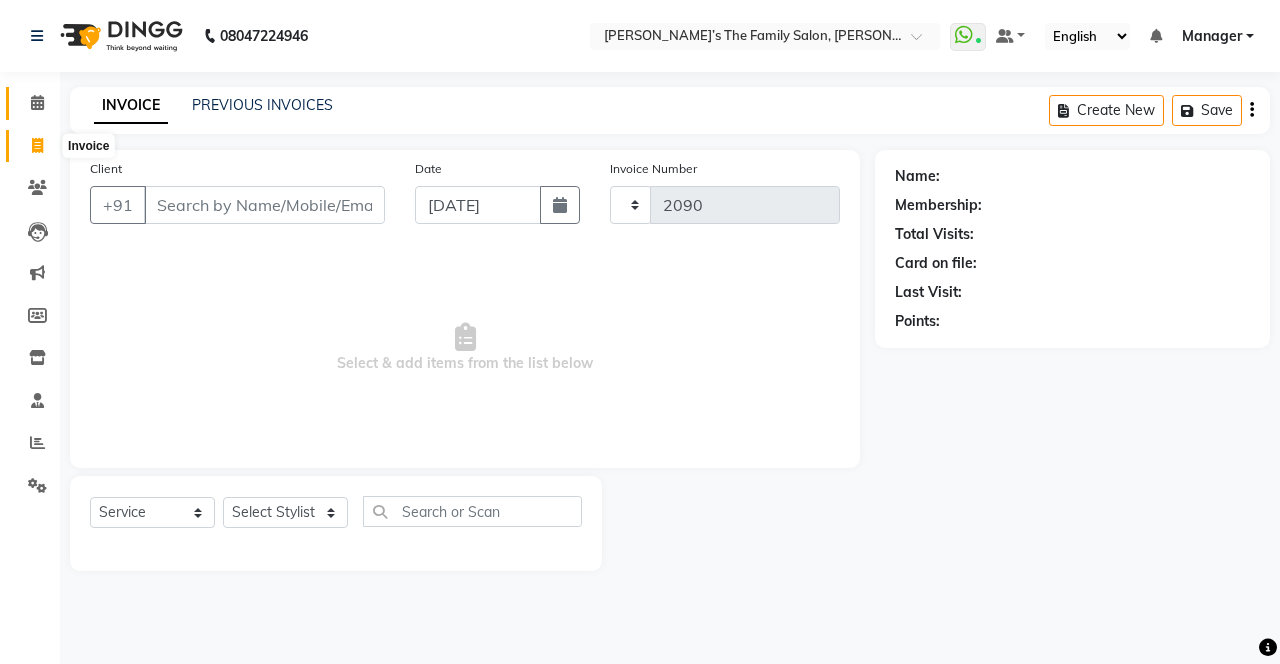 click 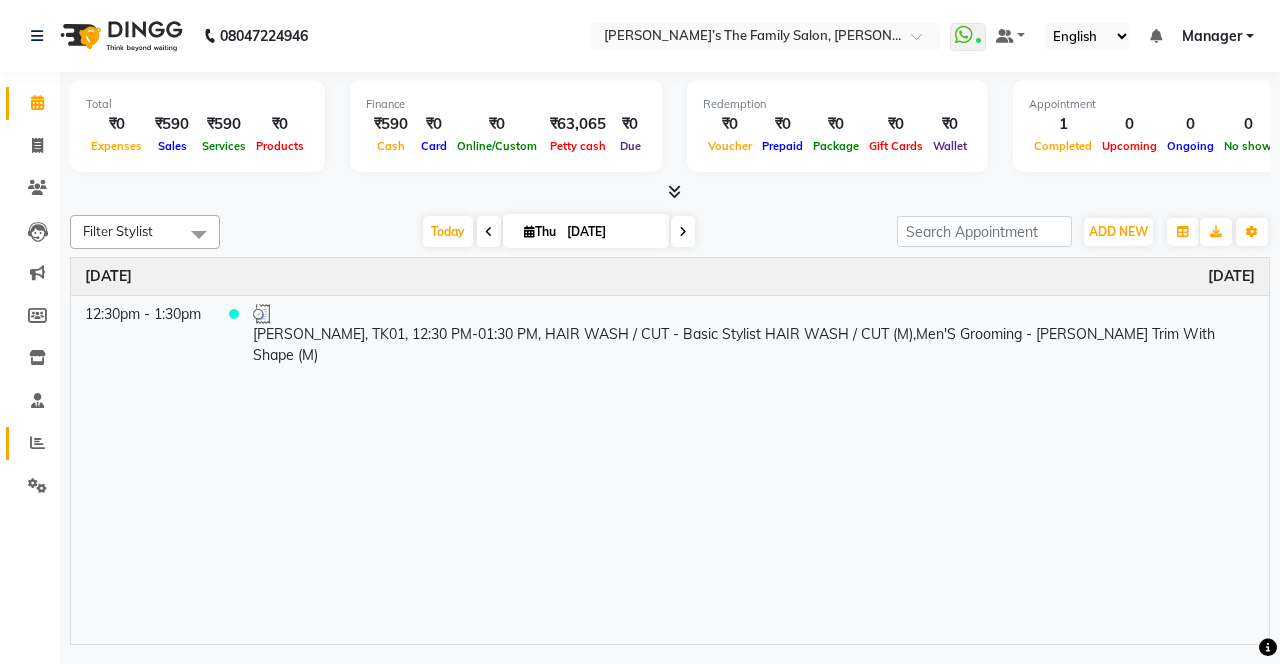click 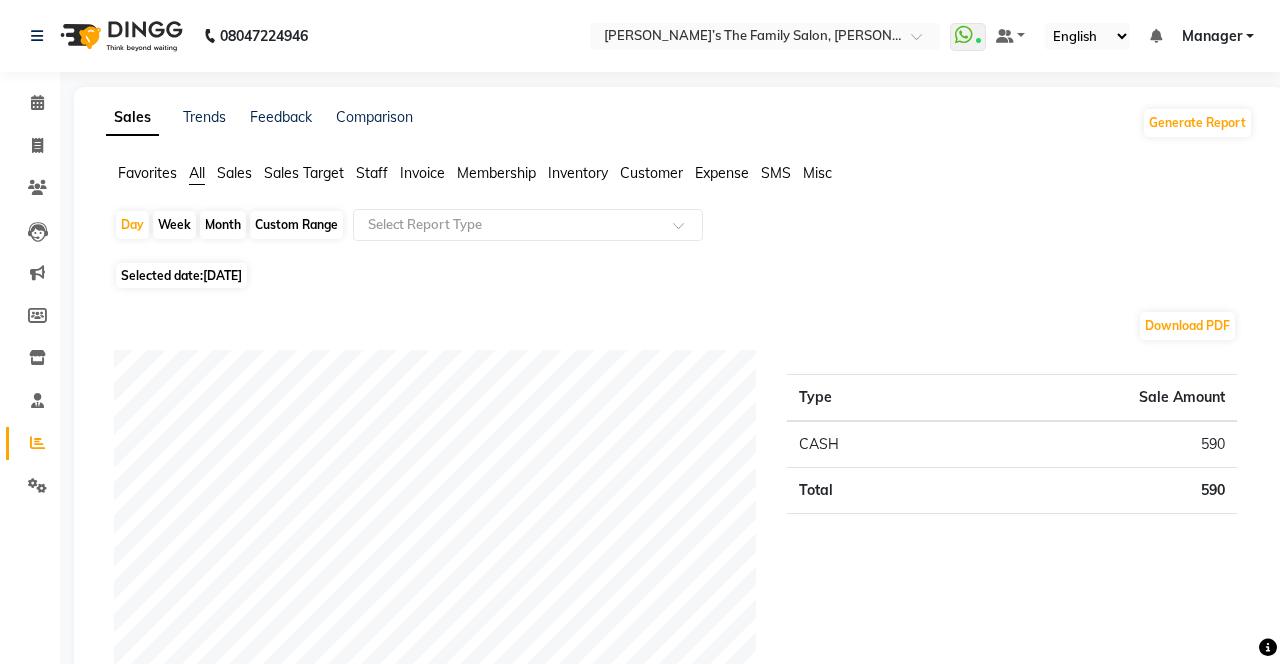 click on "Staff" 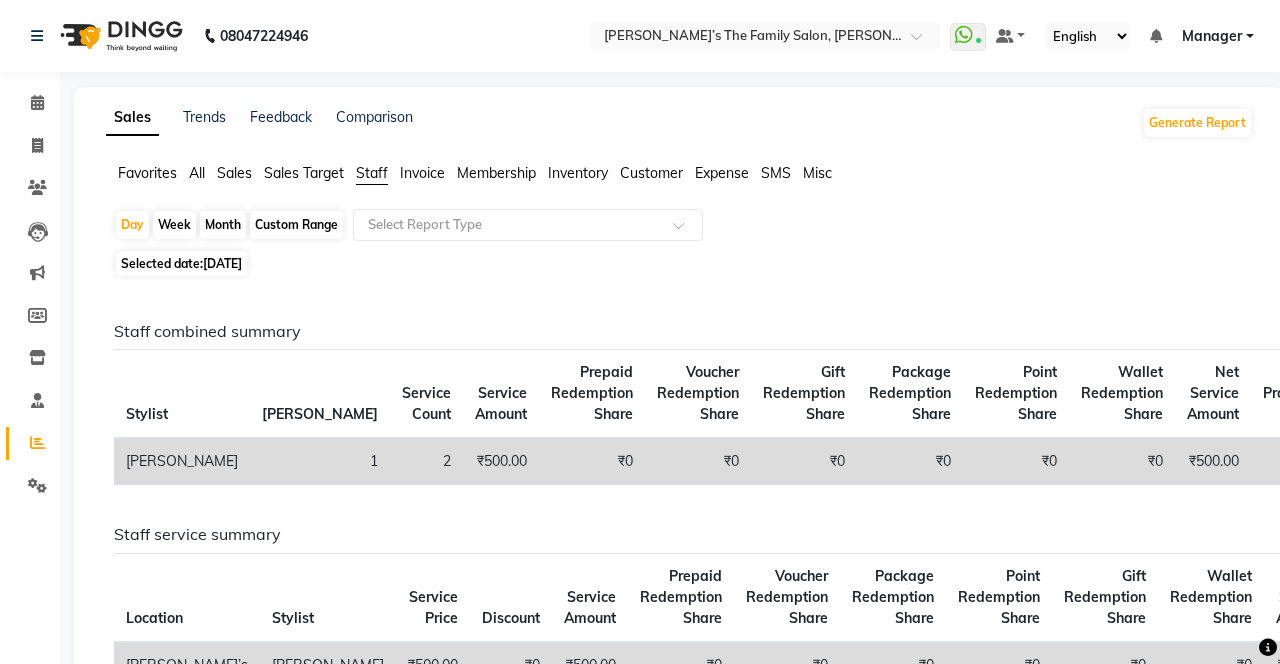 click on "Custom Range" 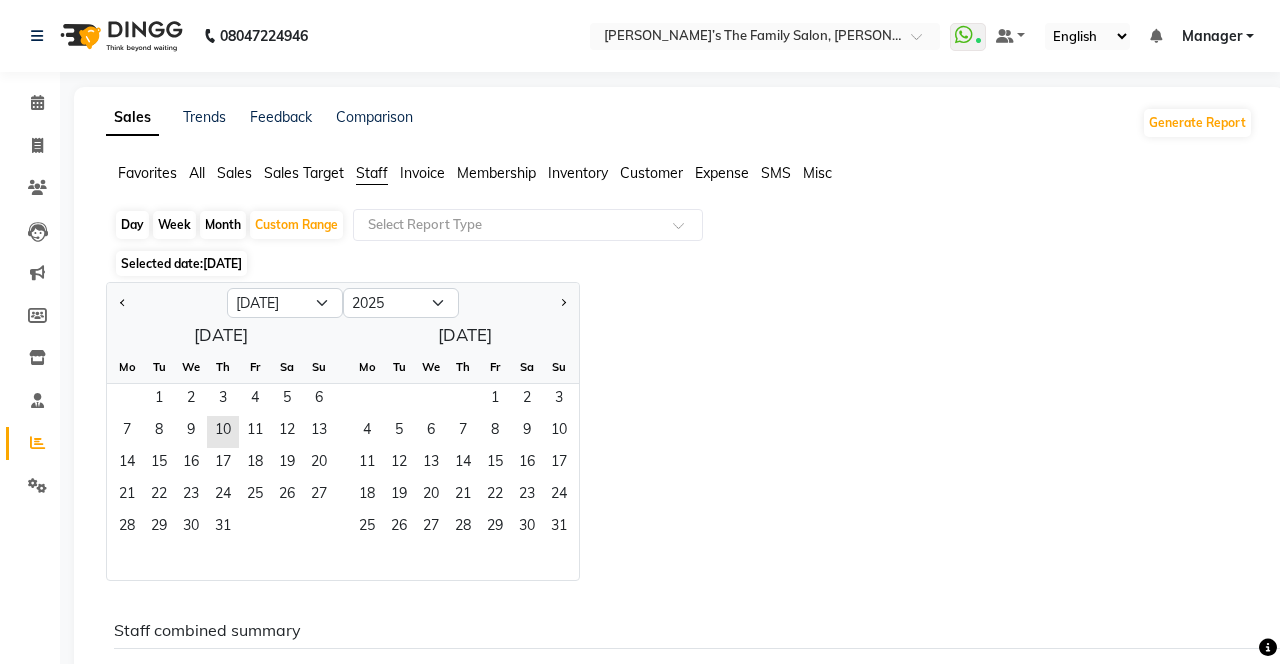 click on "1" 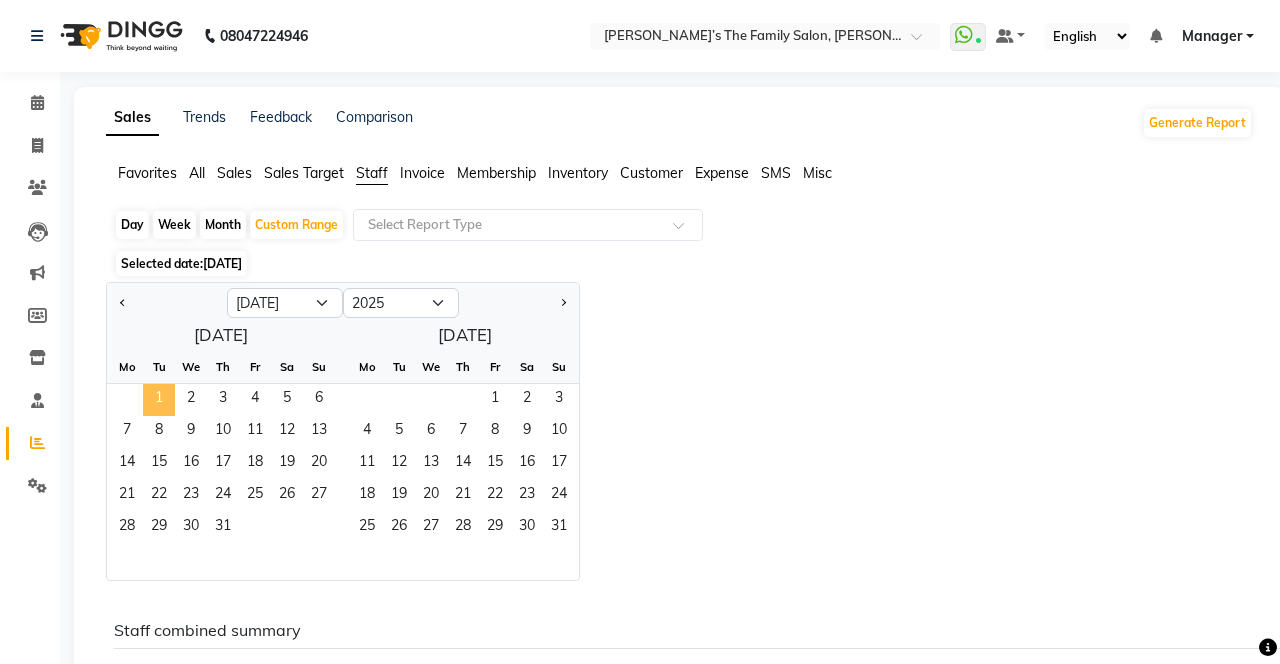 click on "31" 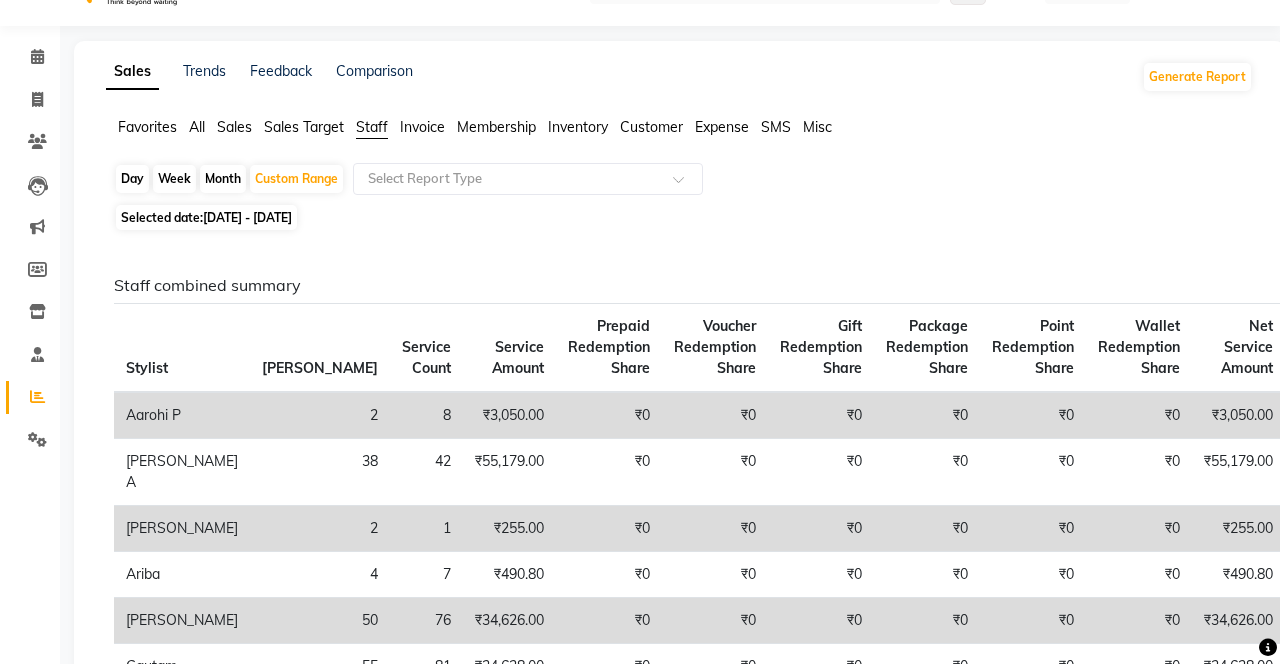 scroll, scrollTop: 0, scrollLeft: 0, axis: both 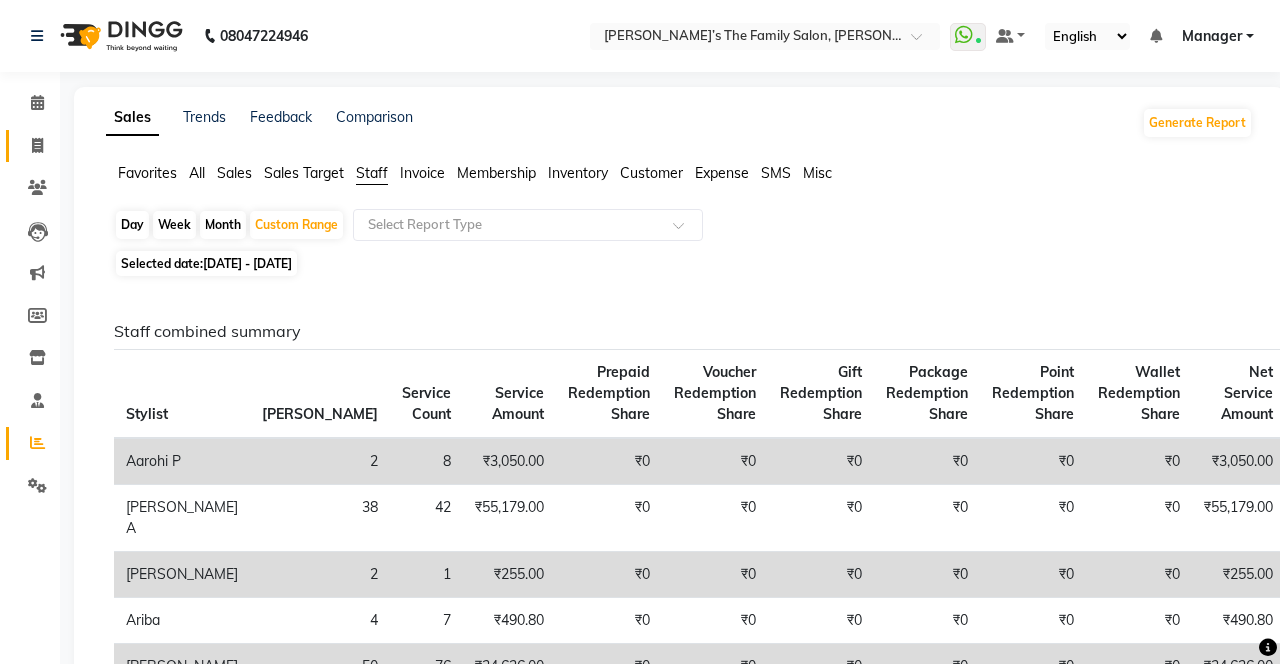 click 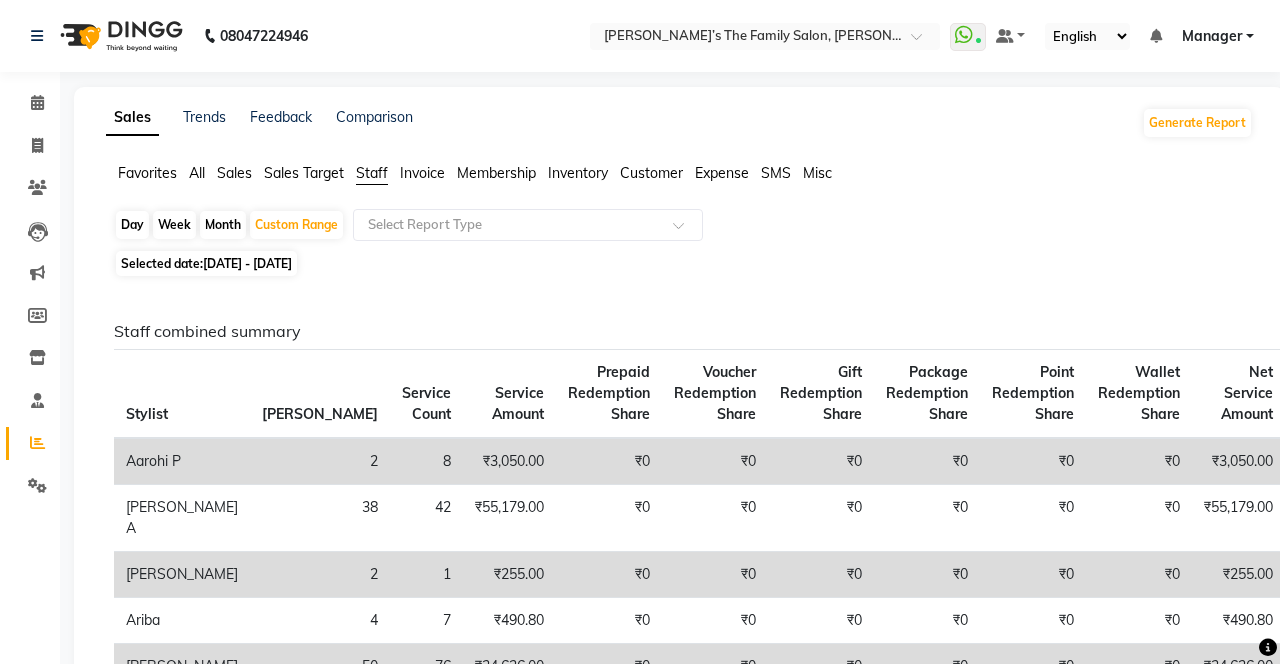 select on "service" 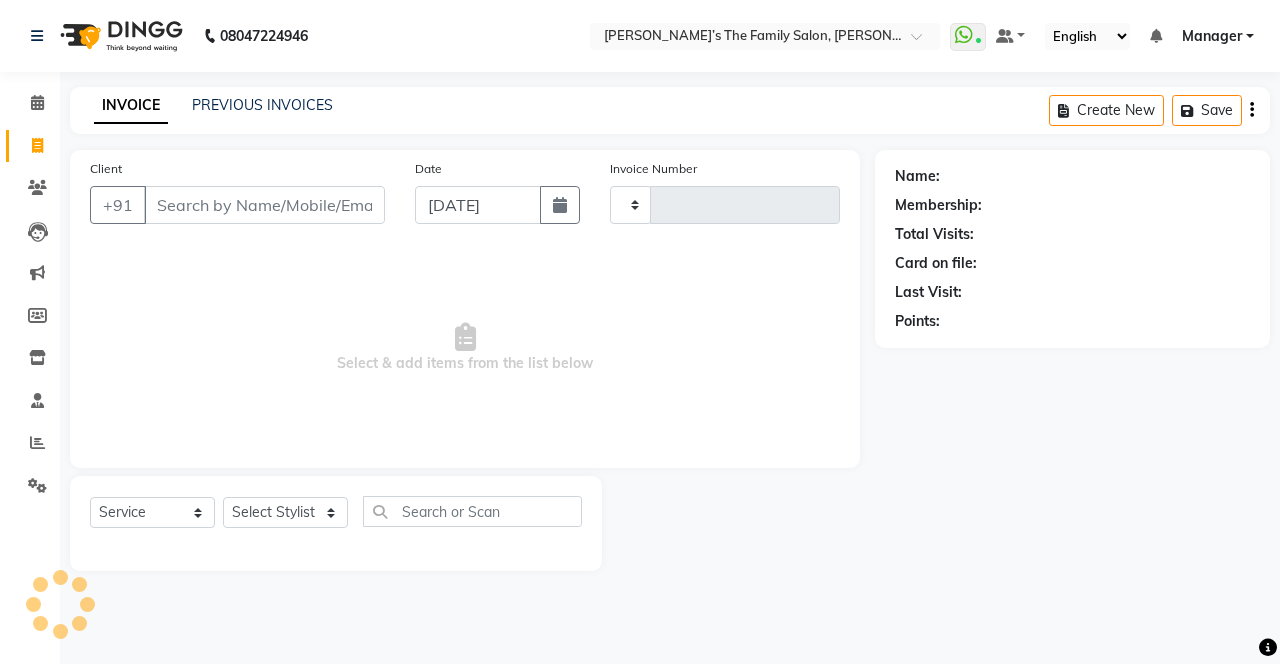 type on "2090" 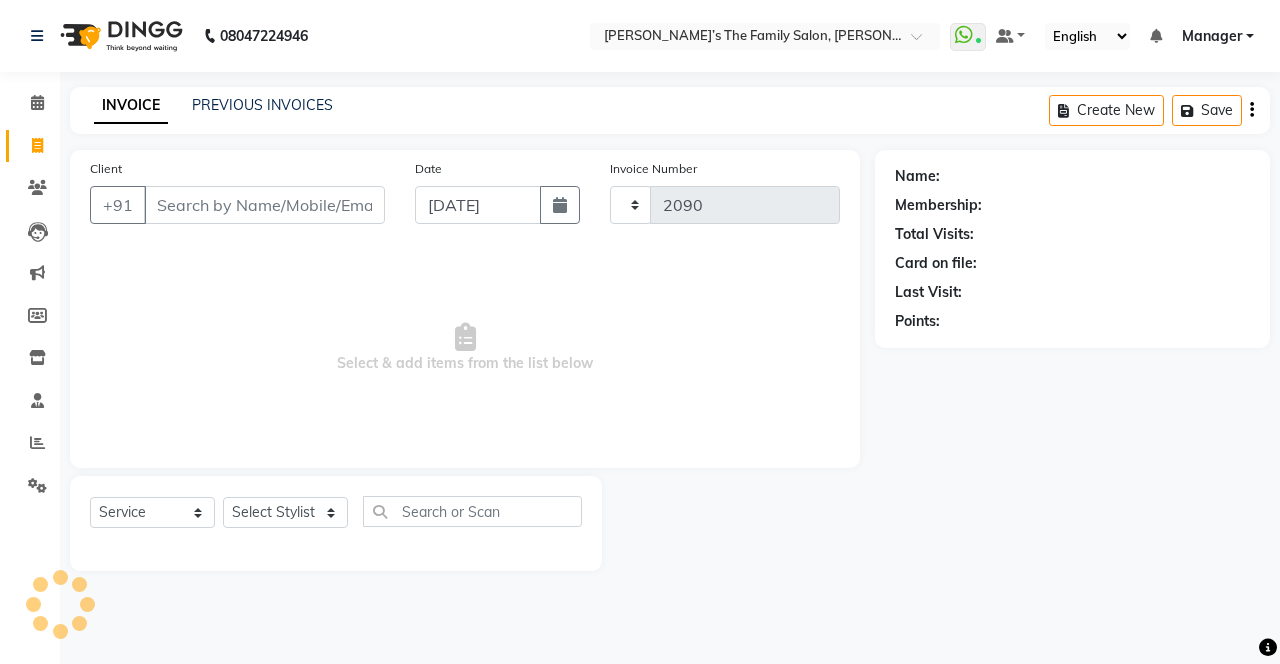 select on "8003" 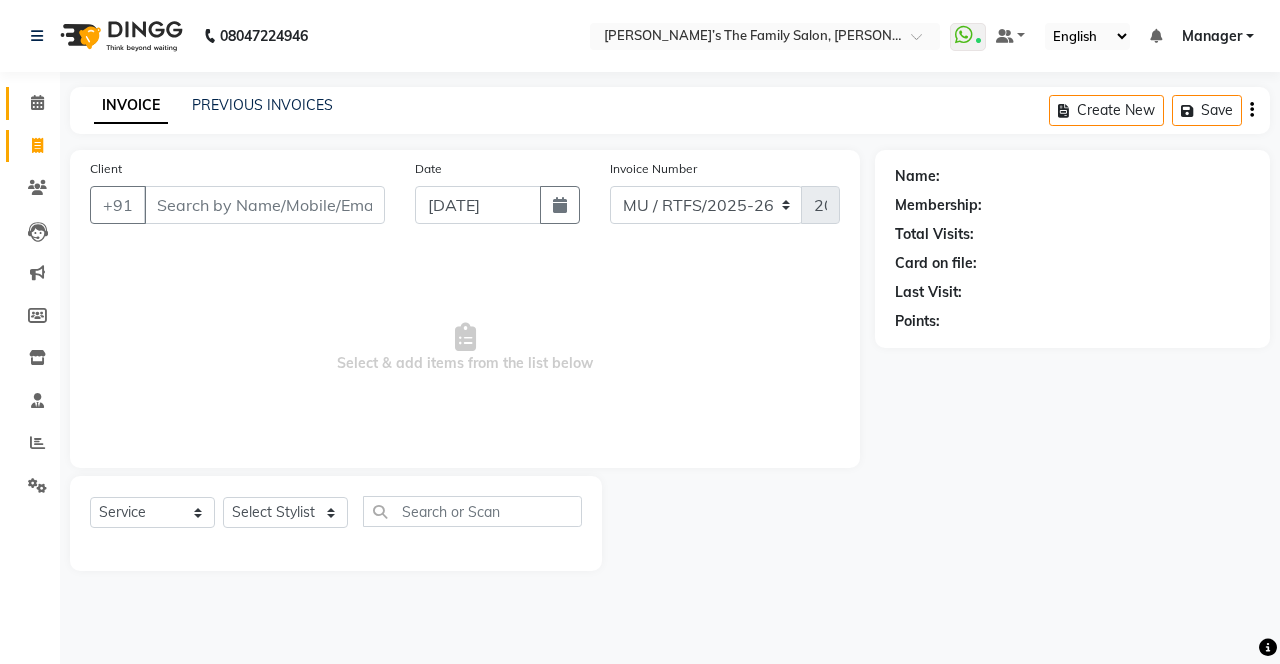 click 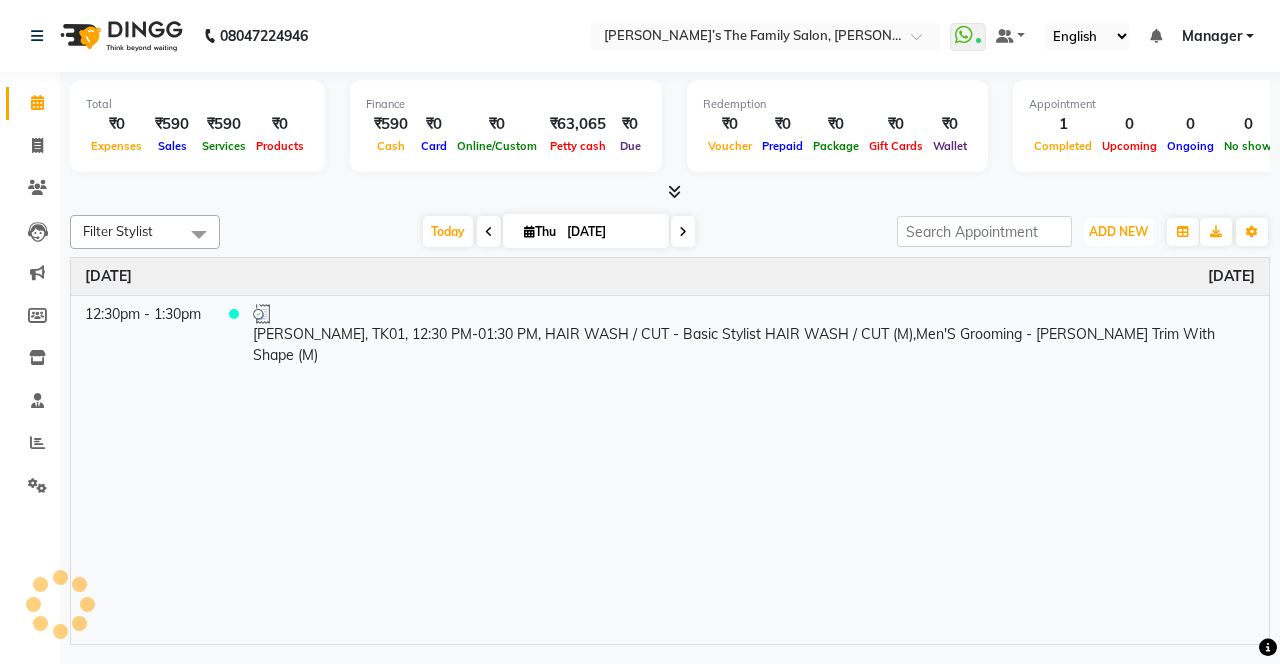 click on "ADD NEW" at bounding box center (1118, 231) 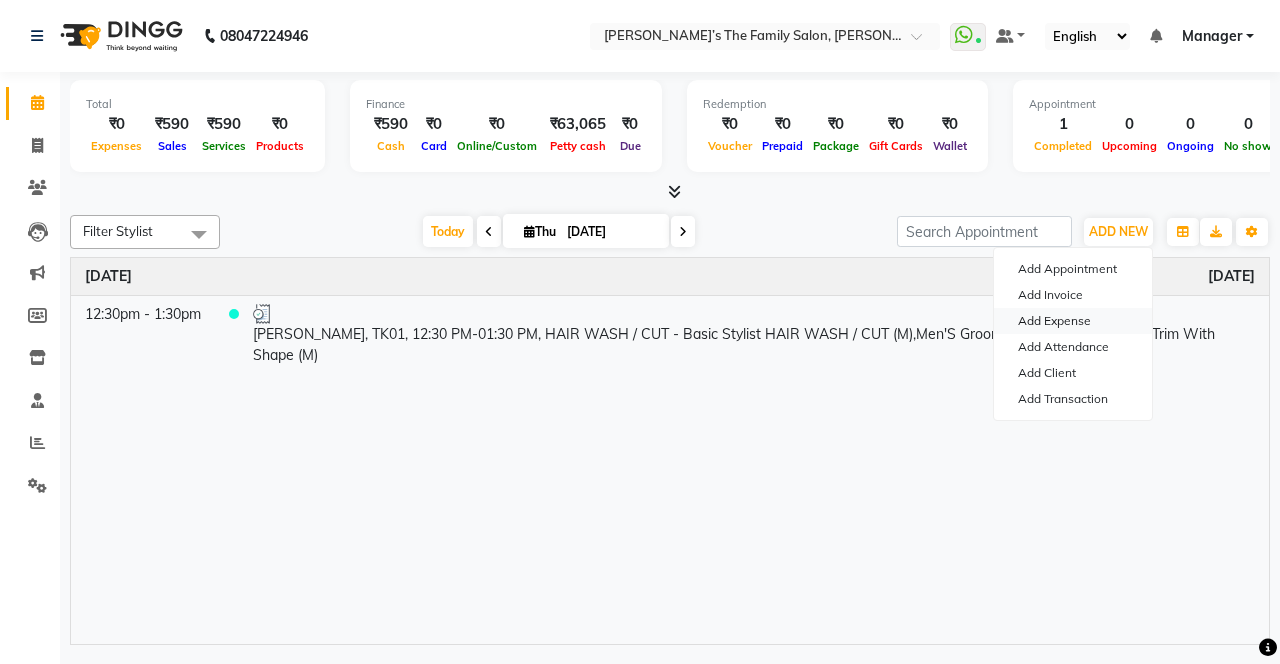click on "Add Expense" at bounding box center [1073, 321] 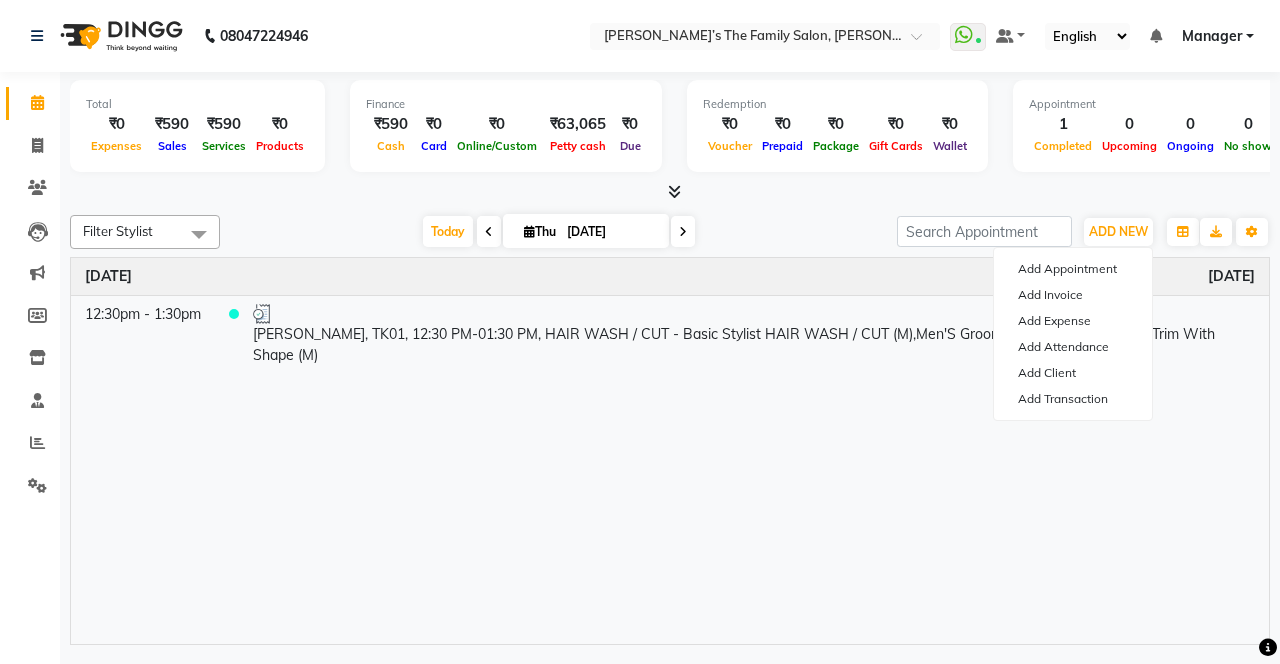 select on "1" 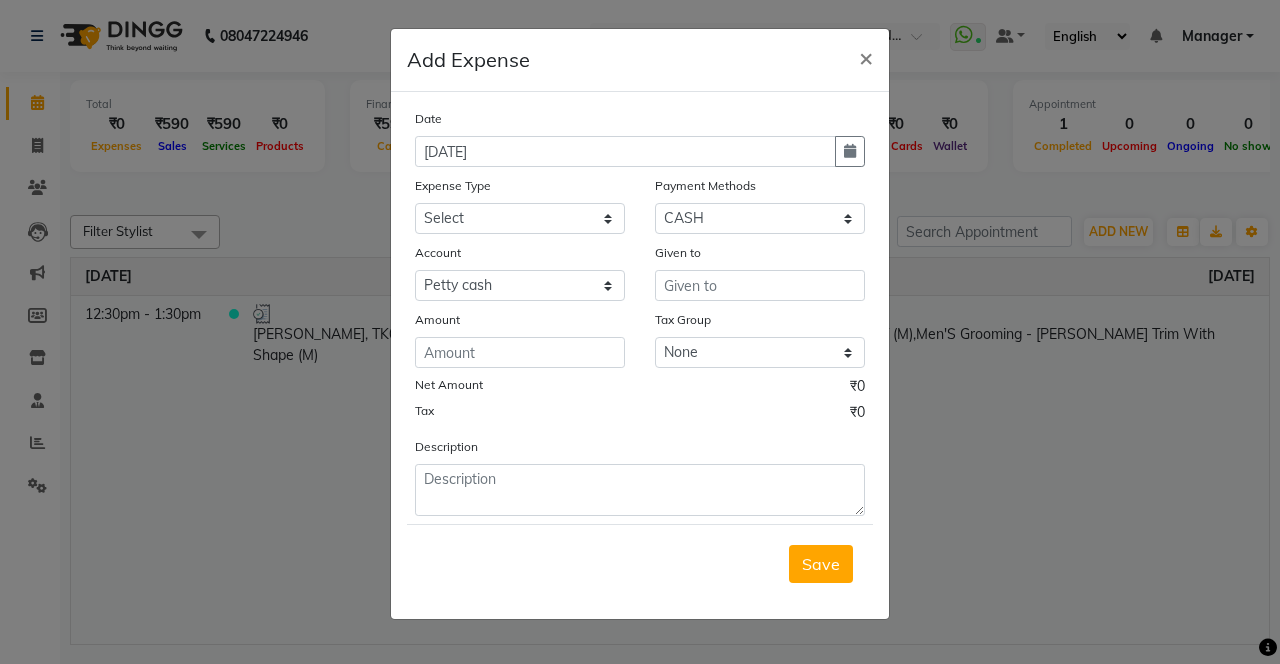 click 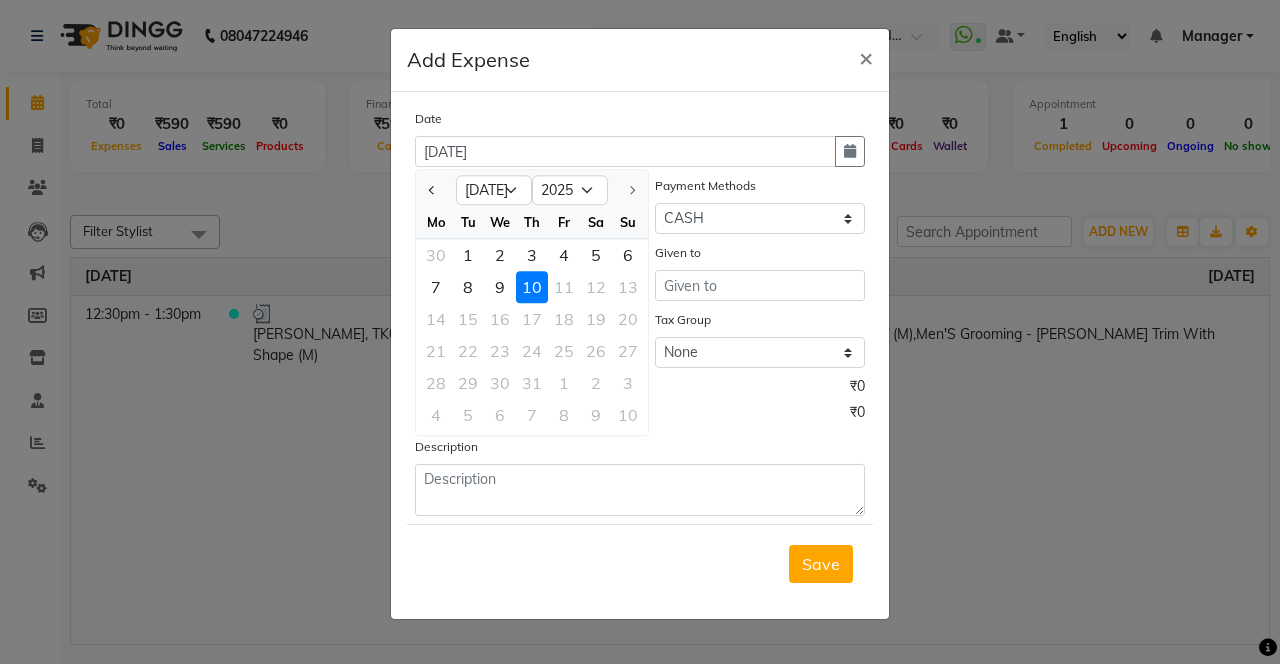 click 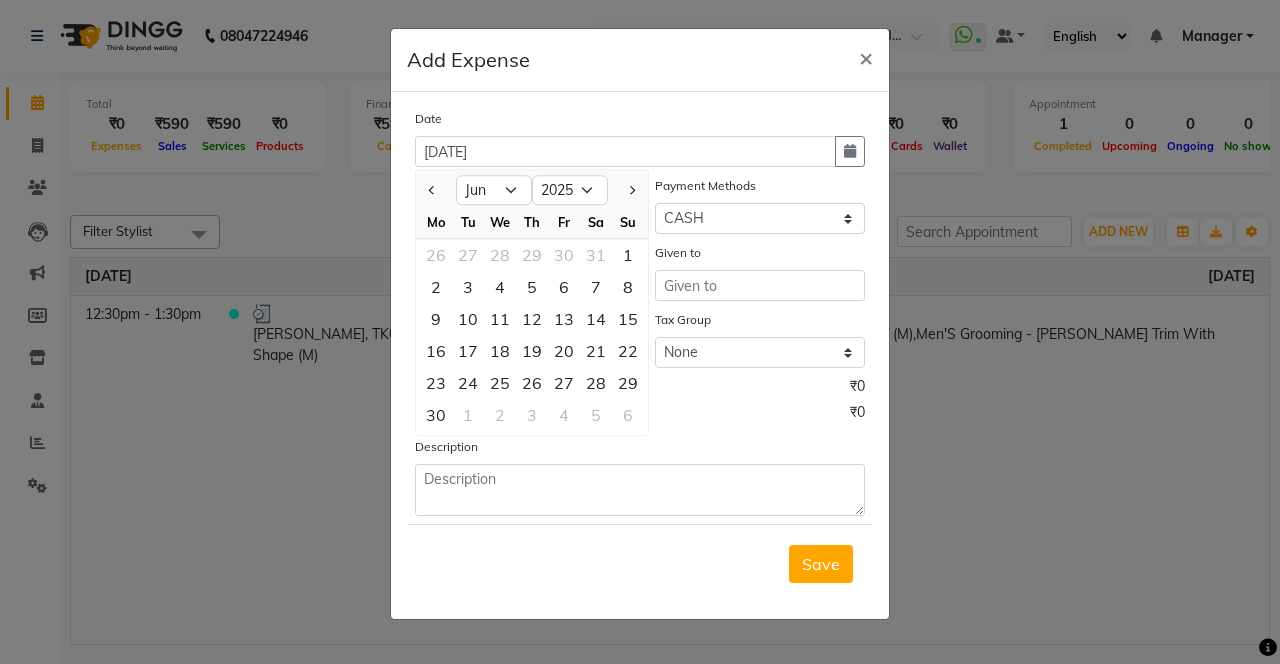 click on "5" 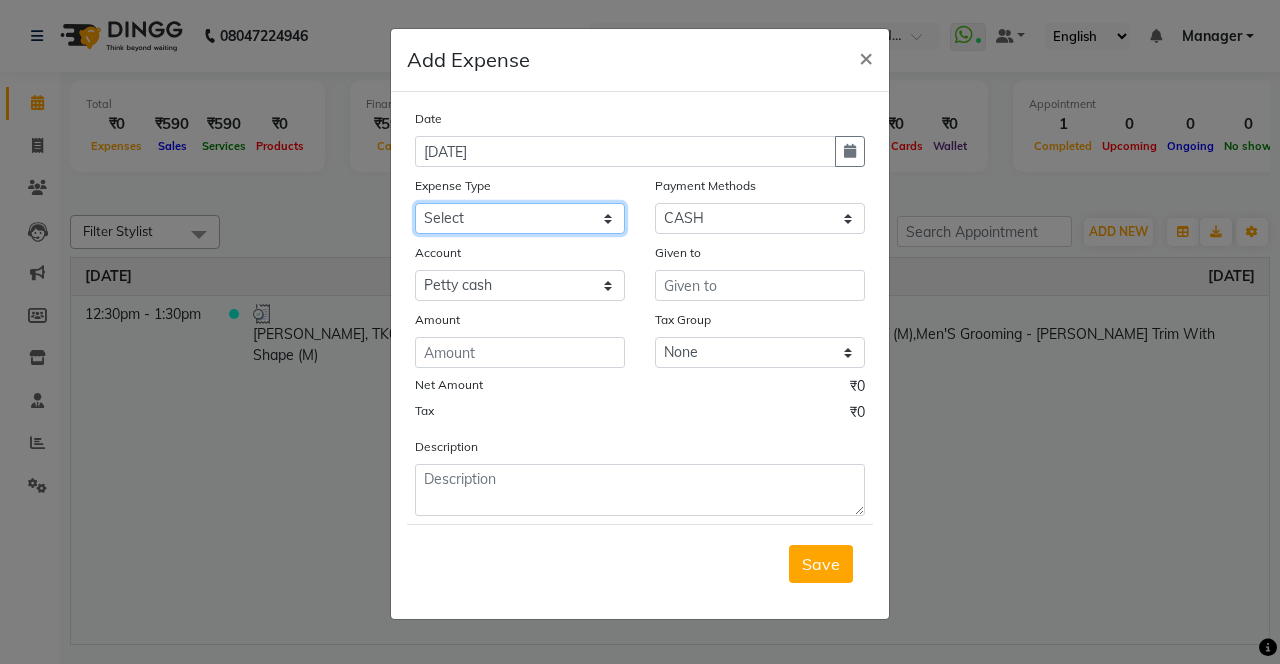 click on "Select Advance Salary Bank charges Car maintenance  Cash transfer to bank Cash transfer to hub Client Snacks Clinical charges coffee Equipment Fuel Govt fee Incentive Insurance International purchase Loan Repayment Maintenance Marketing Membership reward Milk Miscellaneous MRA Other Pantry Product Rent Staff Snacks Tax Tea & Refreshment Tip Transfer Utilities" 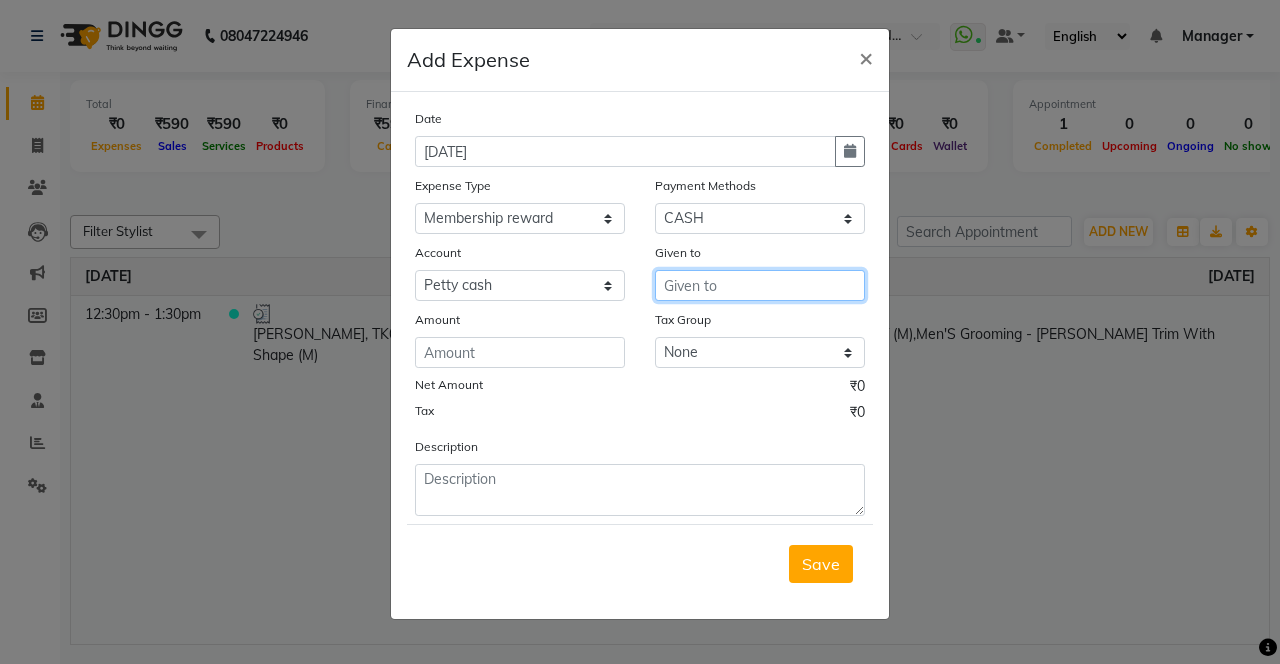 click at bounding box center [760, 285] 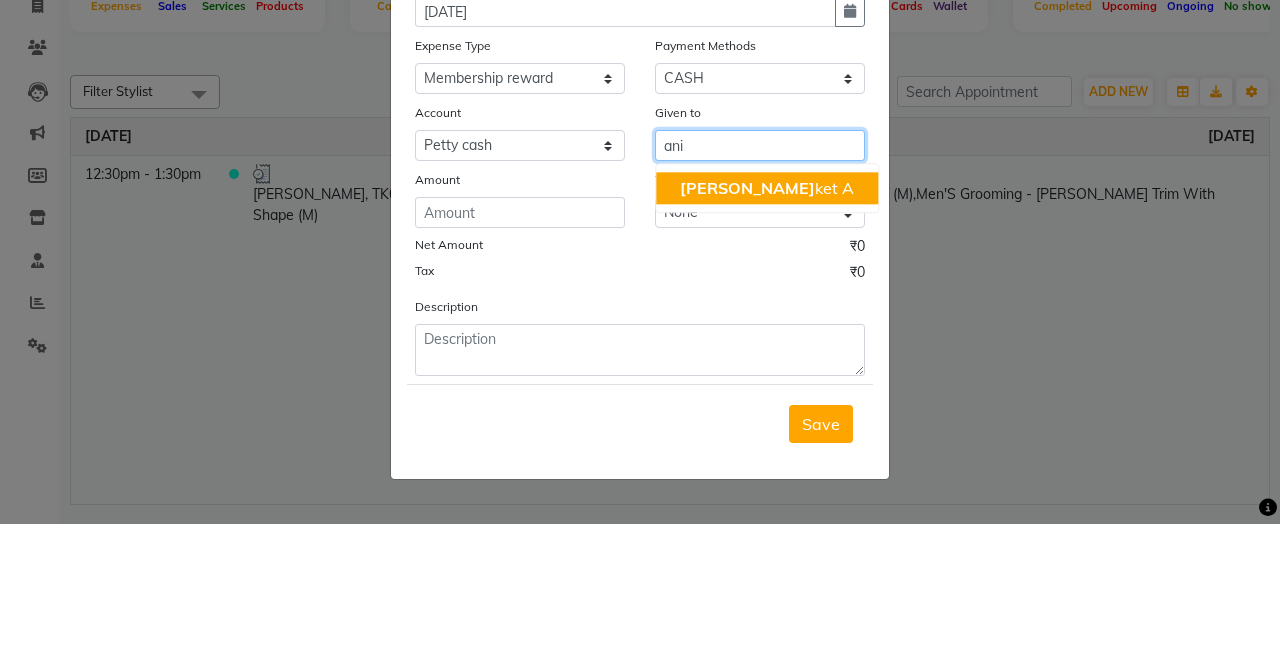 click on "Ani ket A" at bounding box center [767, 328] 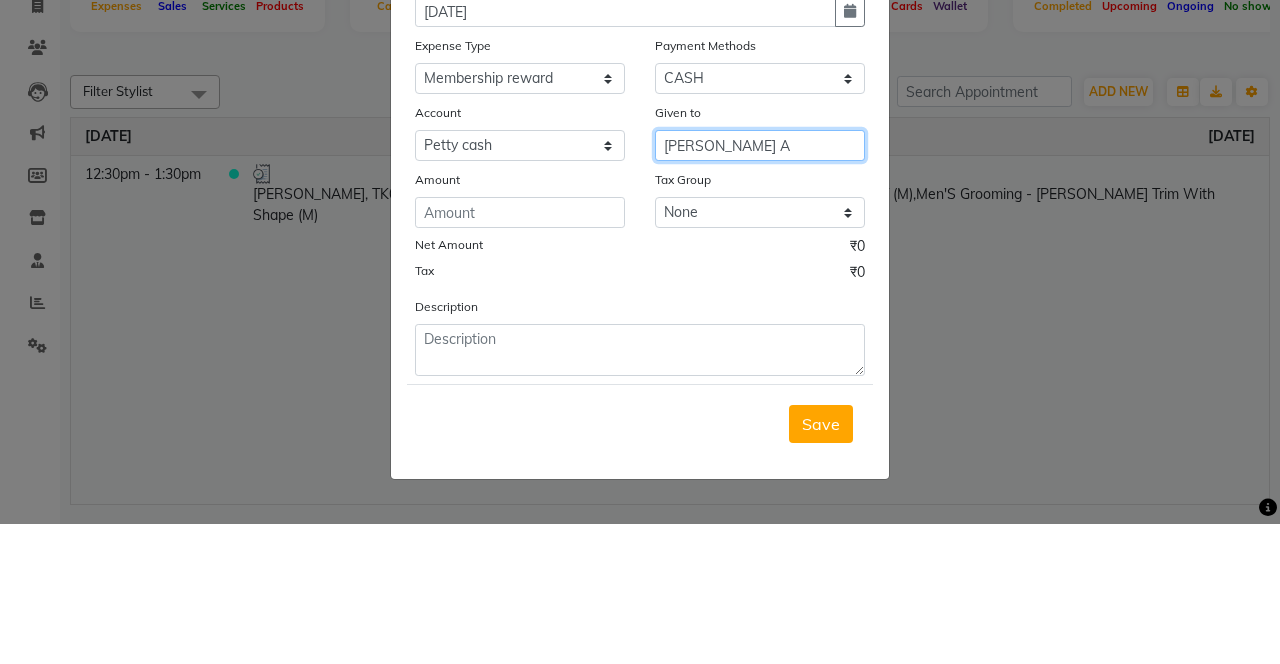 type on "[PERSON_NAME] A" 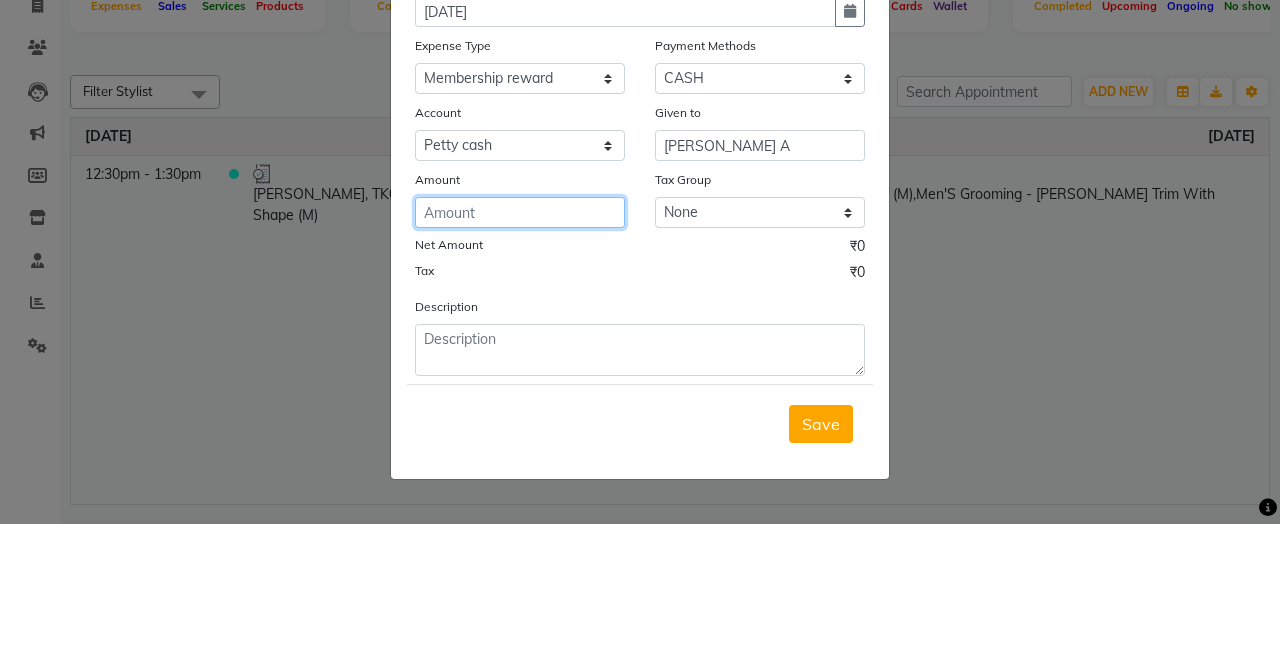 click 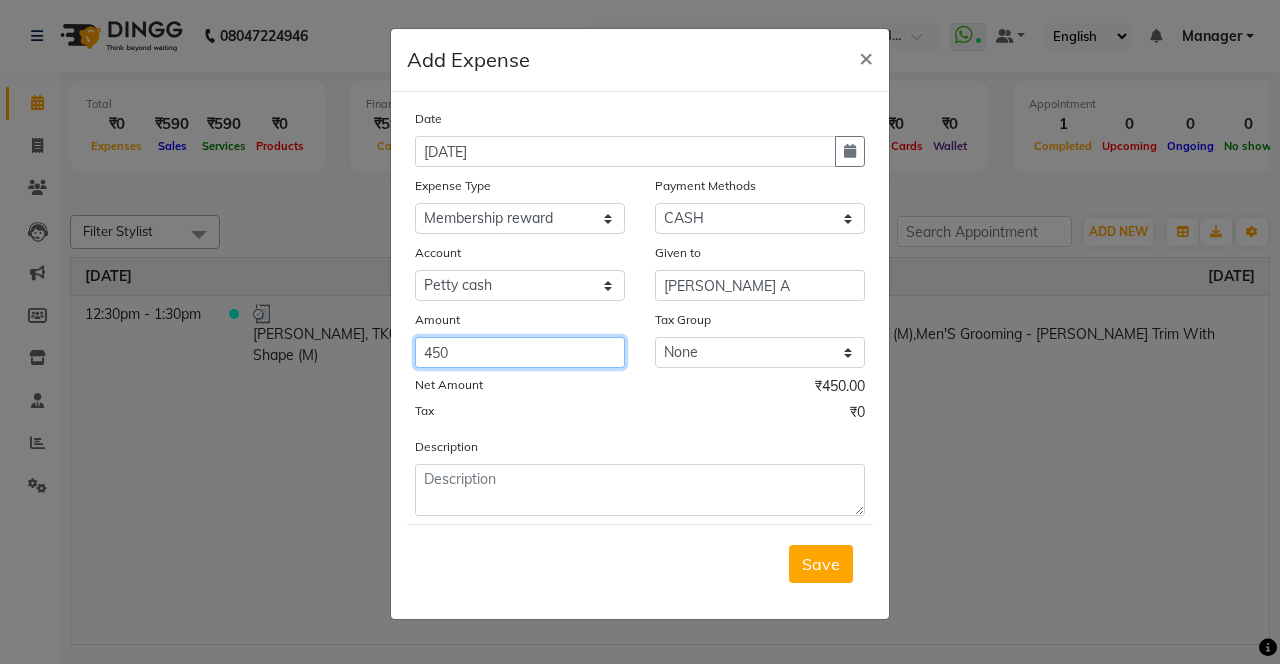 type on "450" 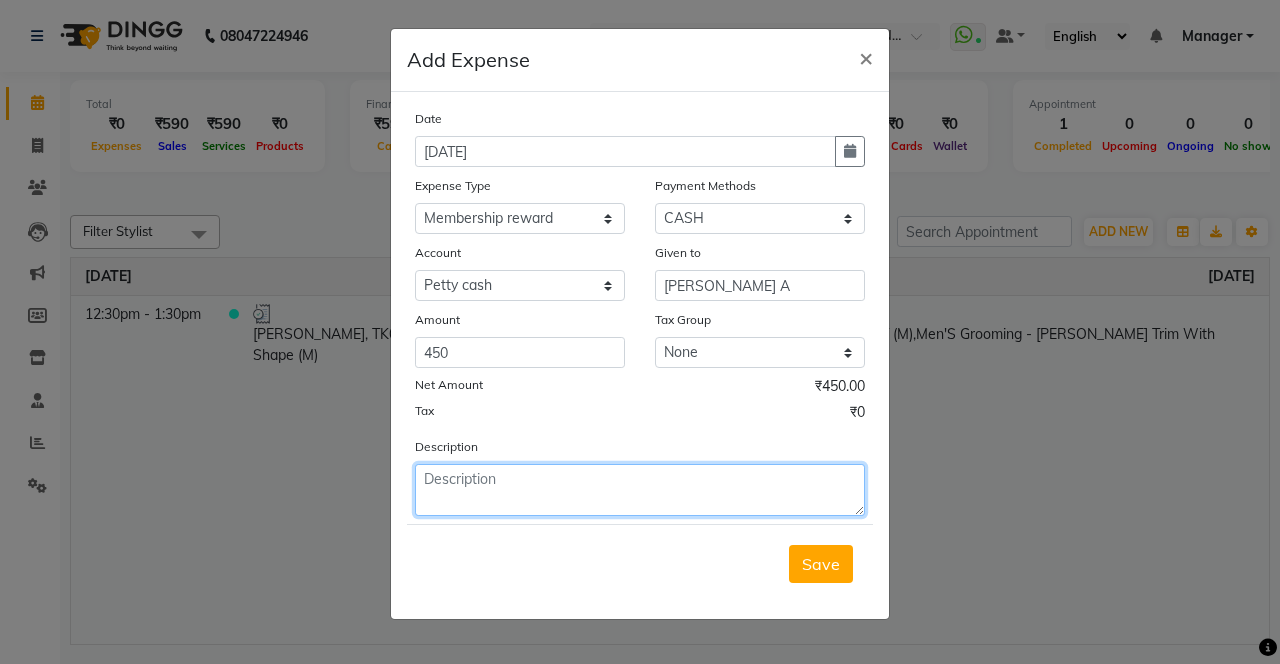 click 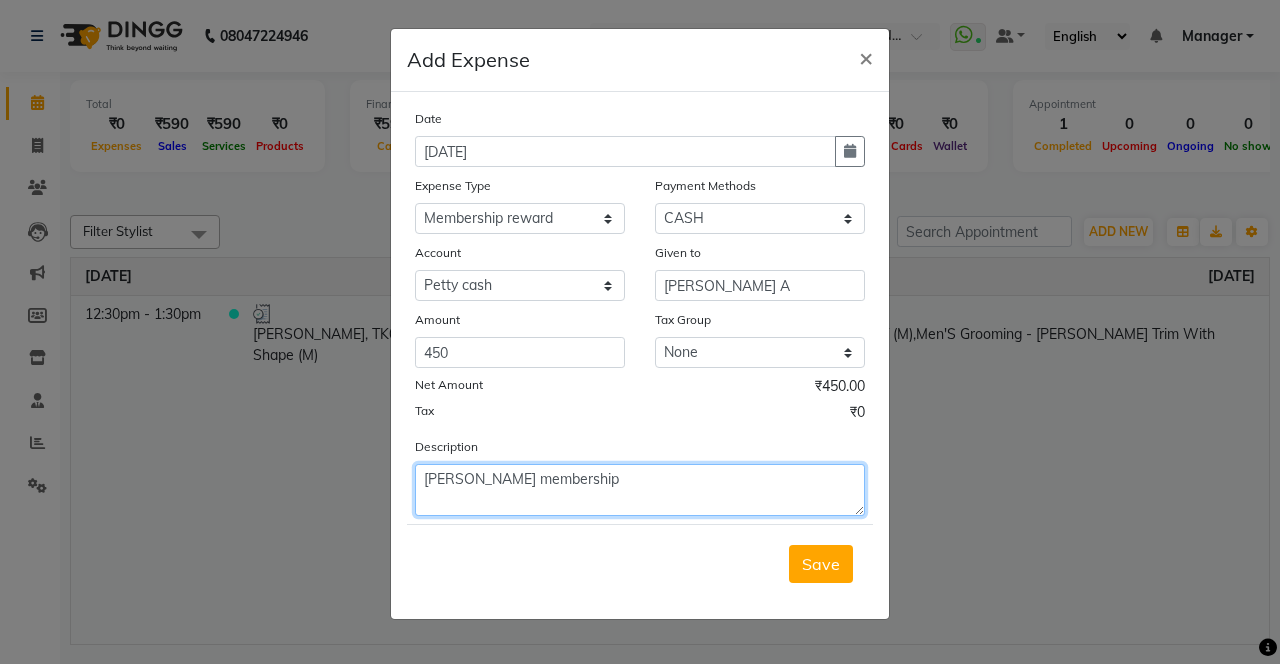 type on "Aniket membership" 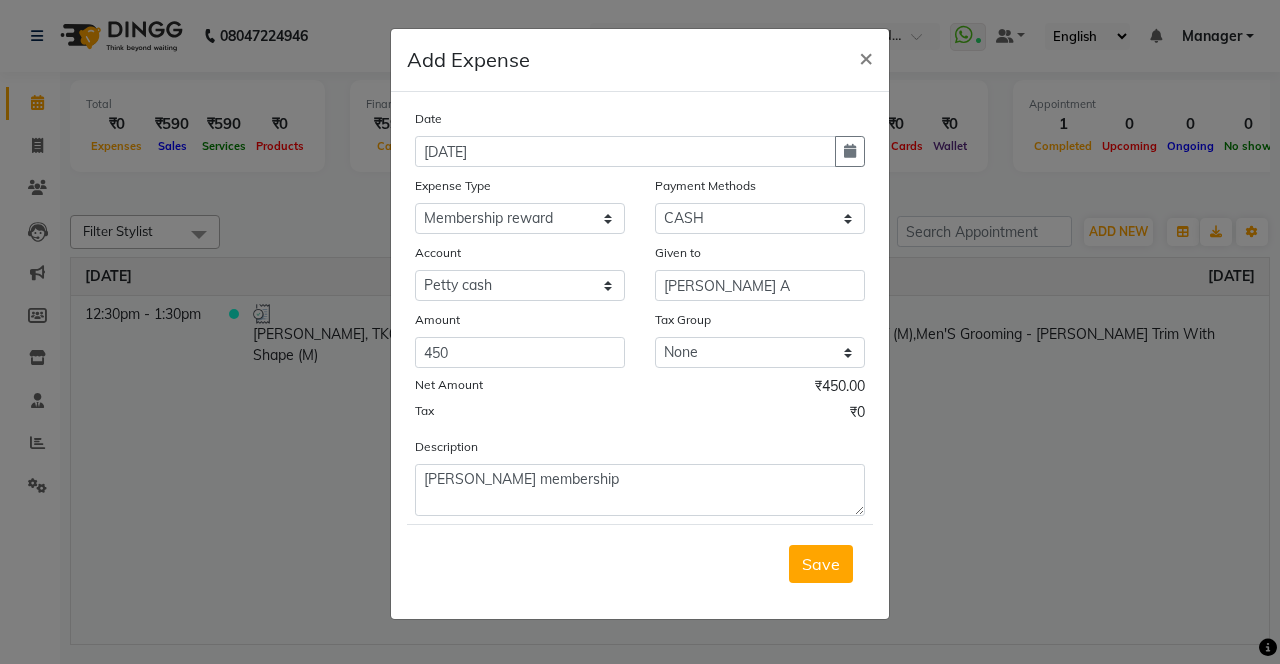 click on "Save" at bounding box center [821, 564] 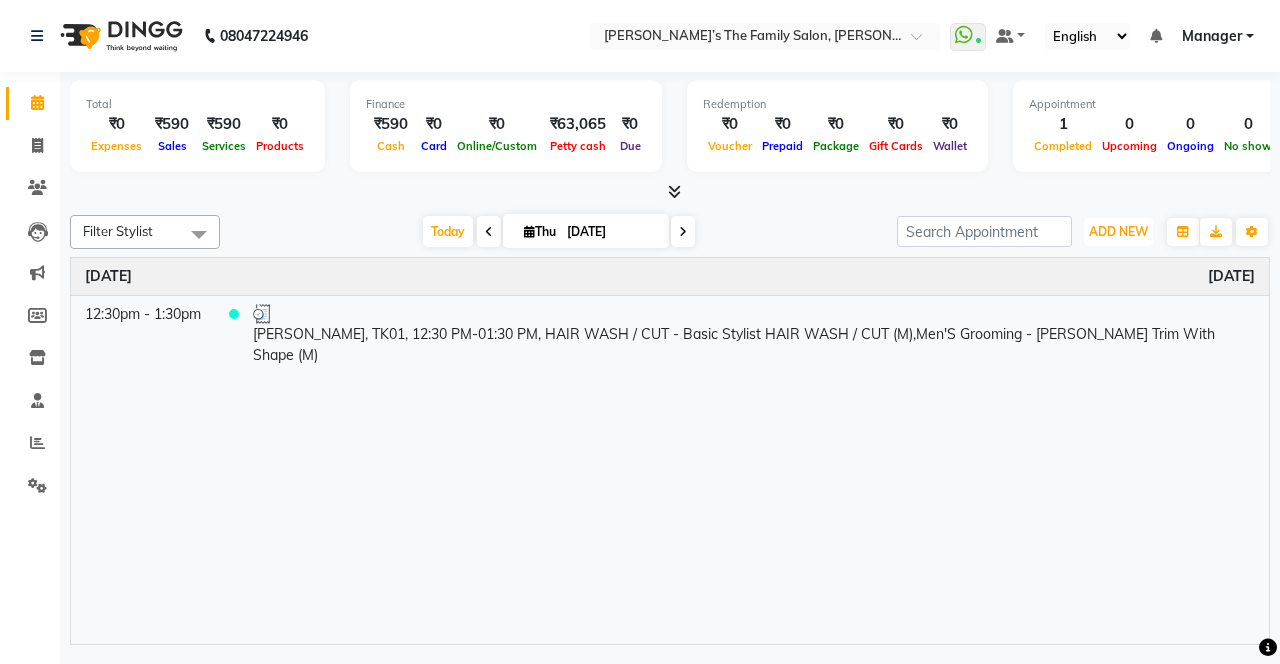 click on "ADD NEW" at bounding box center (1118, 231) 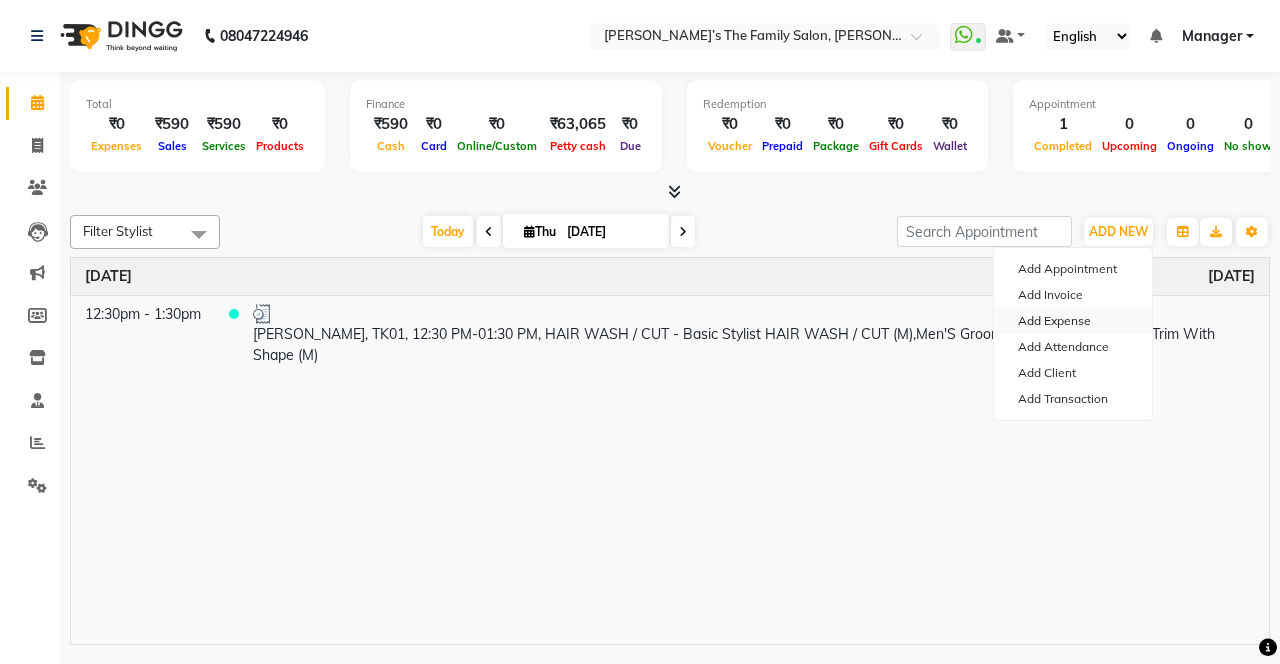 click on "Add Expense" at bounding box center (1073, 321) 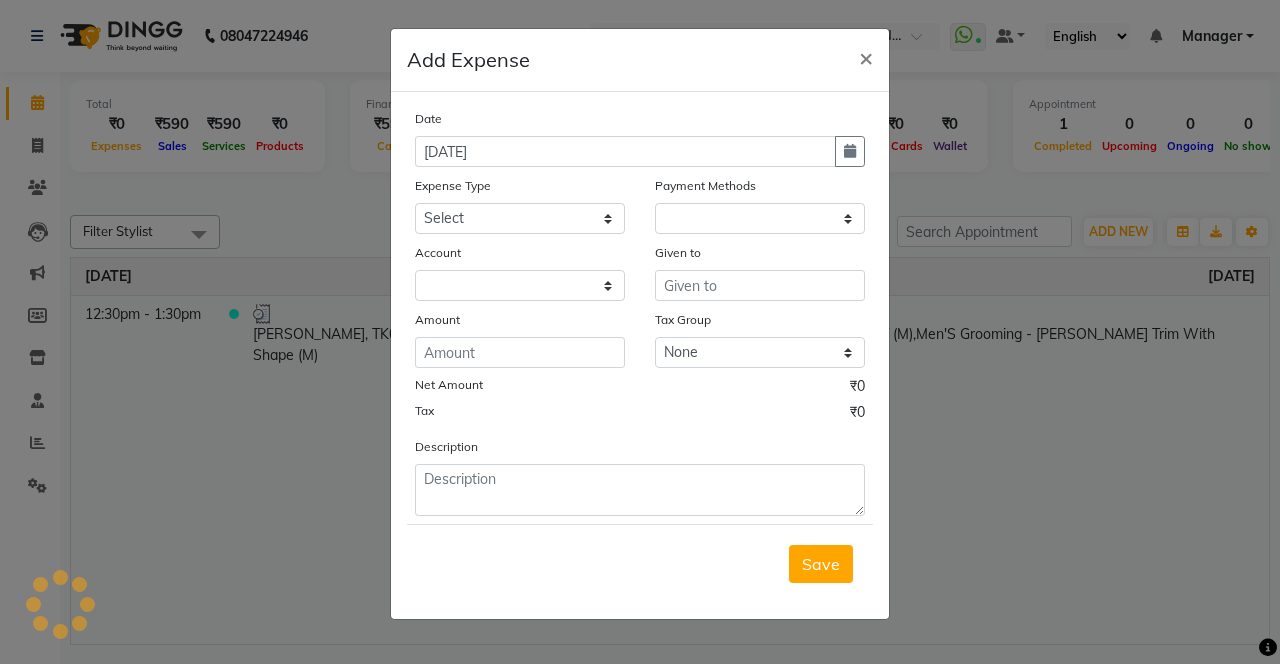select on "1" 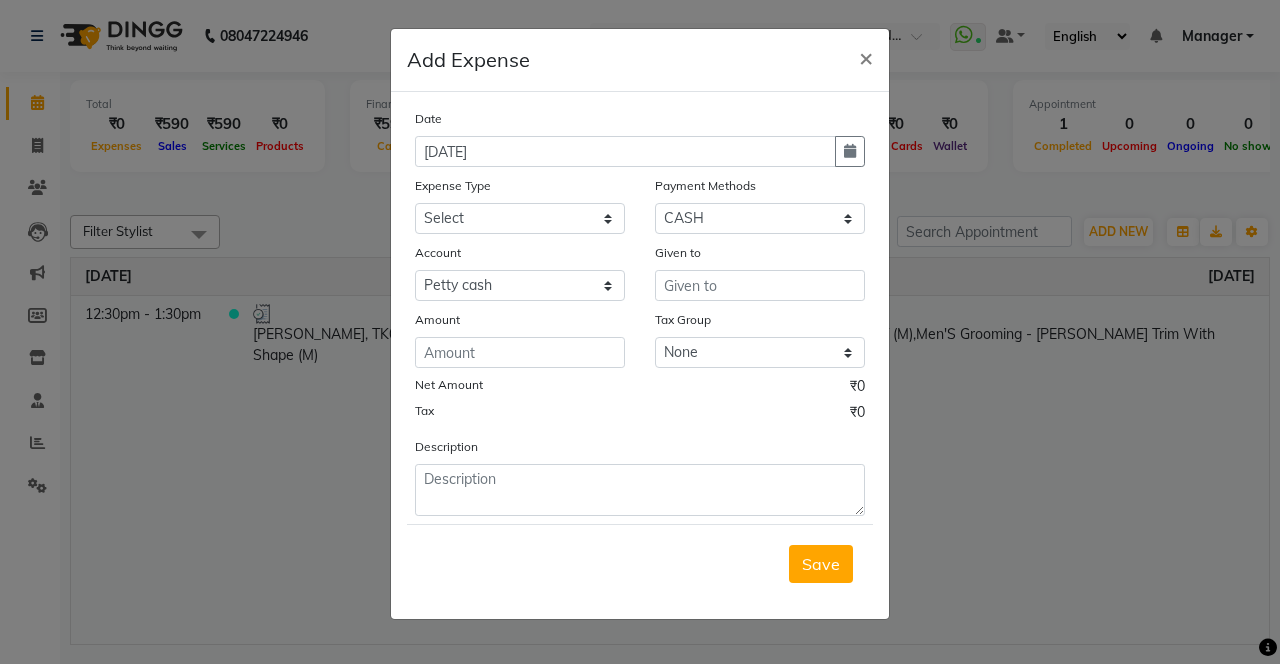 click 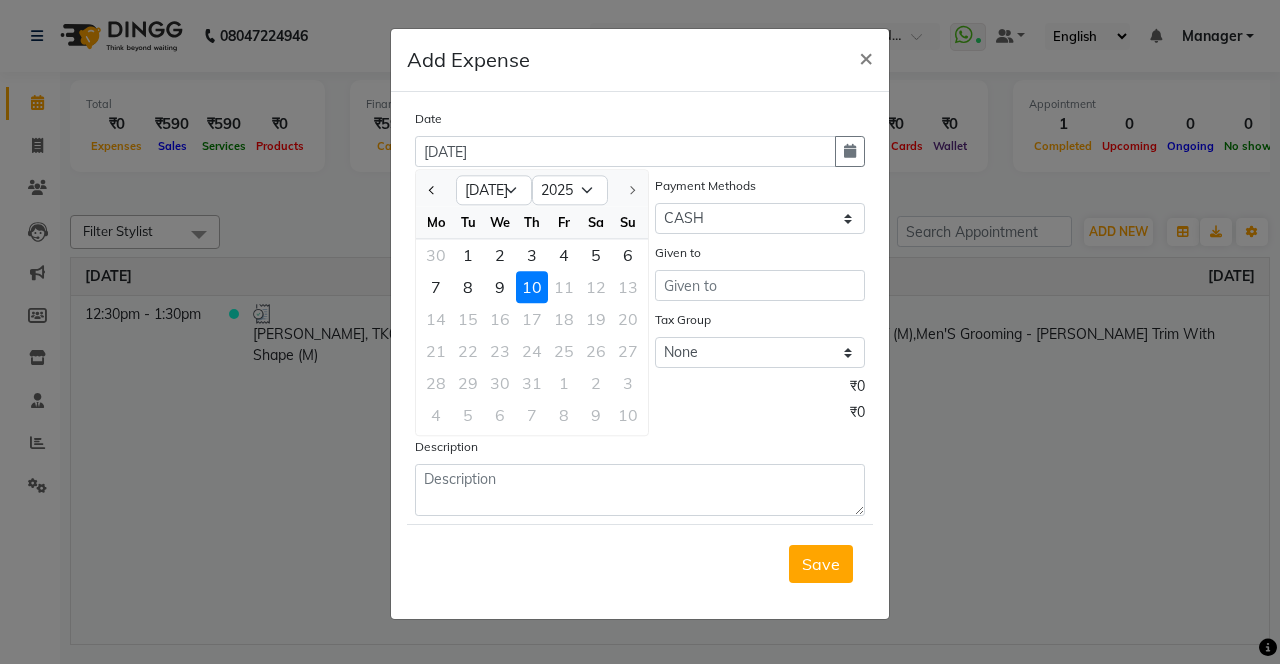 click 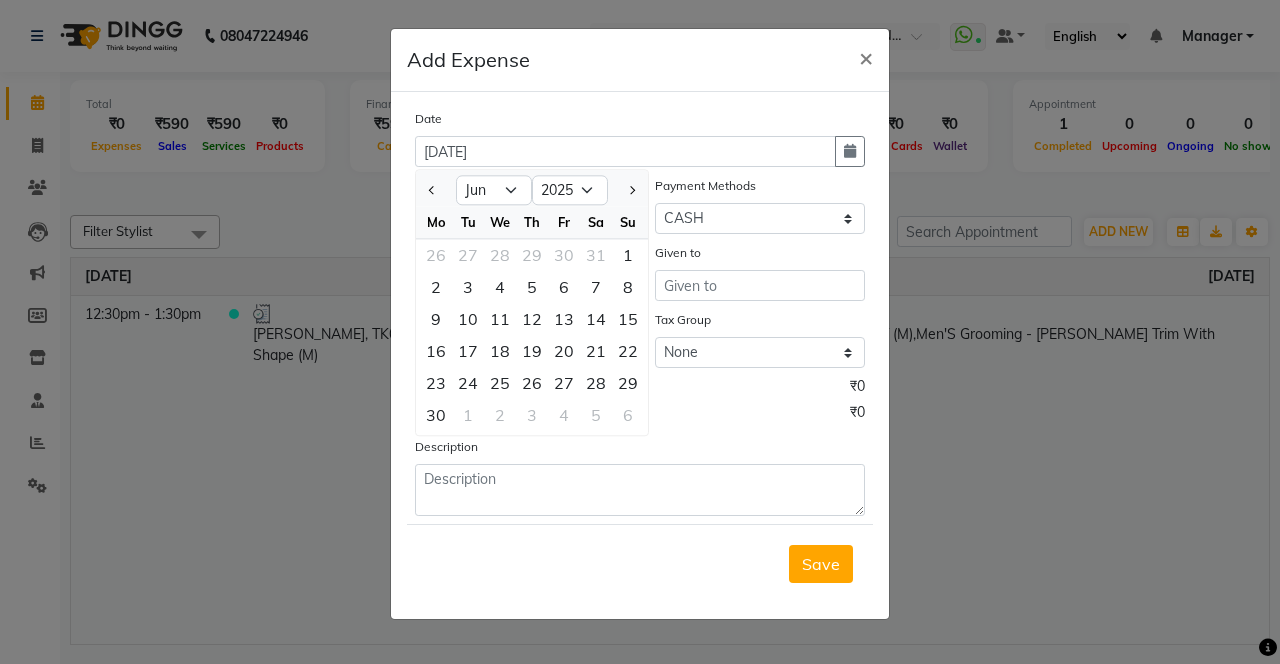 click on "5" 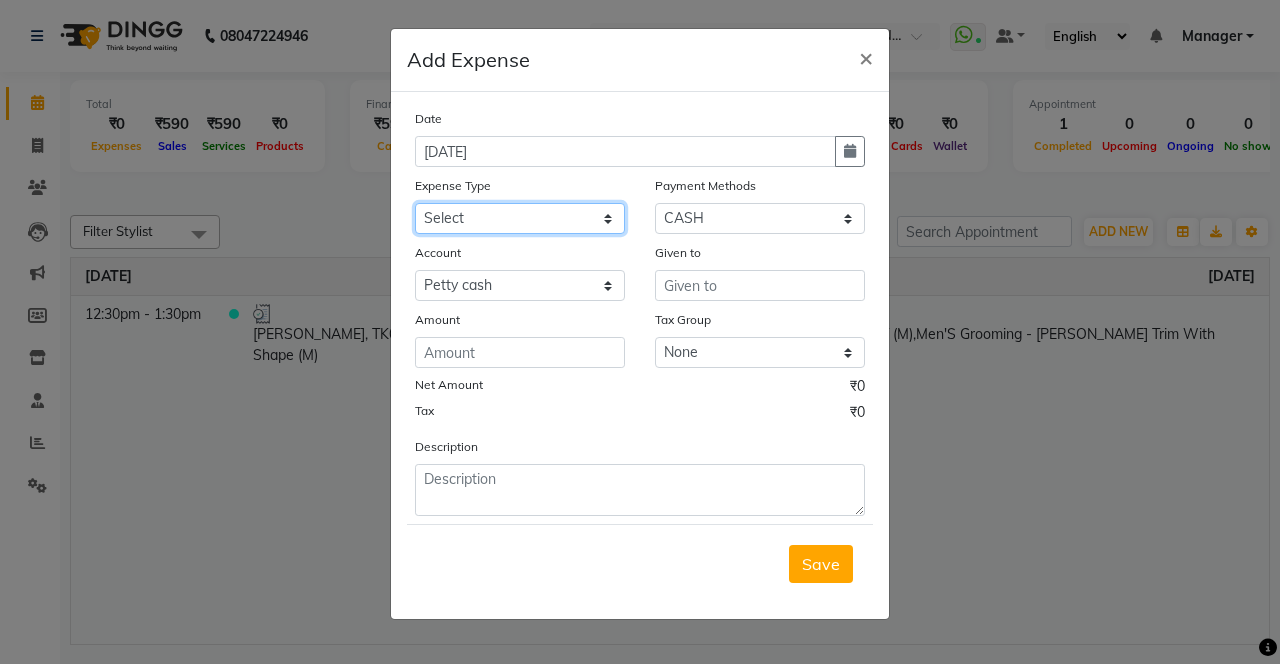 click on "Select Advance Salary Bank charges Car maintenance  Cash transfer to bank Cash transfer to hub Client Snacks Clinical charges coffee Equipment Fuel Govt fee Incentive Insurance International purchase Loan Repayment Maintenance Marketing Membership reward Milk Miscellaneous MRA Other Pantry Product Rent Staff Snacks Tax Tea & Refreshment Tip Transfer Utilities" 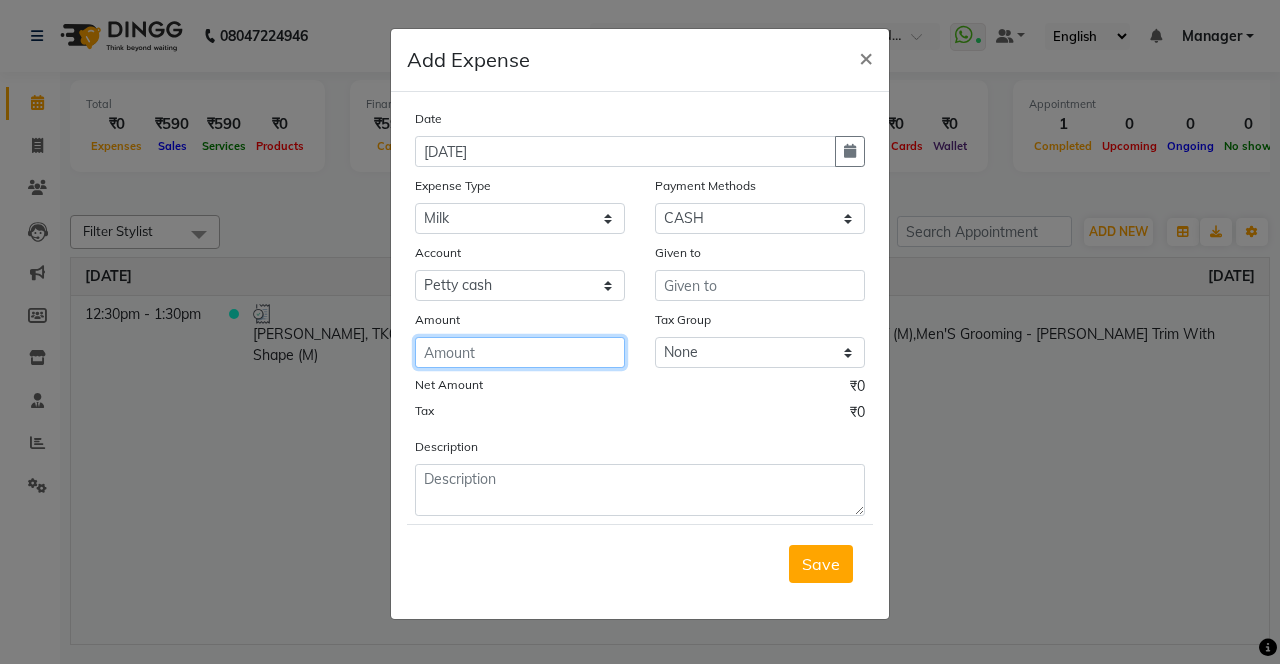 click 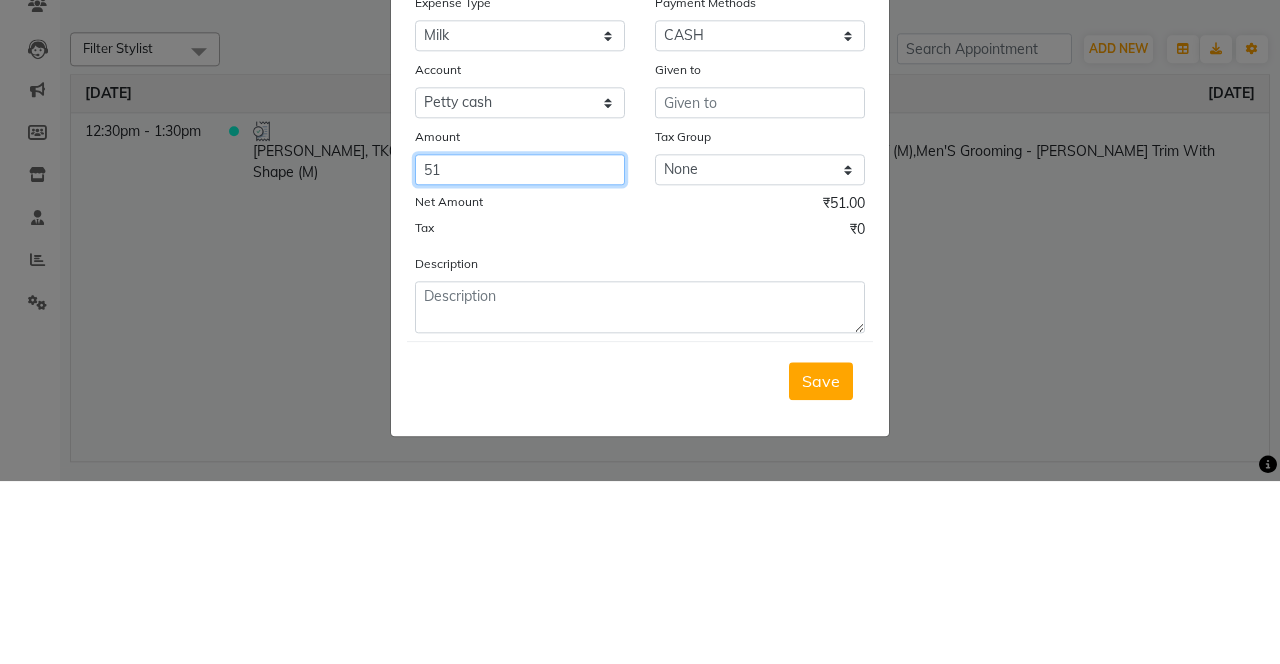 type on "51" 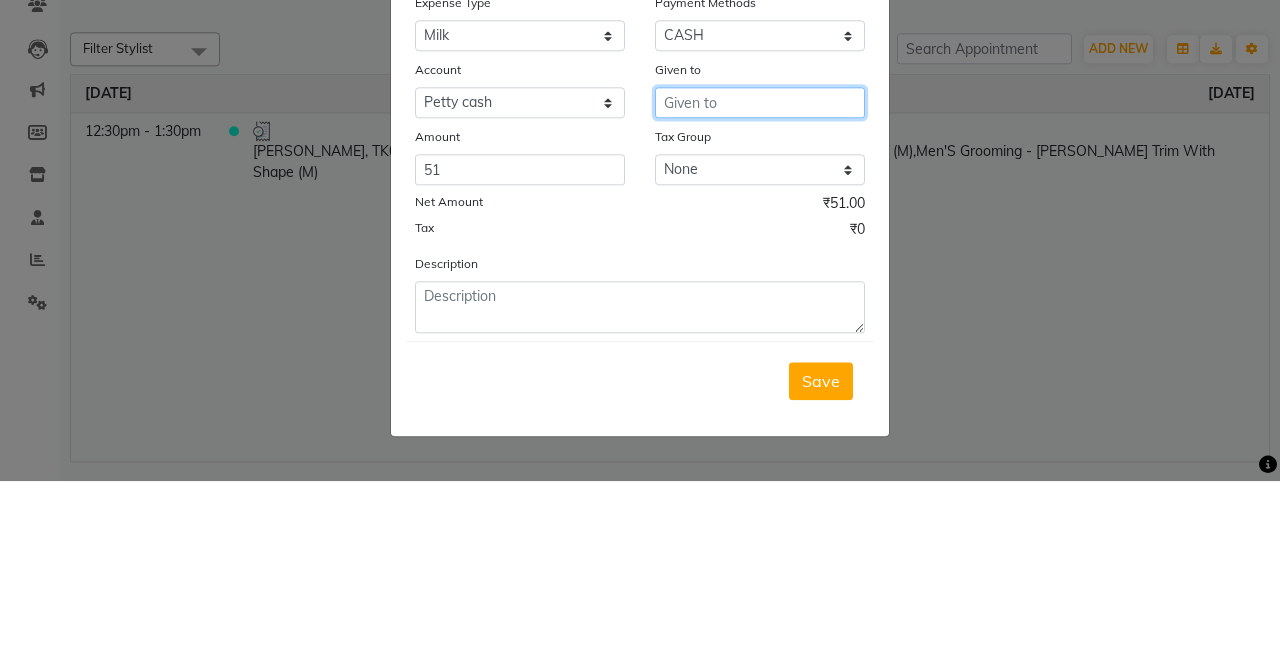 click at bounding box center [760, 285] 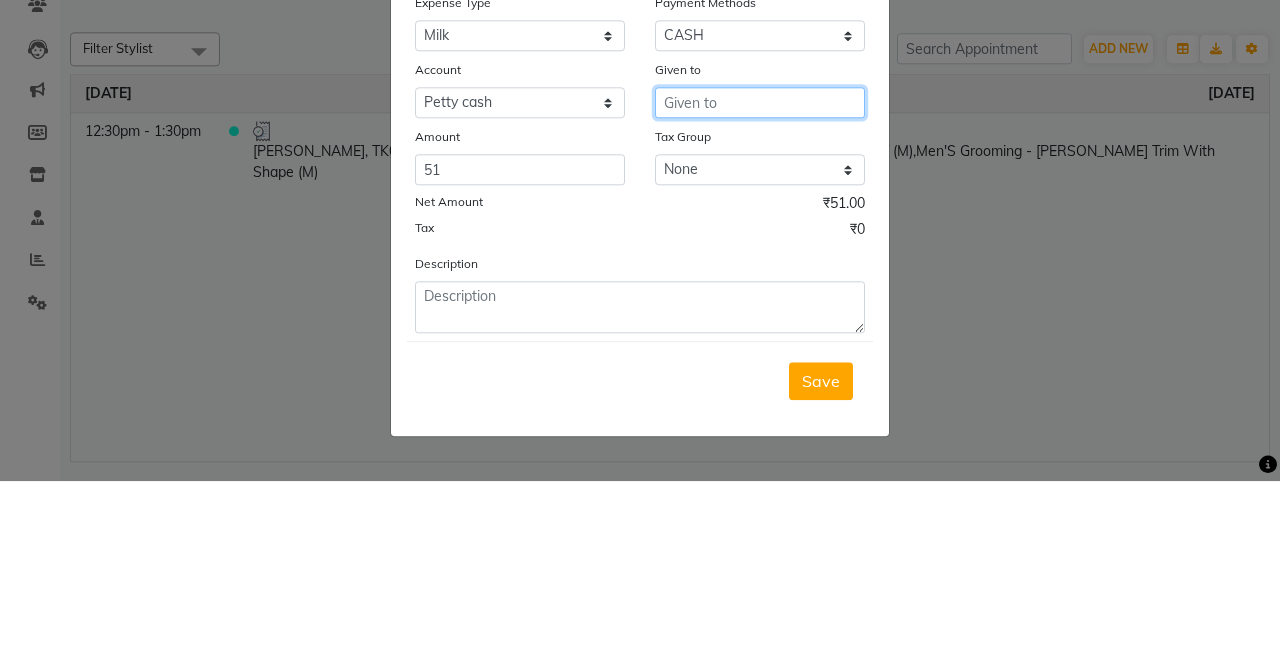 type on "j" 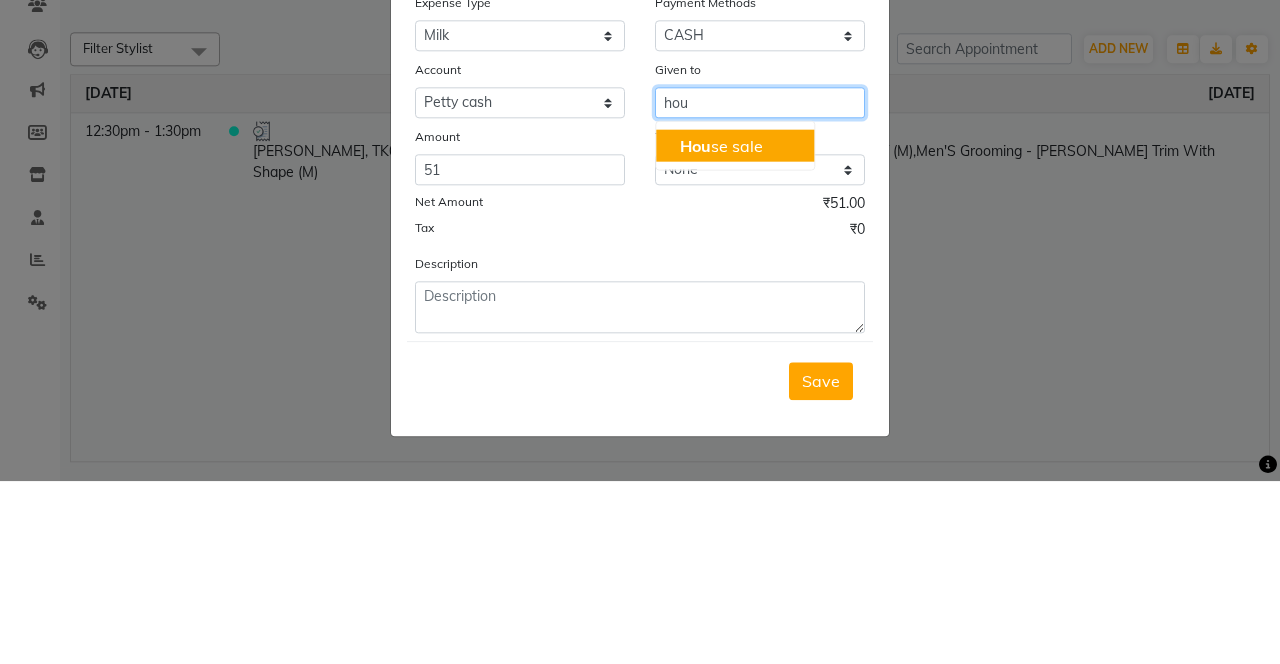 click on "Hou se sale" at bounding box center [721, 328] 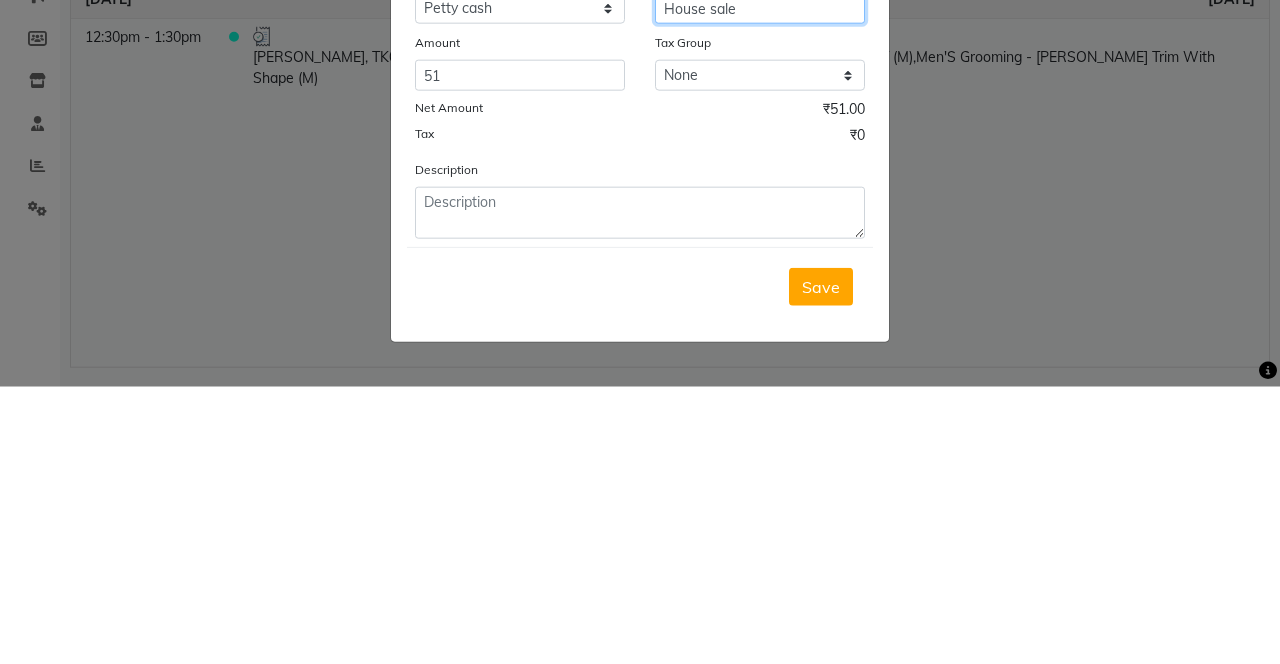 type on "House sale" 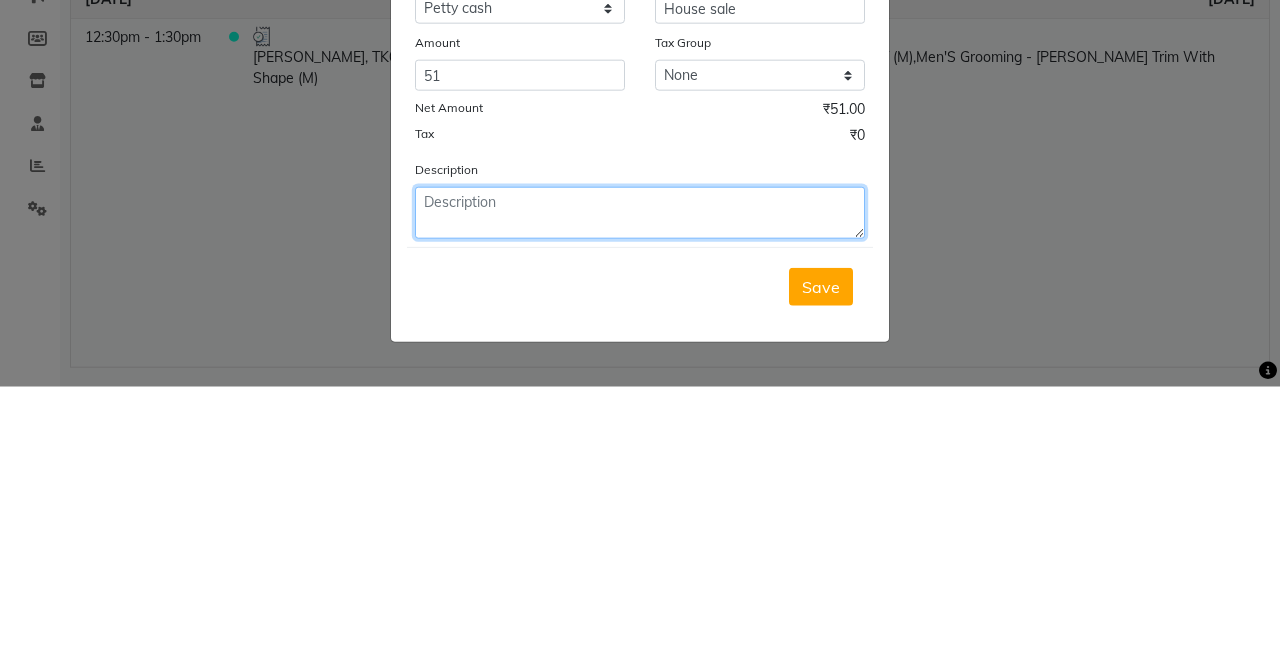 click 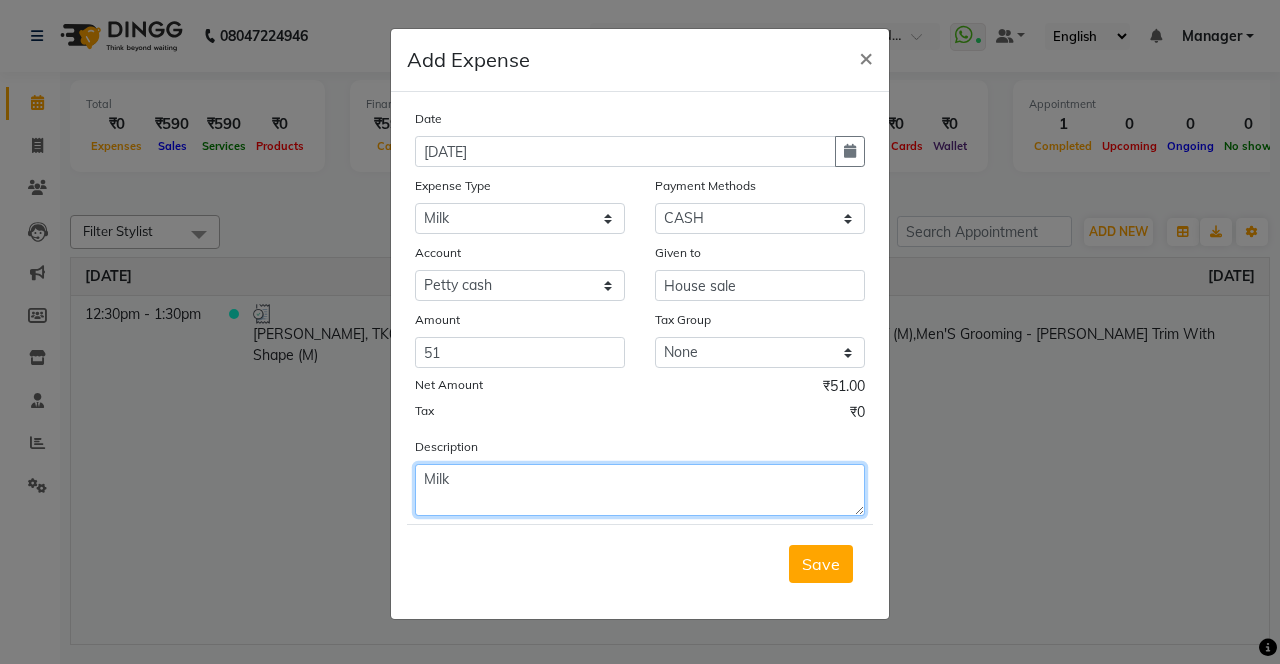 type on "Milk" 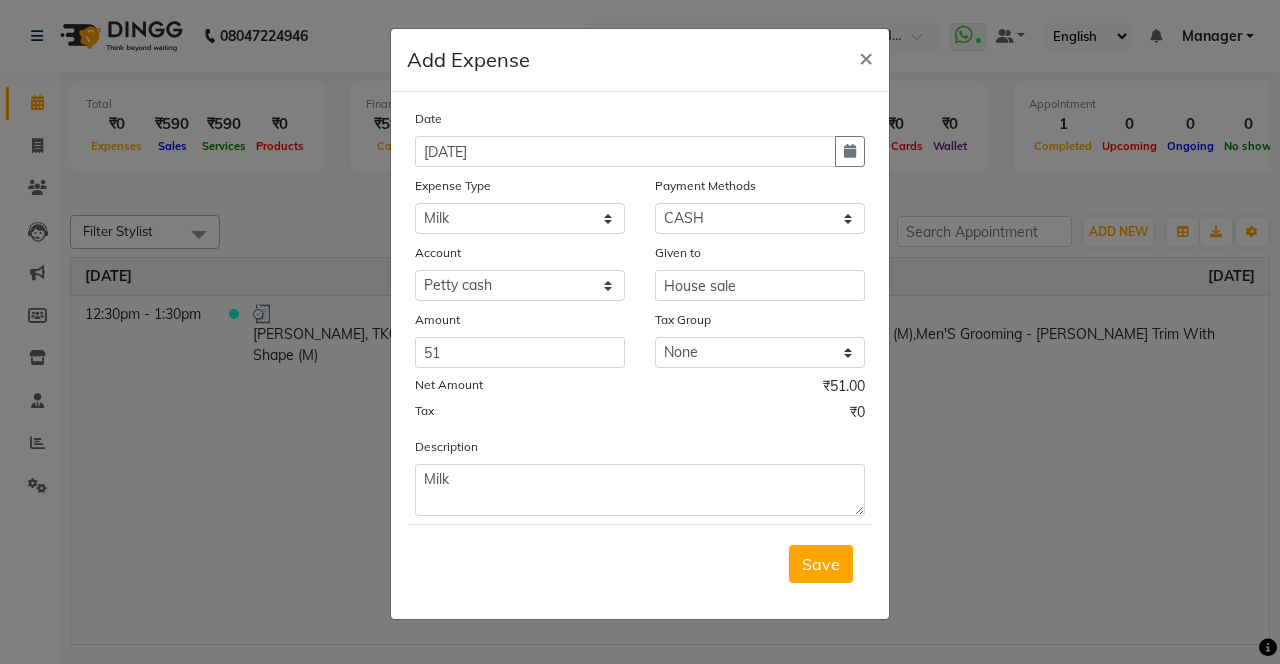 click on "Save" at bounding box center (821, 564) 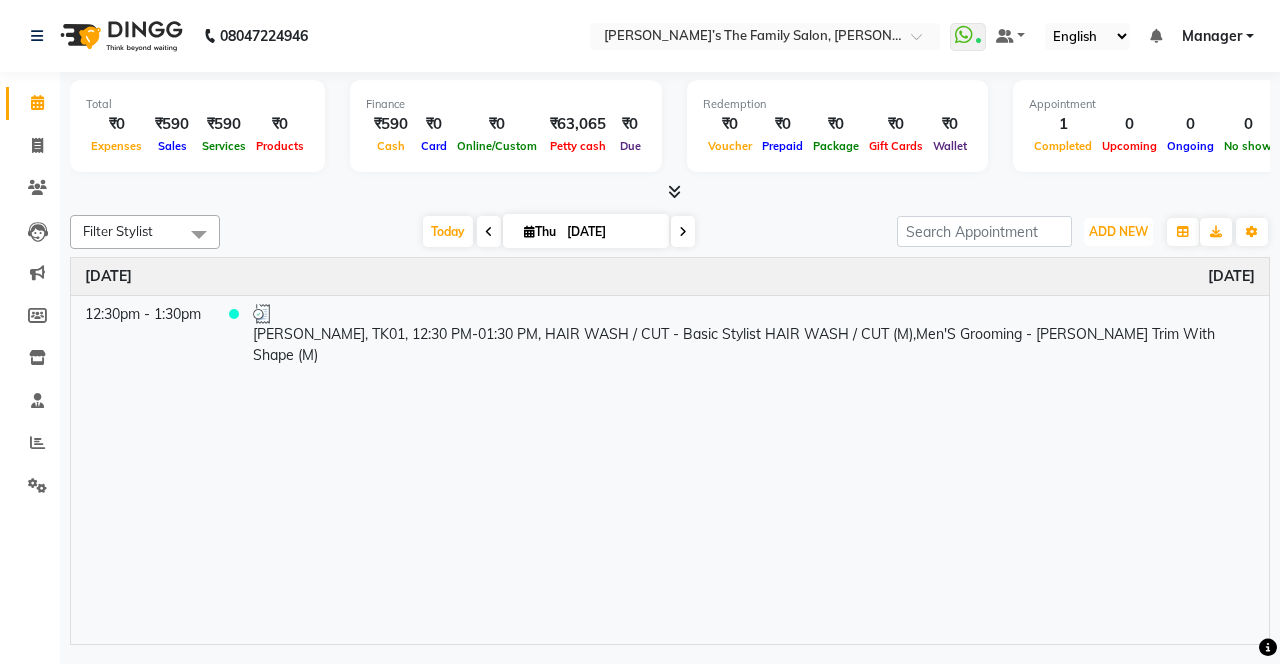 click on "ADD NEW" at bounding box center [1118, 231] 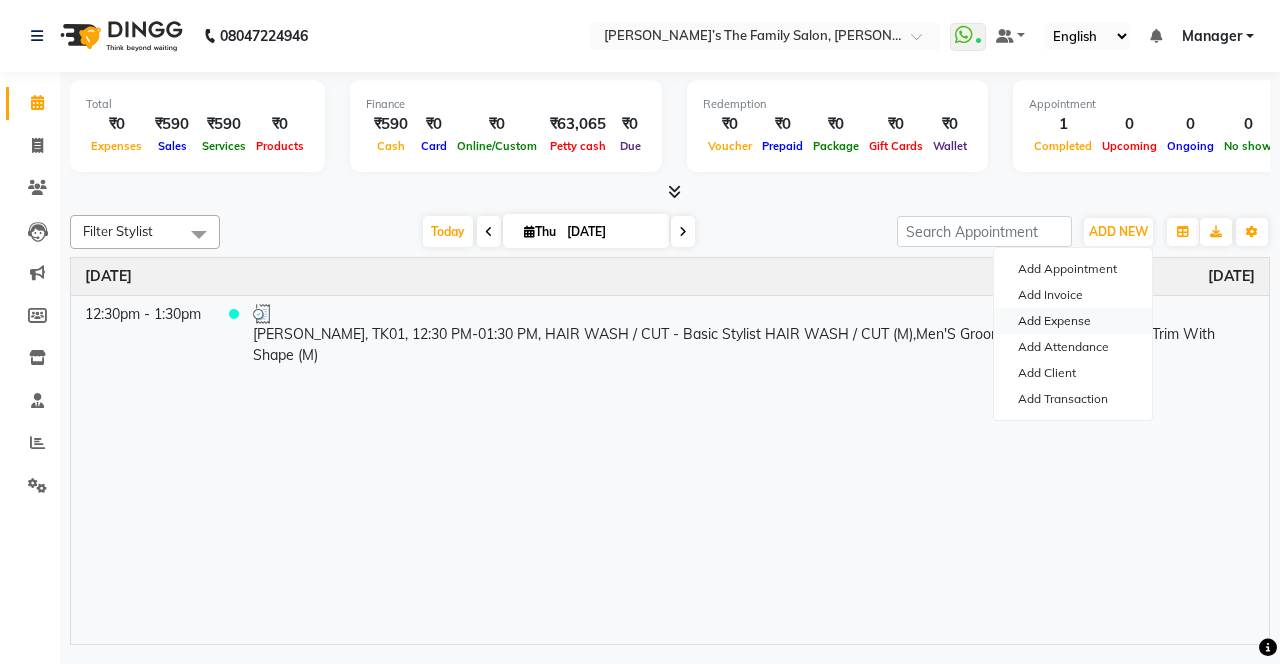 click on "Add Expense" at bounding box center (1073, 321) 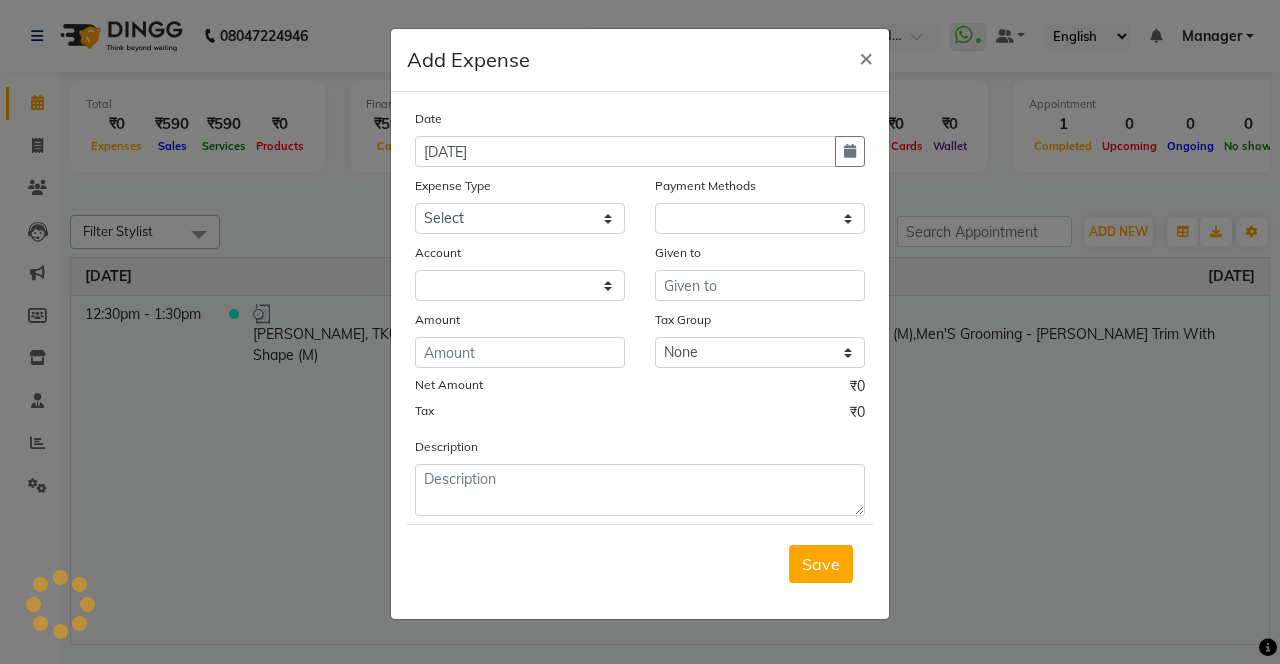 select on "1" 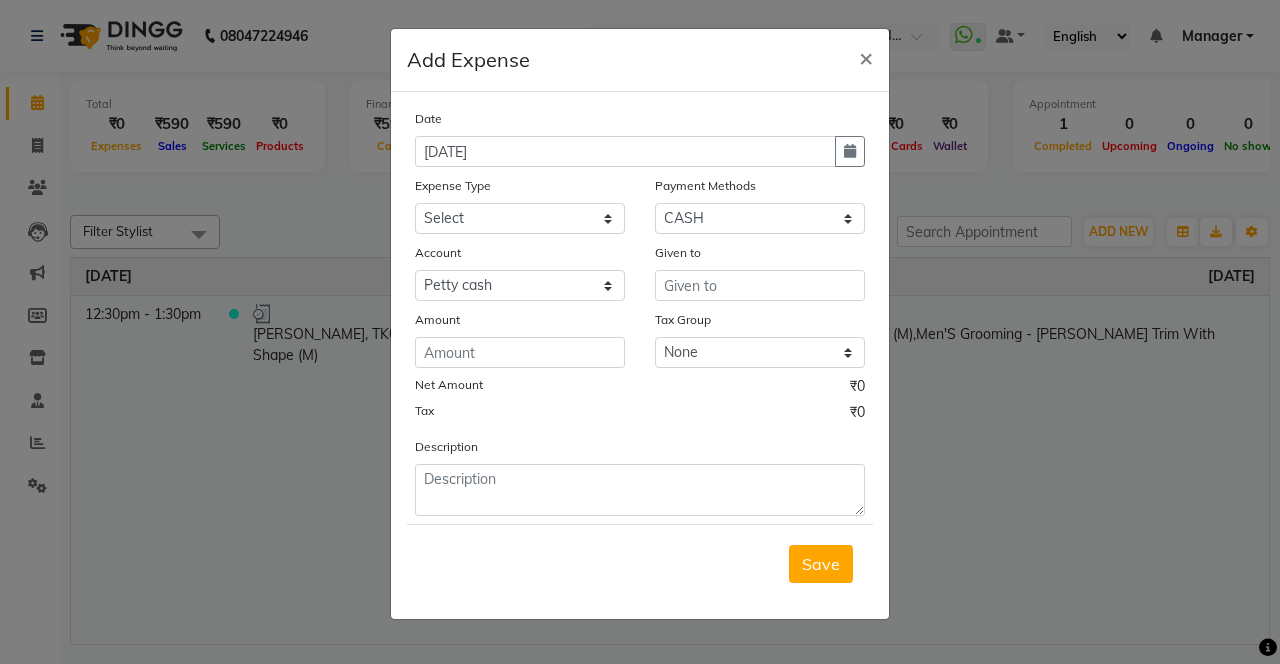 click 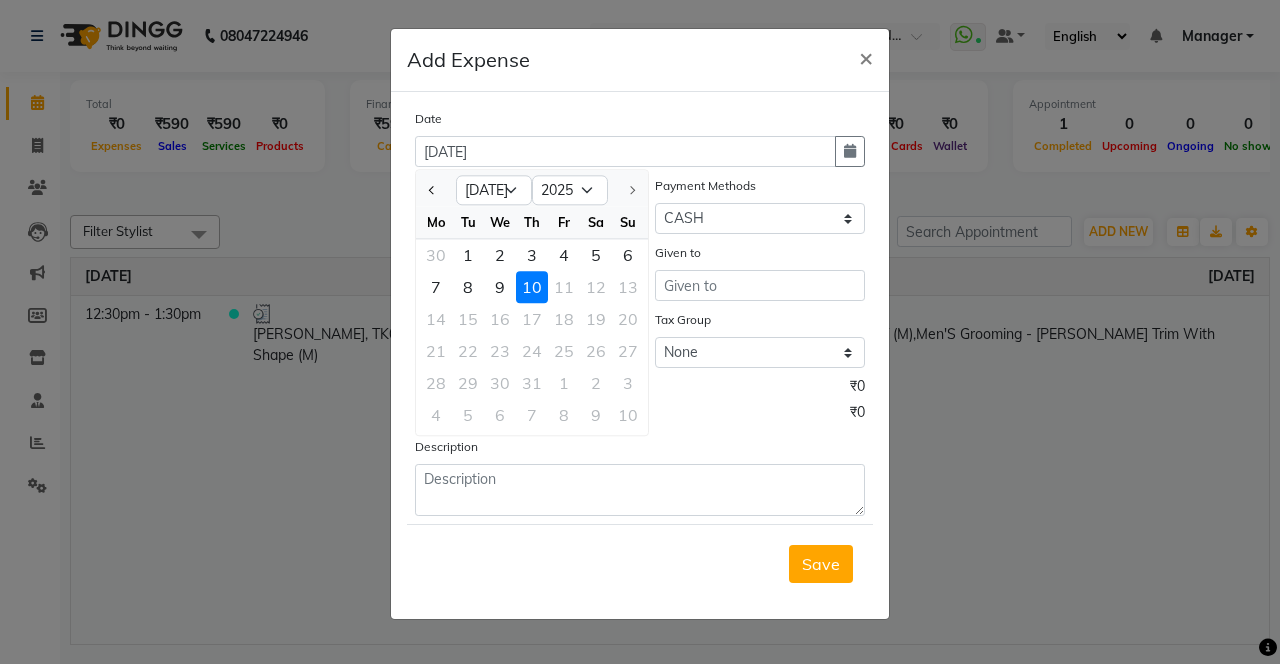 click 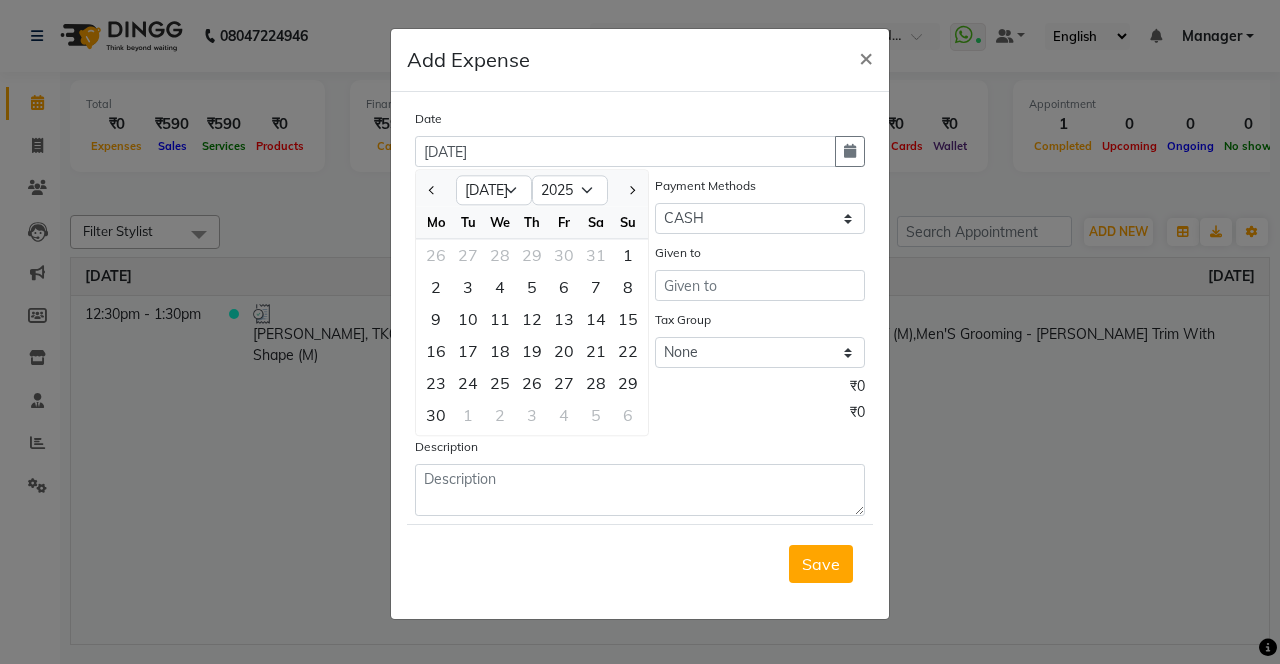select on "6" 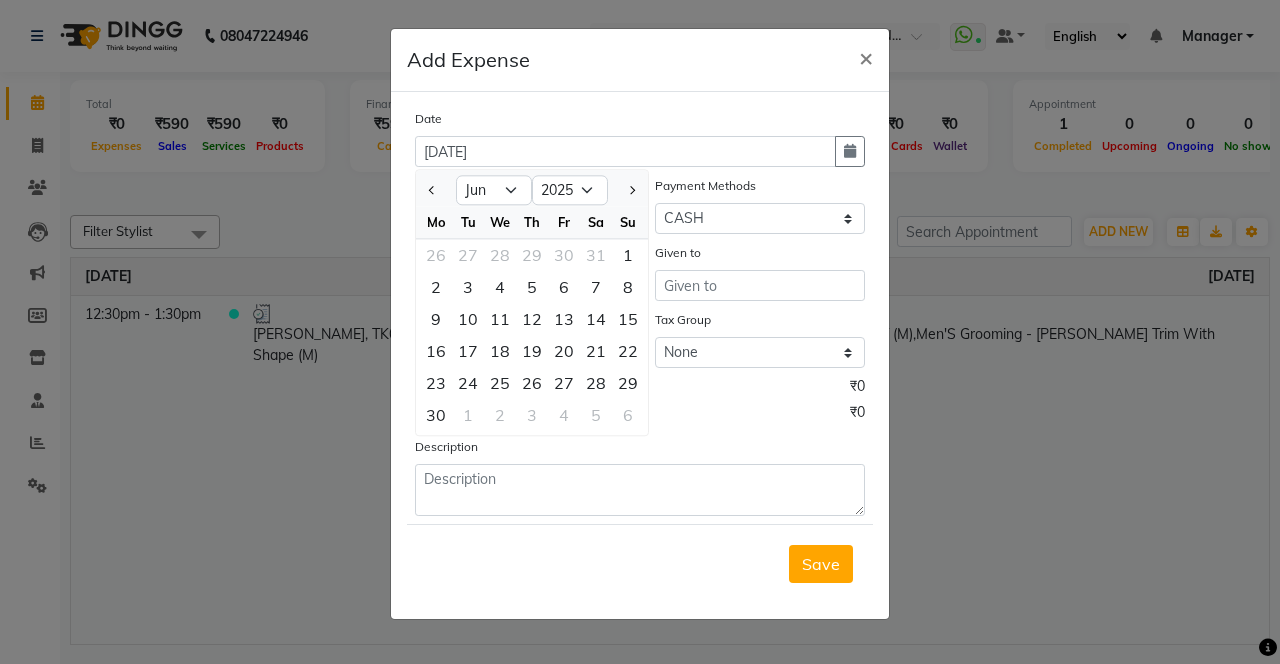 click on "7" 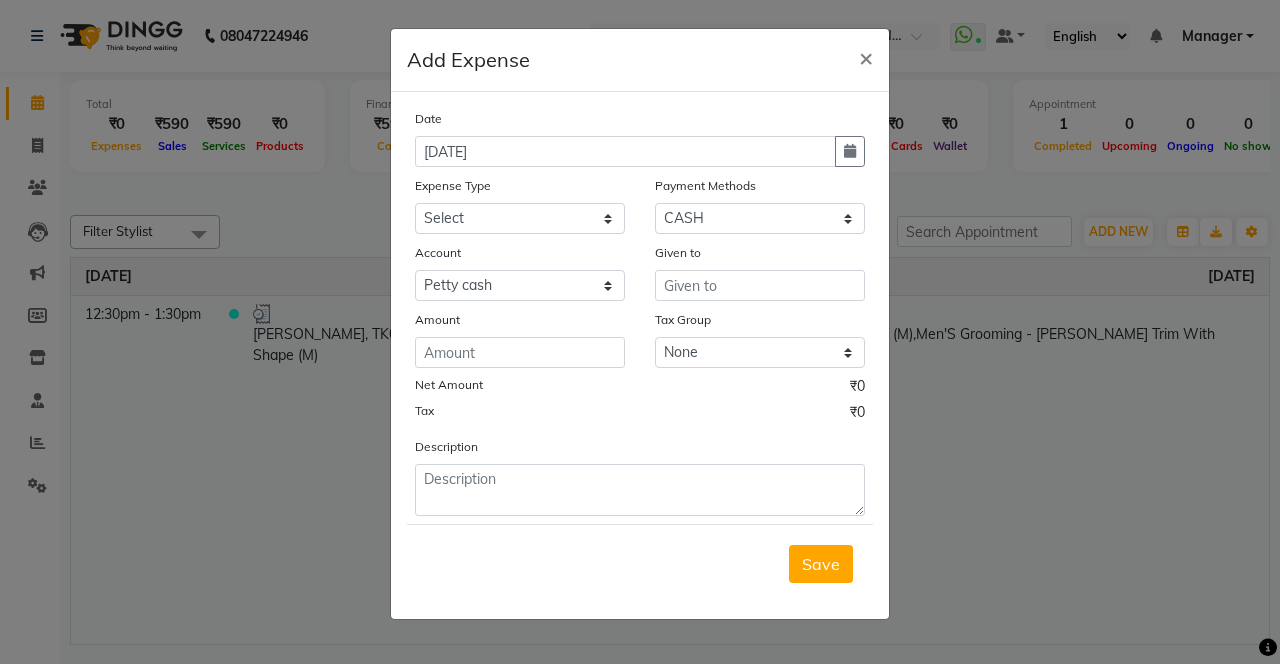 click 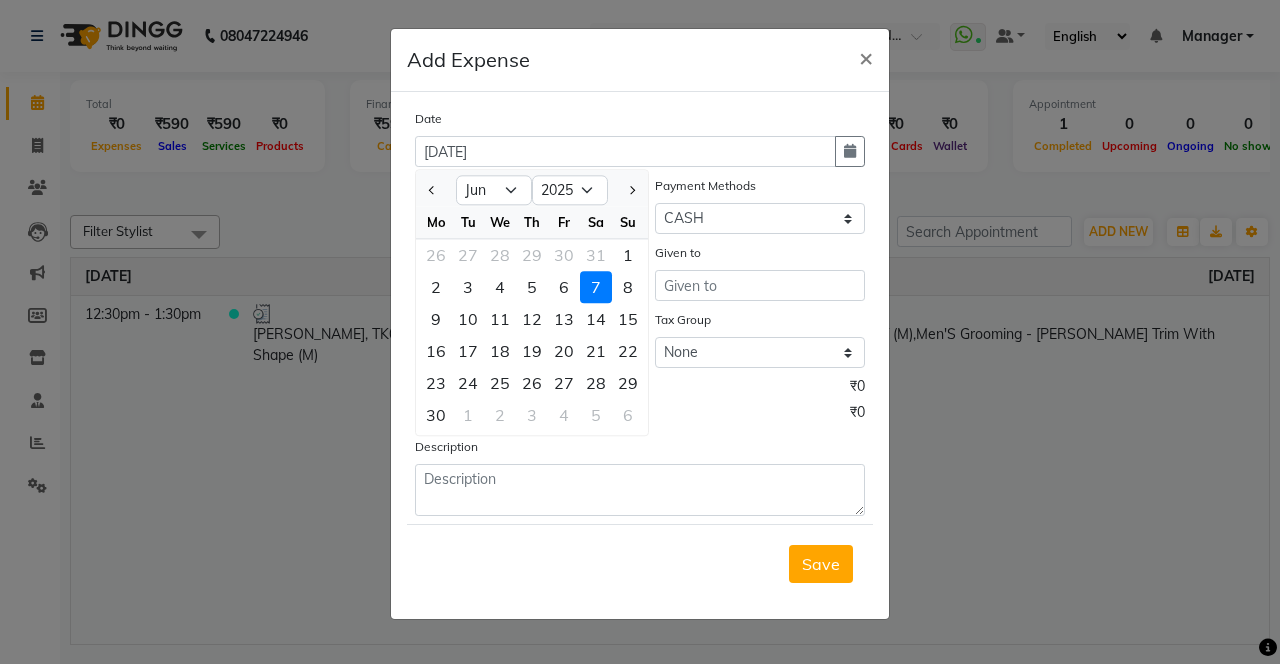 click on "6" 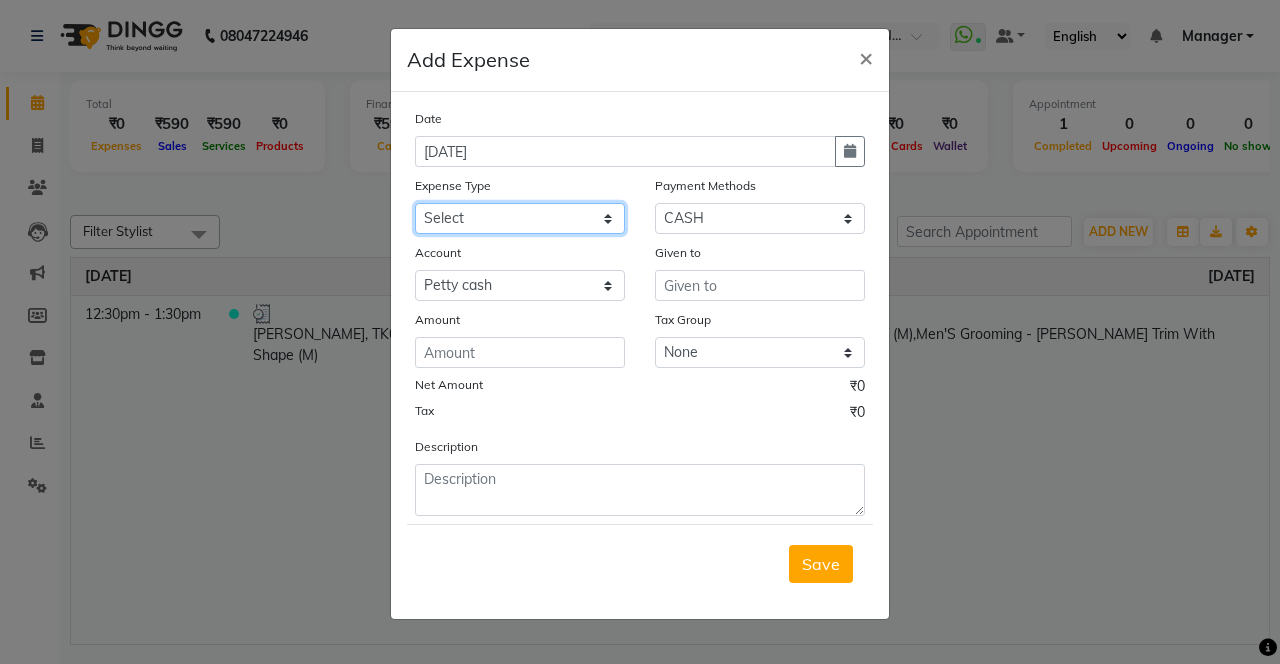 click on "Select Advance Salary Bank charges Car maintenance  Cash transfer to bank Cash transfer to hub Client Snacks Clinical charges coffee Equipment Fuel Govt fee Incentive Insurance International purchase Loan Repayment Maintenance Marketing Membership reward Milk Miscellaneous MRA Other Pantry Product Rent Staff Snacks Tax Tea & Refreshment Tip Transfer Utilities" 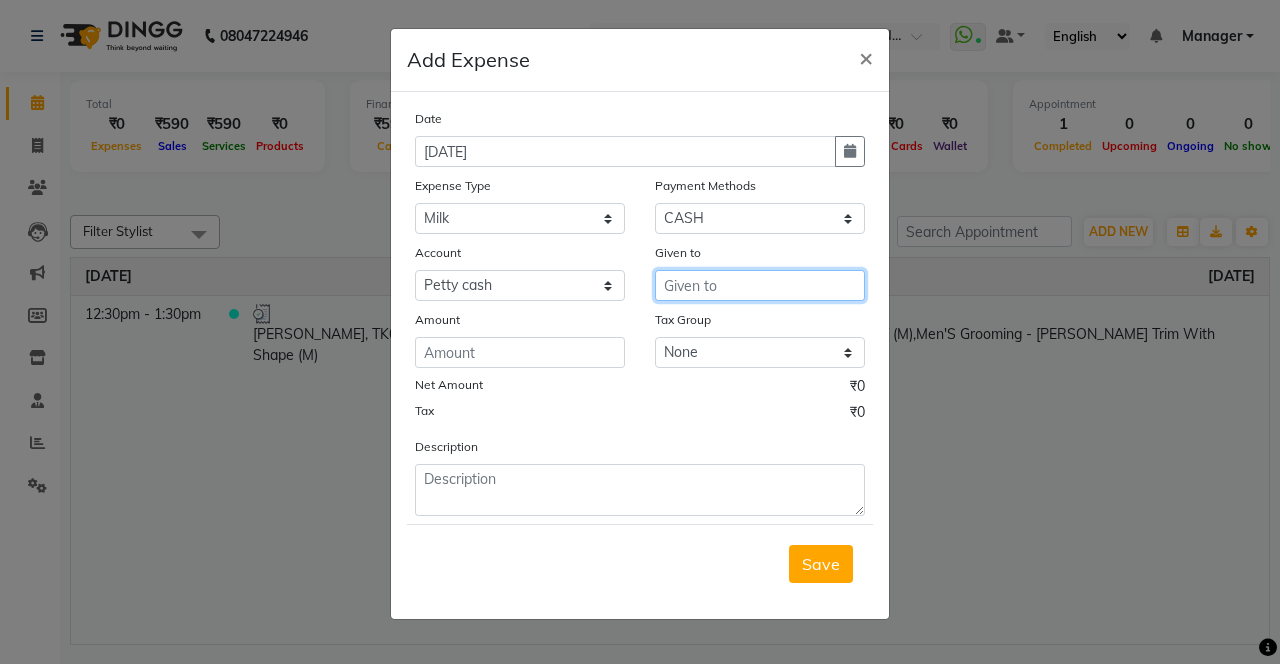 click at bounding box center (760, 285) 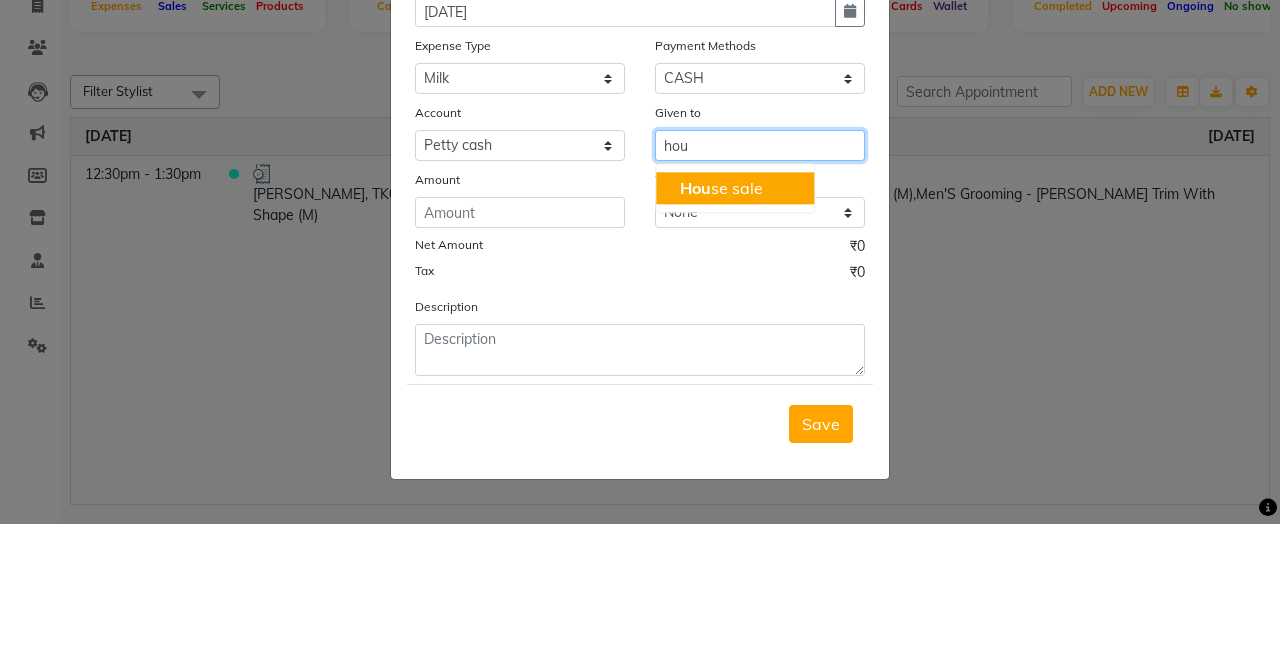 click on "Hou se sale" at bounding box center (721, 328) 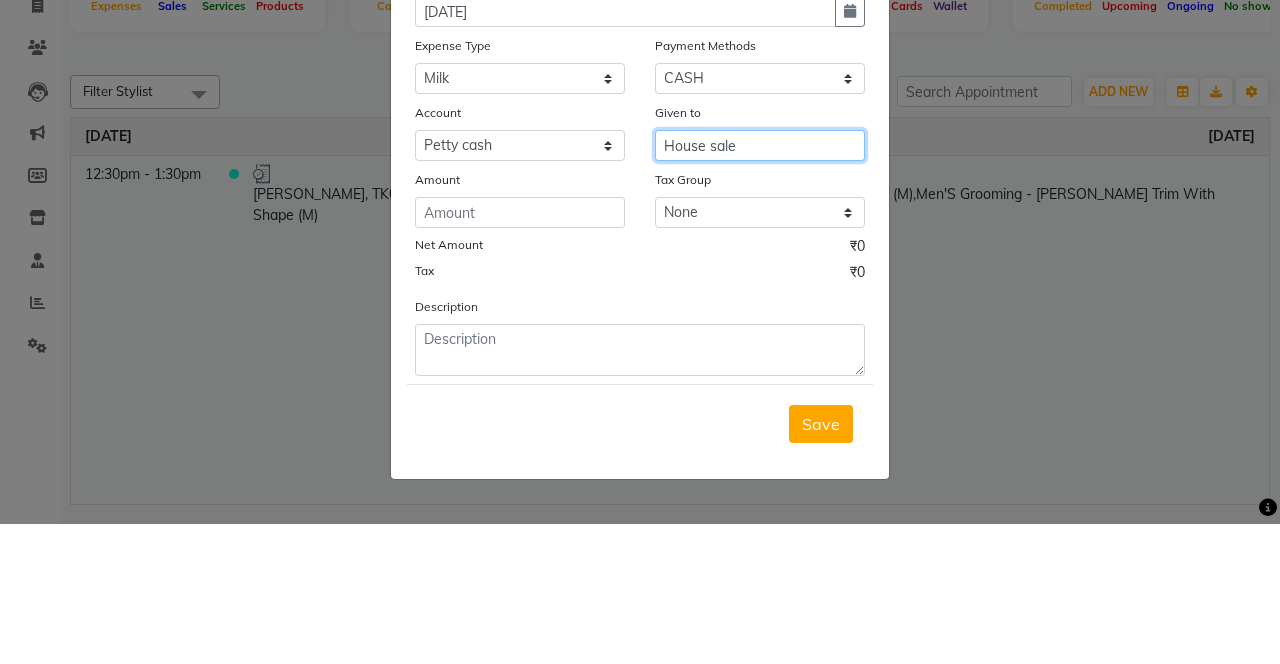 type on "House sale" 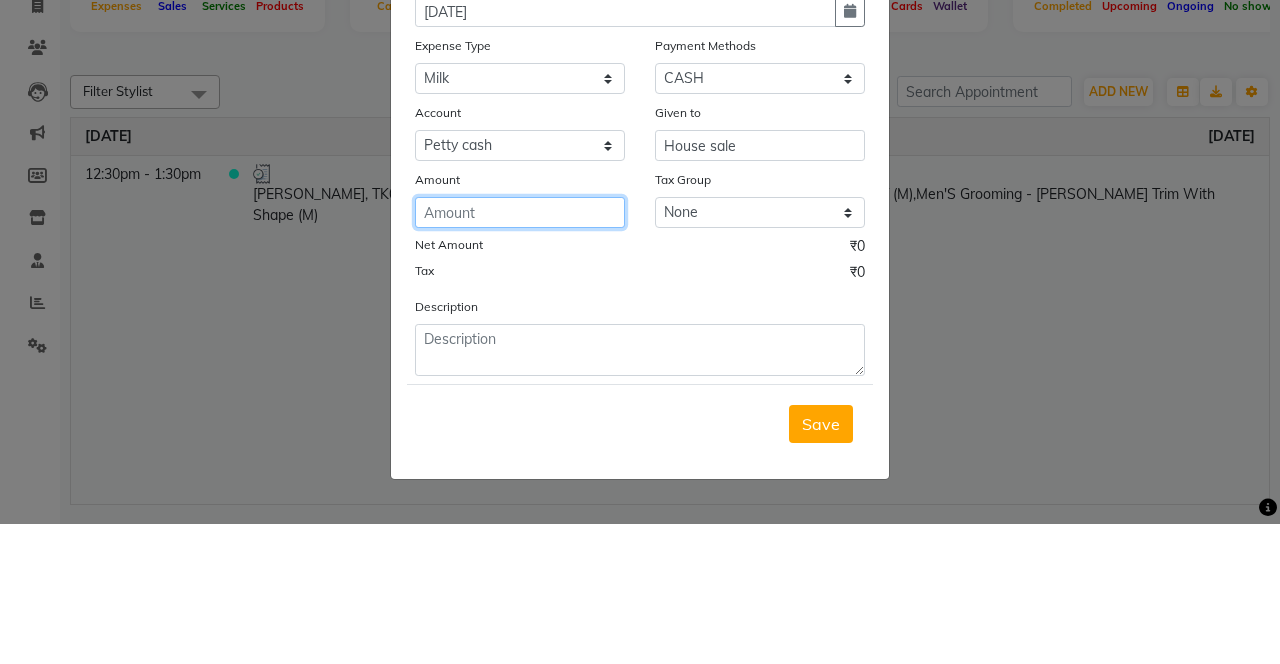 click 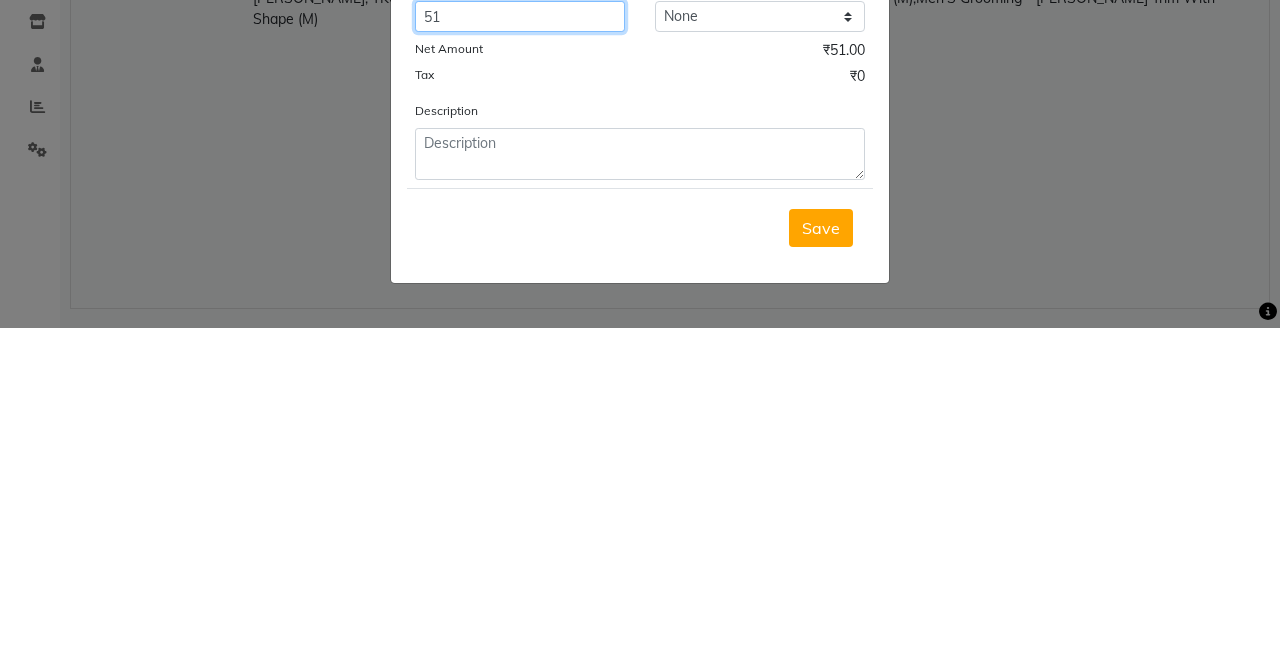 type on "51" 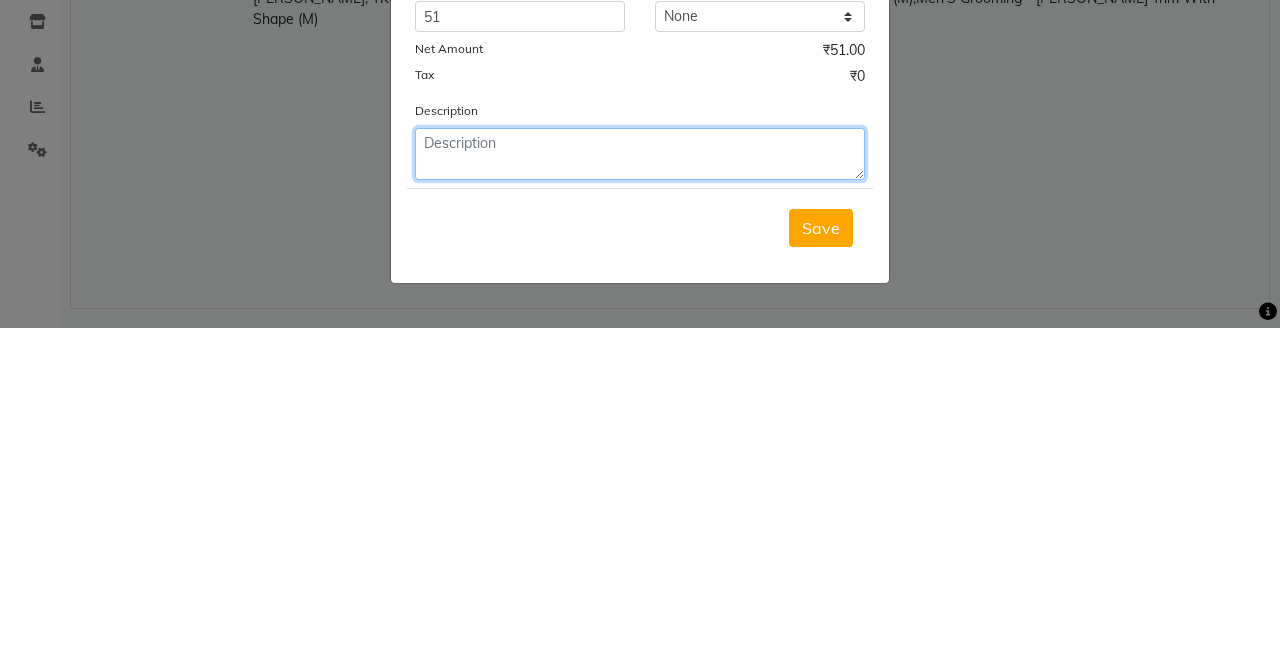 click 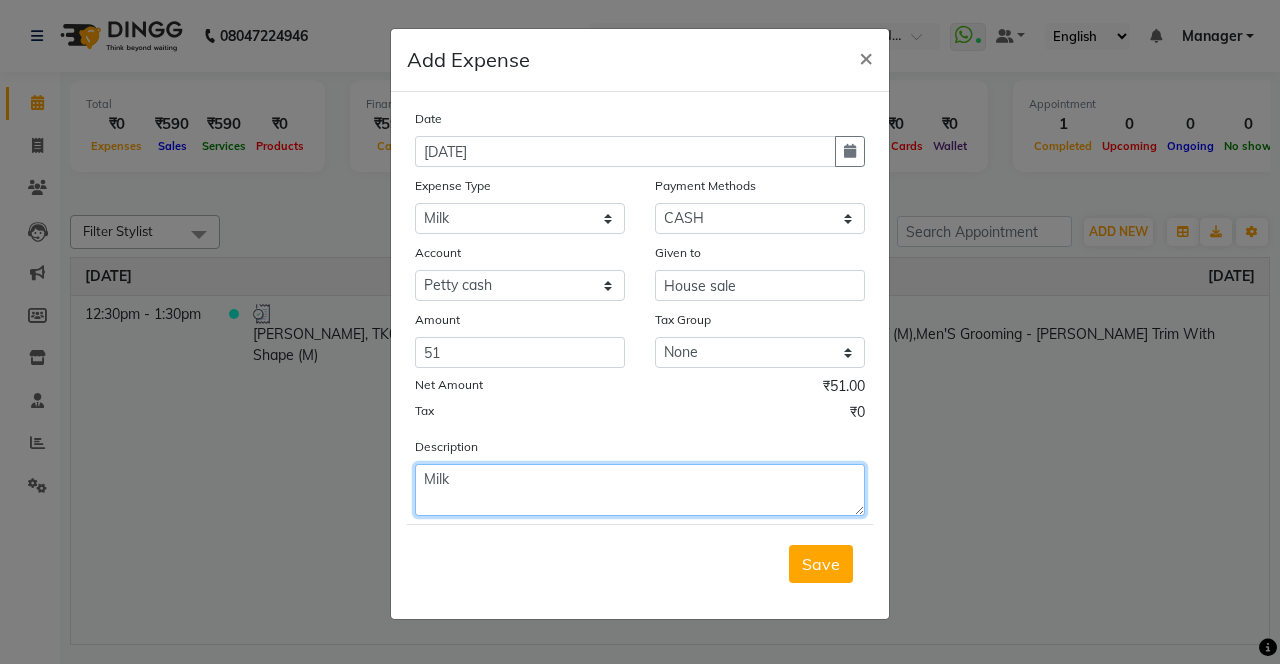 type on "Milk" 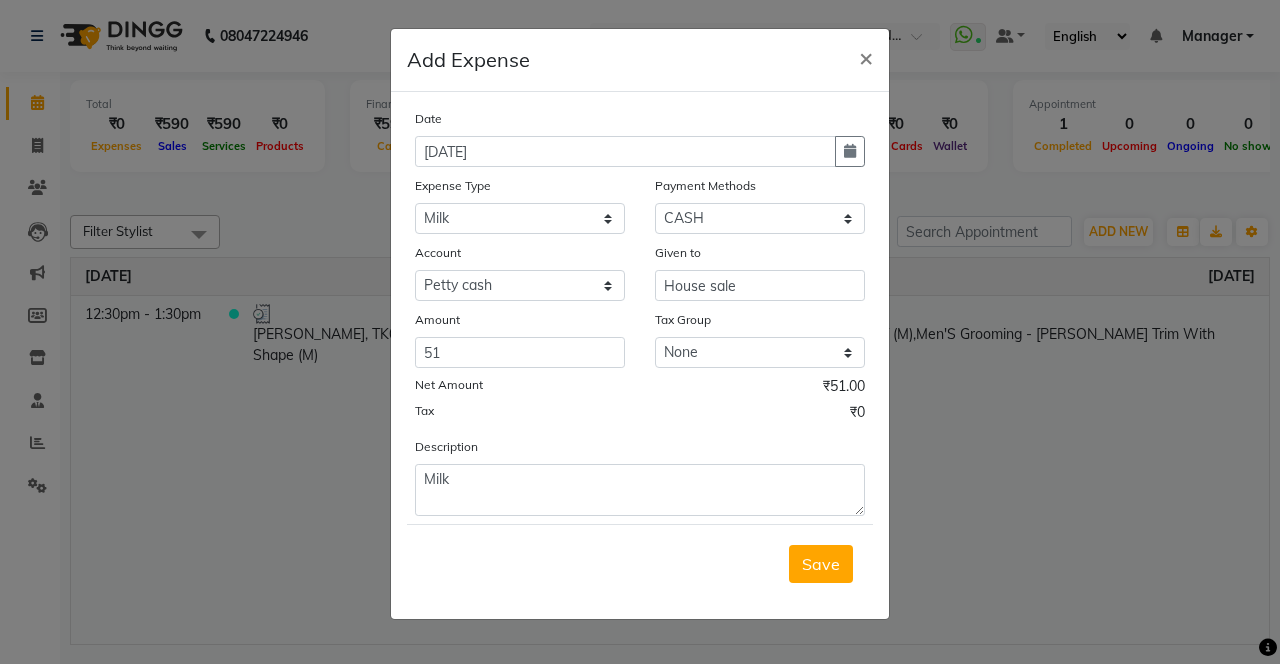 click on "Save" at bounding box center (821, 564) 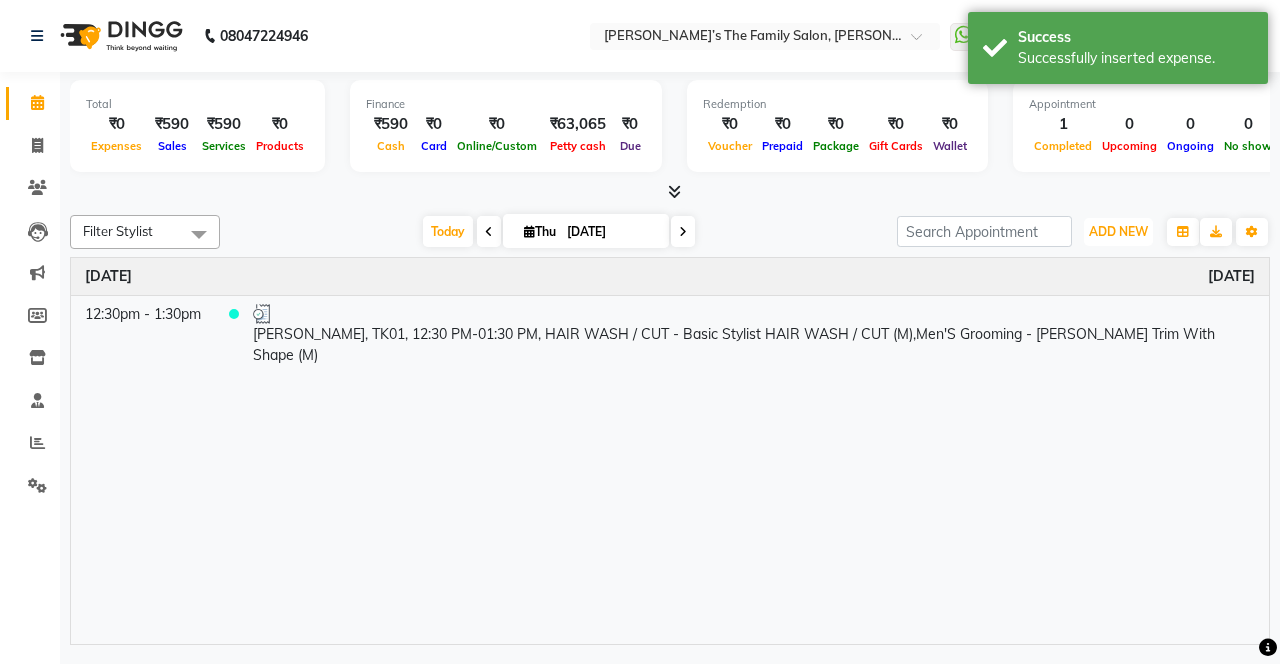 click on "ADD NEW" at bounding box center [1118, 231] 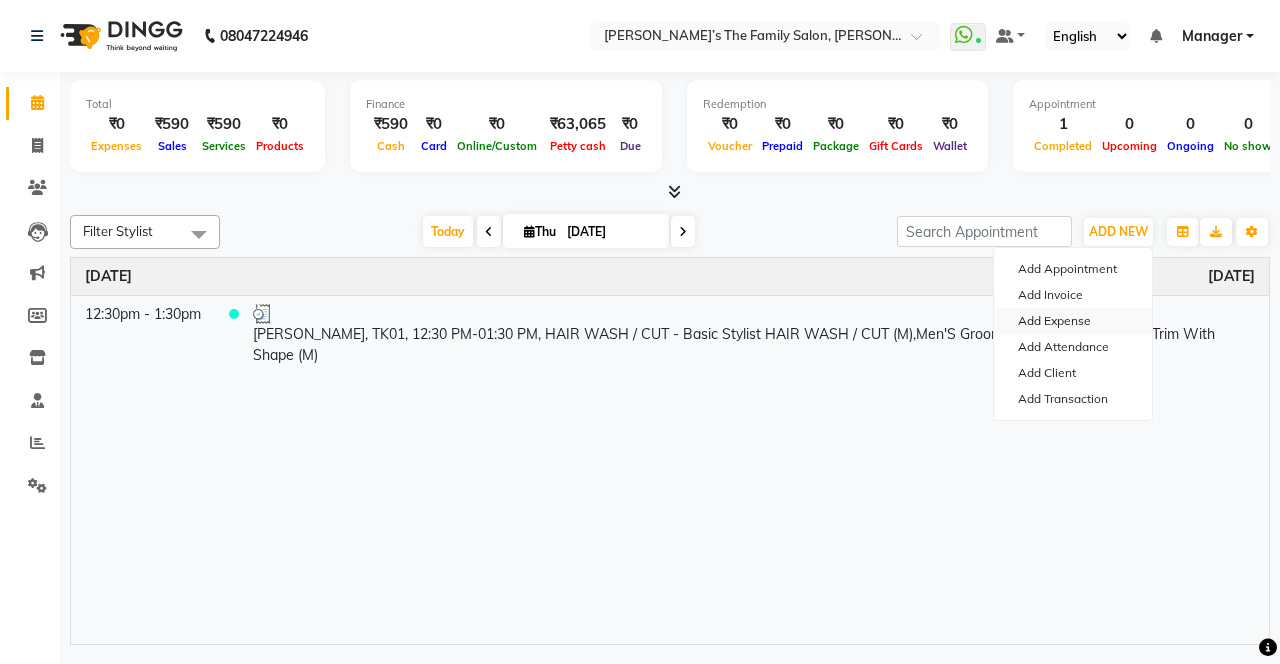 click on "Add Expense" at bounding box center [1073, 321] 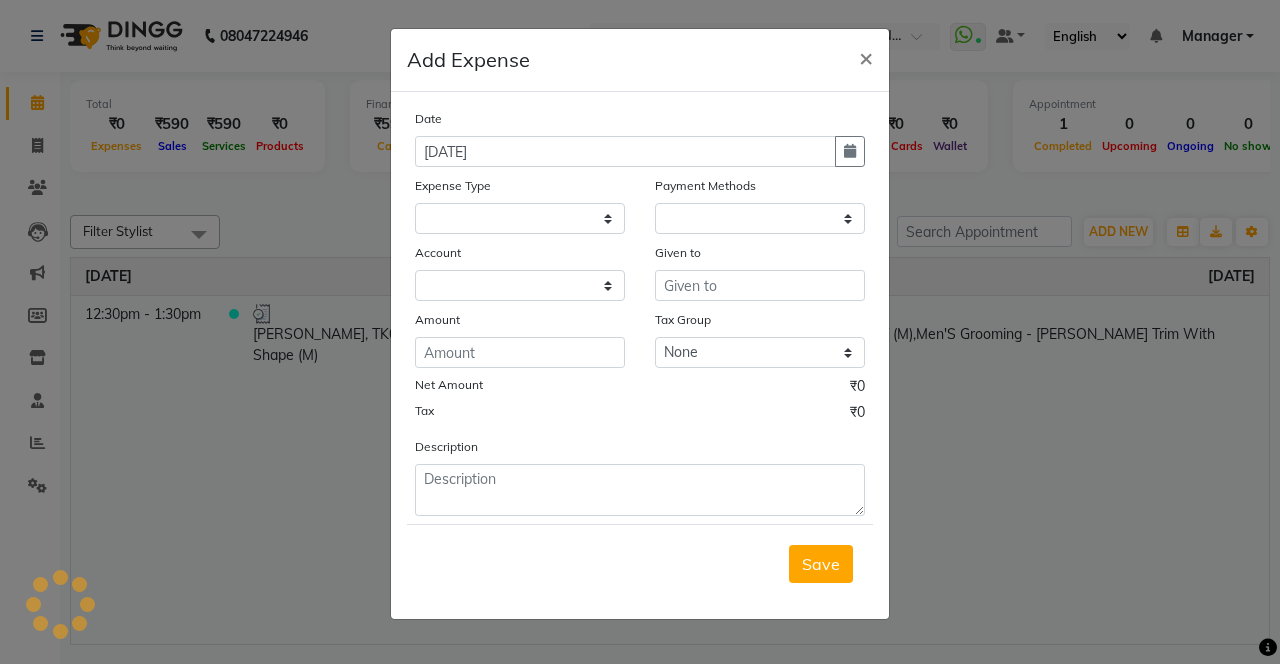 select on "1" 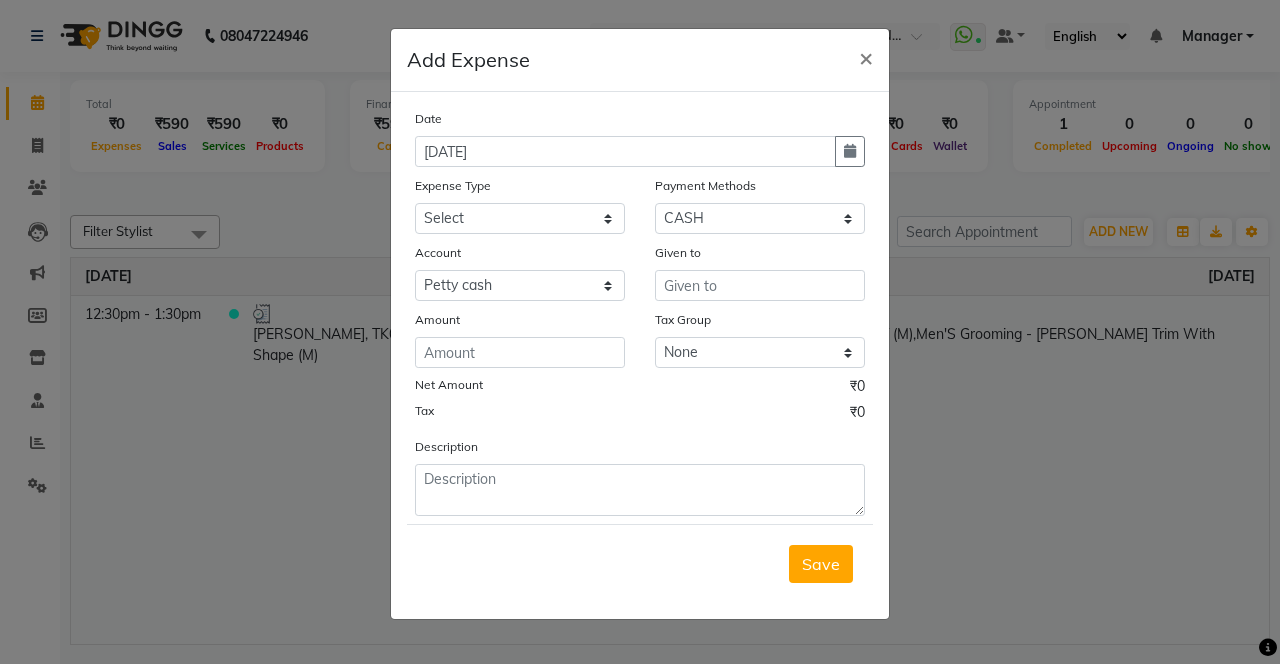 click 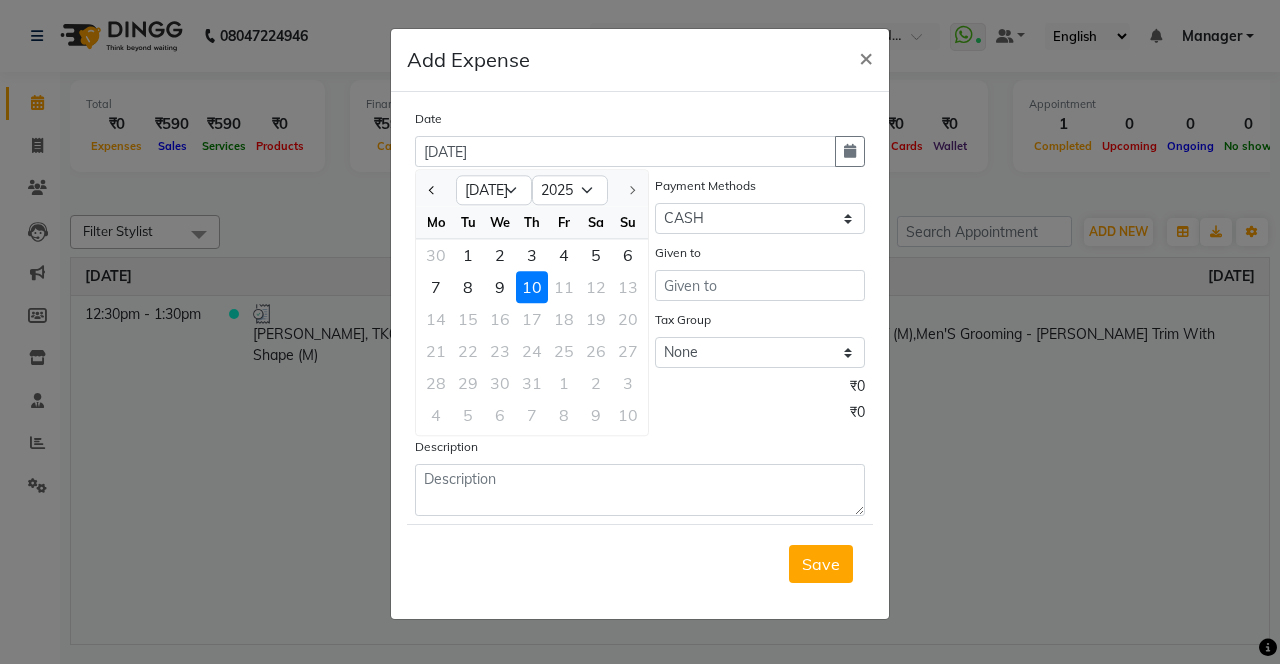 click 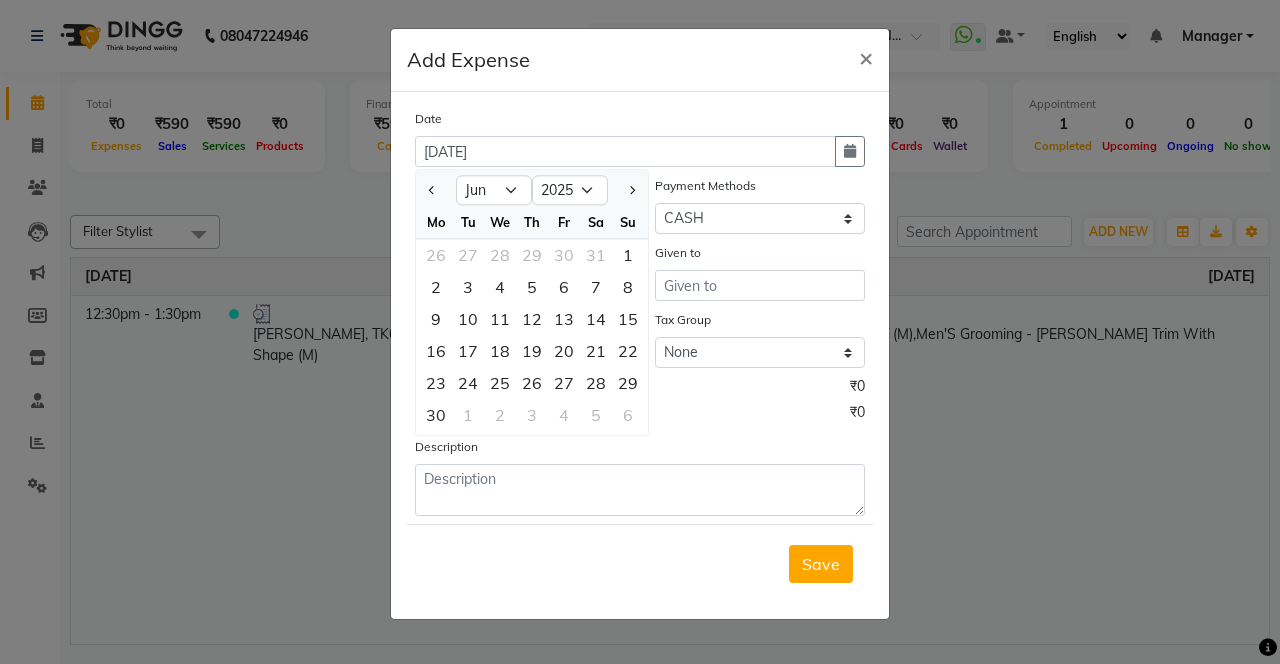 click on "6" 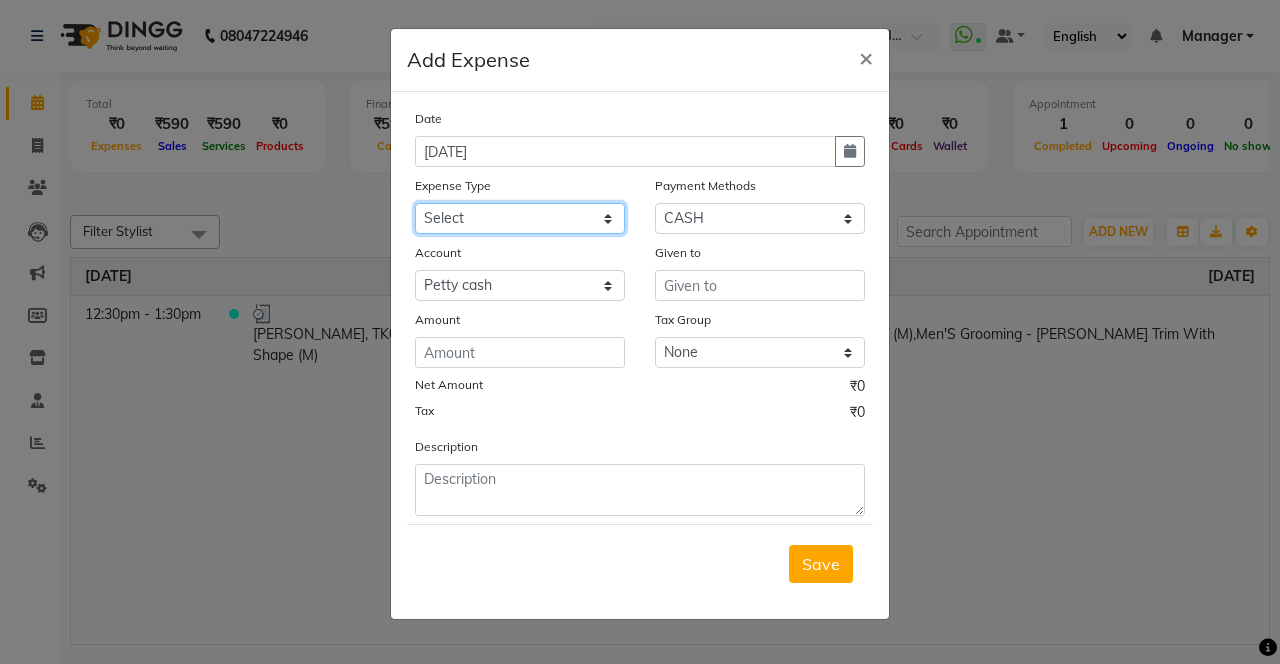 click on "Select Advance Salary Bank charges Car maintenance  Cash transfer to bank Cash transfer to hub Client Snacks Clinical charges coffee Equipment Fuel Govt fee Incentive Insurance International purchase Loan Repayment Maintenance Marketing Membership reward Milk Miscellaneous MRA Other Pantry Product Rent Staff Snacks Tax Tea & Refreshment Tip Transfer Utilities" 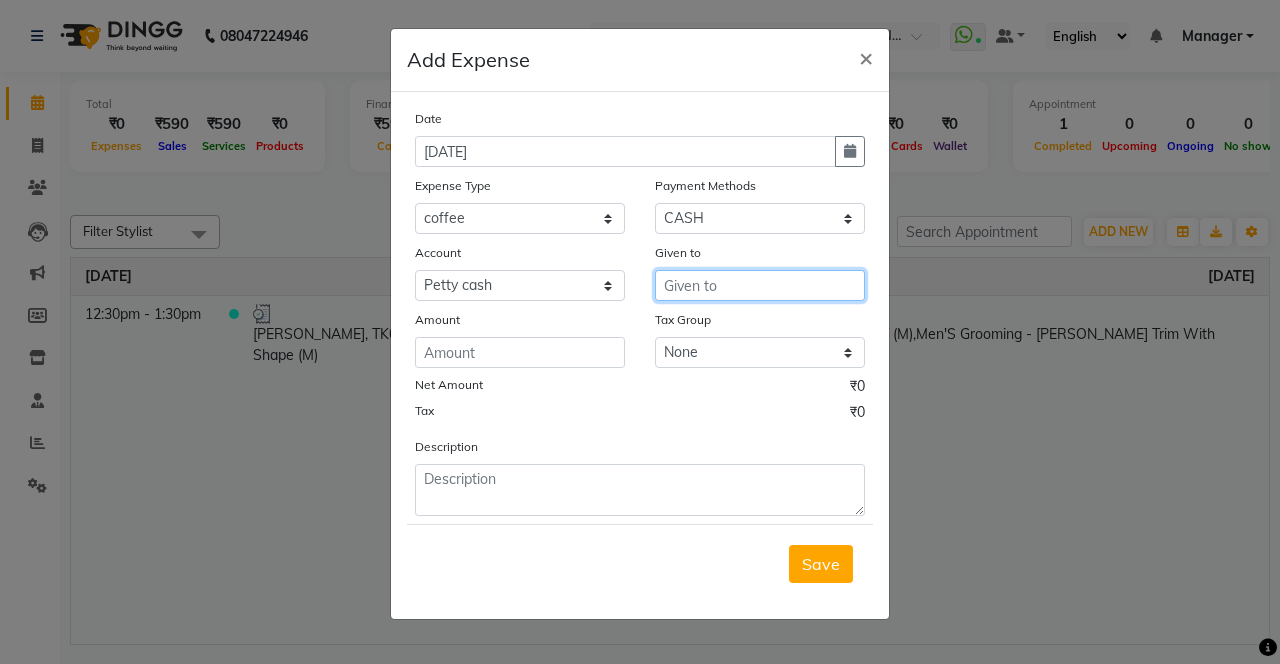 click at bounding box center [760, 285] 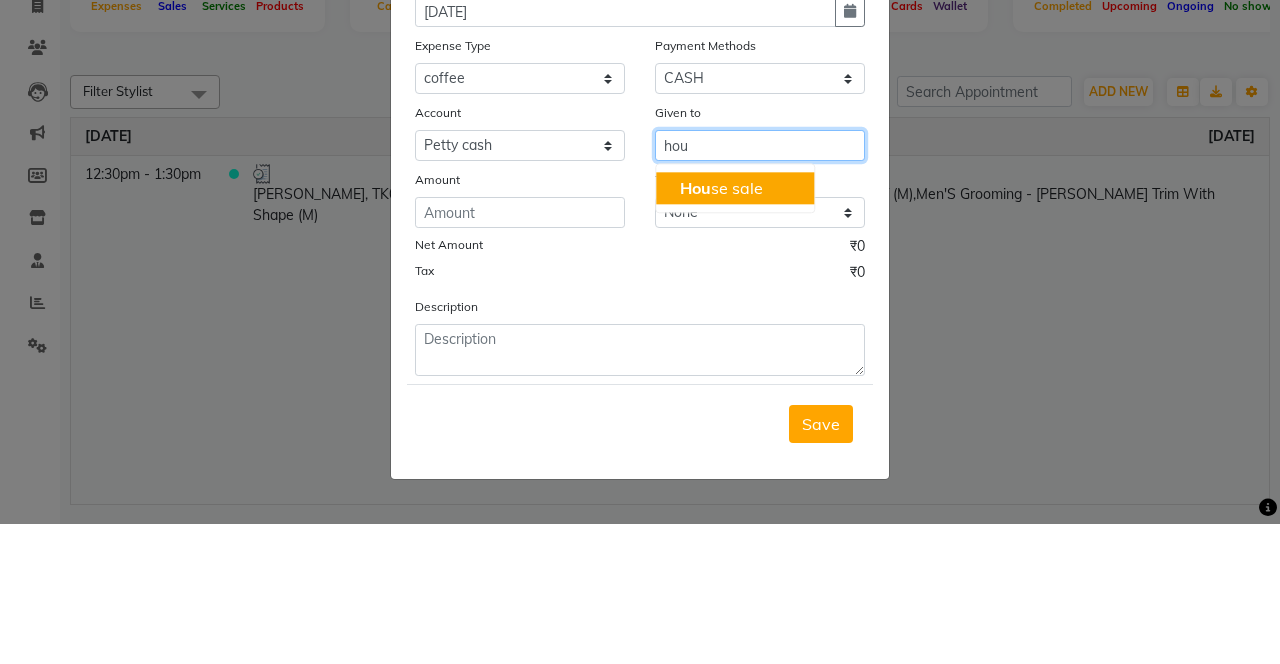 click on "Hou se sale" at bounding box center [735, 328] 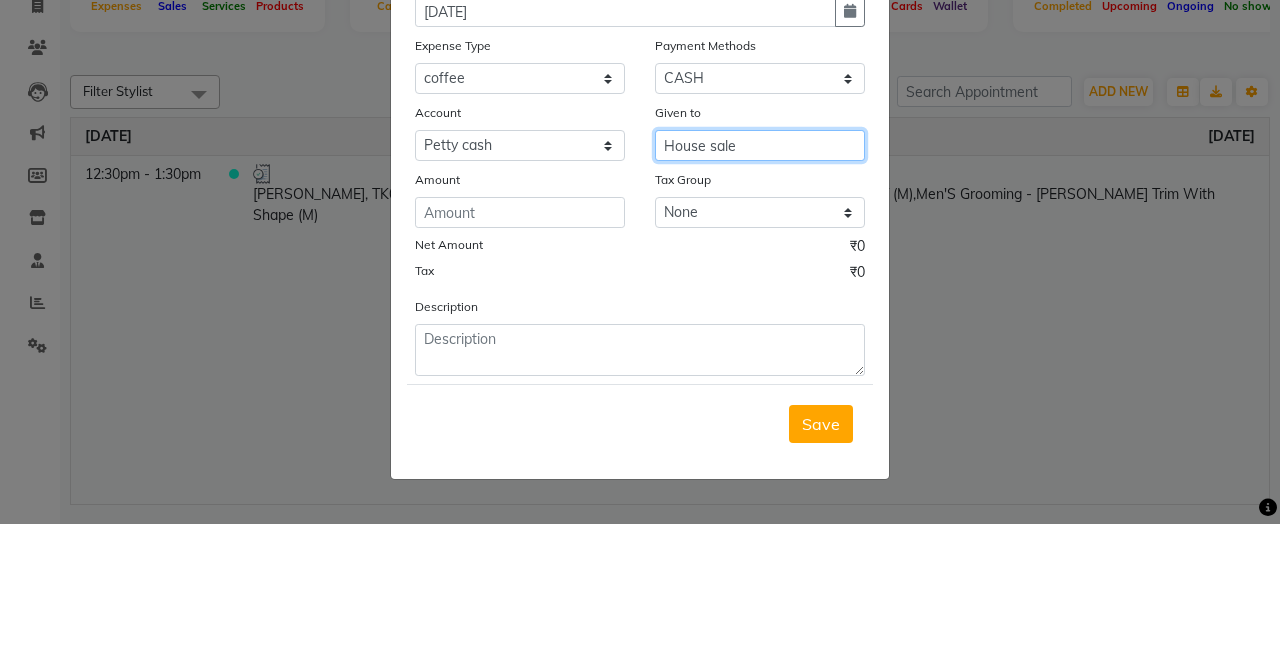 type on "House sale" 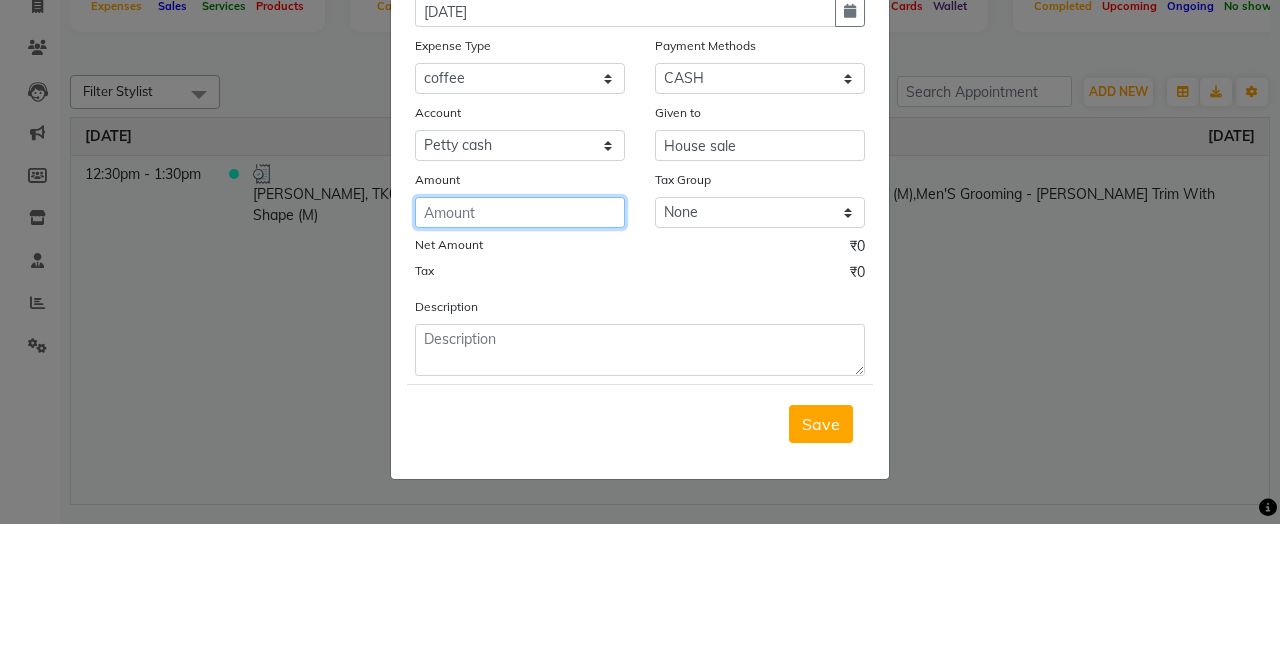click 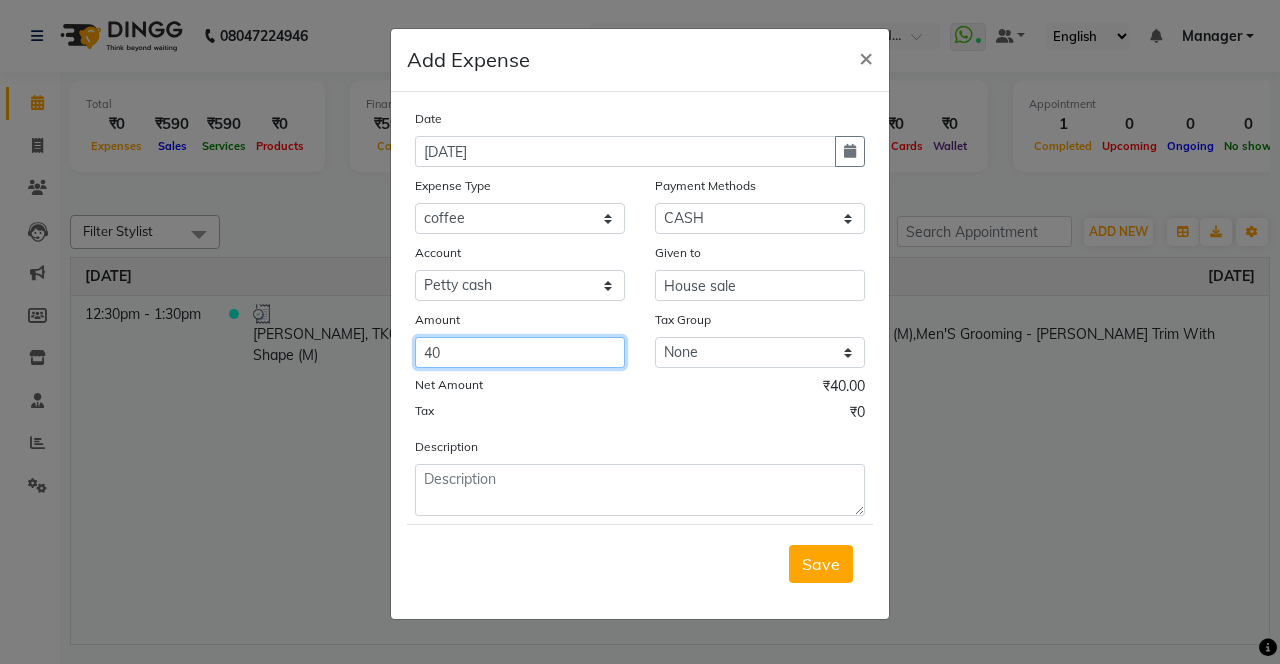 type on "40" 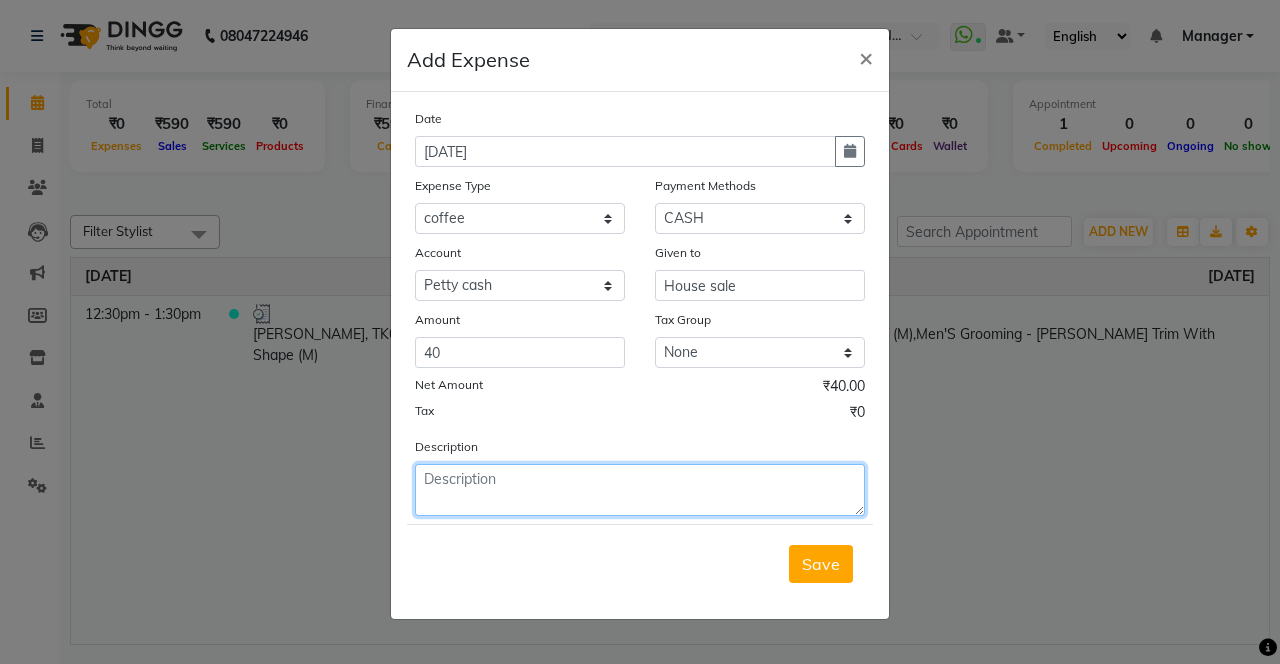 click 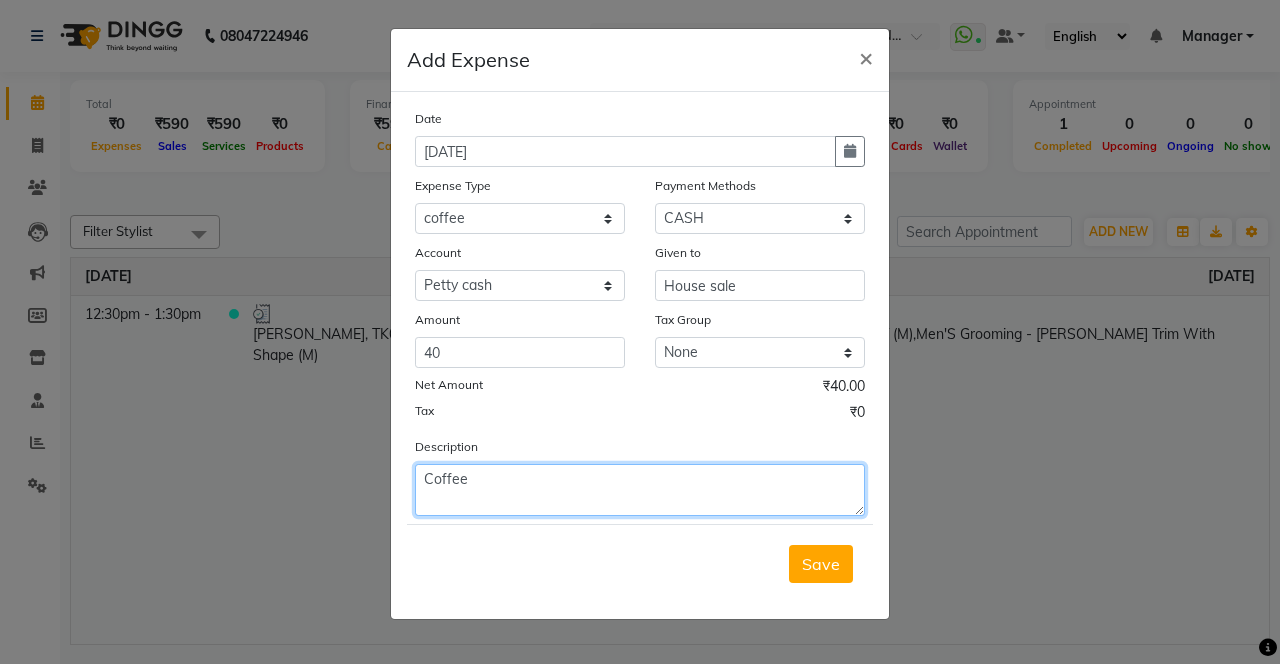 type on "Coffee" 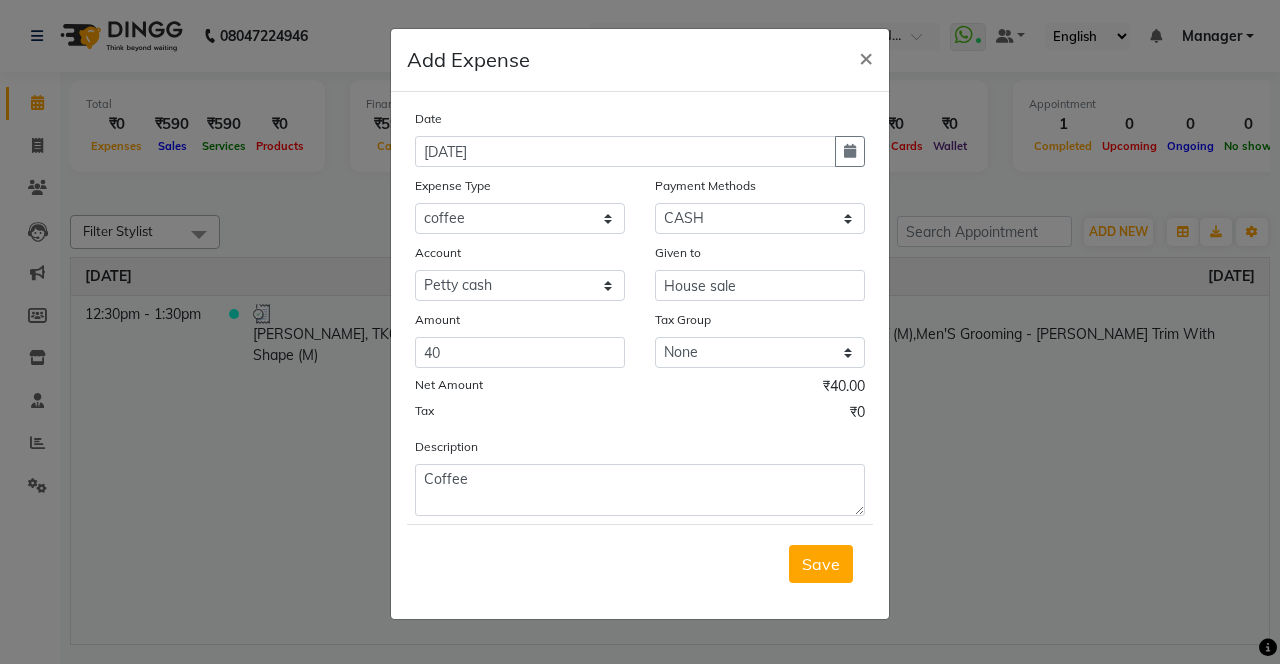 click on "Save" at bounding box center [821, 564] 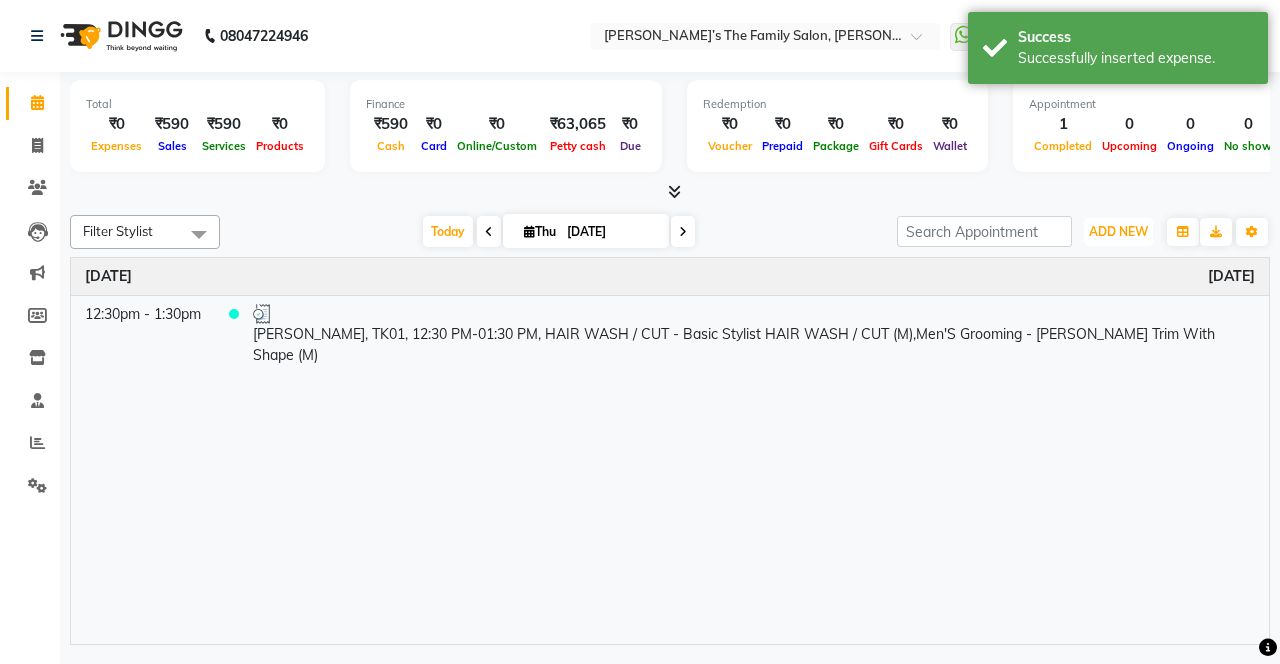click on "ADD NEW" at bounding box center (1118, 231) 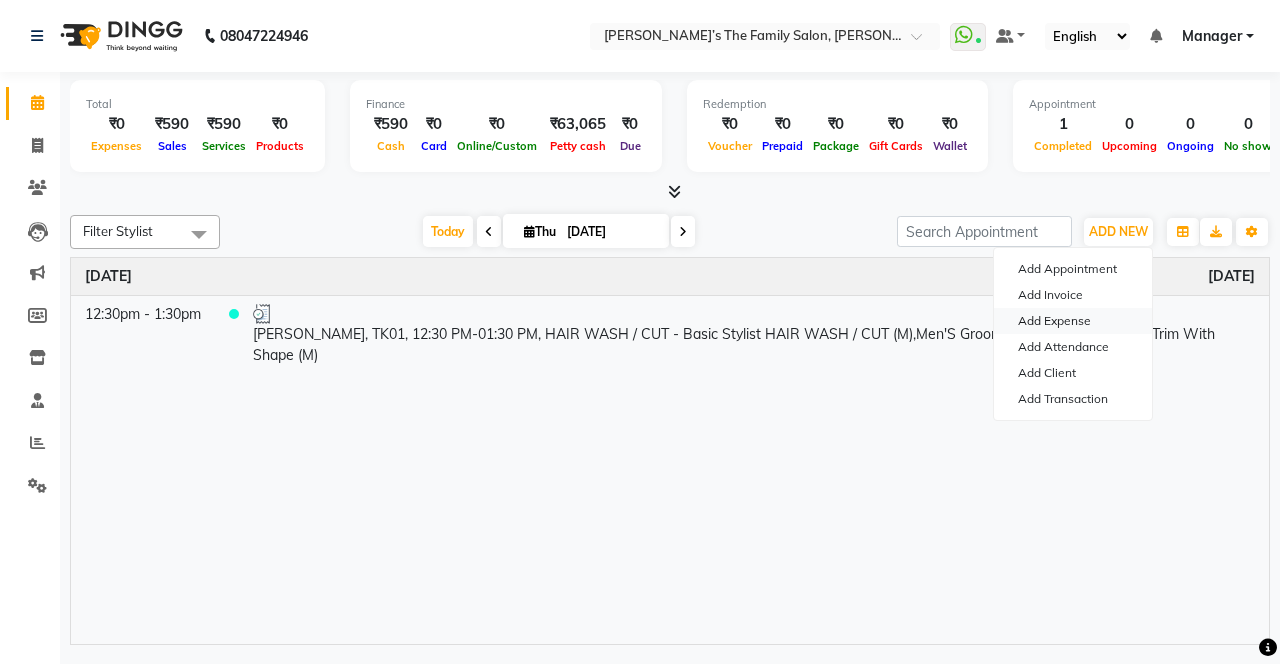 click on "Add Expense" at bounding box center (1073, 321) 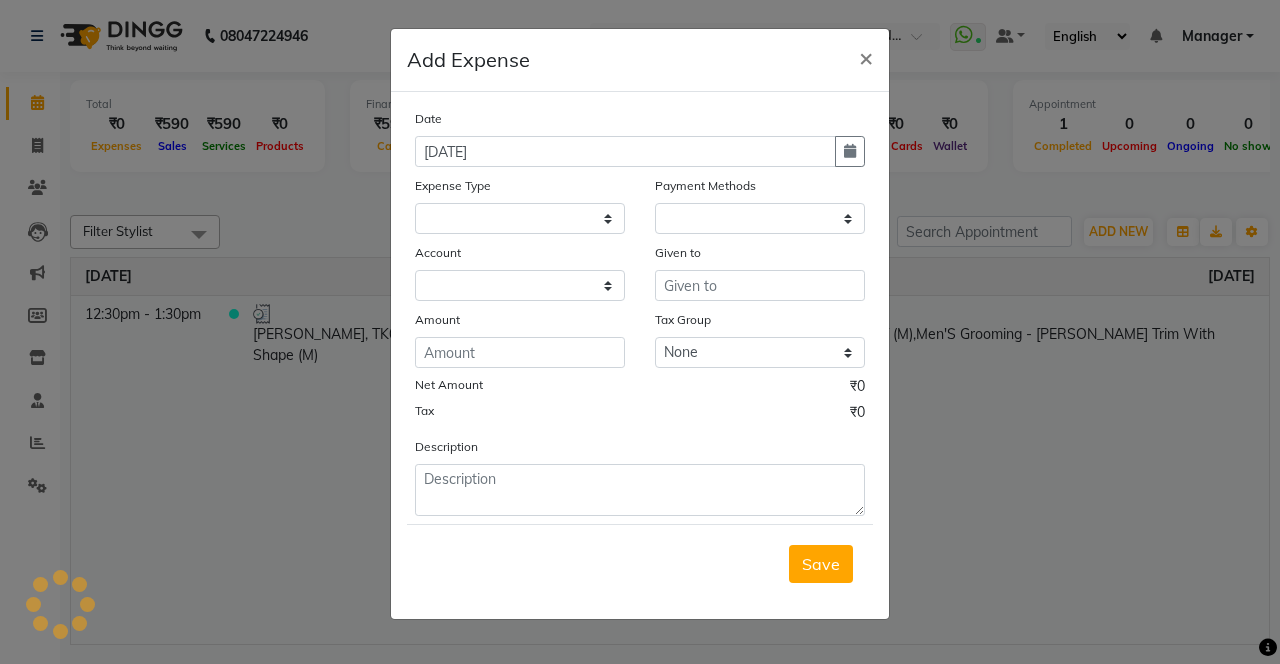 select on "1" 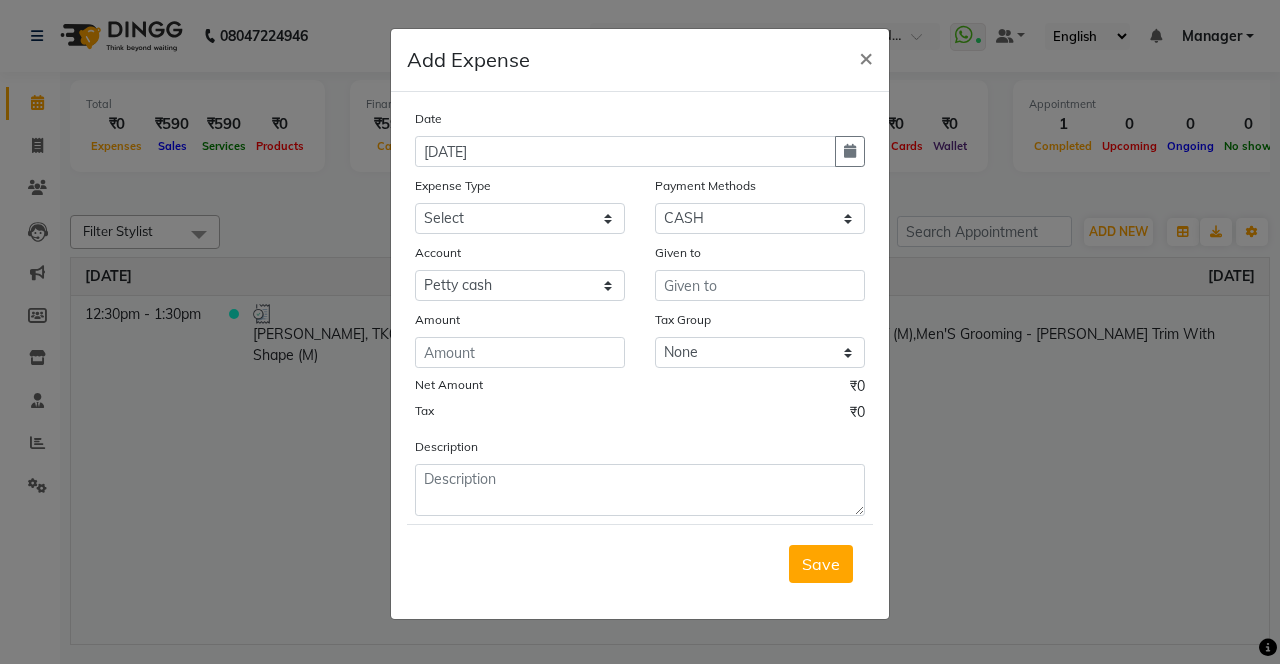 click 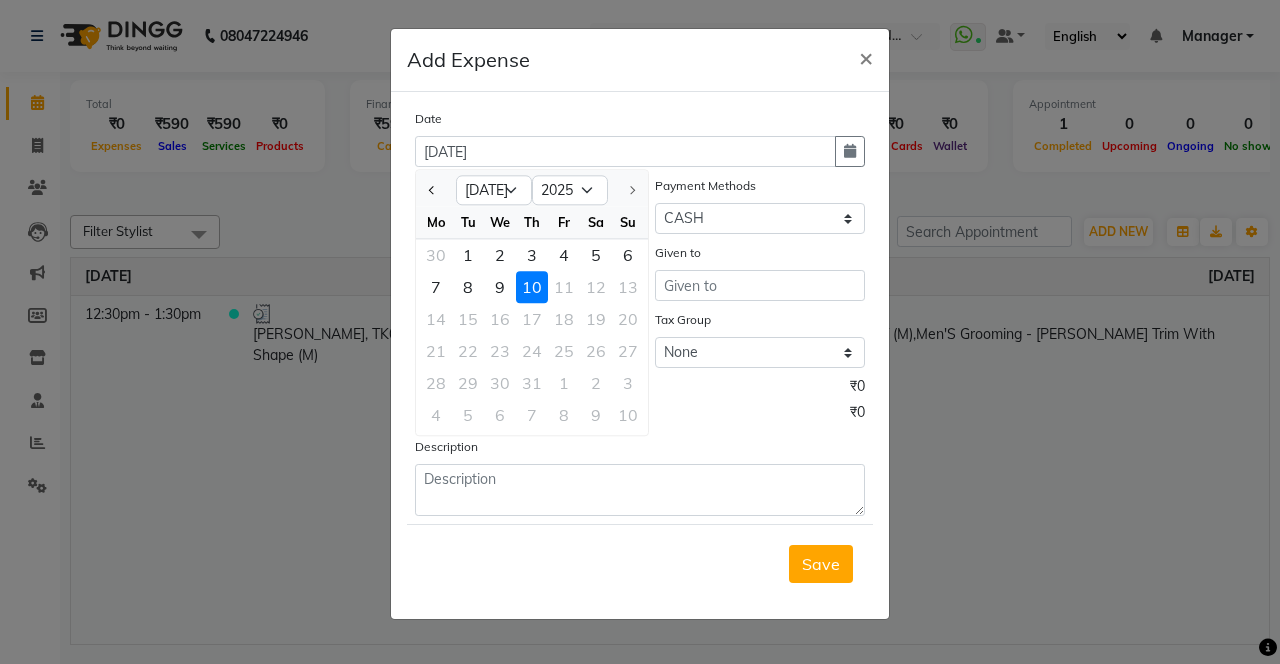 click 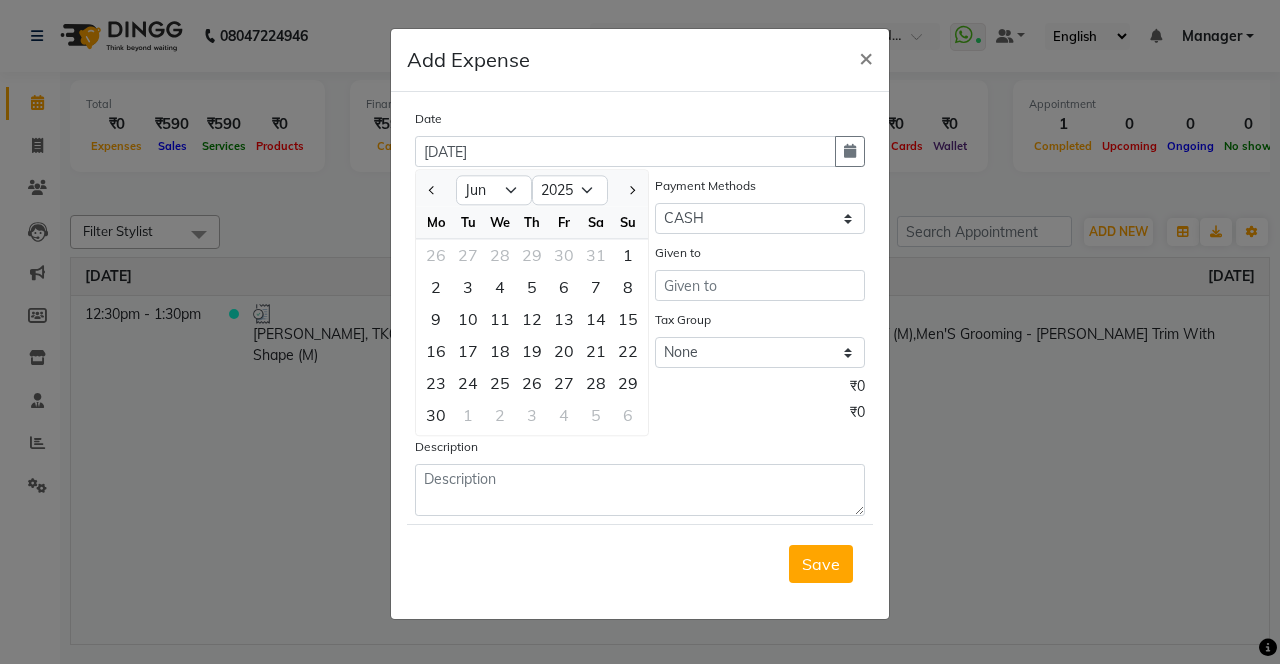 click on "6" 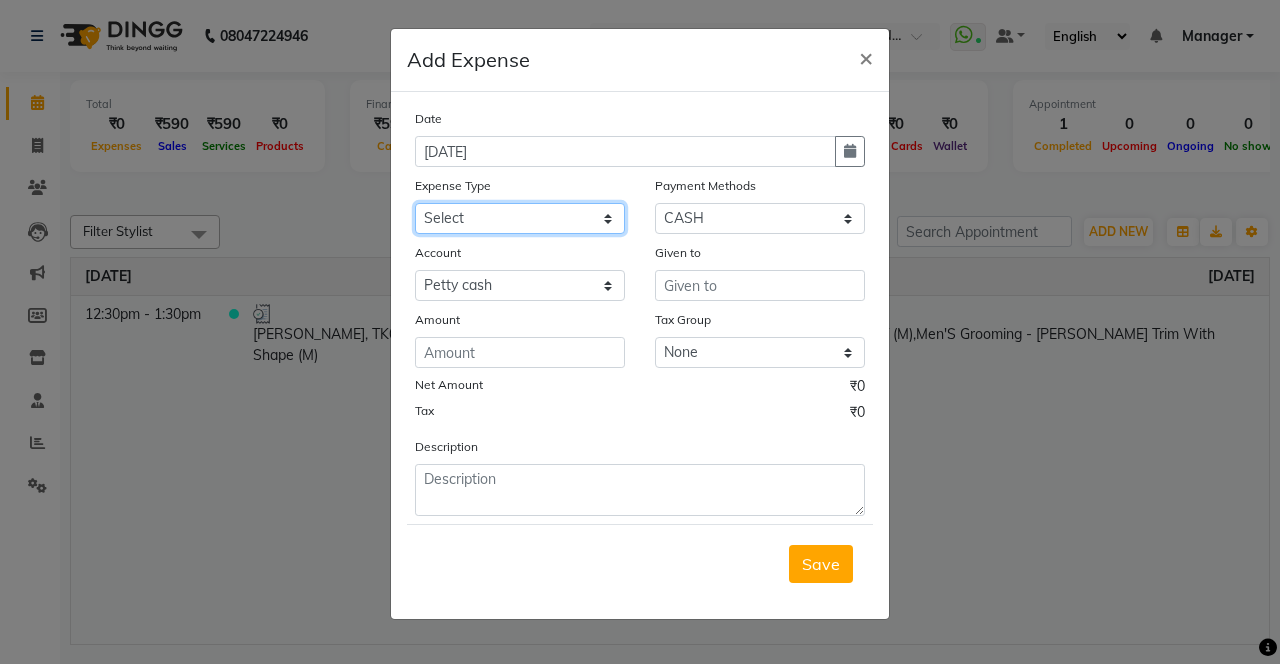 click on "Select Advance Salary Bank charges Car maintenance  Cash transfer to bank Cash transfer to hub Client Snacks Clinical charges coffee Equipment Fuel Govt fee Incentive Insurance International purchase Loan Repayment Maintenance Marketing Membership reward Milk Miscellaneous MRA Other Pantry Product Rent Staff Snacks Tax Tea & Refreshment Tip Transfer Utilities" 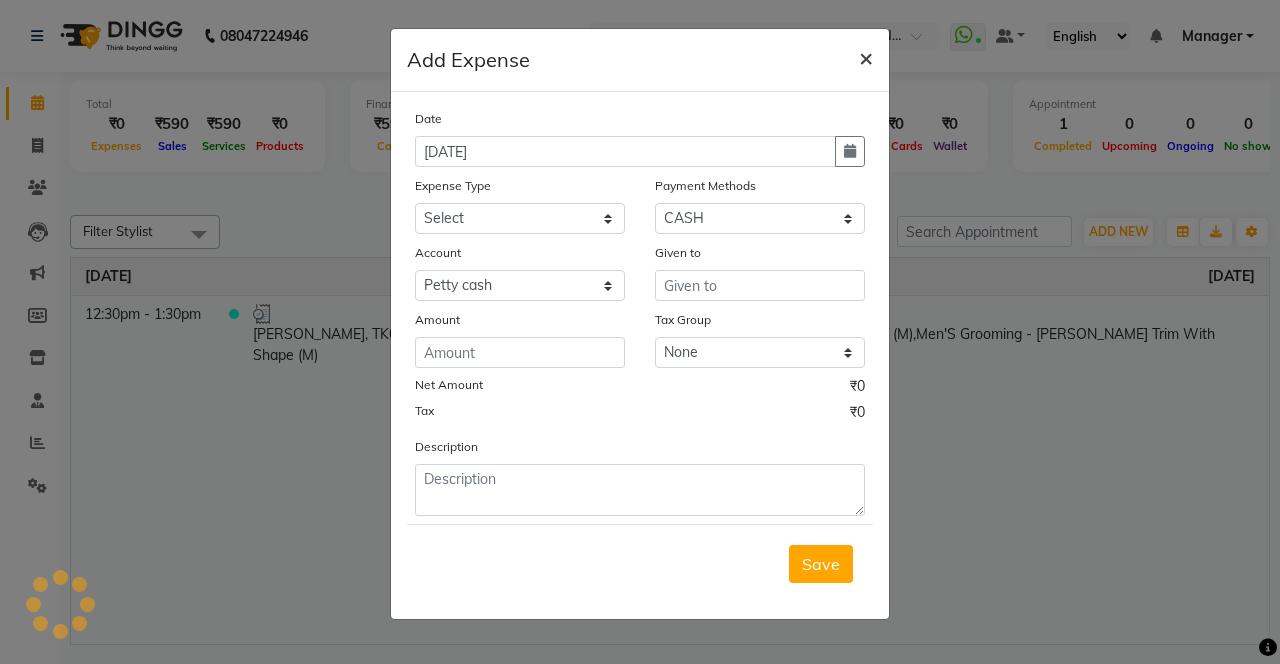 click on "×" 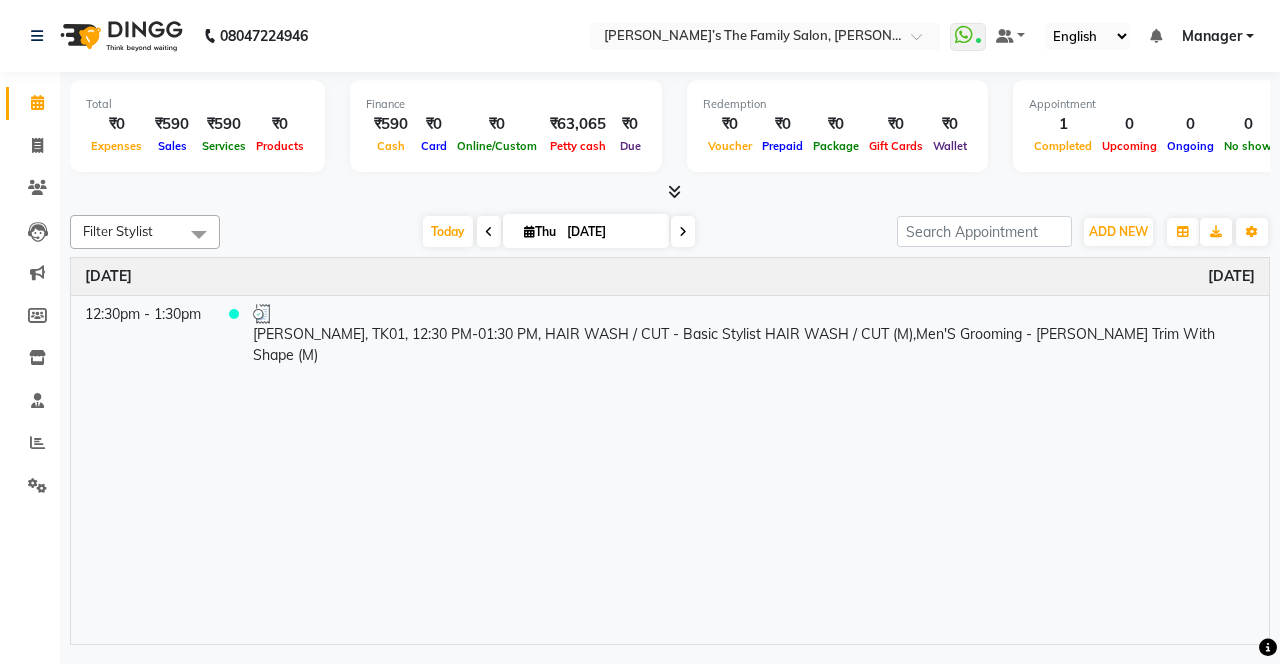 click on "08047224946 Select Location × Ravi’s The Family Salon, Mulund  WhatsApp Status  ✕ Status:  Connected Most Recent Message: 10-07-2025     12:27 PM Recent Service Activity: 10-07-2025     12:27 PM Default Panel My Panel English ENGLISH Español العربية मराठी हिंदी ગુજરાતી தமிழ் 中文 Notifications nothing to show Manager Manage Profile Change Password Sign out  Version:3.15.4" 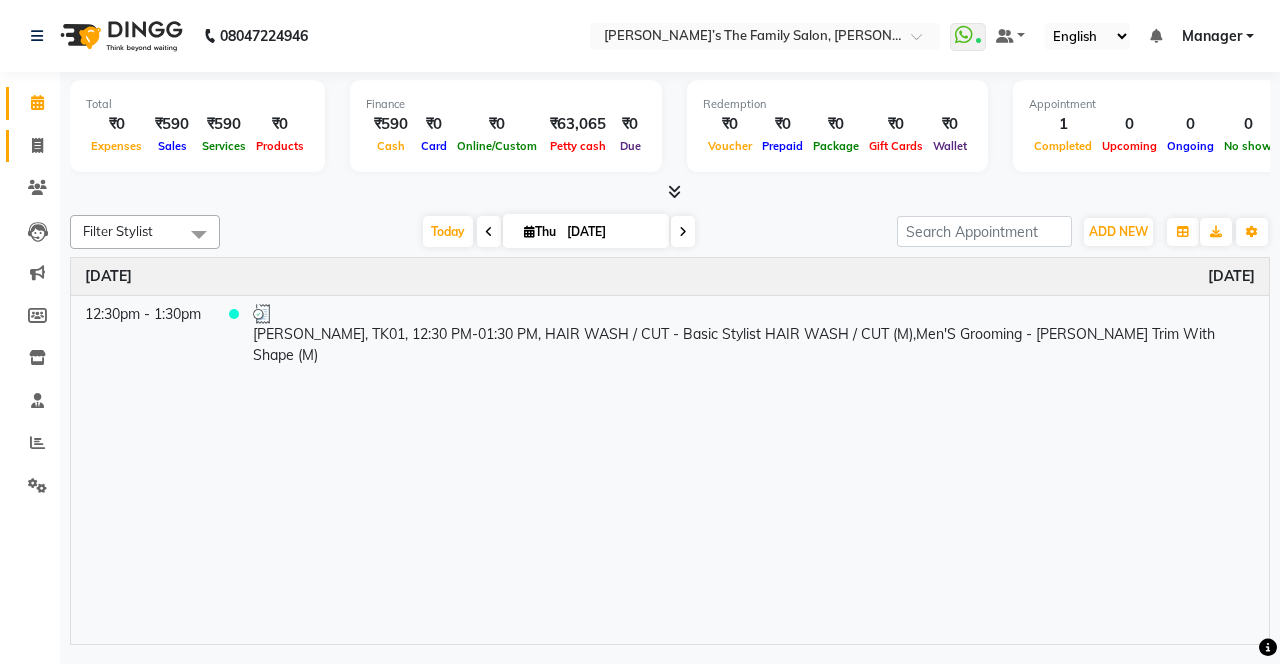click 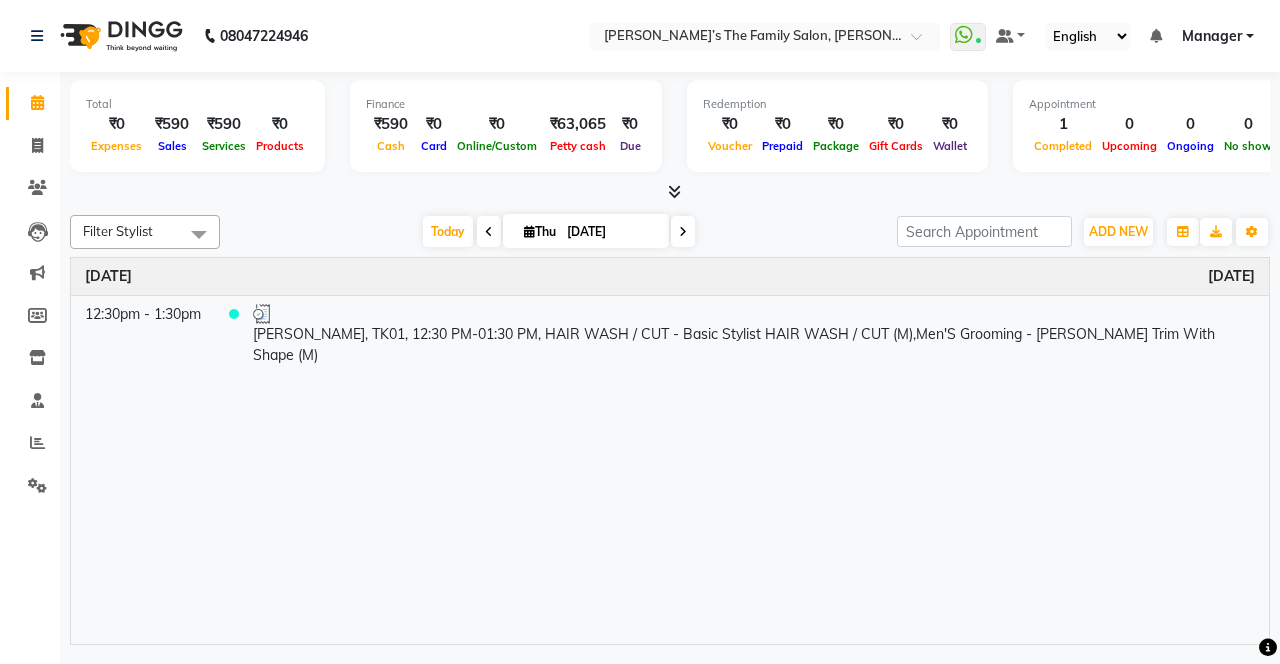 select on "service" 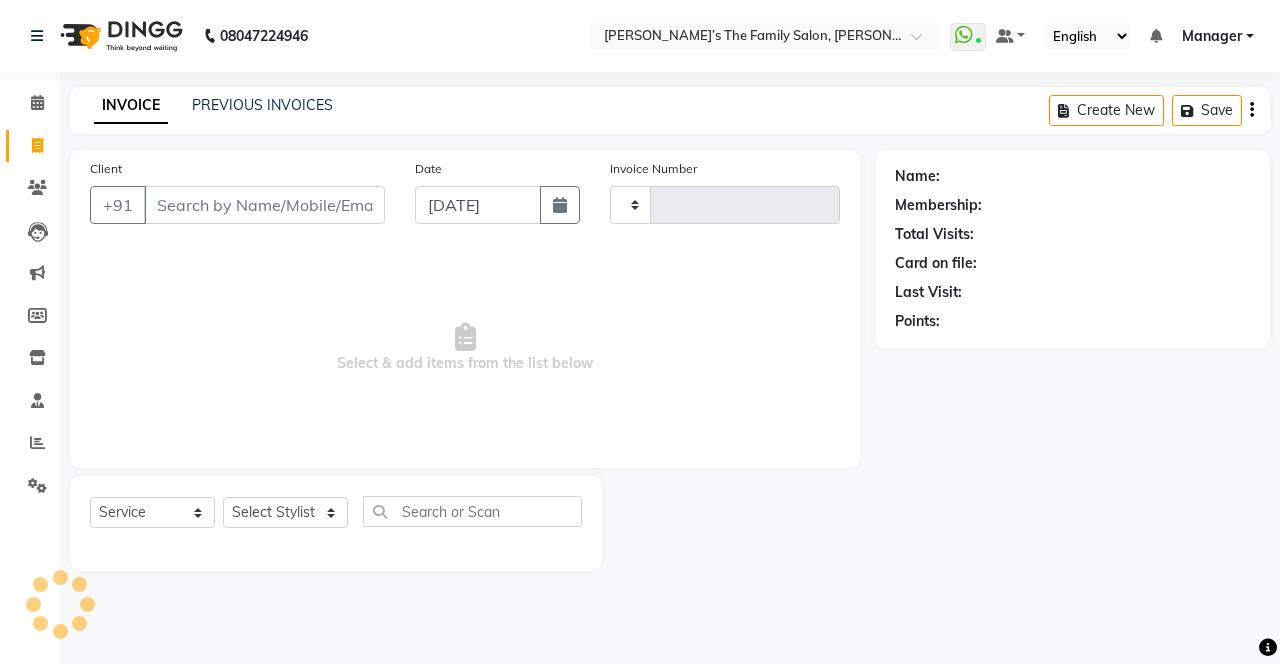 type on "2090" 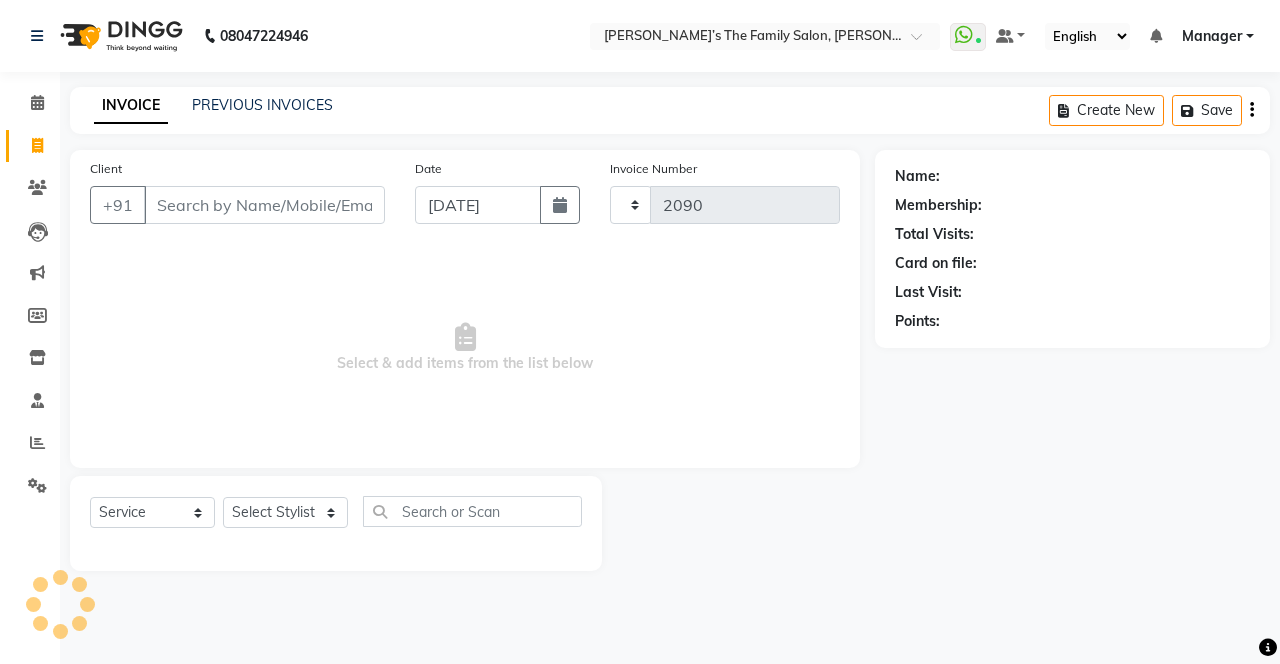 select on "8003" 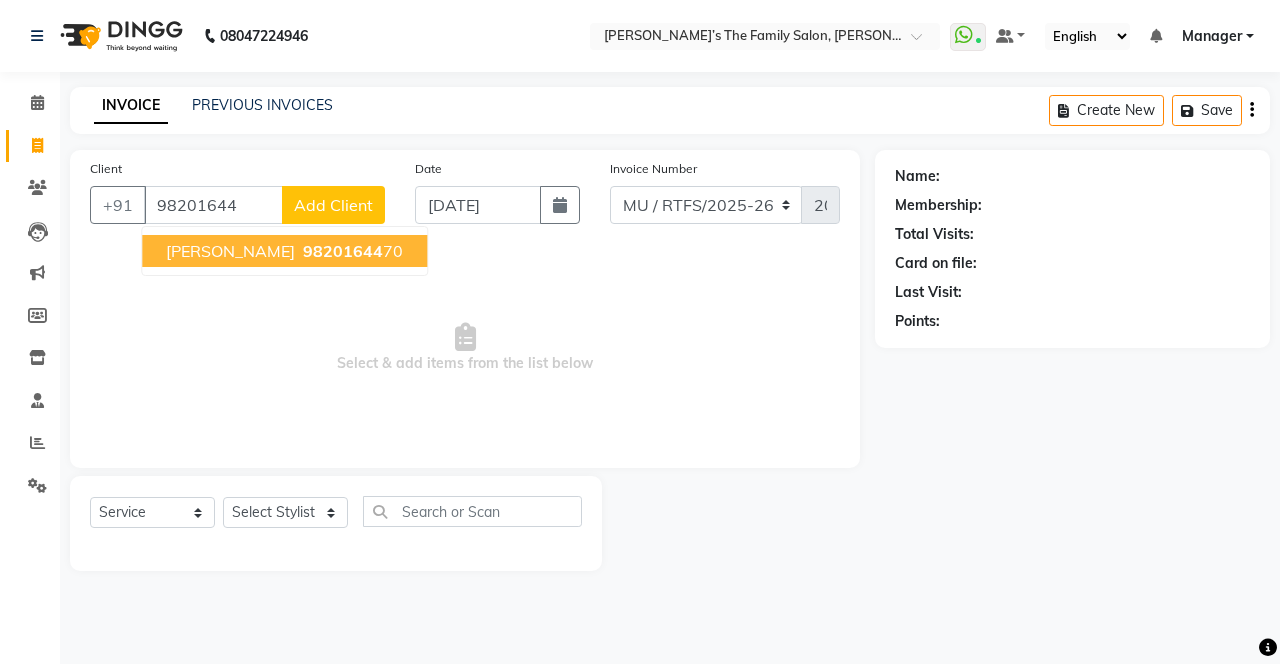 click on "98201644 70" at bounding box center [351, 251] 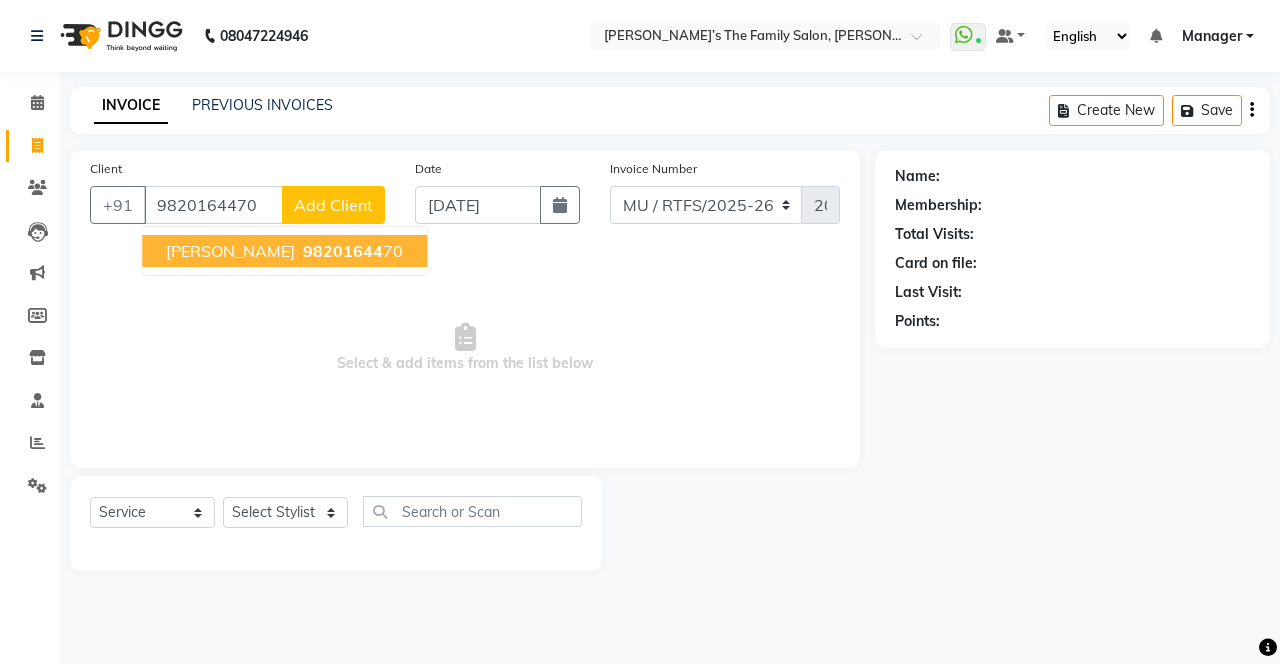 type on "9820164470" 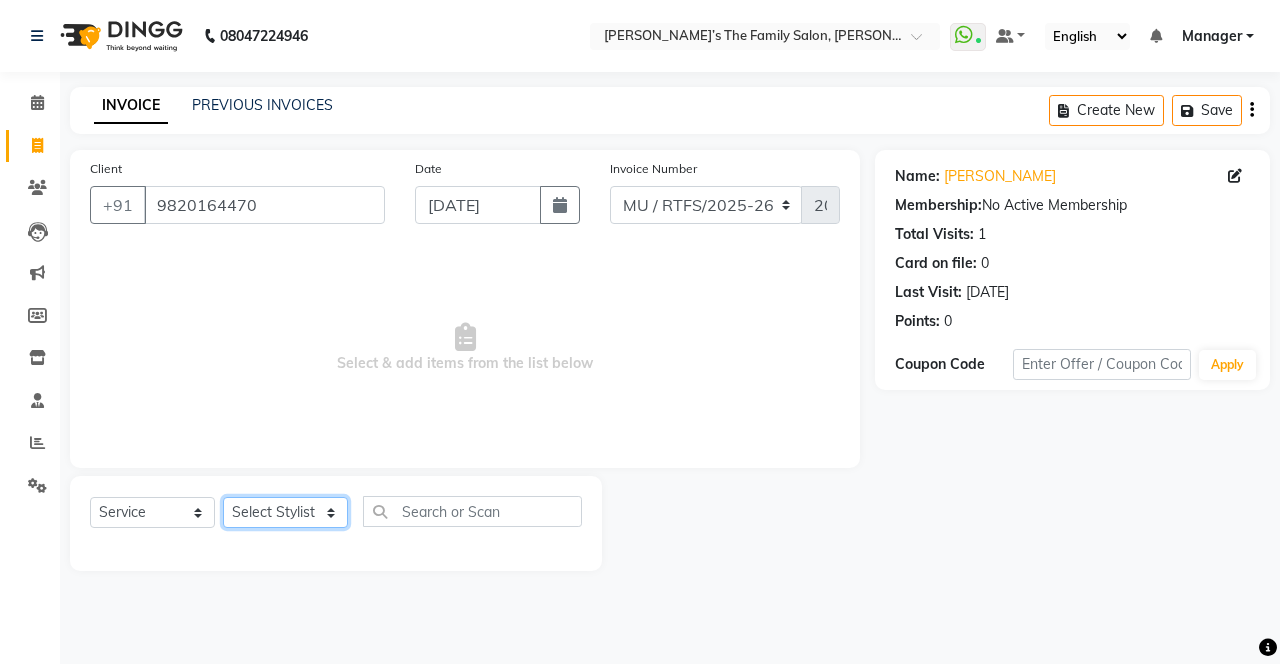 click on "Select Stylist Aarohi P Aksahy Auty Aniket A Apurva Ariba Arvind  Chaurasiya Divya Ganesh A Gautam  House sale Komal Waghmare Laxmi  Manager Meenakshi Noor Prashant  Purabi Ravindra  Sangita DIGHE Shobhali  Shreepad Pawar shrishti jaiswal Vikas H Vinali" 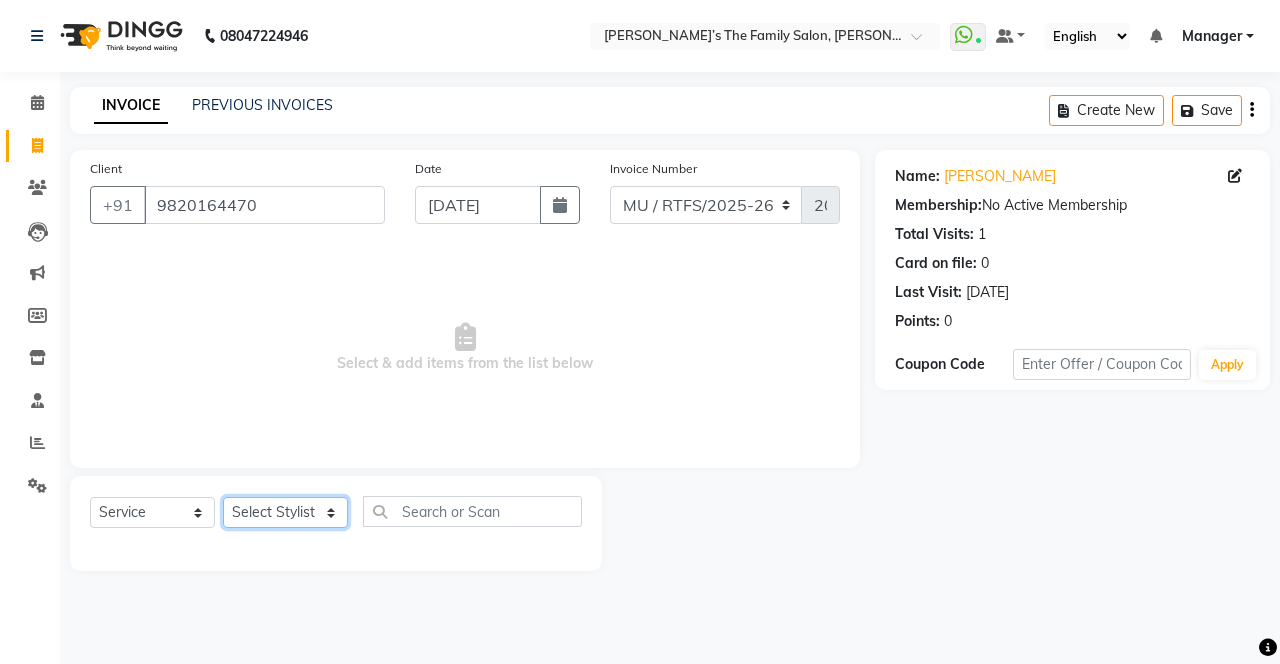 select on "75237" 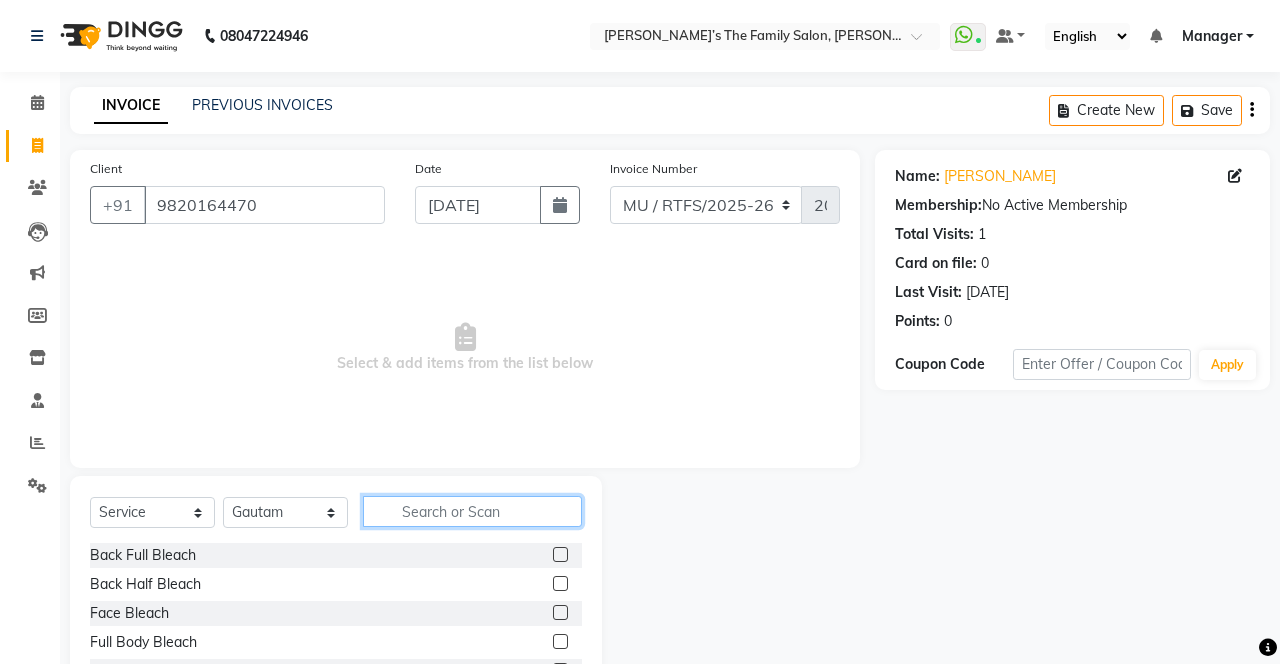 click 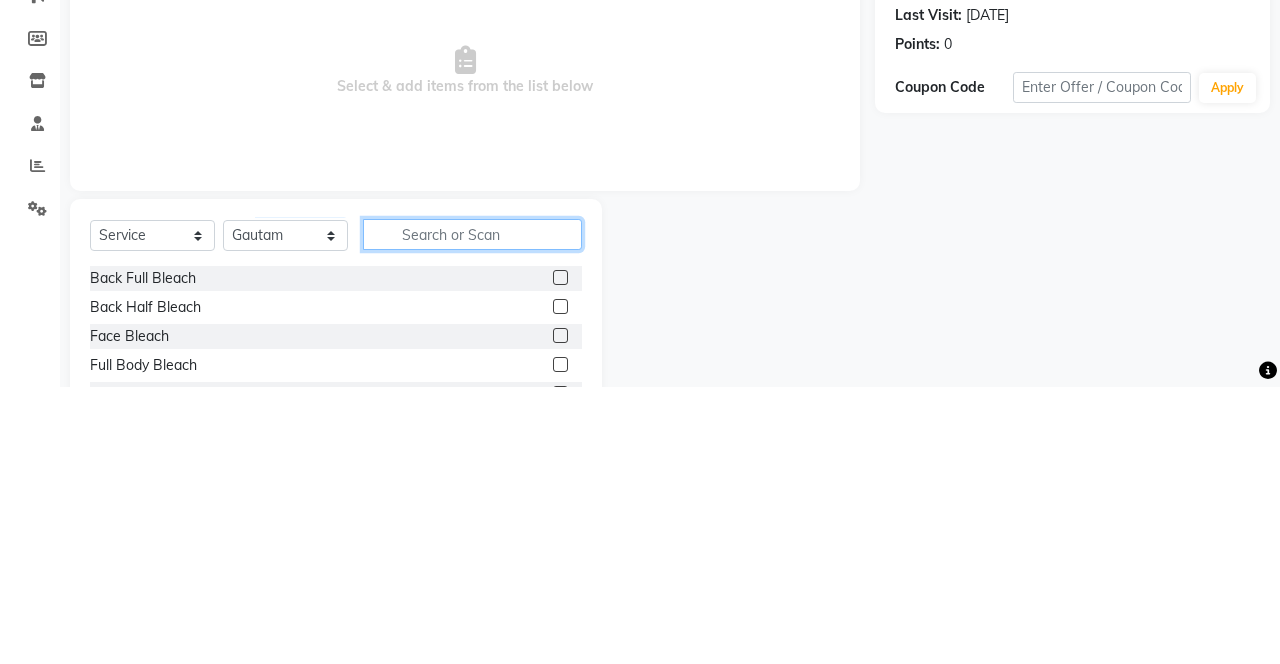 scroll, scrollTop: 16, scrollLeft: 0, axis: vertical 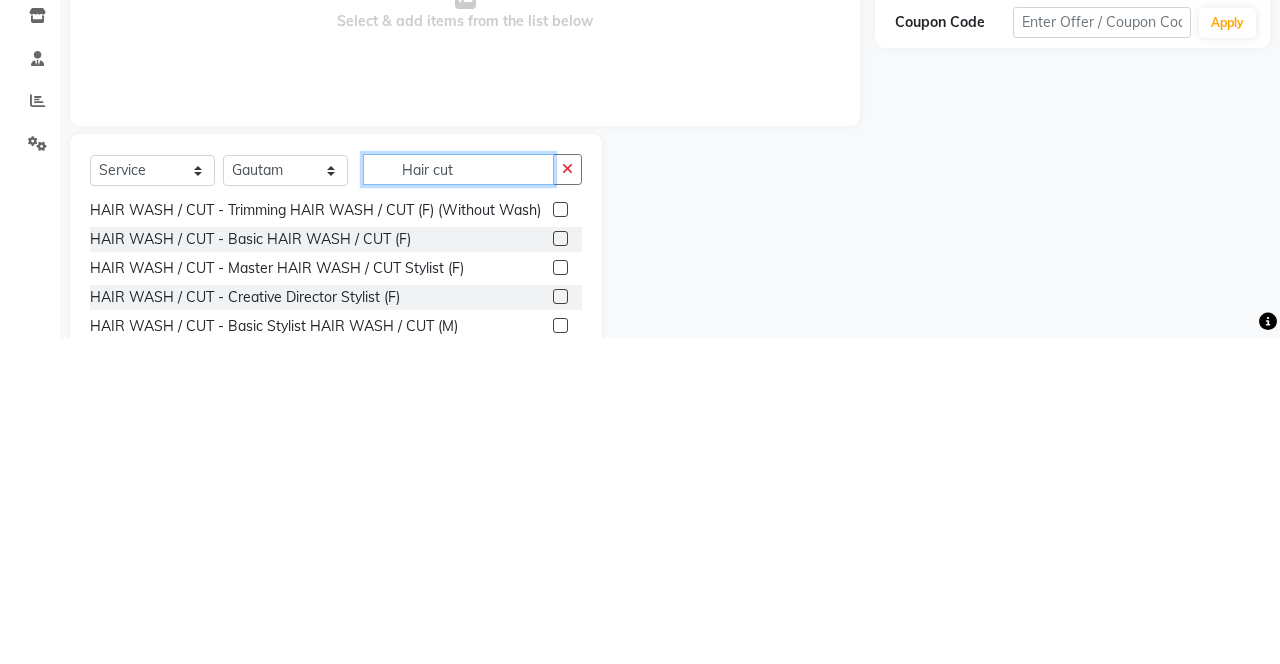 type on "Hair cut" 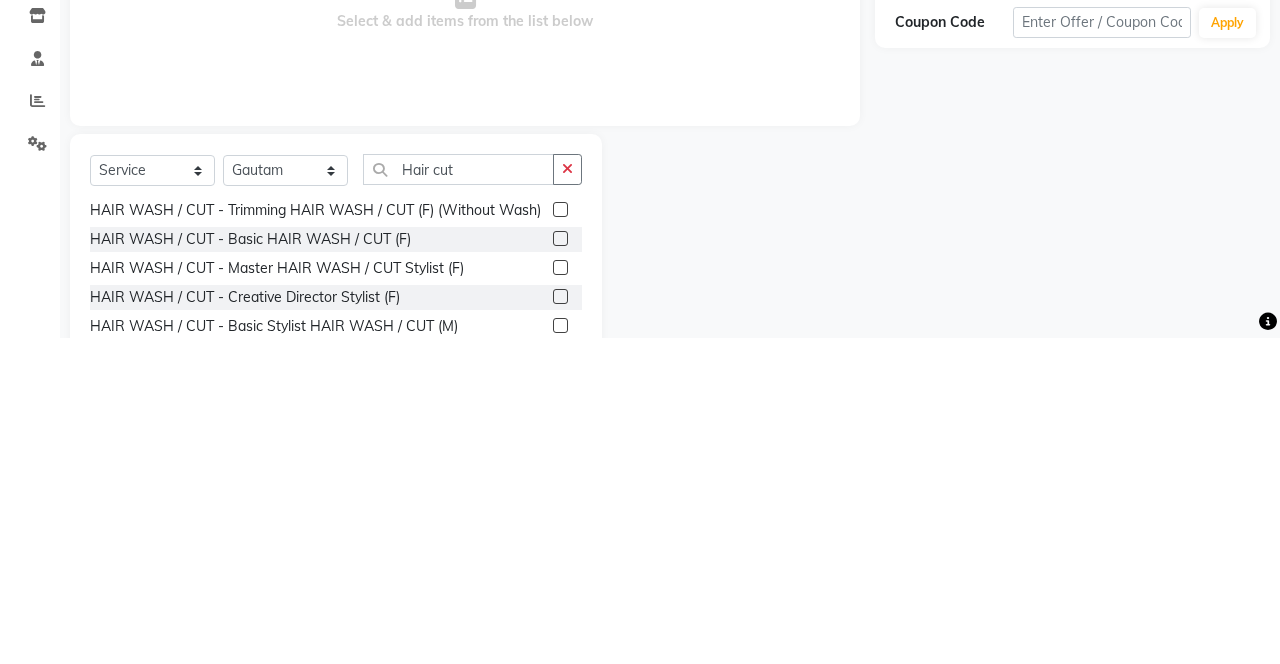 click 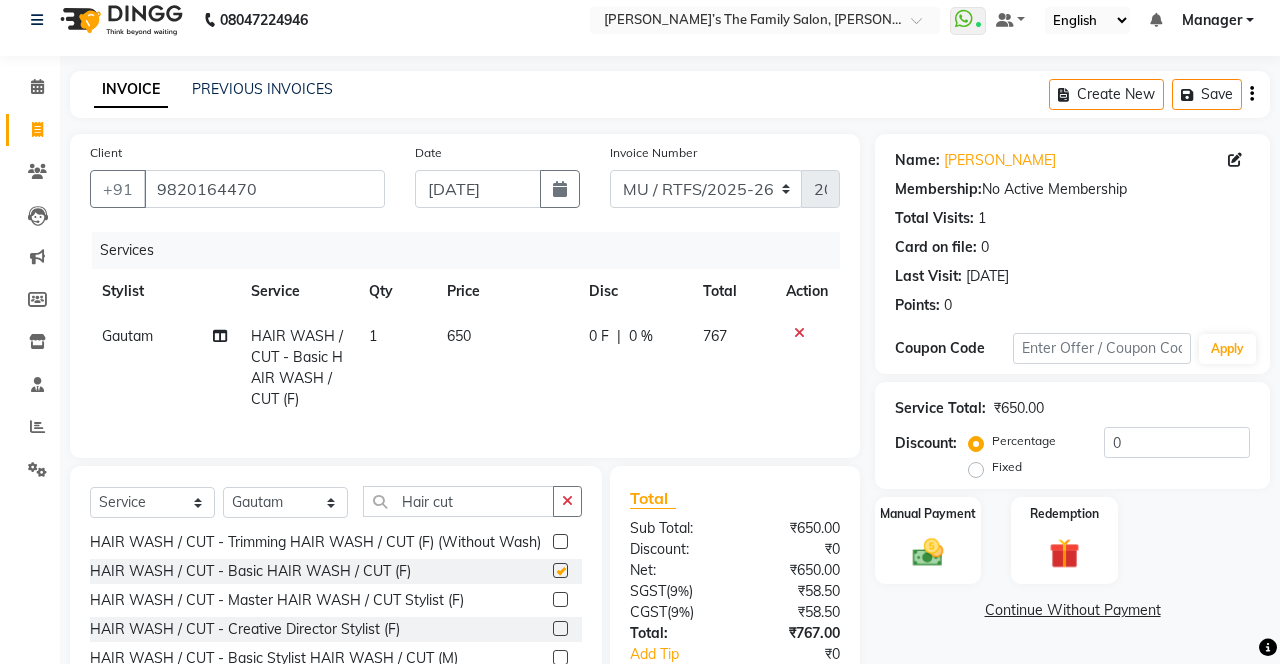 checkbox on "false" 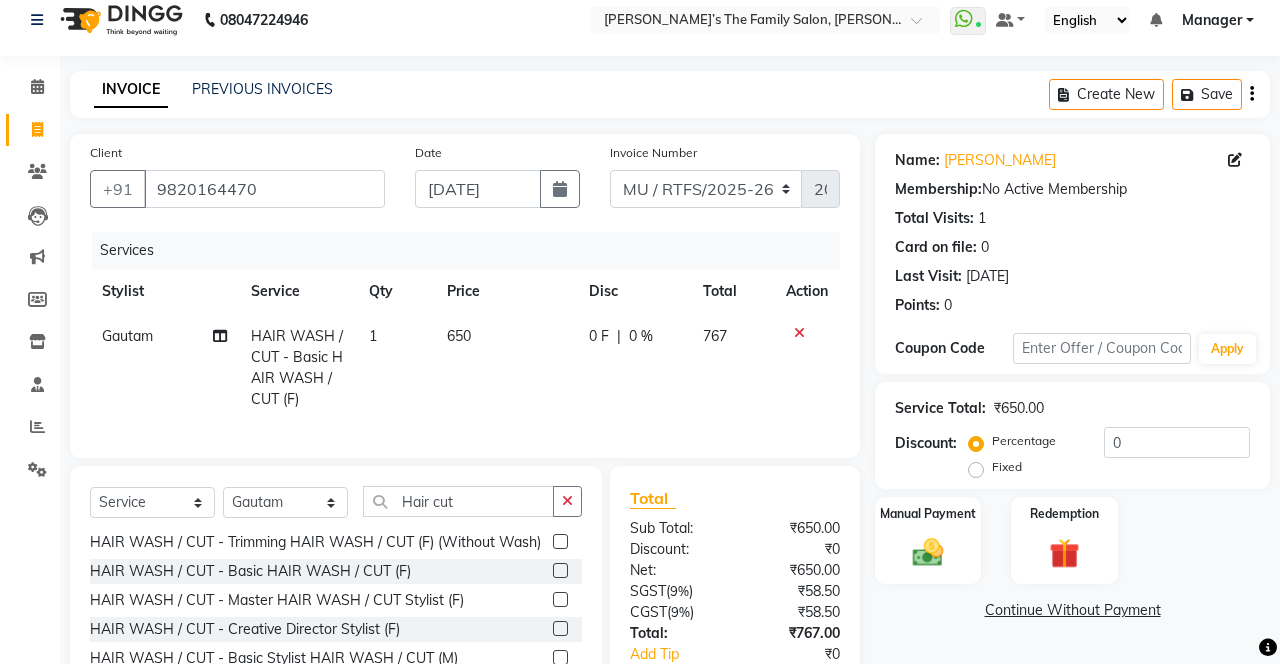 click 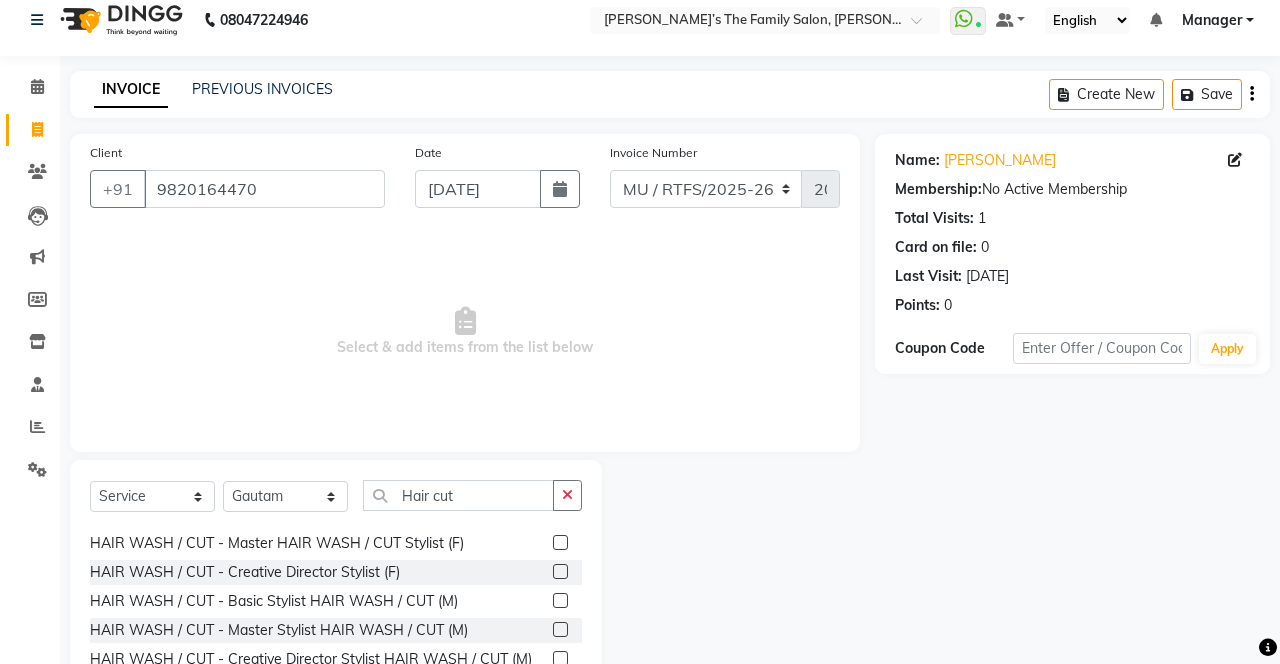 scroll, scrollTop: 104, scrollLeft: 0, axis: vertical 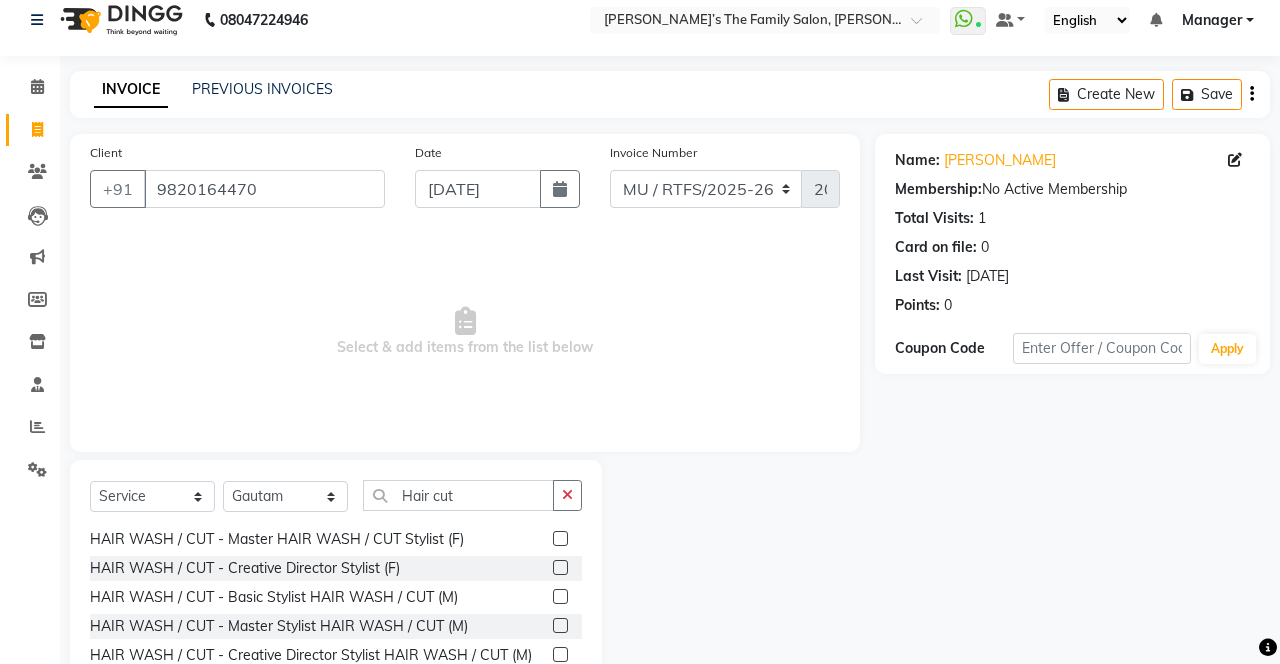 click 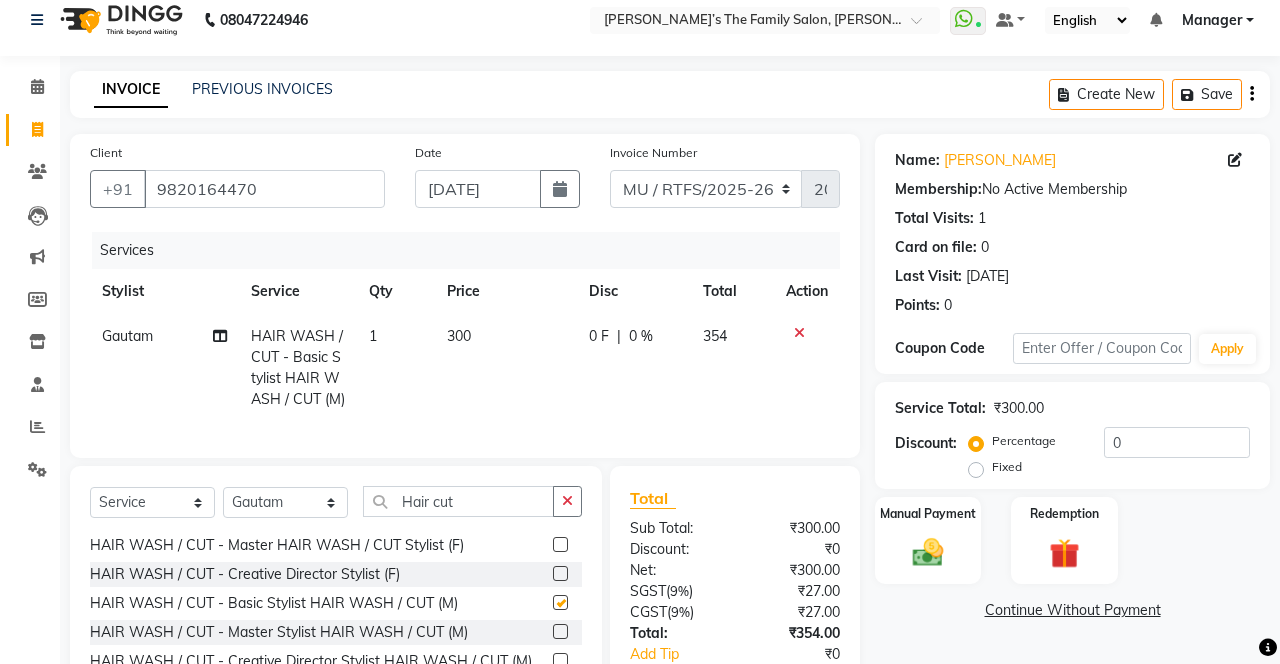 checkbox on "false" 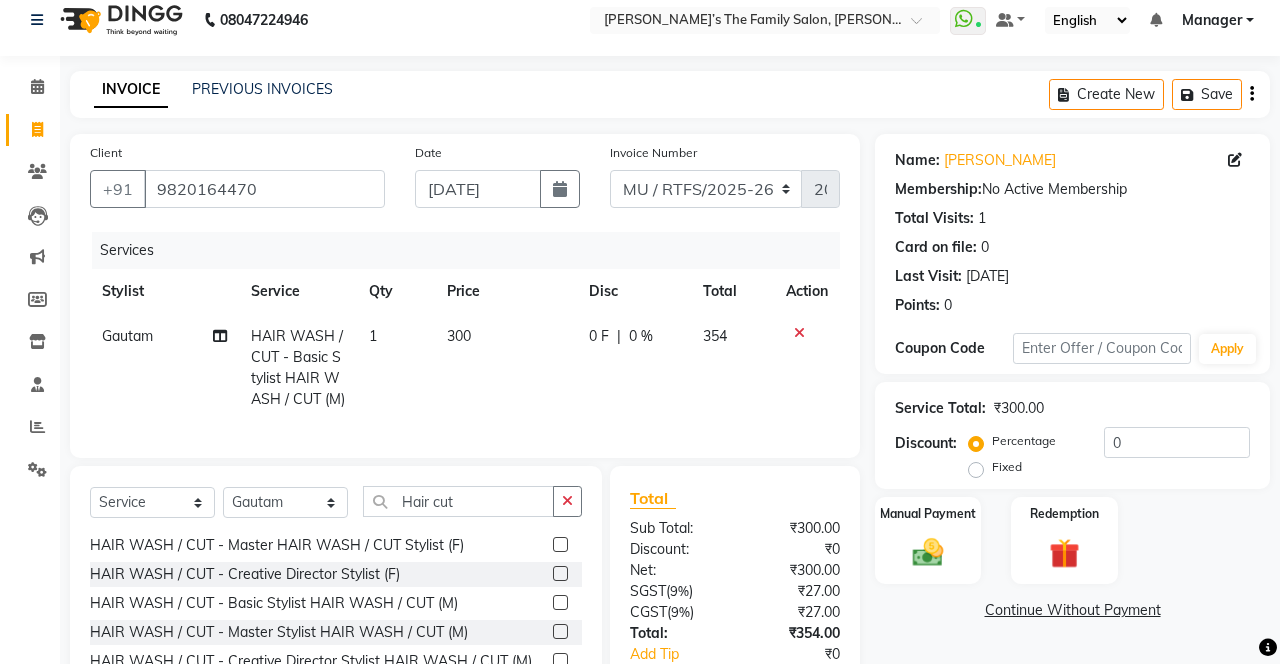 click 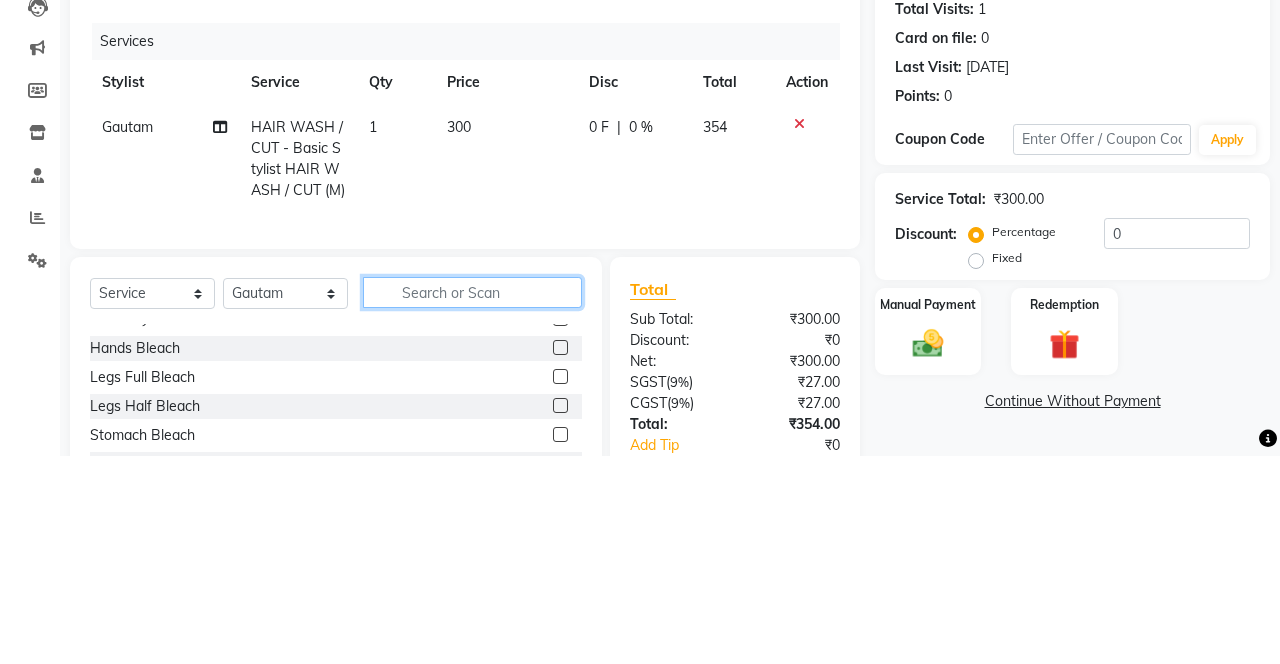 scroll, scrollTop: 22, scrollLeft: 0, axis: vertical 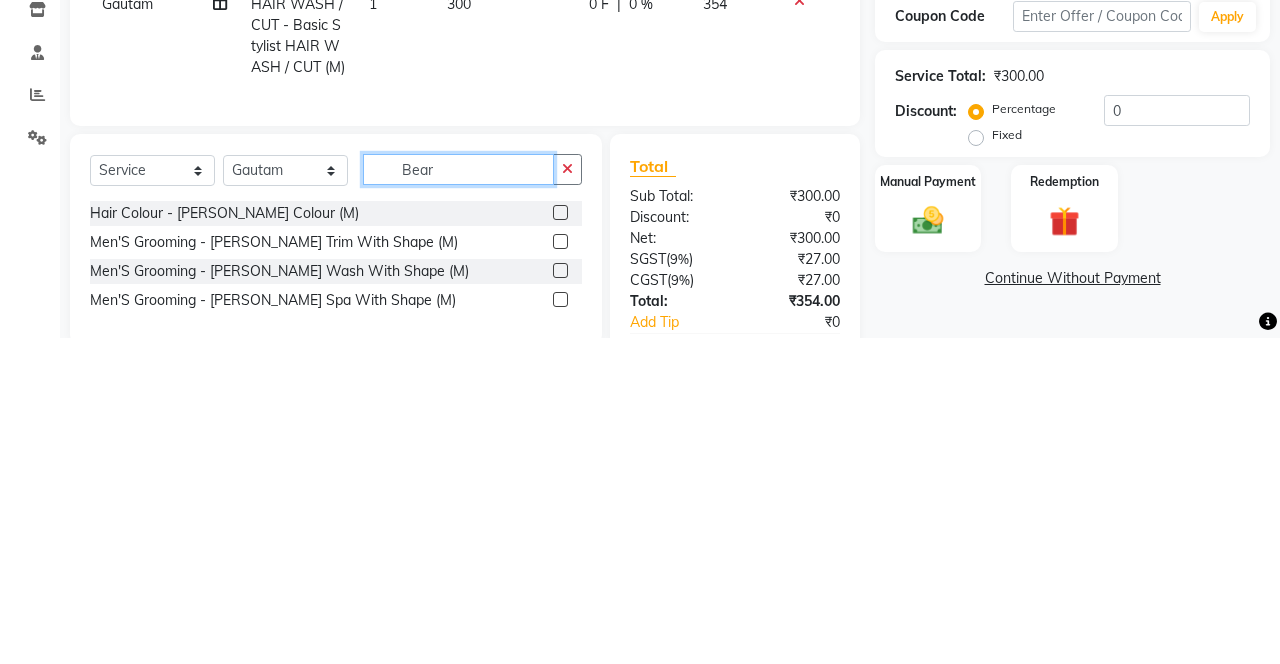 type on "Bear" 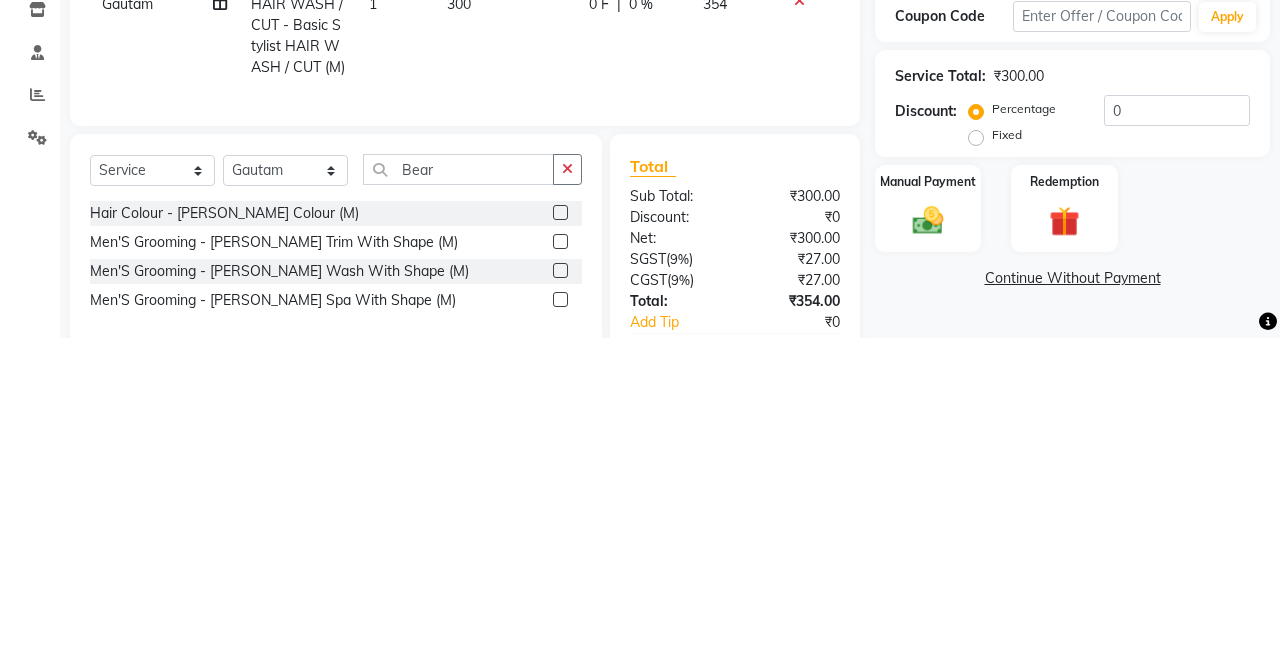 click 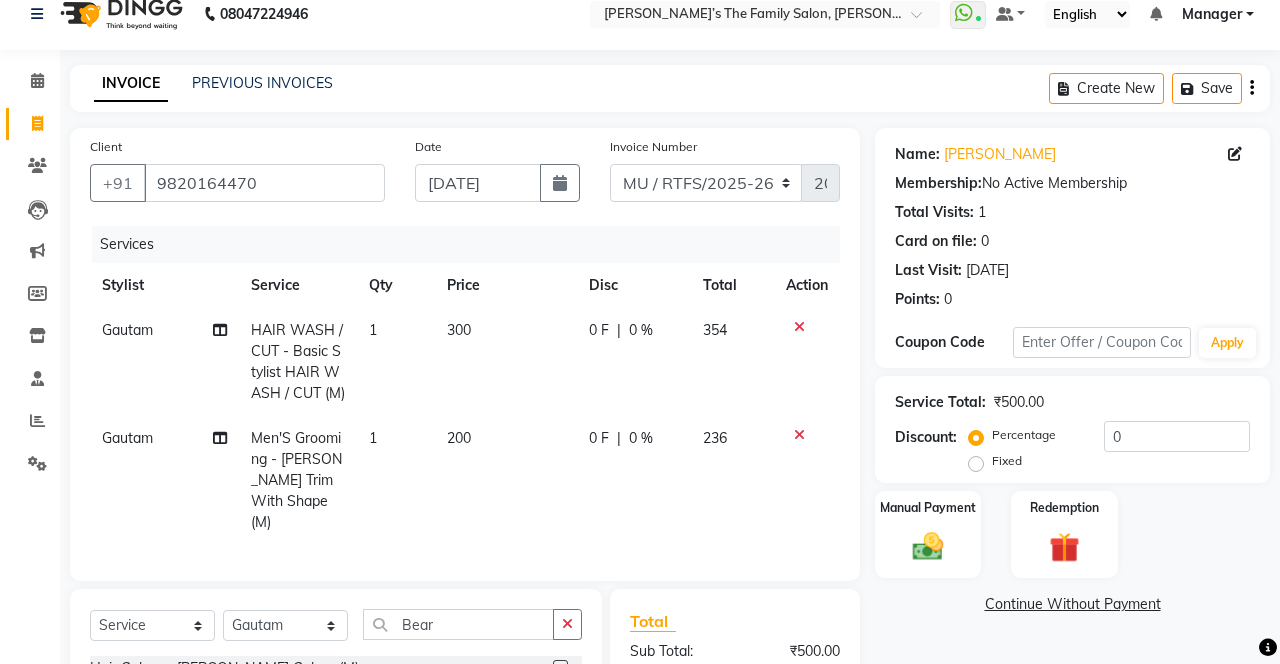 checkbox on "false" 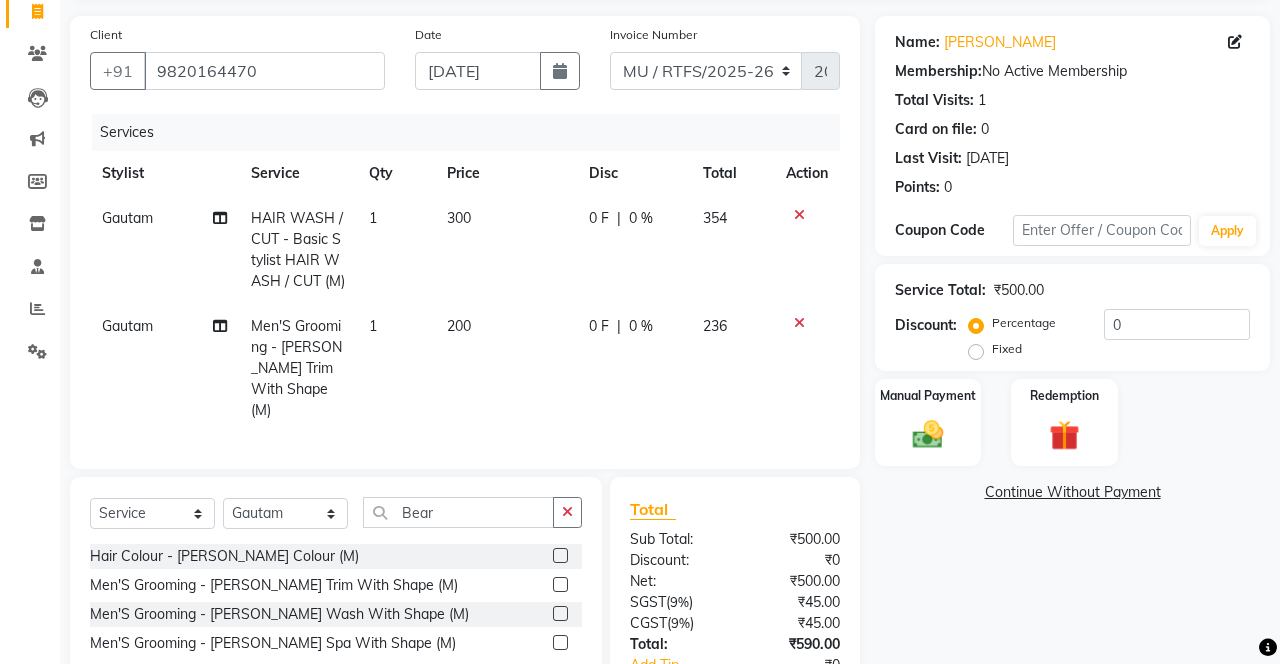 scroll, scrollTop: 102, scrollLeft: 0, axis: vertical 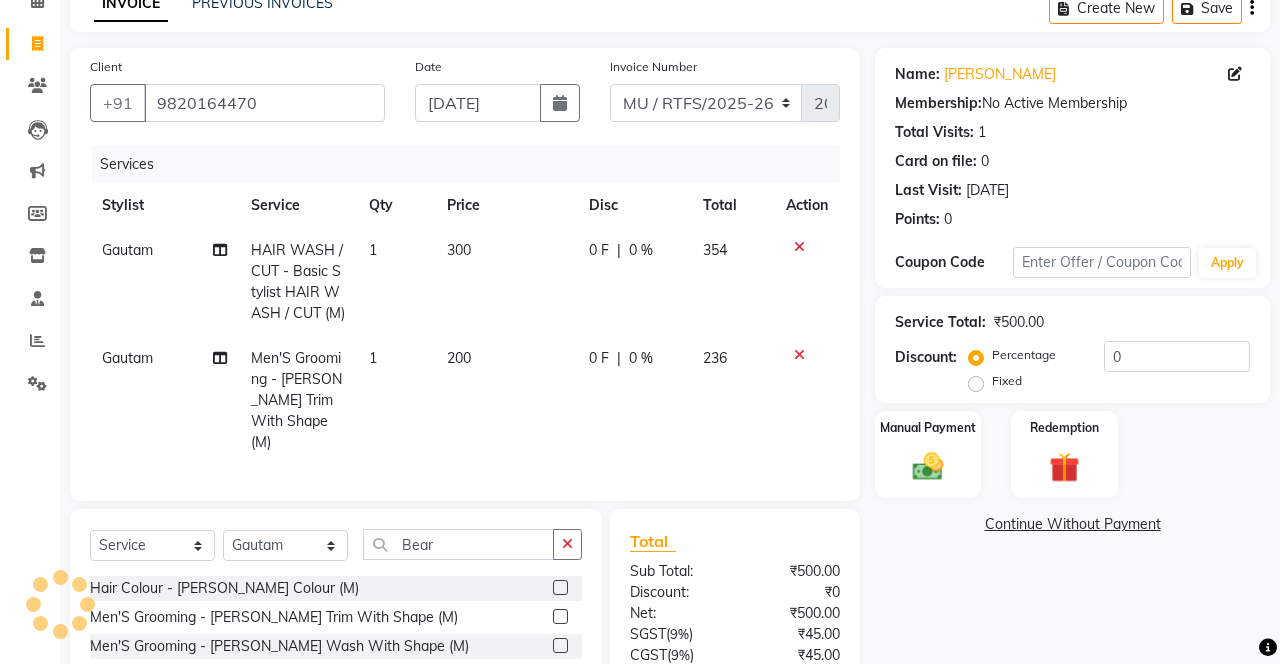 click 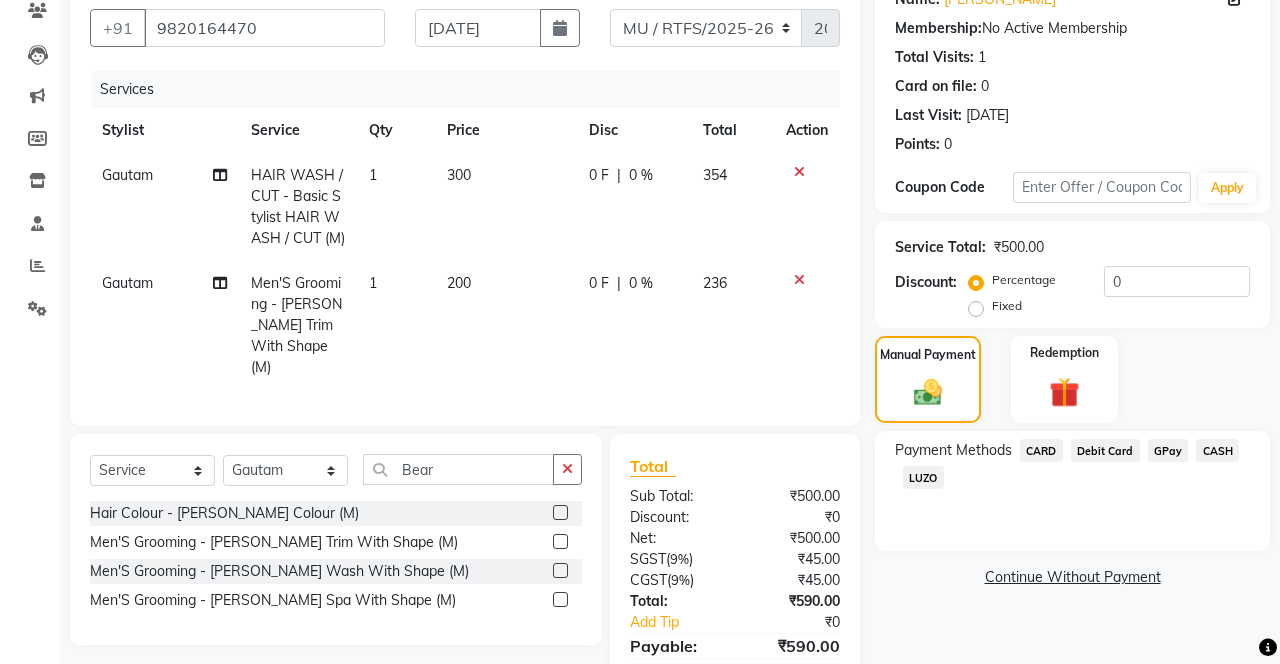 scroll, scrollTop: 184, scrollLeft: 0, axis: vertical 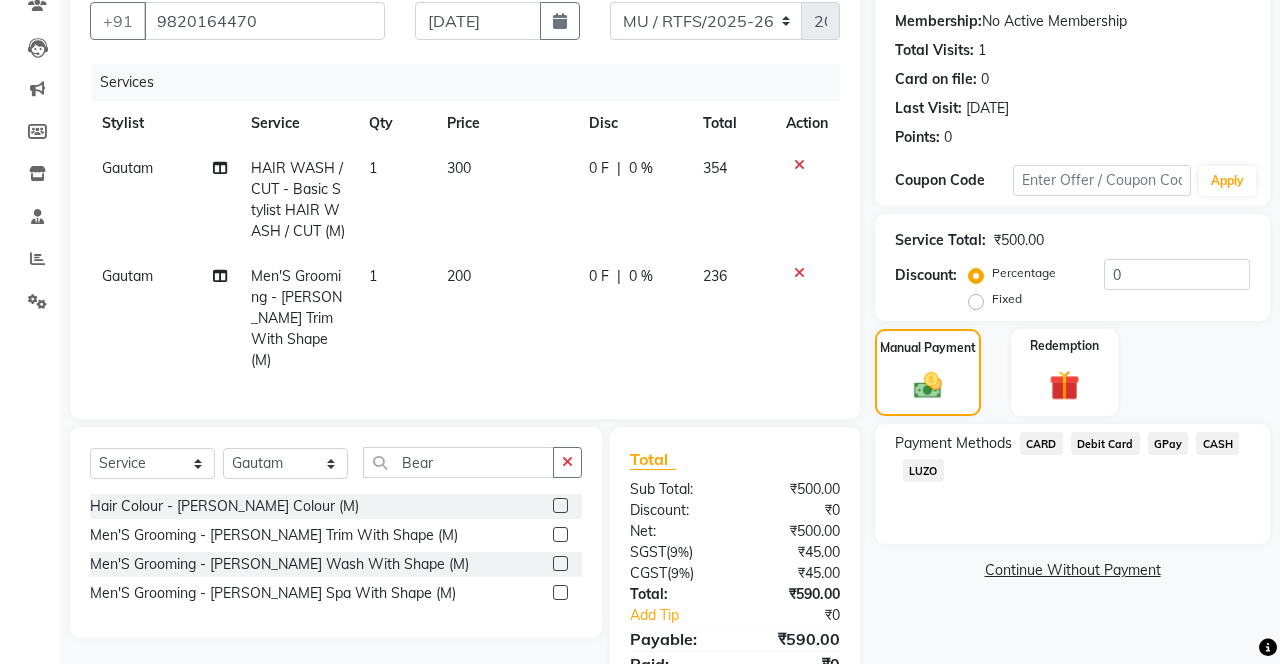 click on "CASH" 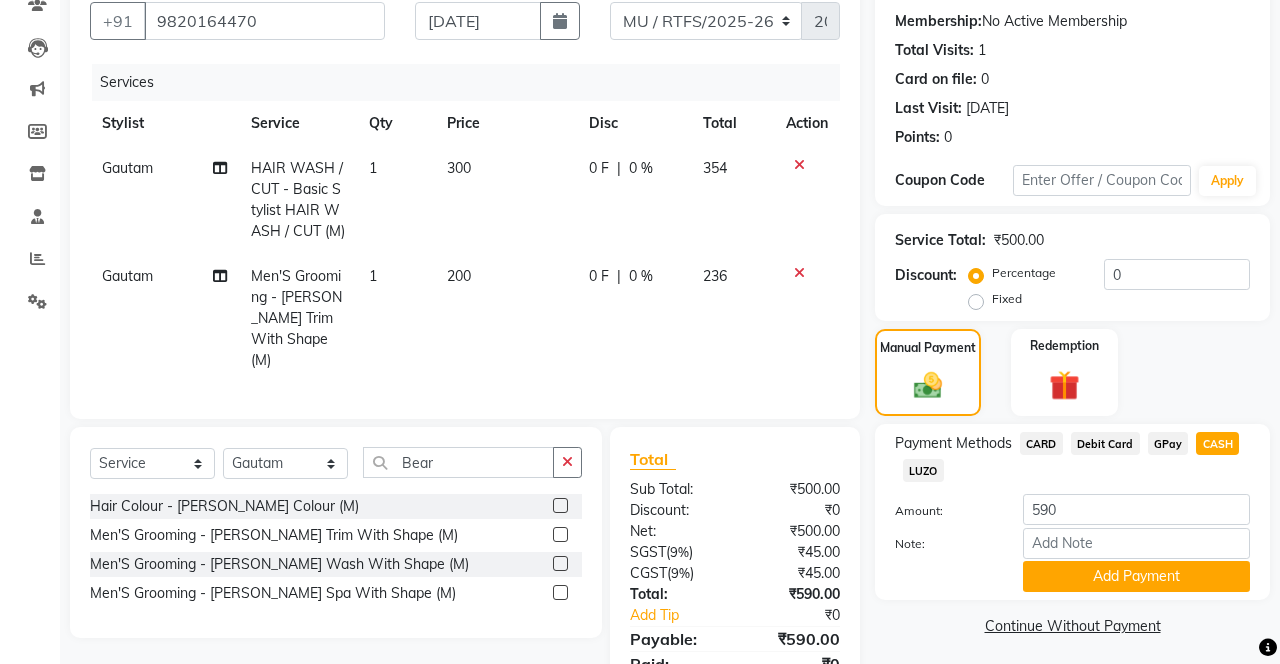click on "Add Payment" 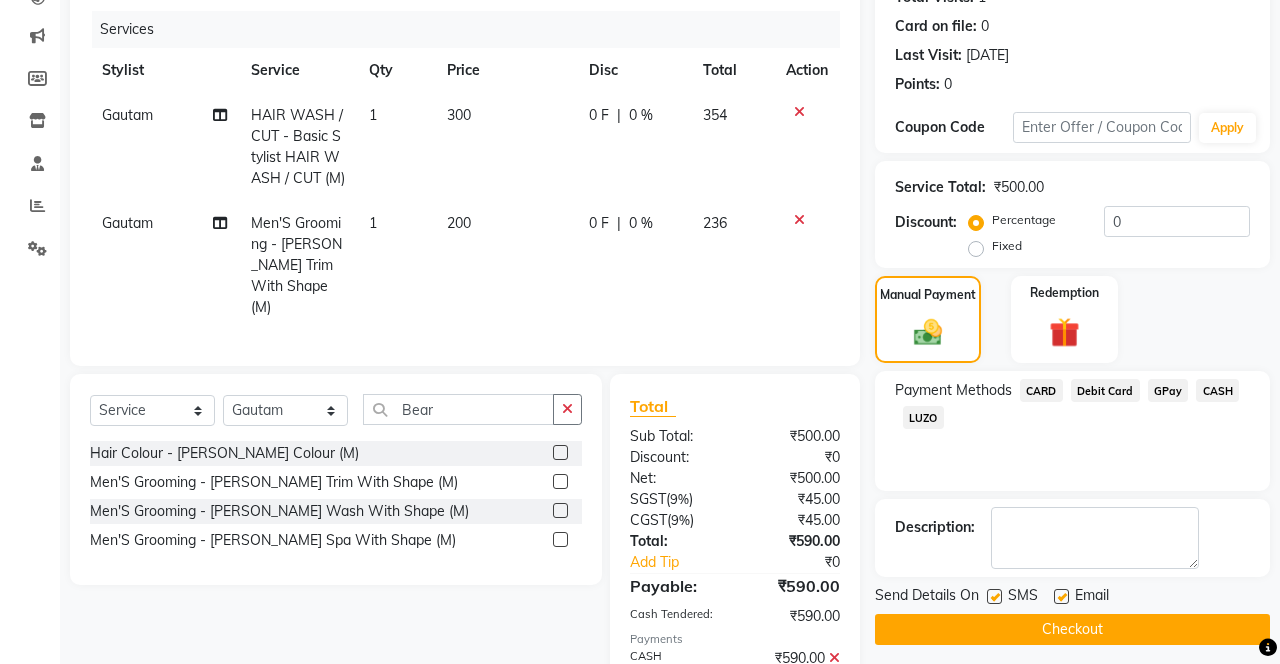 scroll, scrollTop: 255, scrollLeft: 0, axis: vertical 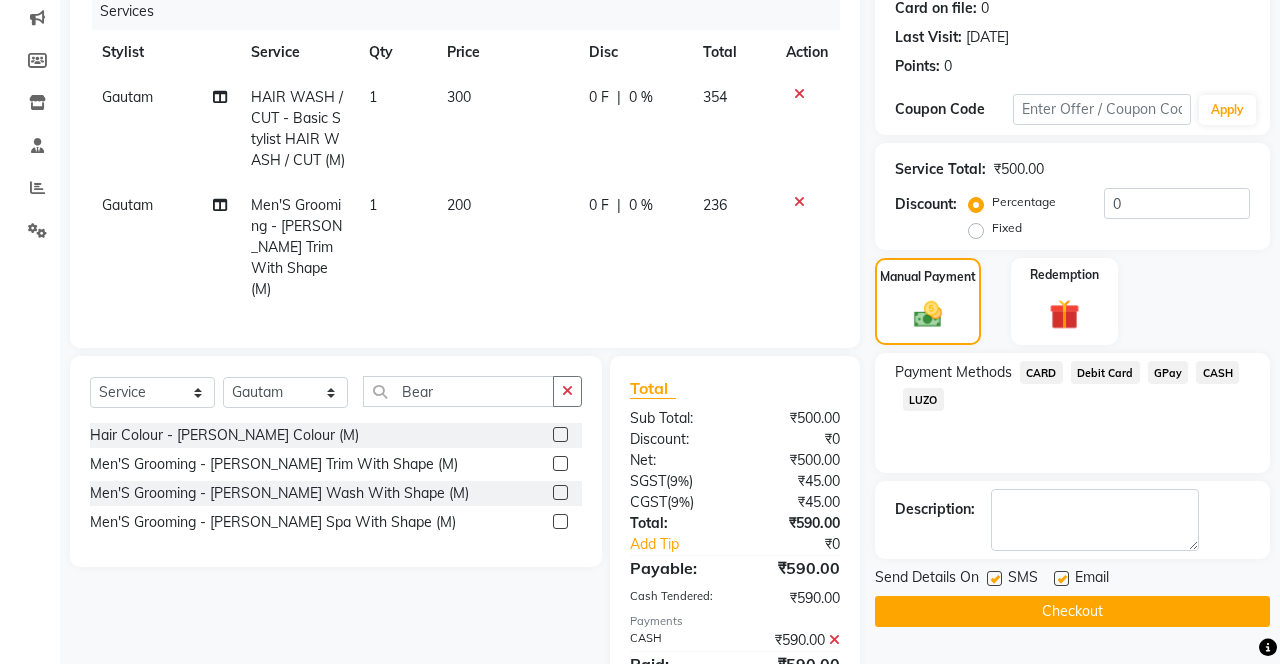 click on "Checkout" 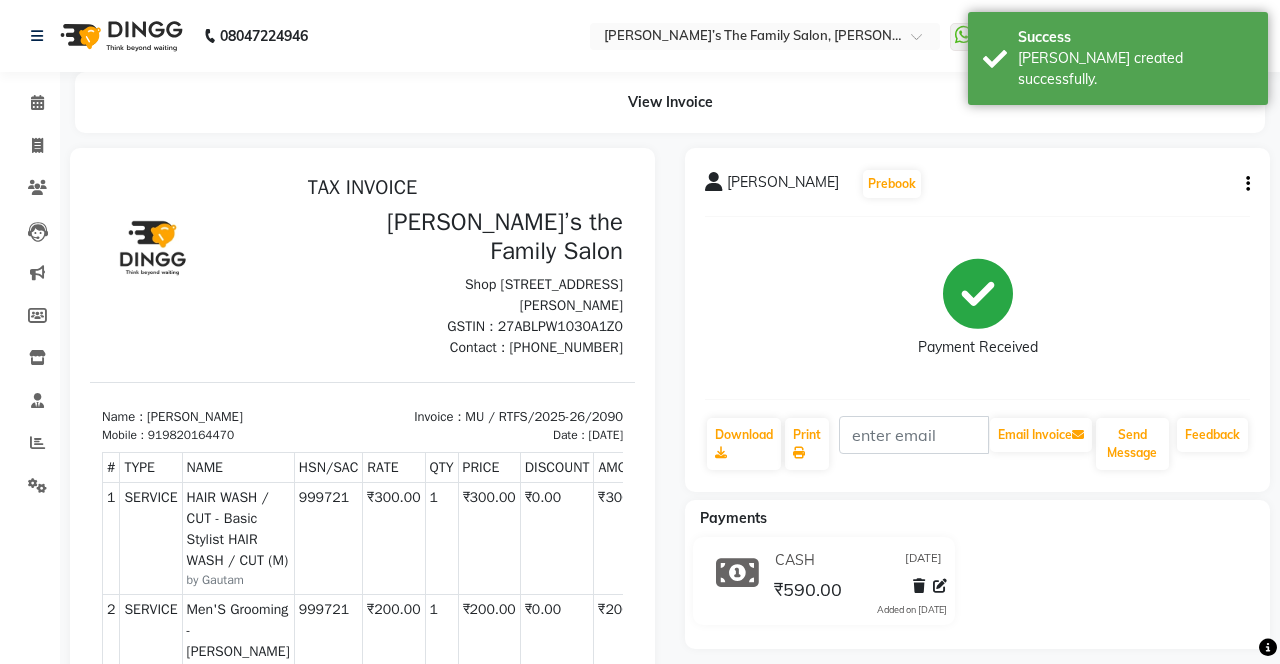 scroll, scrollTop: 0, scrollLeft: 0, axis: both 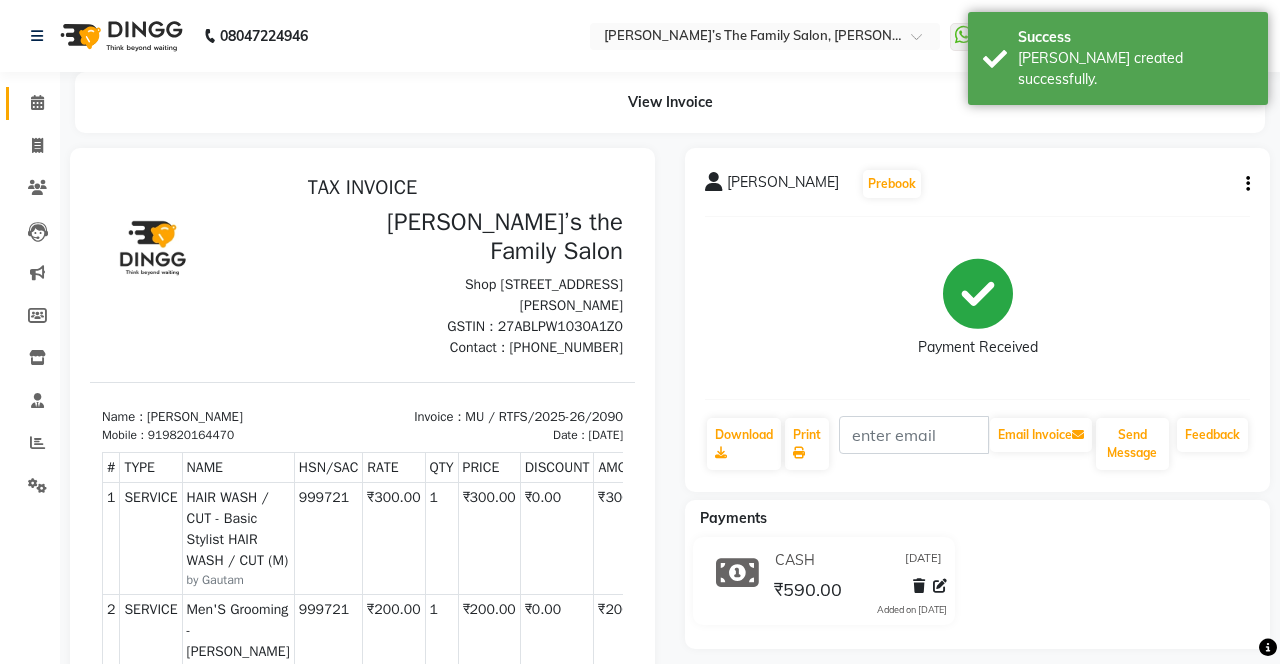 click 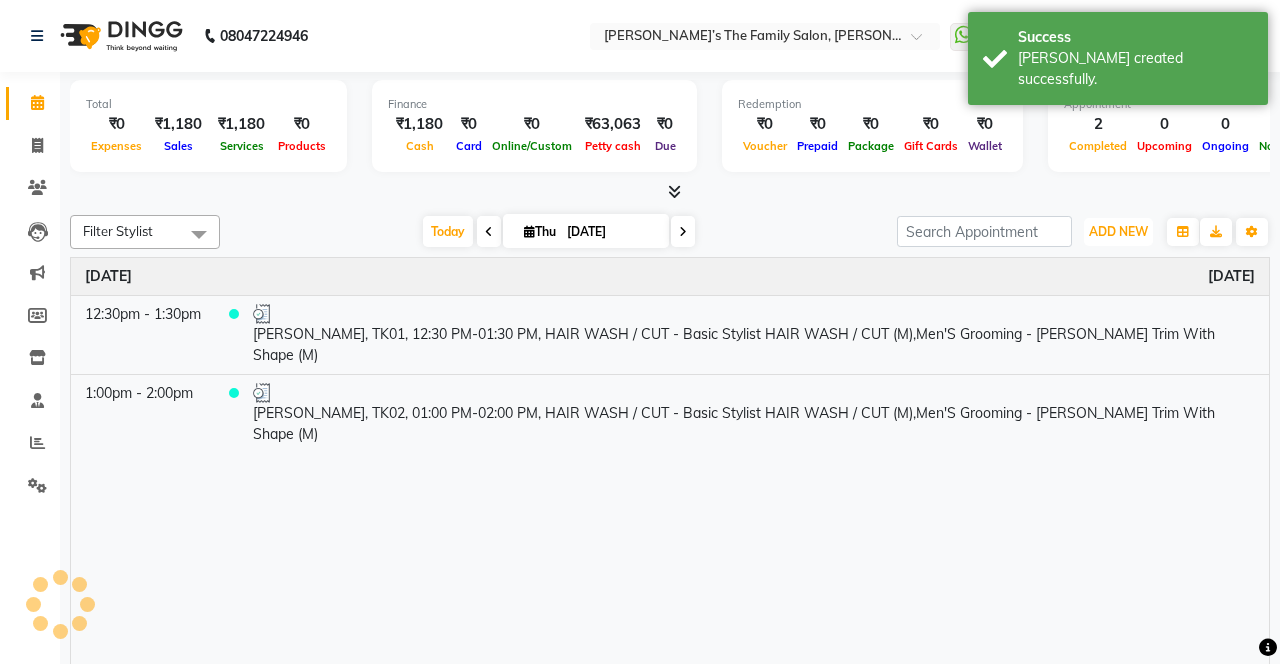 click on "ADD NEW" at bounding box center [1118, 231] 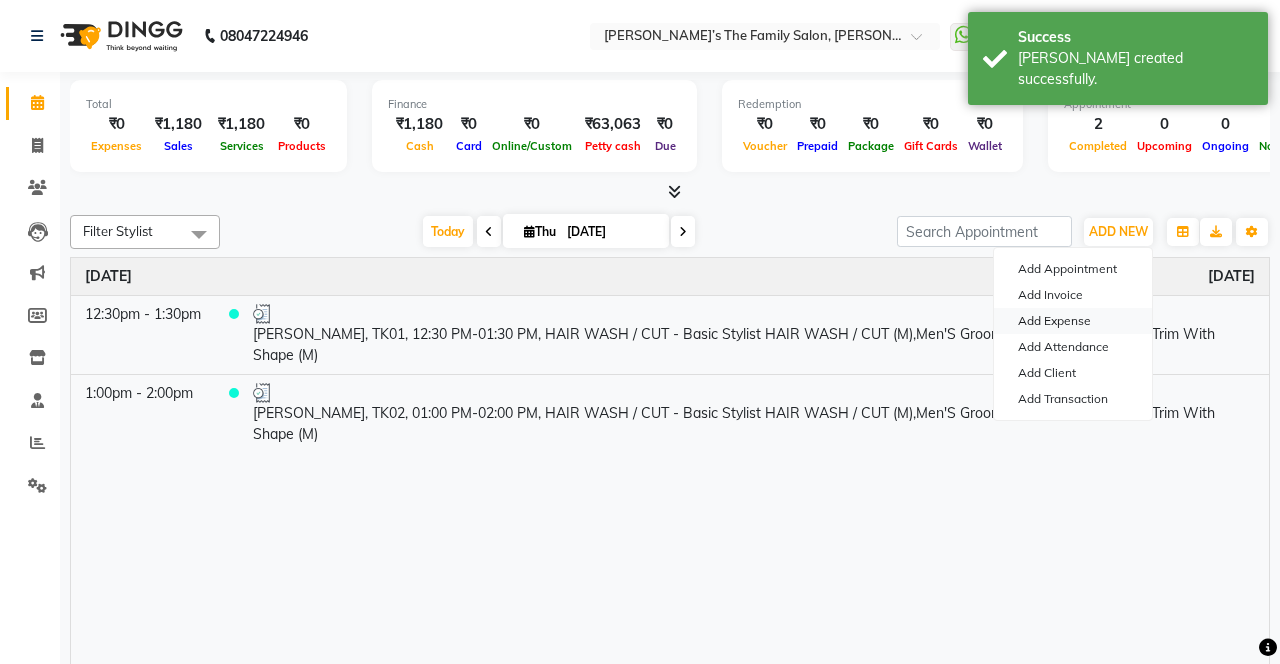 click on "Add Expense" at bounding box center [1073, 321] 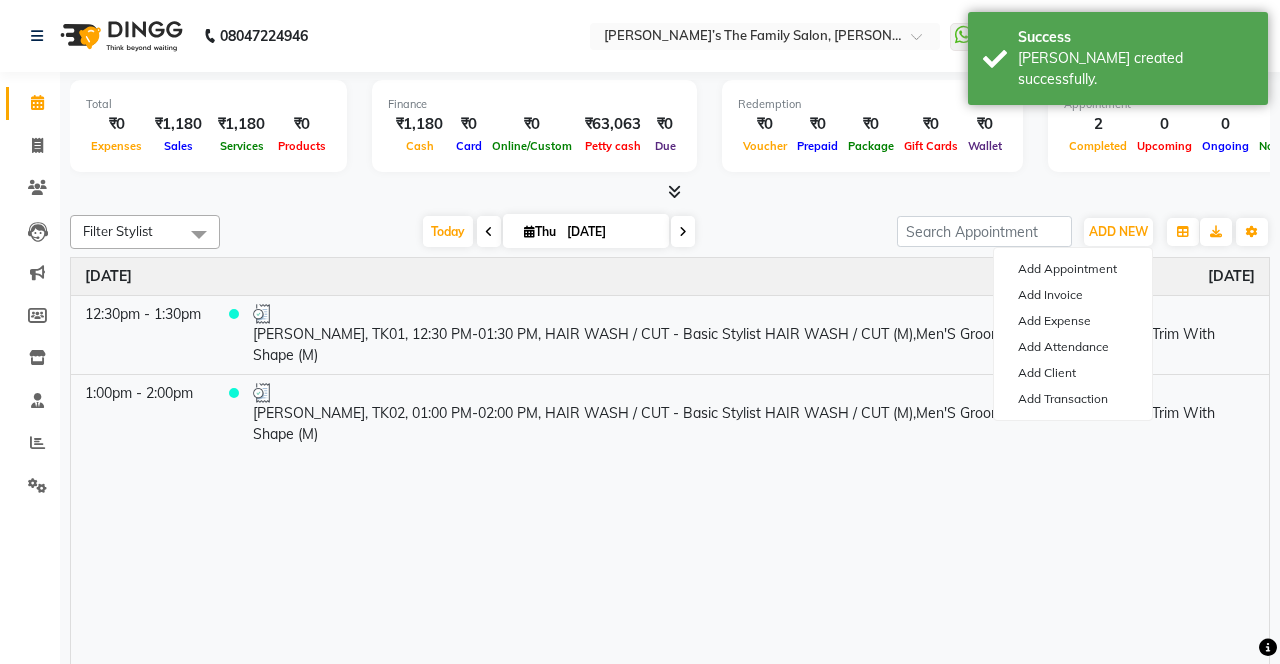 select on "1" 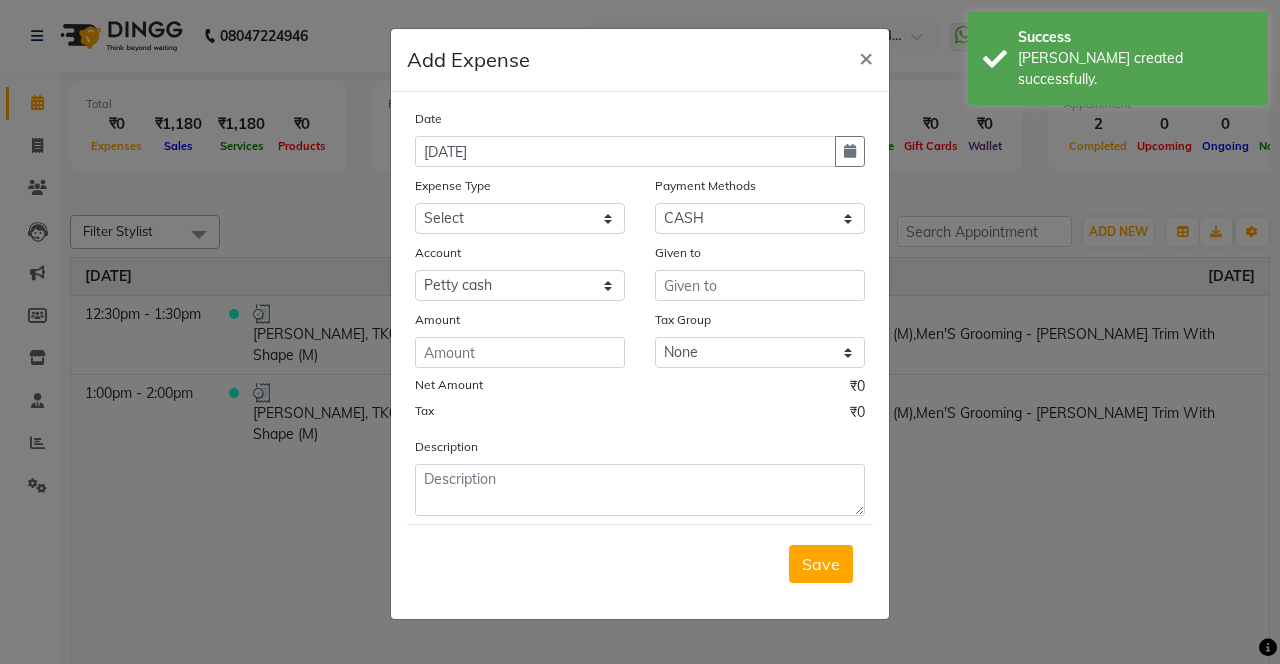 click 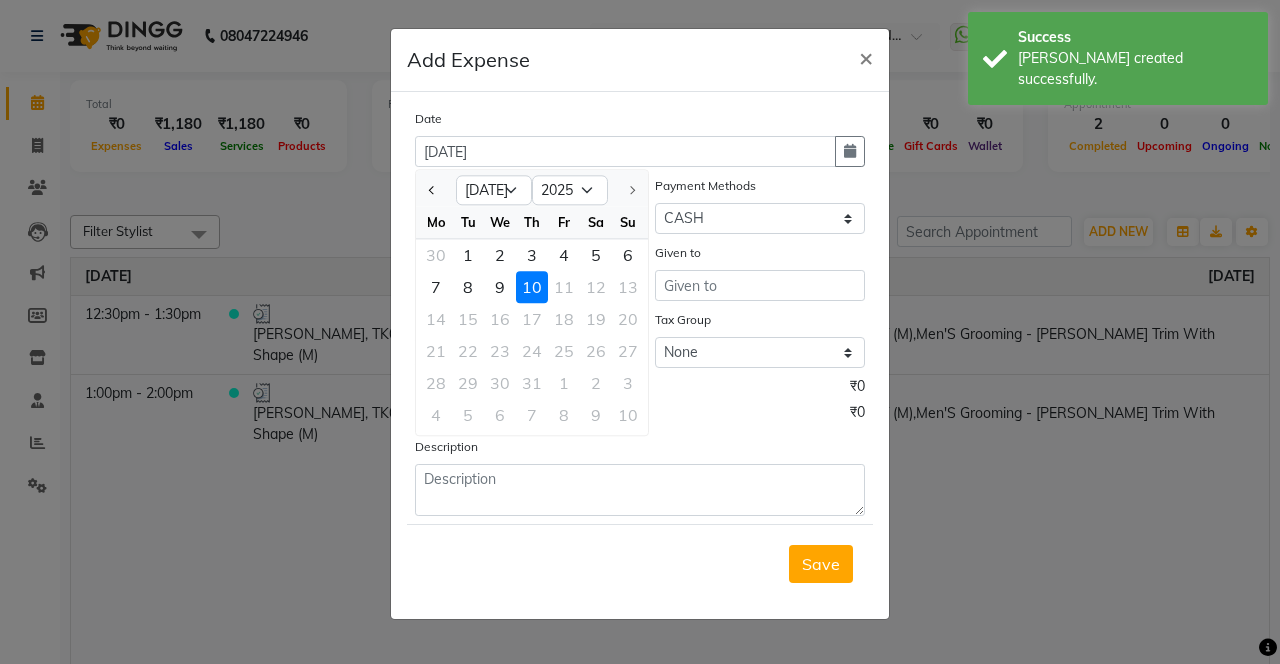 click 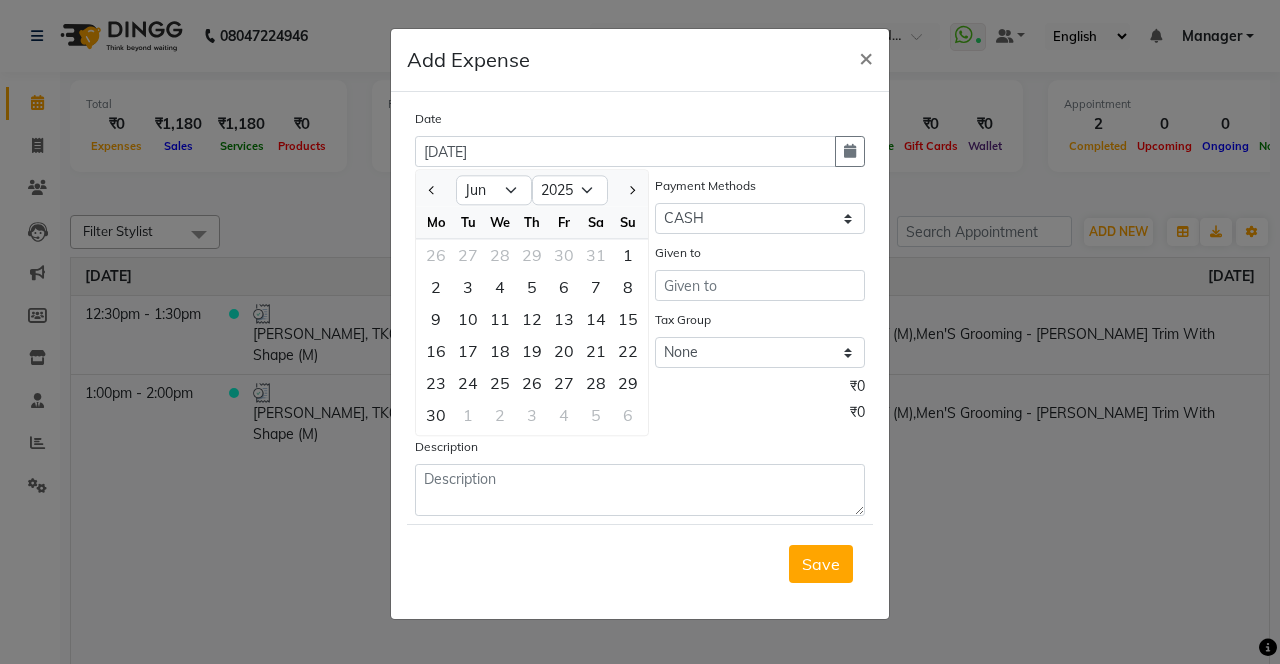 click on "6" 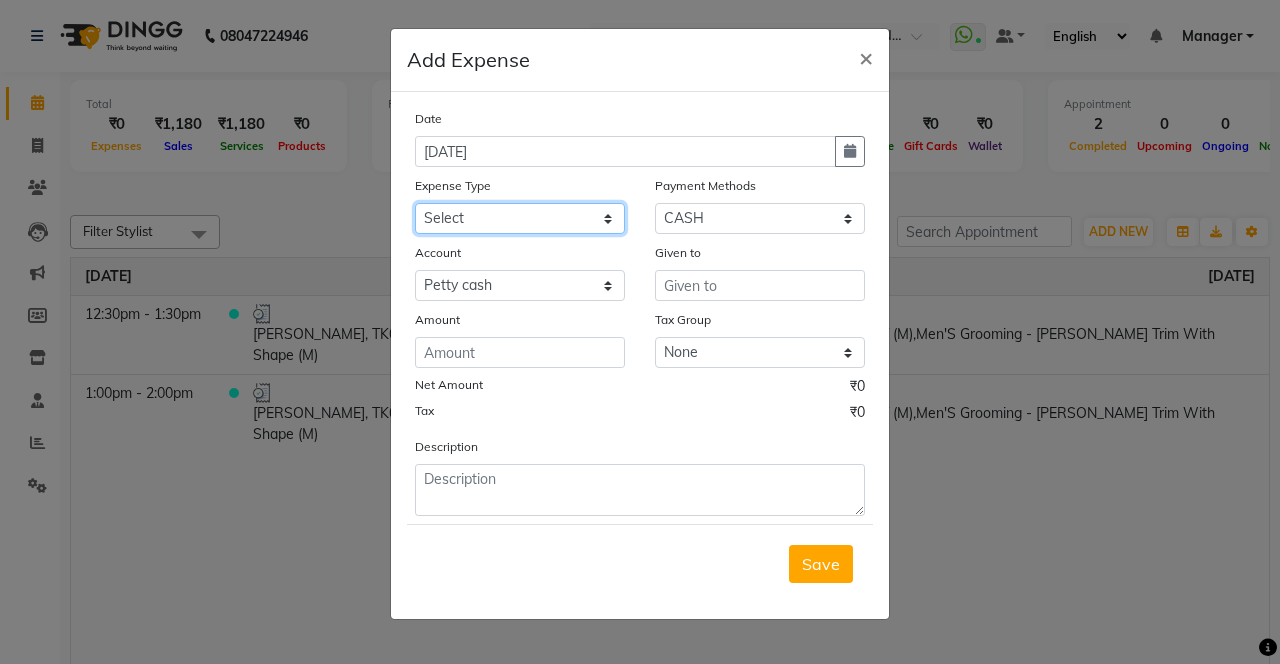 click on "Select Advance Salary Bank charges Car maintenance  Cash transfer to bank Cash transfer to hub Client Snacks Clinical charges coffee Equipment Fuel Govt fee Incentive Insurance International purchase Loan Repayment Maintenance Marketing Membership reward Milk Miscellaneous MRA Other Pantry Product Rent Staff Snacks Tax Tea & Refreshment Tip Transfer Utilities" 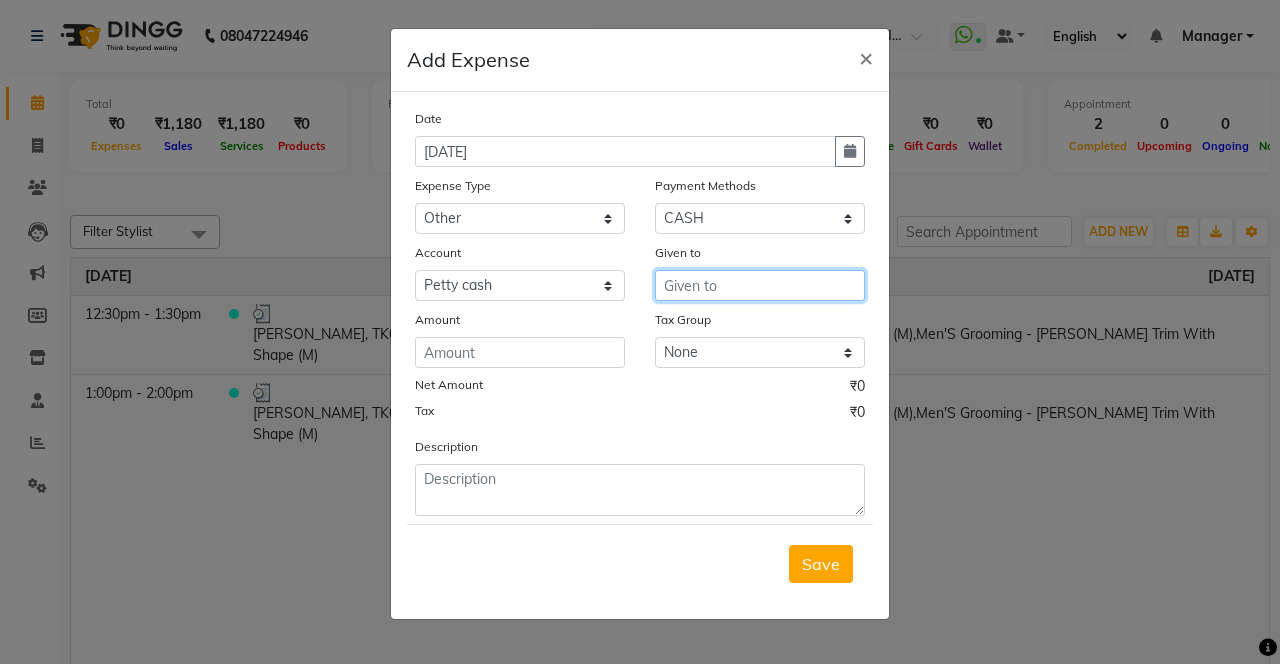 click at bounding box center (760, 285) 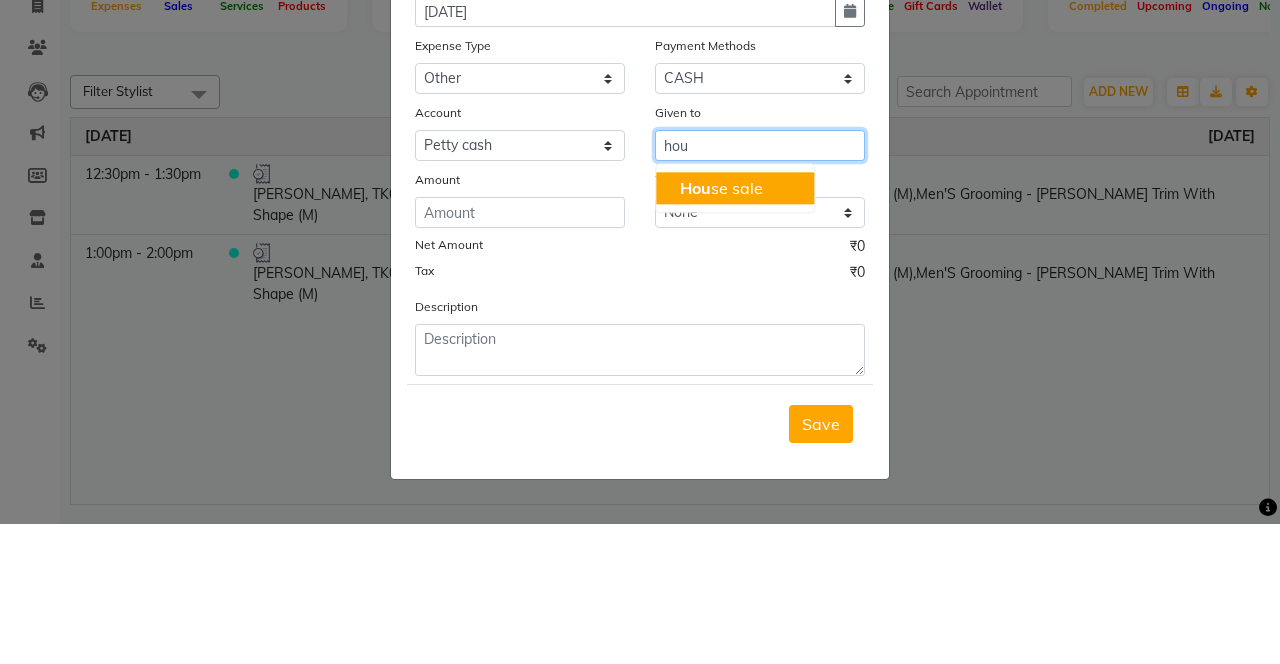 click on "Hou se sale" at bounding box center (735, 328) 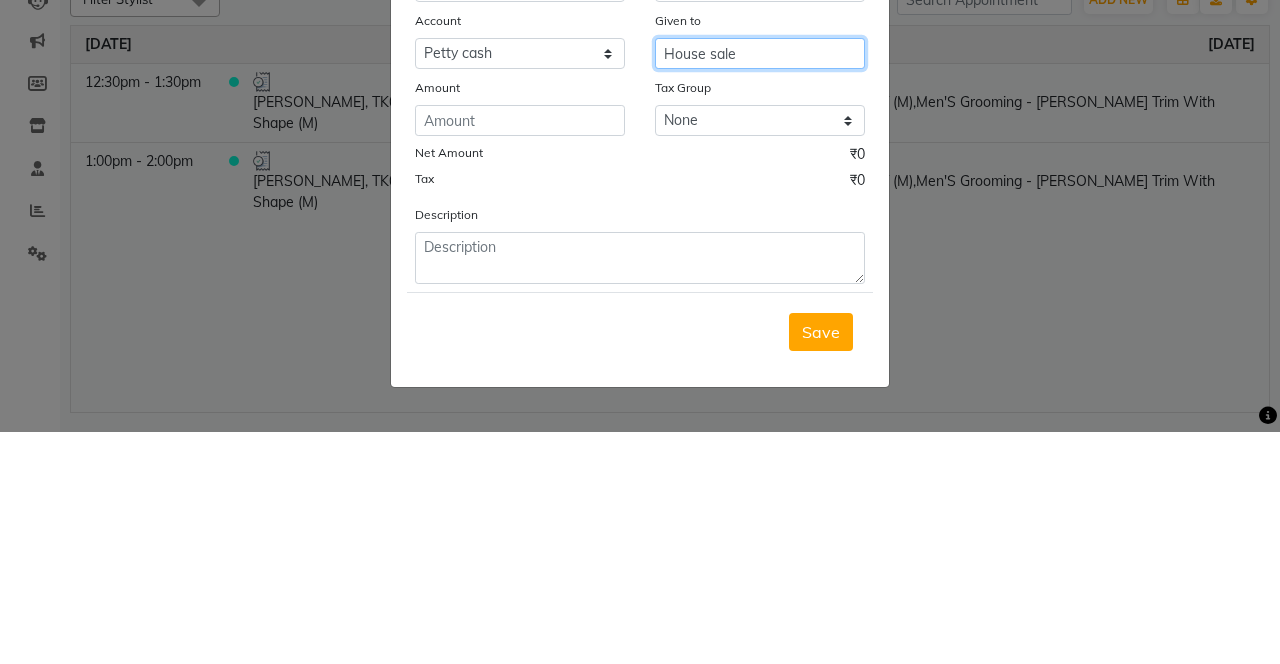 type on "House sale" 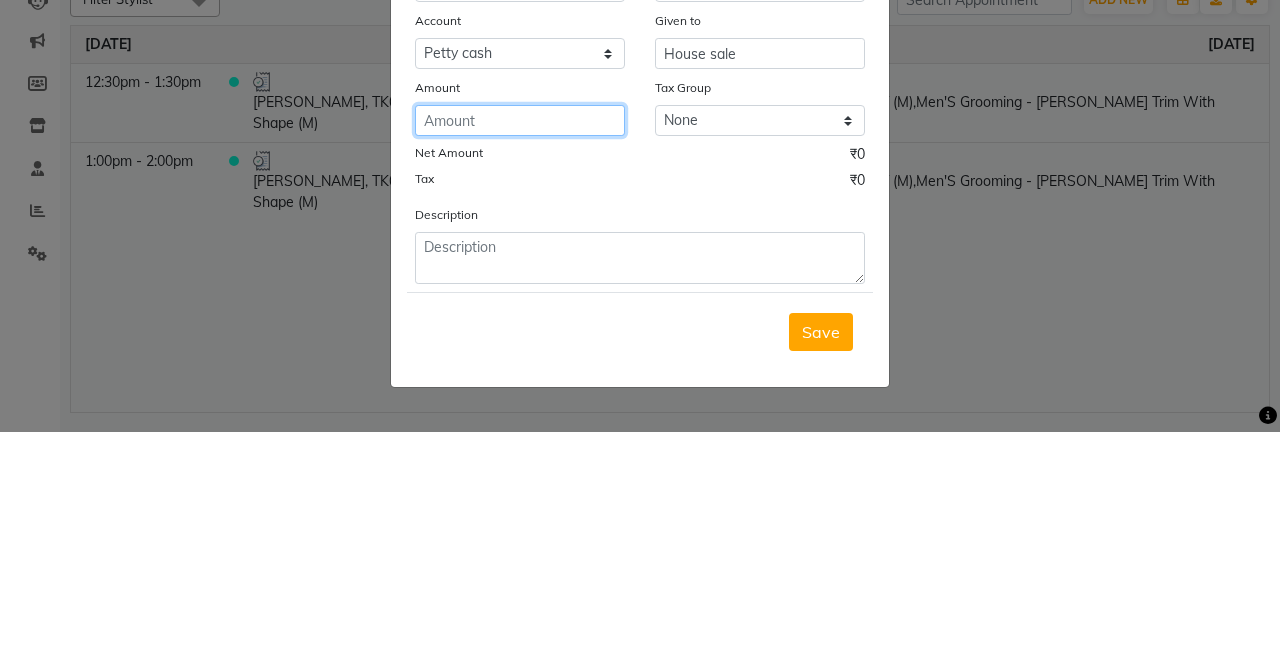 click 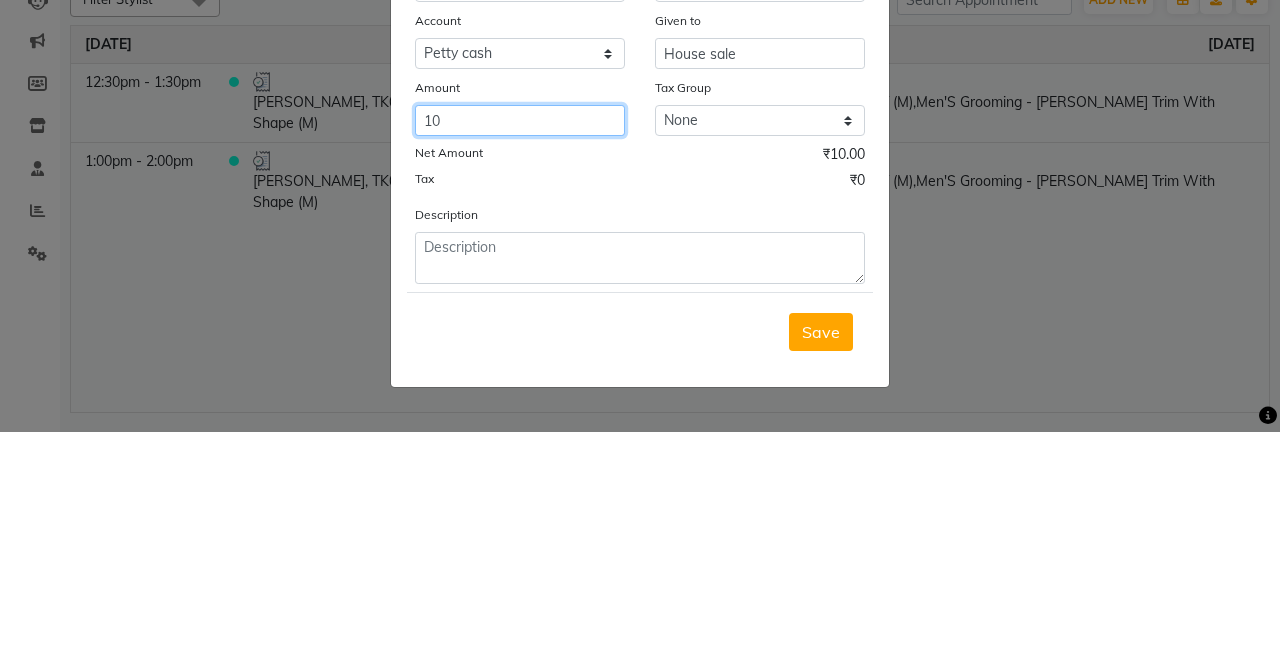 type on "10" 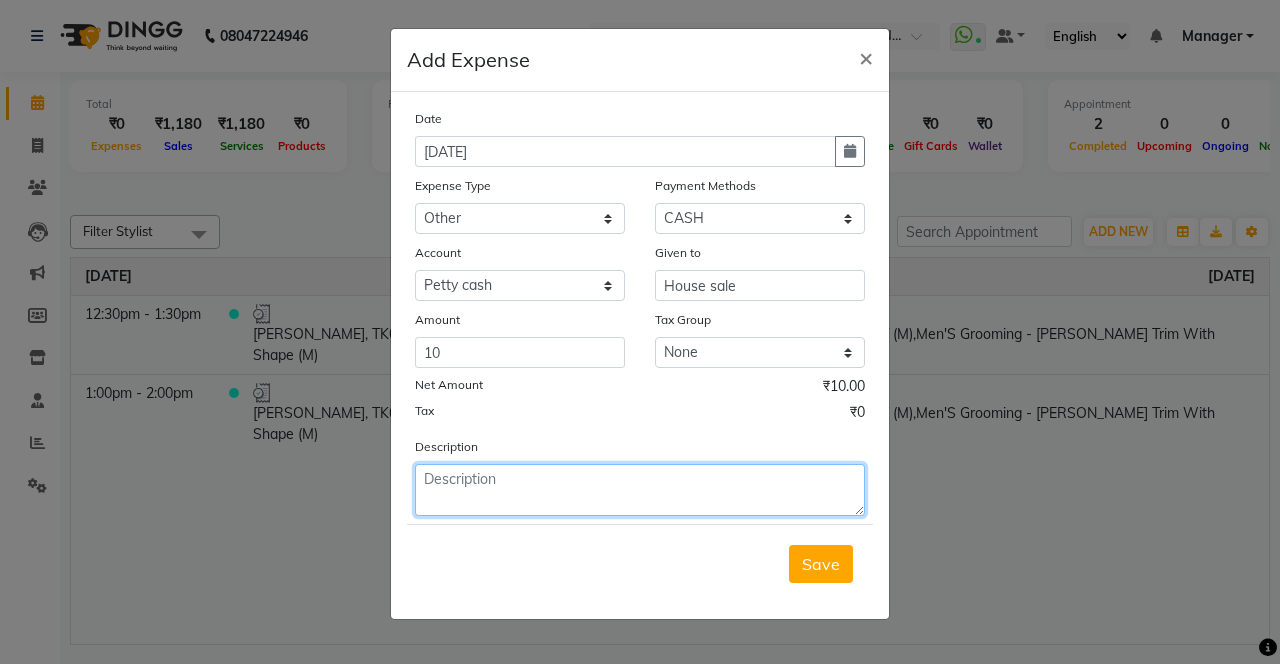 click 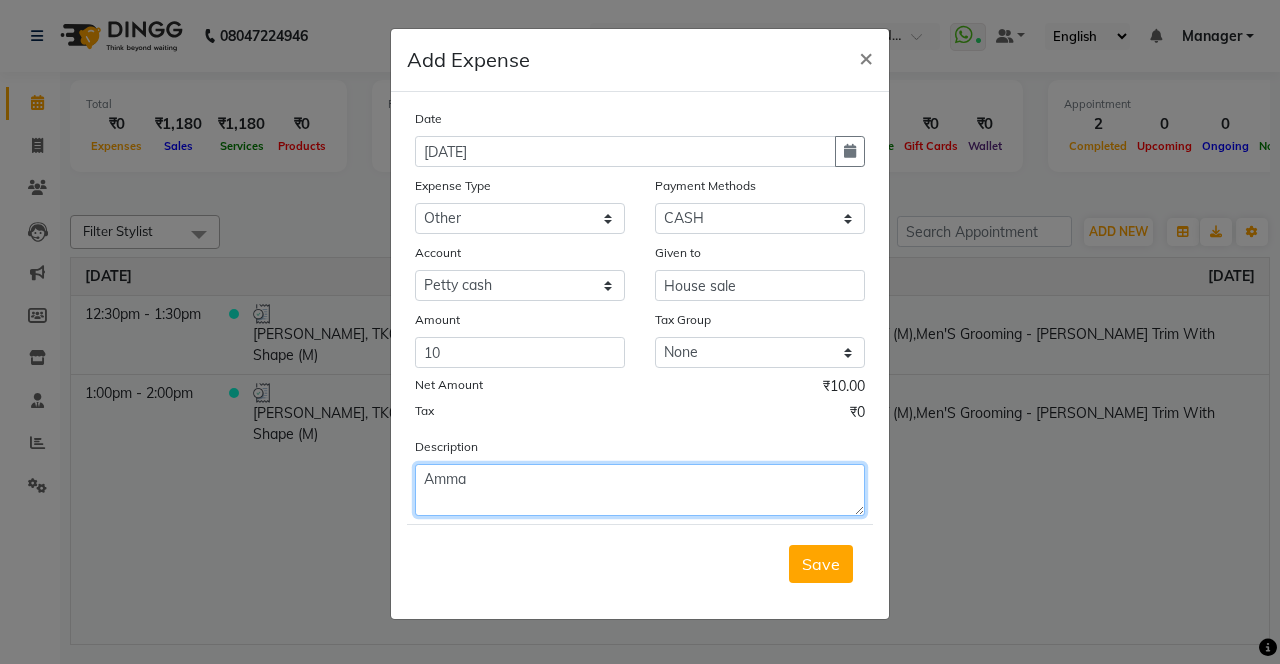 type on "Amma" 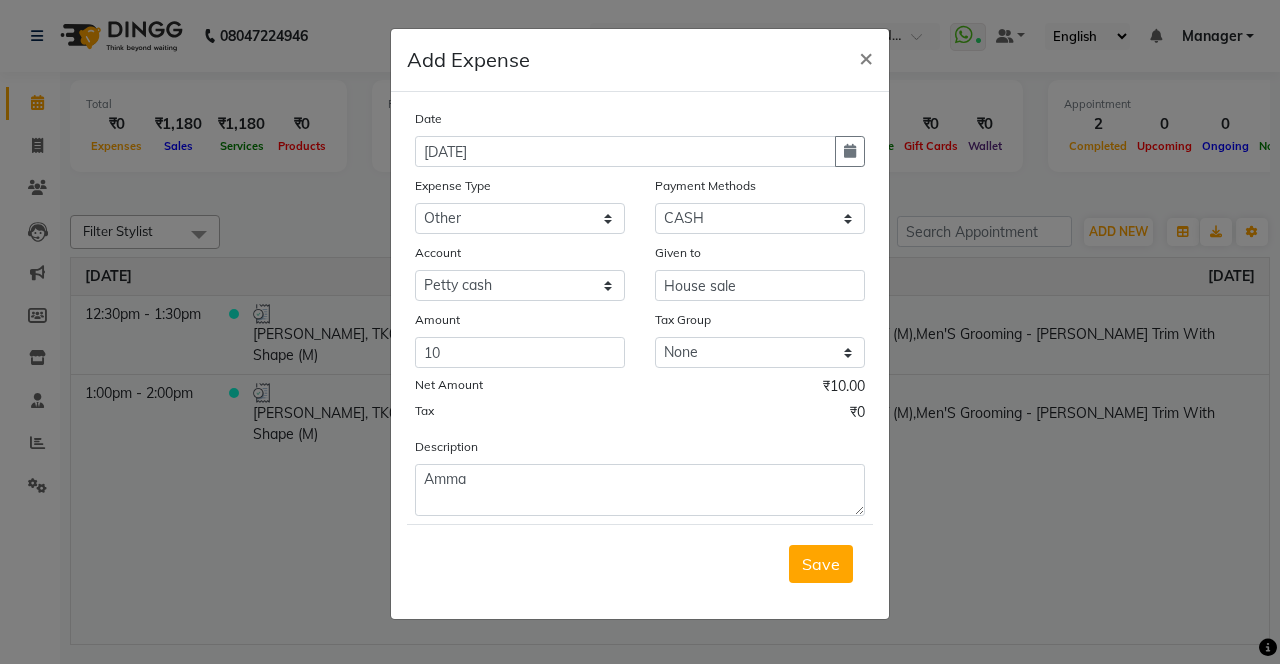 click on "Save" at bounding box center [821, 564] 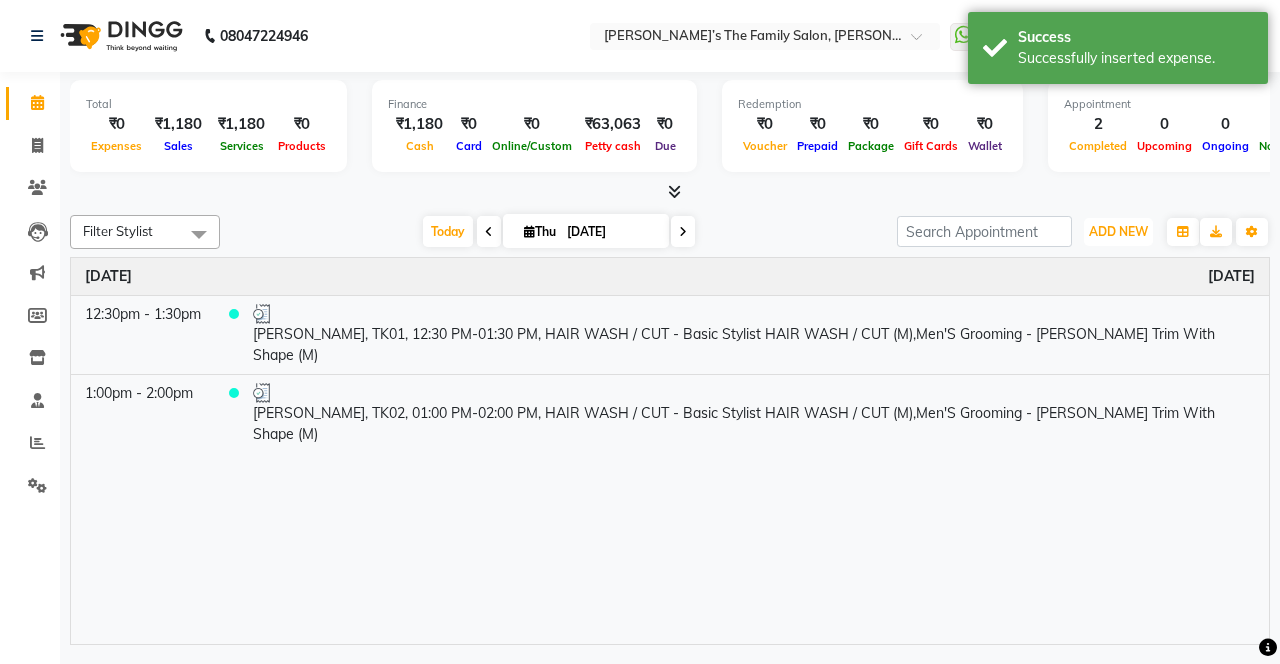 click on "ADD NEW" at bounding box center (1118, 231) 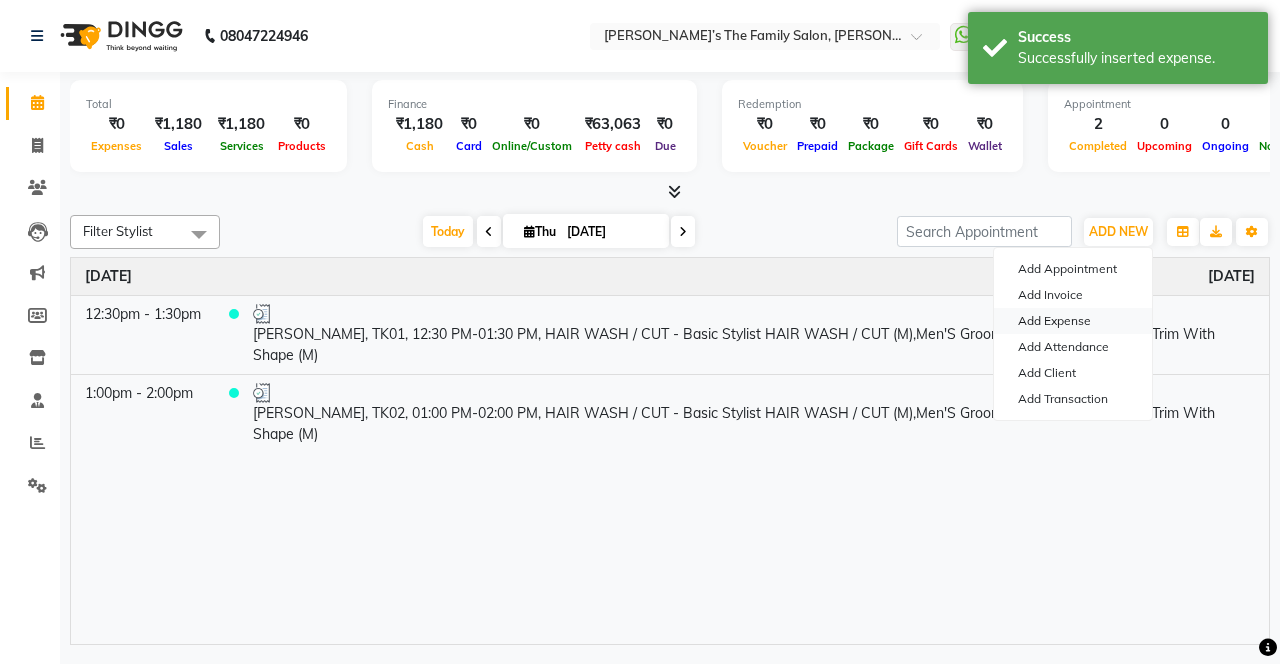 click on "Add Expense" at bounding box center (1073, 321) 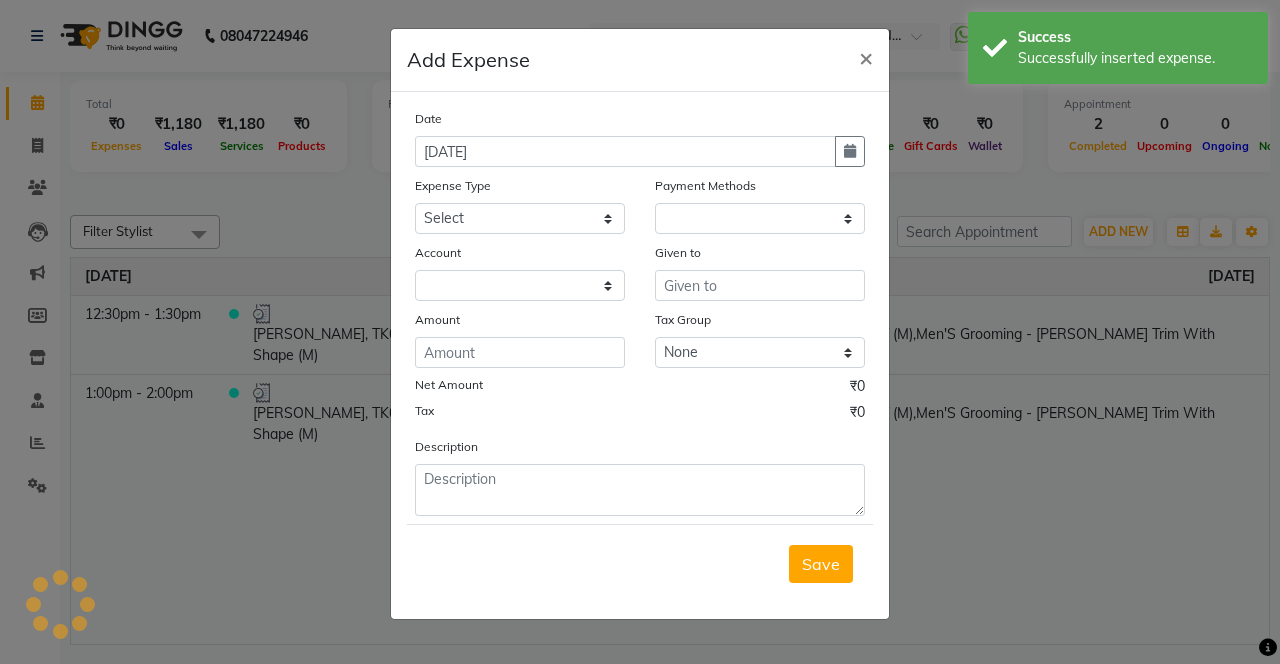select on "1" 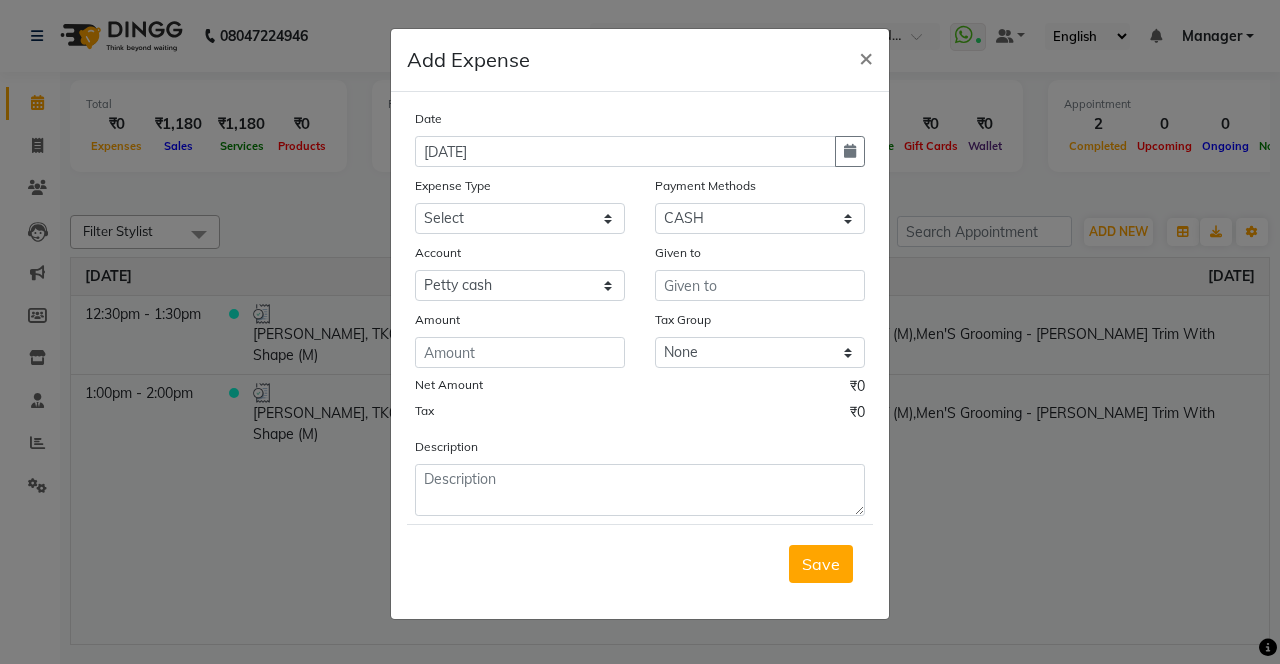 click 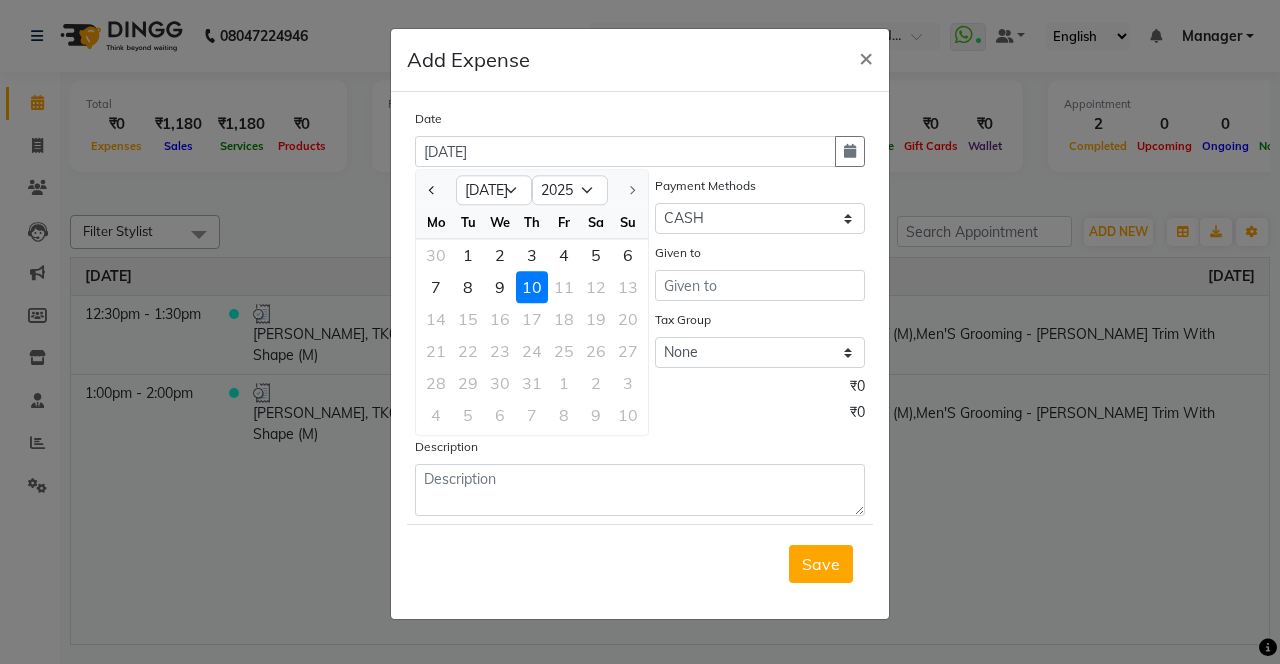 click 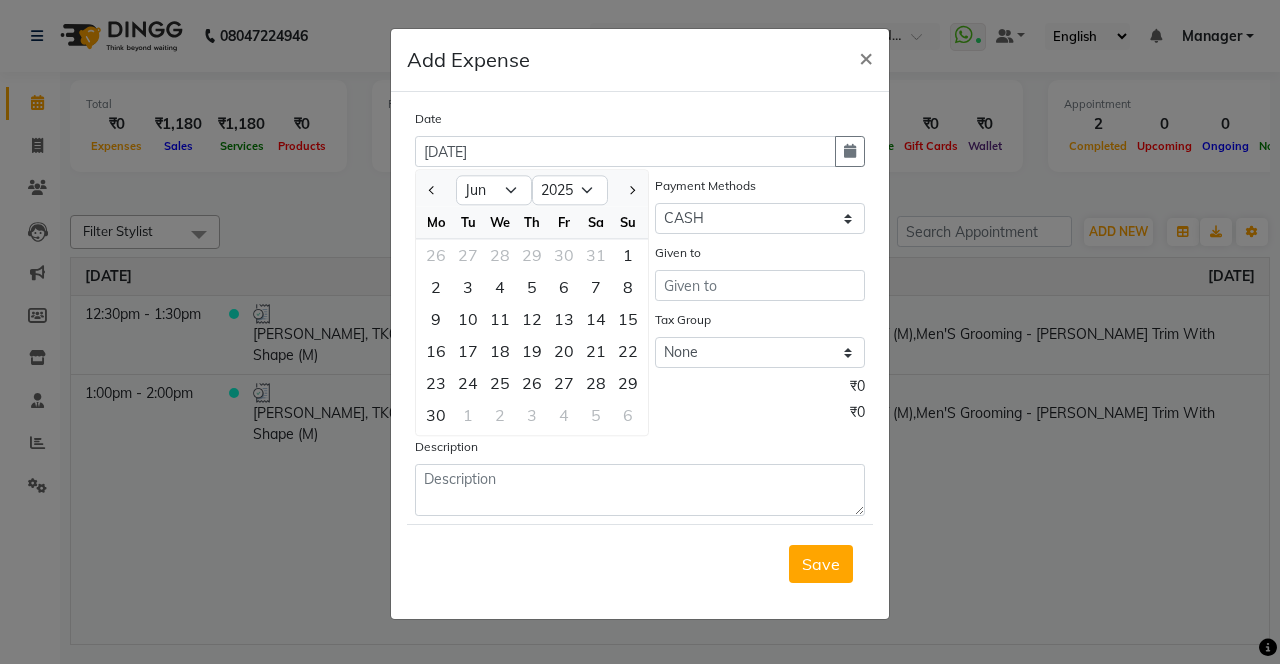 click on "6" 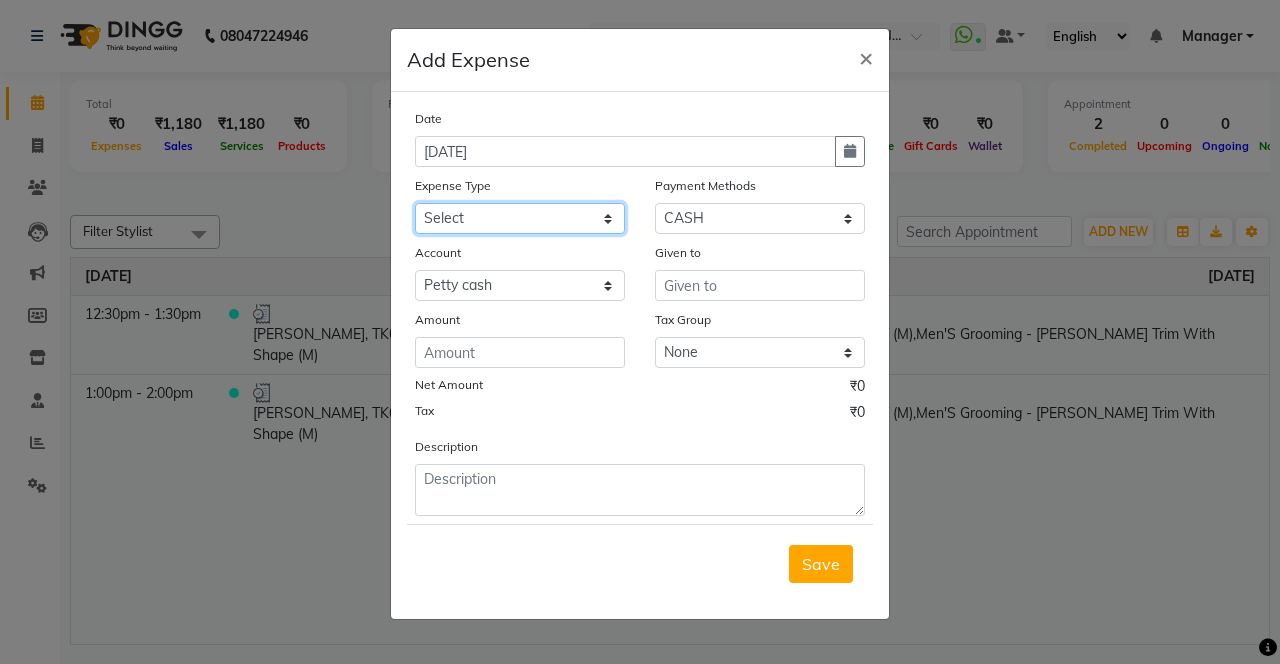 click on "Select Advance Salary Bank charges Car maintenance  Cash transfer to bank Cash transfer to hub Client Snacks Clinical charges coffee Equipment Fuel Govt fee Incentive Insurance International purchase Loan Repayment Maintenance Marketing Membership reward Milk Miscellaneous MRA Other Pantry Product Rent Staff Snacks Tax Tea & Refreshment Tip Transfer Utilities" 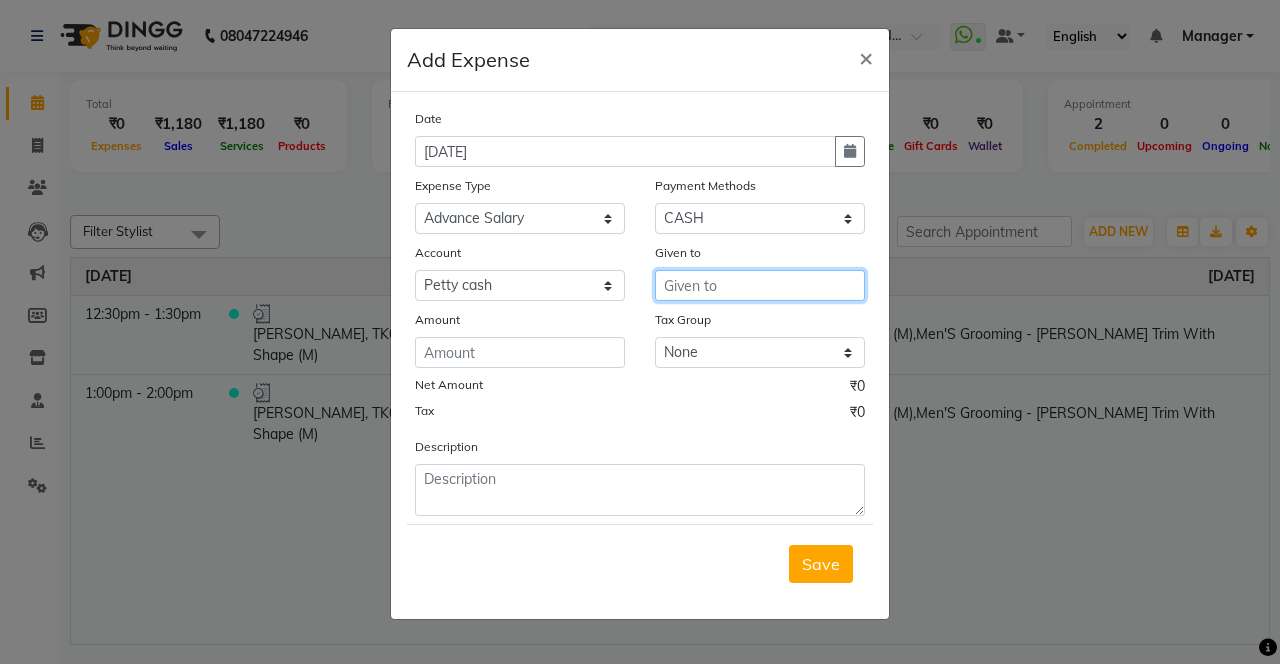 click at bounding box center [760, 285] 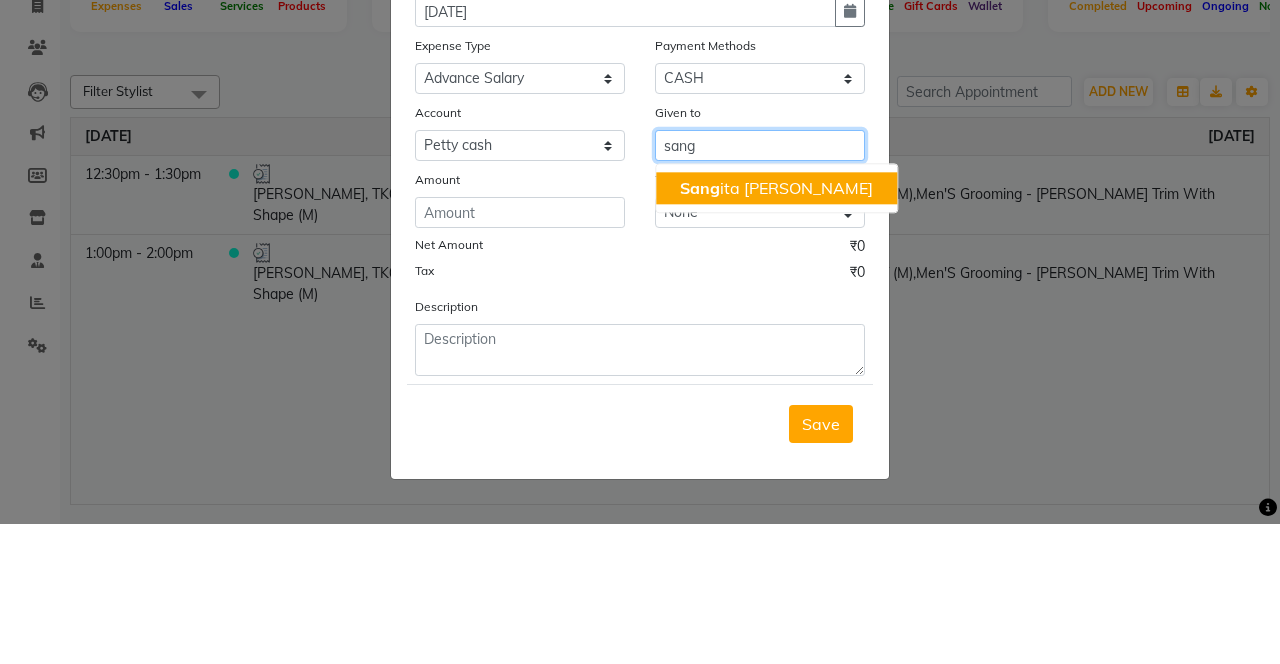 click on "Sang ita DIGHE" at bounding box center [776, 328] 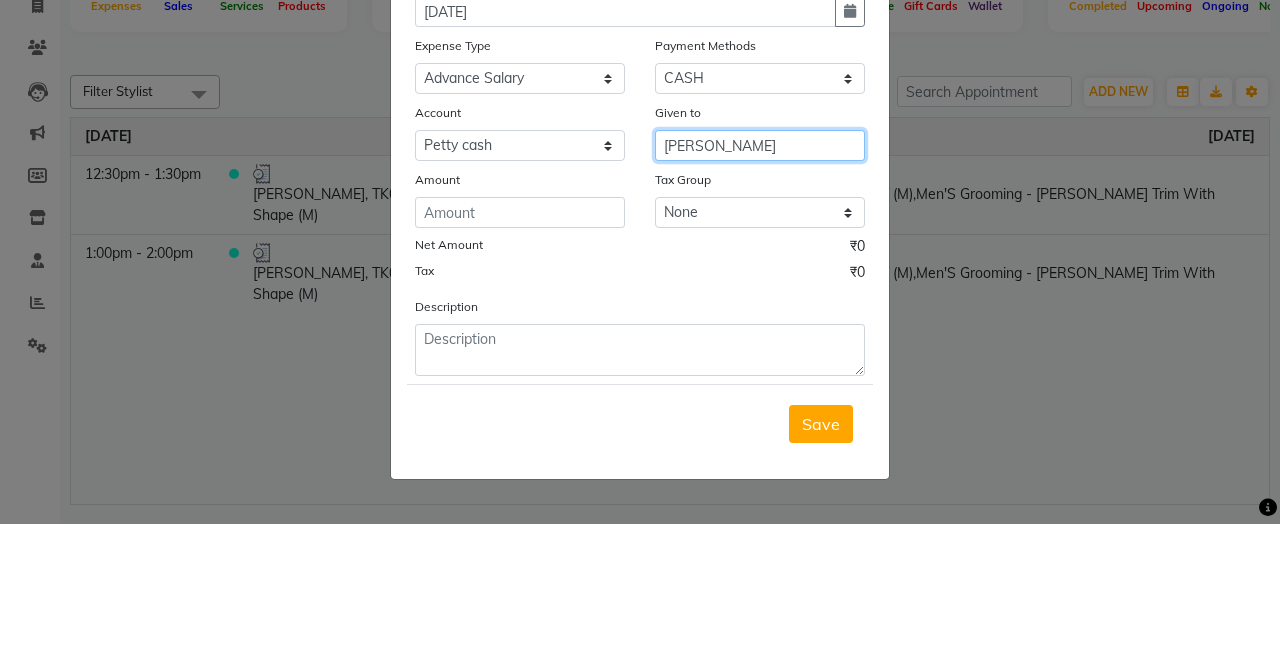 type on "[PERSON_NAME]" 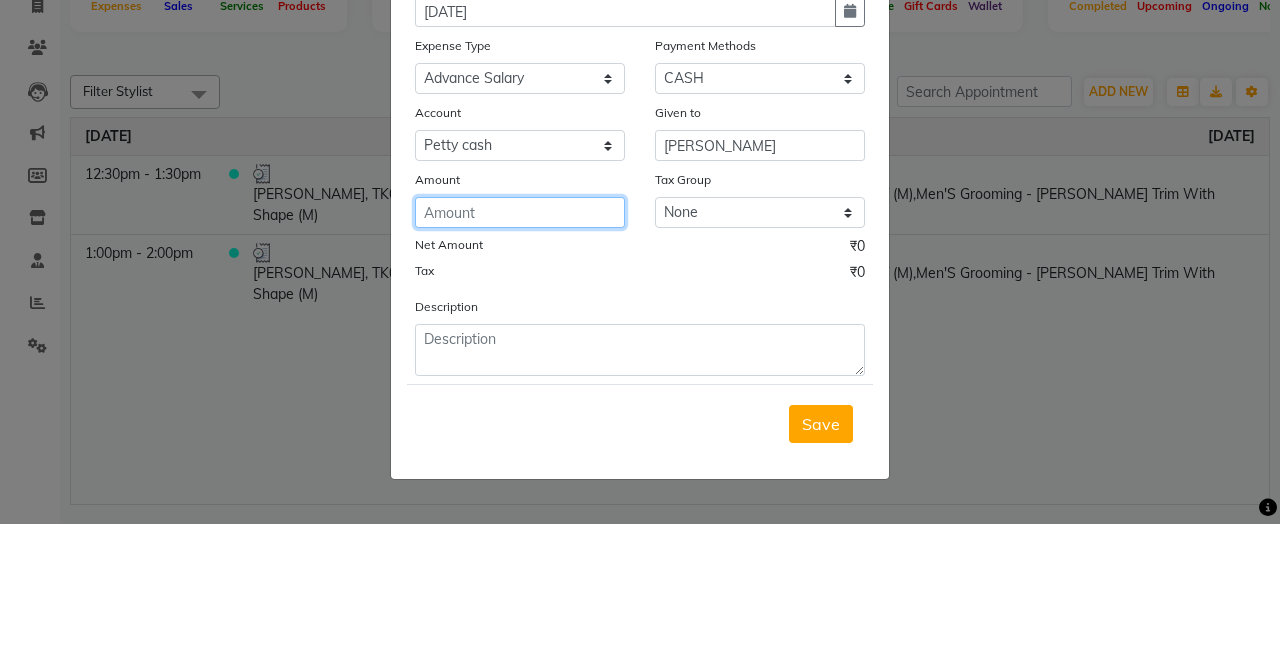 click 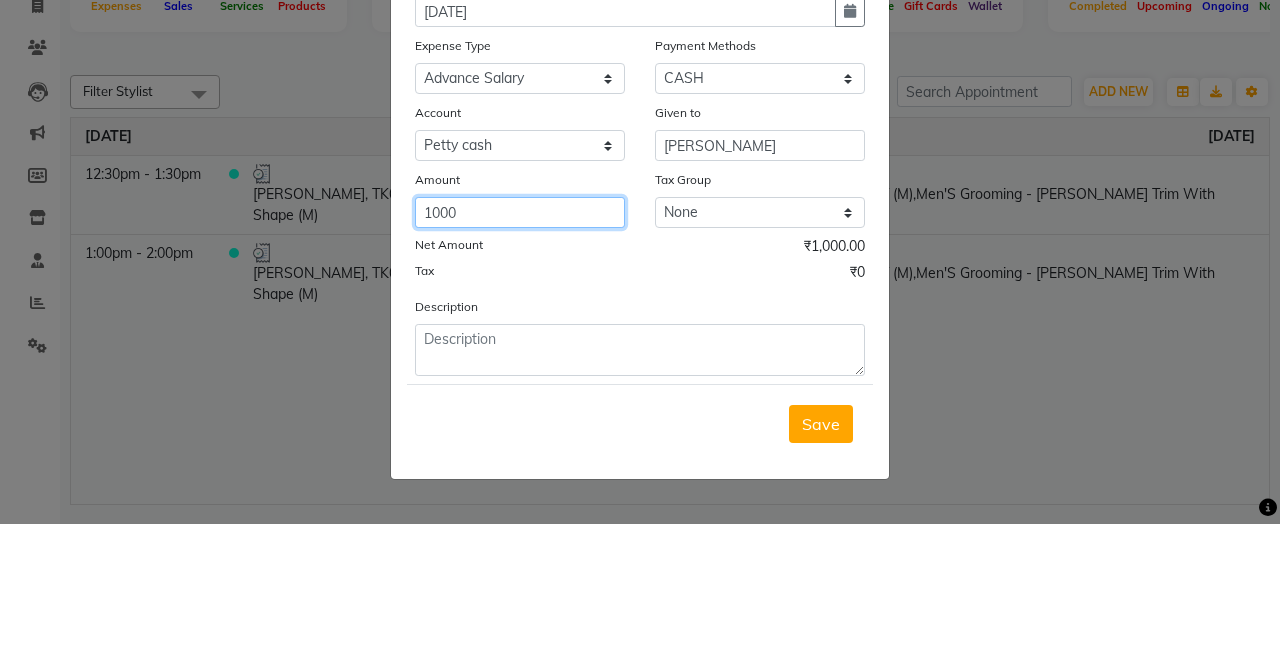 type on "1000" 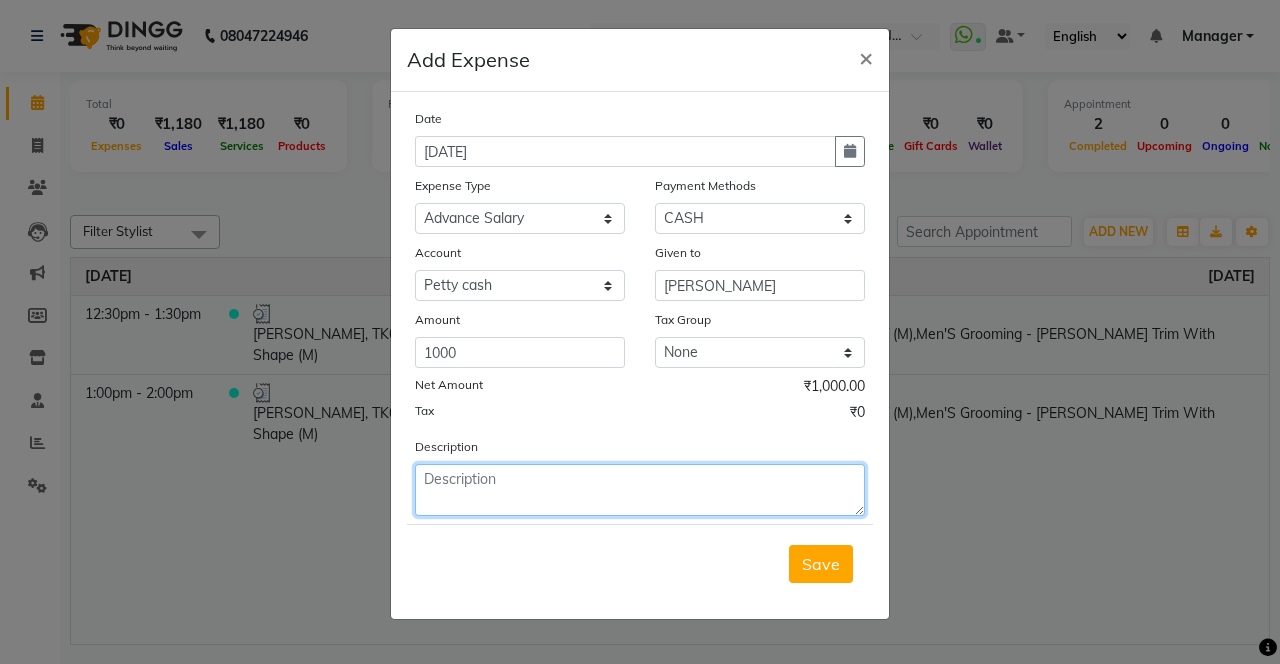 click 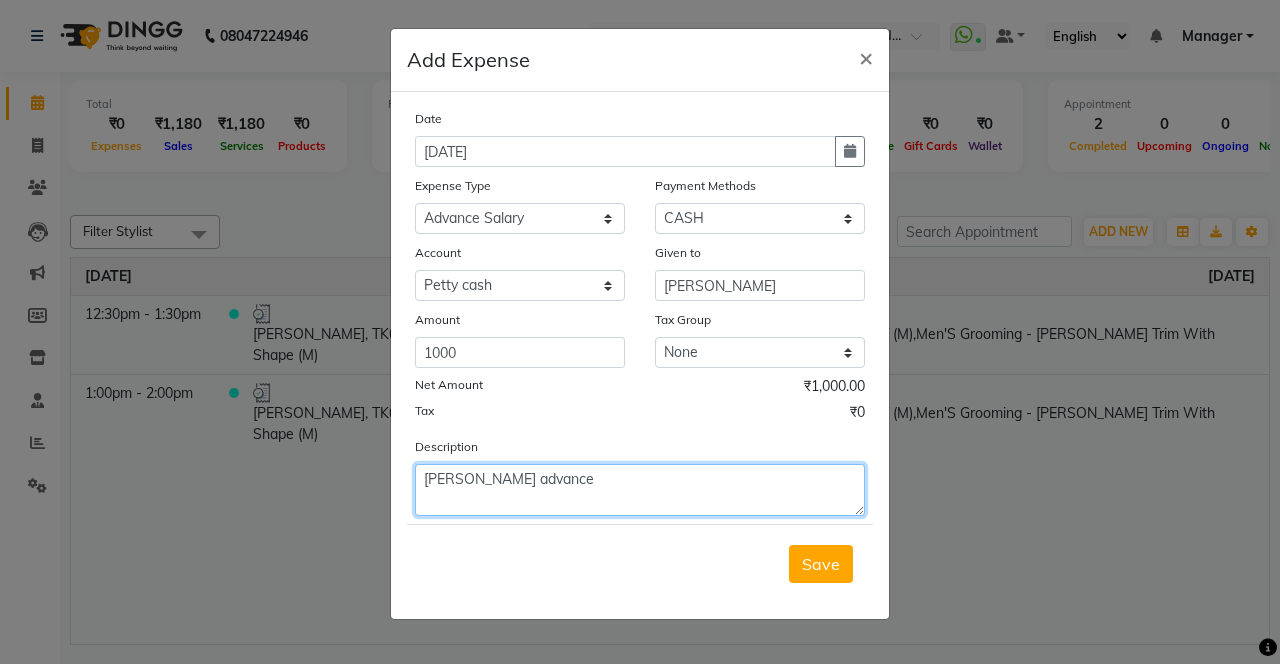 type on "Sangita advance" 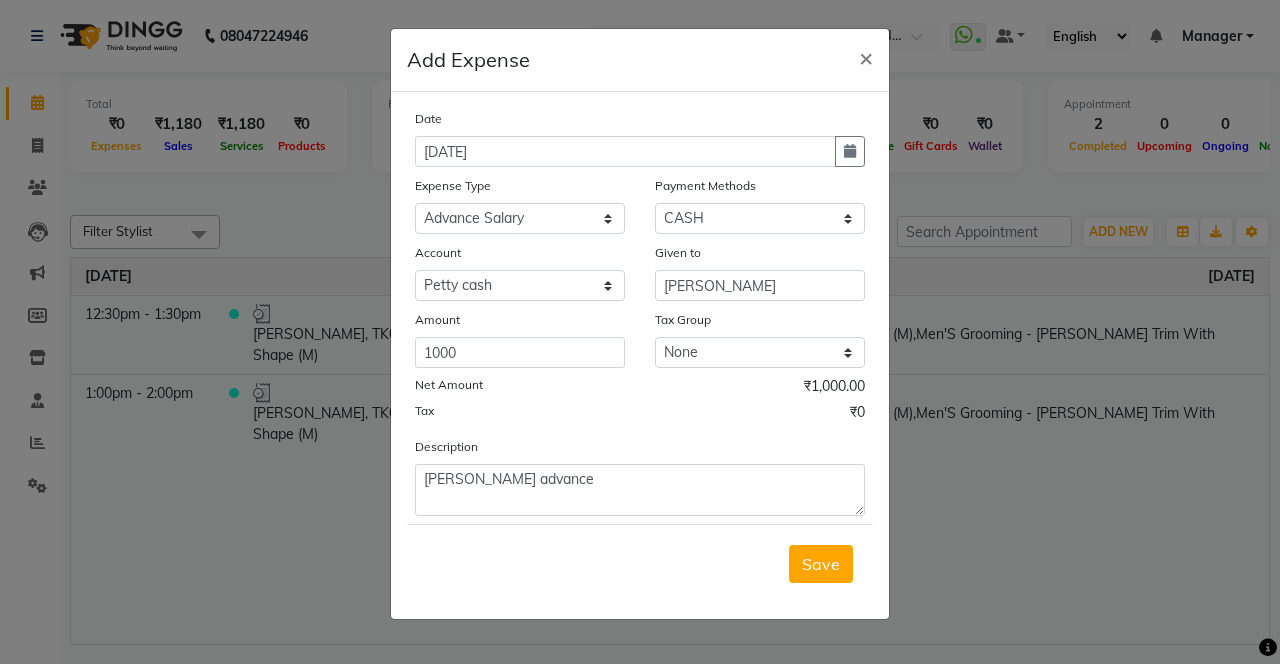 click on "Save" at bounding box center (821, 564) 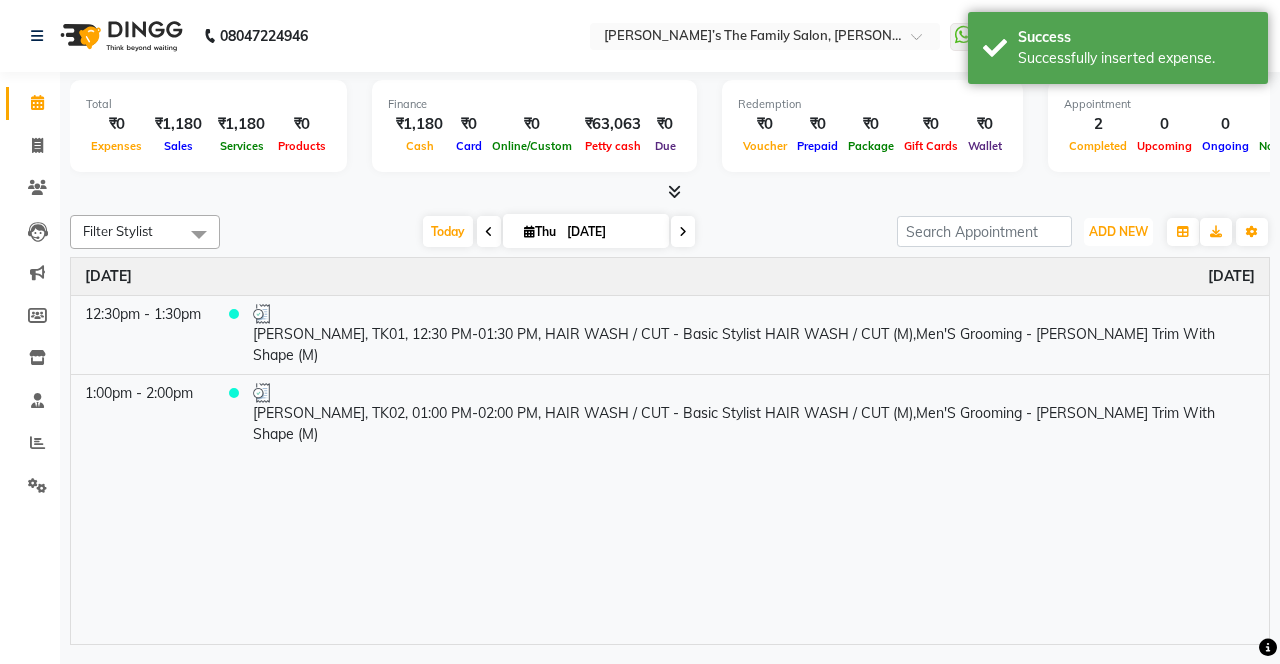 click on "ADD NEW" at bounding box center (1118, 231) 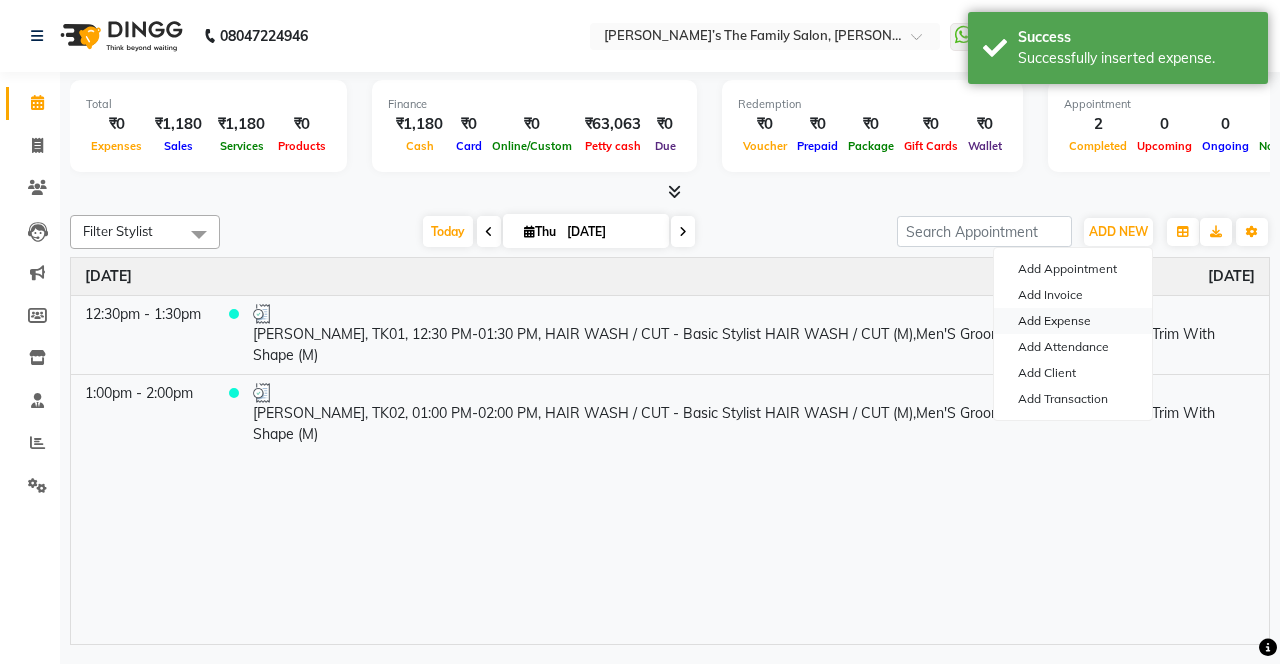 click on "Add Expense" at bounding box center (1073, 321) 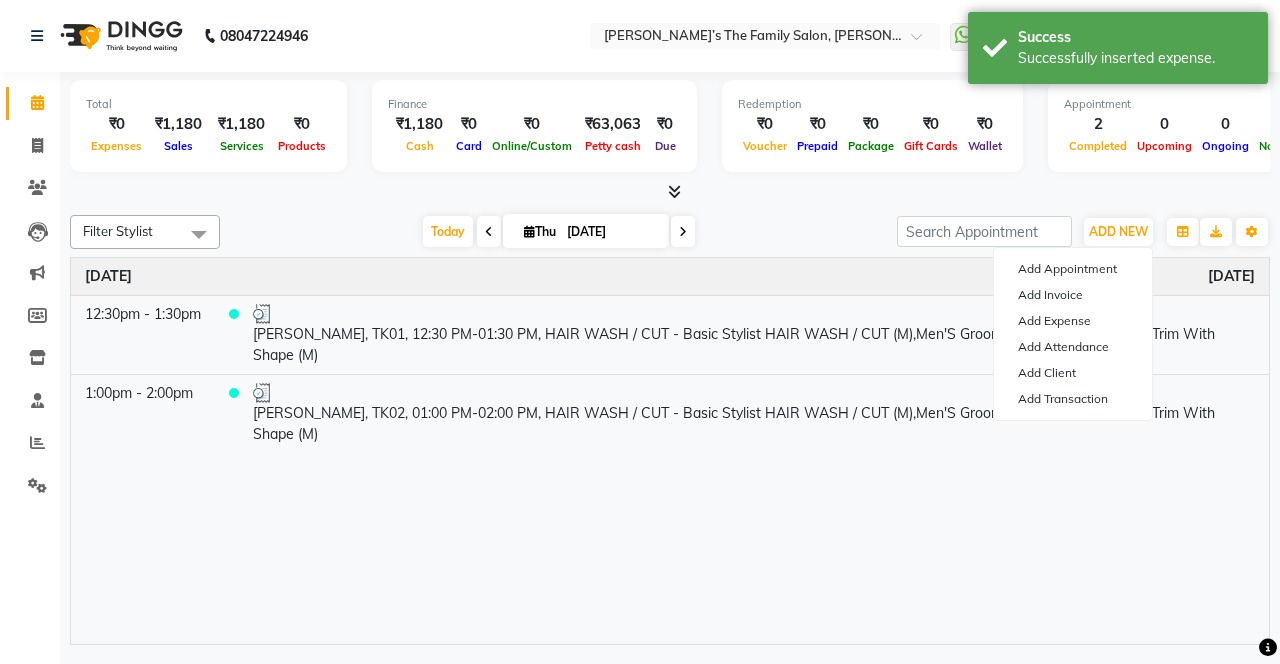 select on "4229" 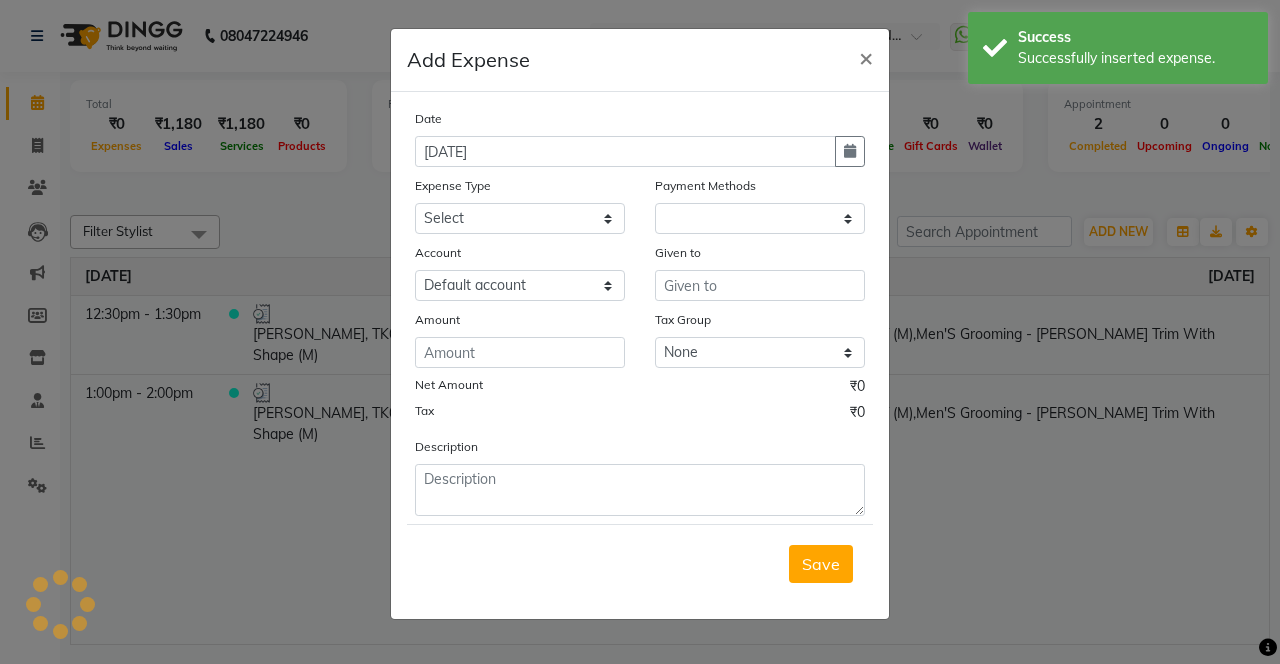 select on "1" 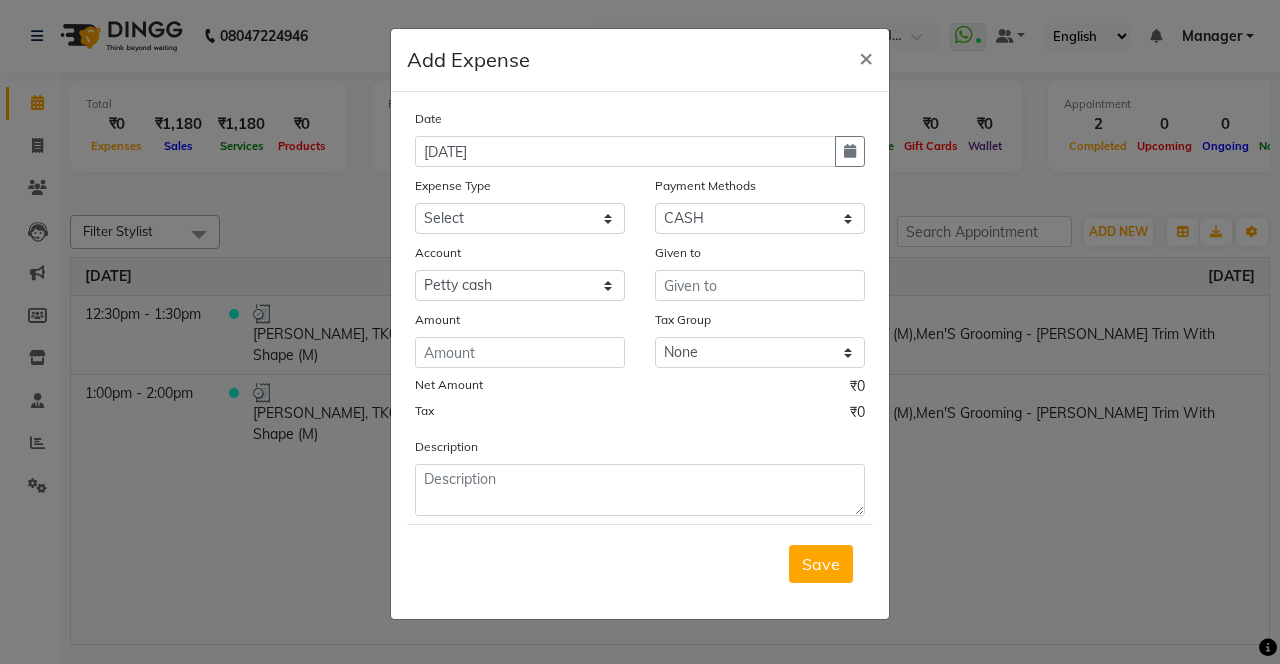 click 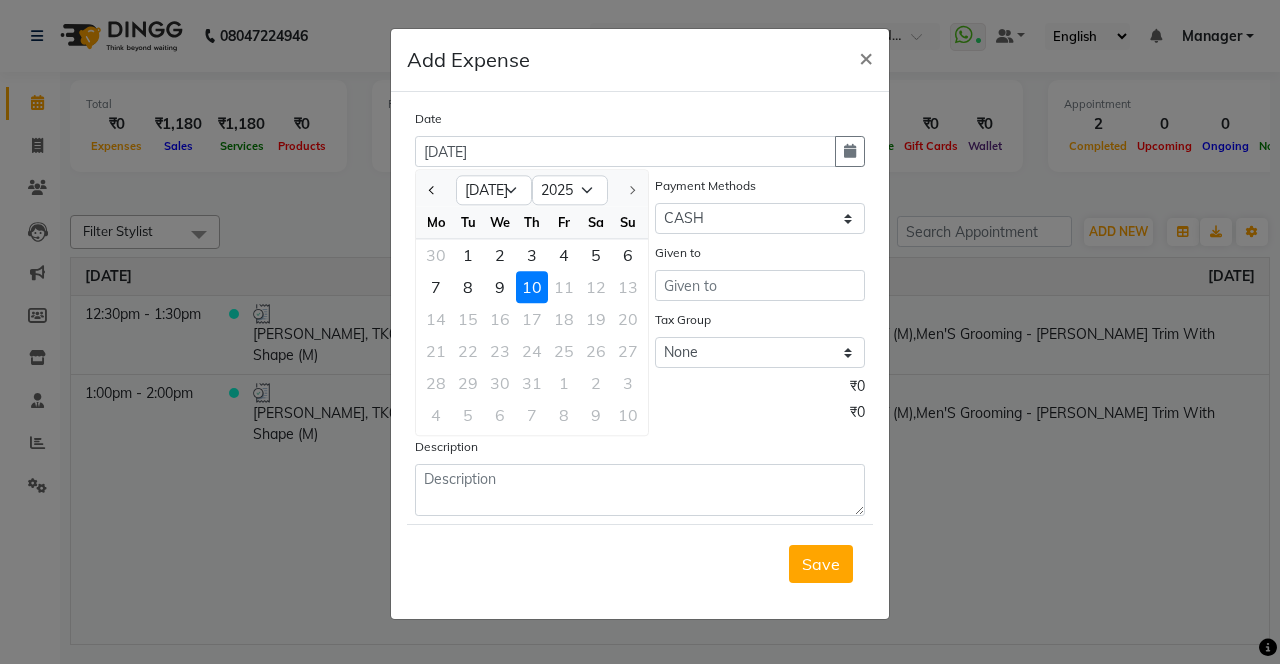 click 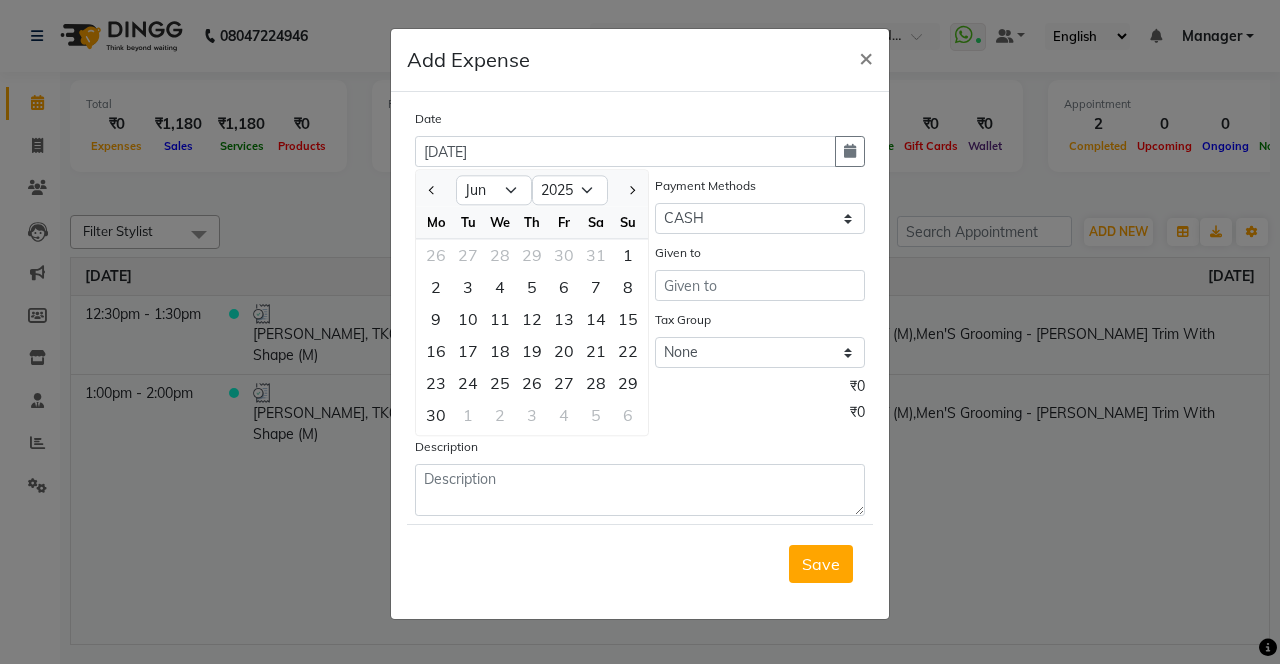 click on "6" 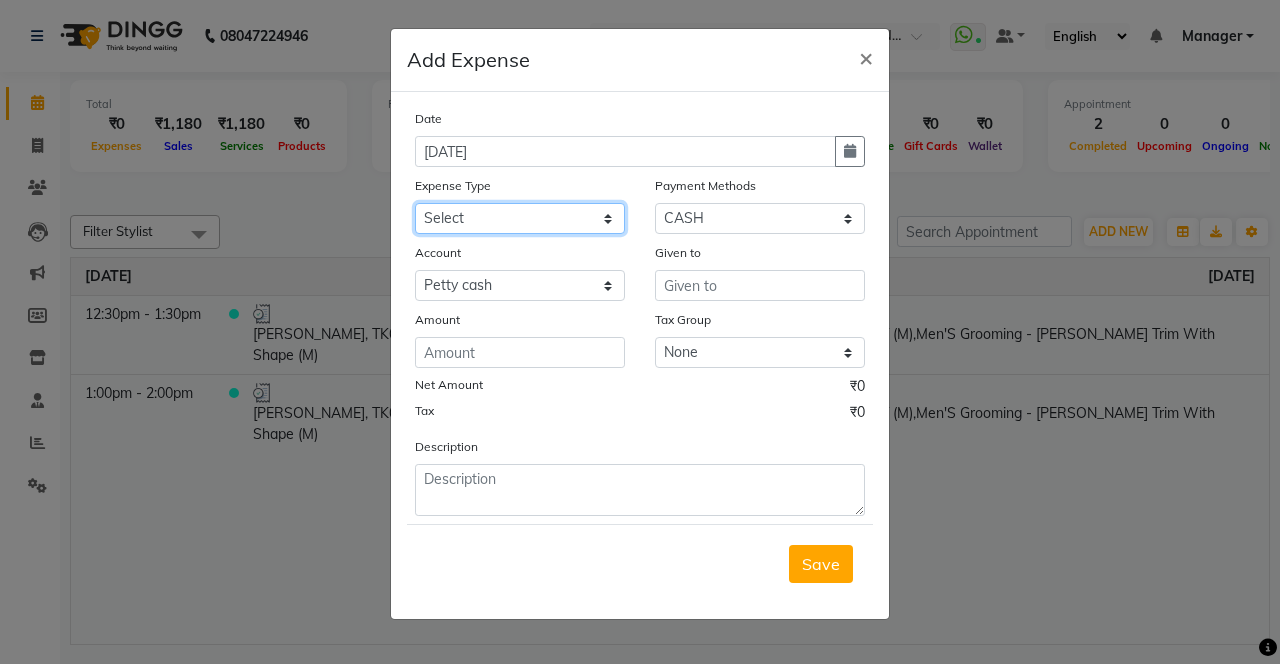 click on "Select Advance Salary Bank charges Car maintenance  Cash transfer to bank Cash transfer to hub Client Snacks Clinical charges coffee Equipment Fuel Govt fee Incentive Insurance International purchase Loan Repayment Maintenance Marketing Membership reward Milk Miscellaneous MRA Other Pantry Product Rent Staff Snacks Tax Tea & Refreshment Tip Transfer Utilities" 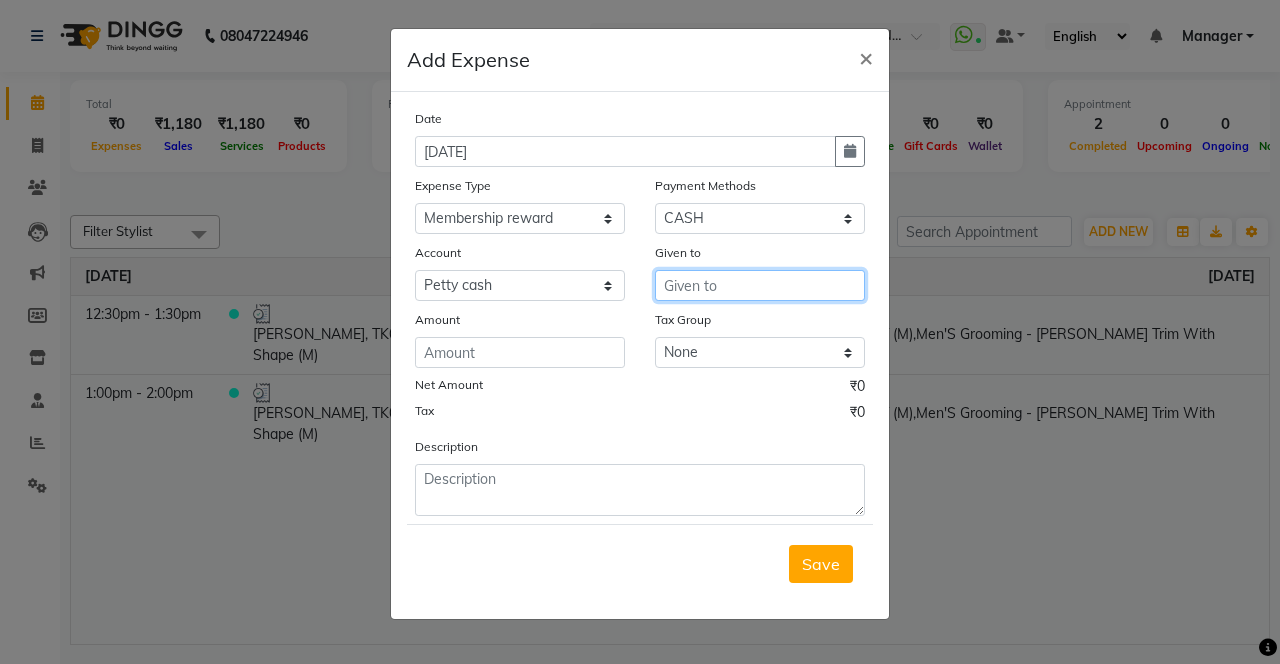 click at bounding box center [760, 285] 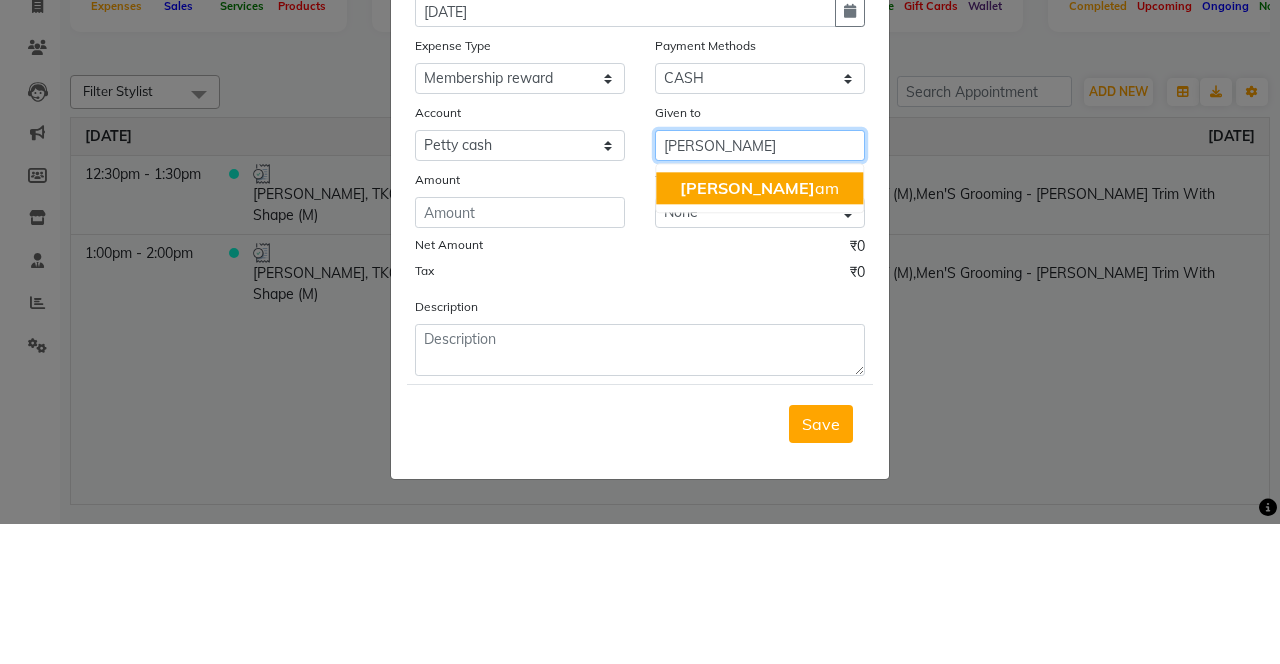 click on "Gaut am" at bounding box center (759, 328) 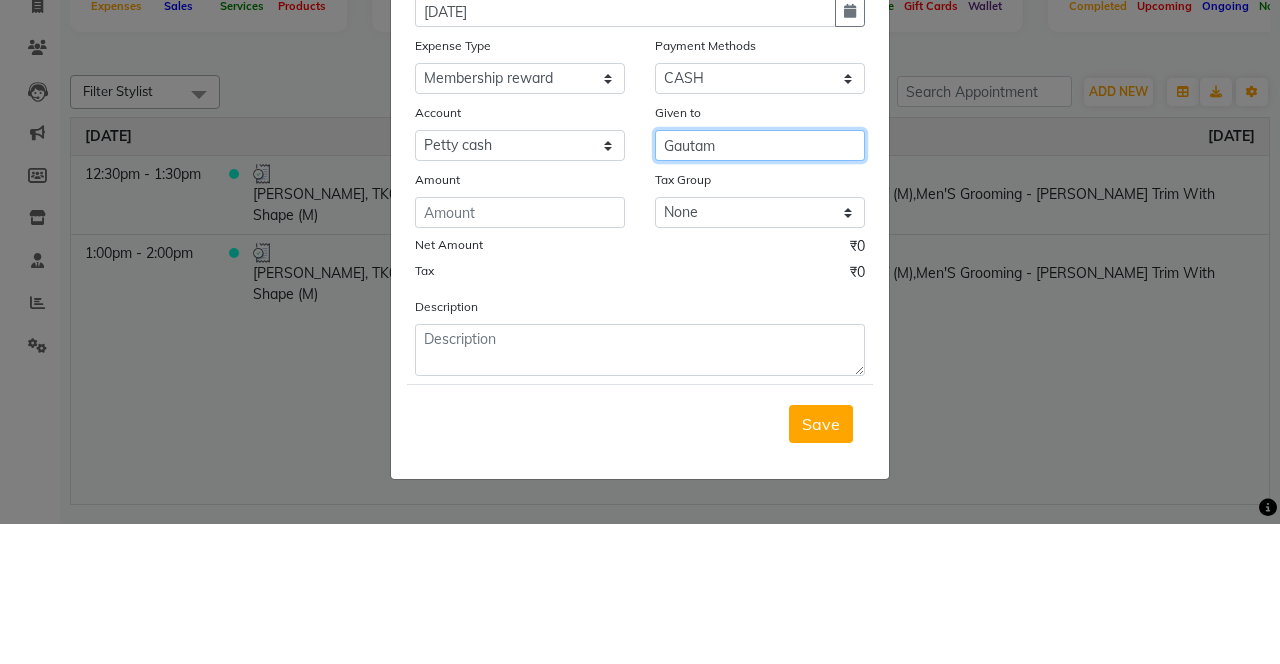 type on "Gautam" 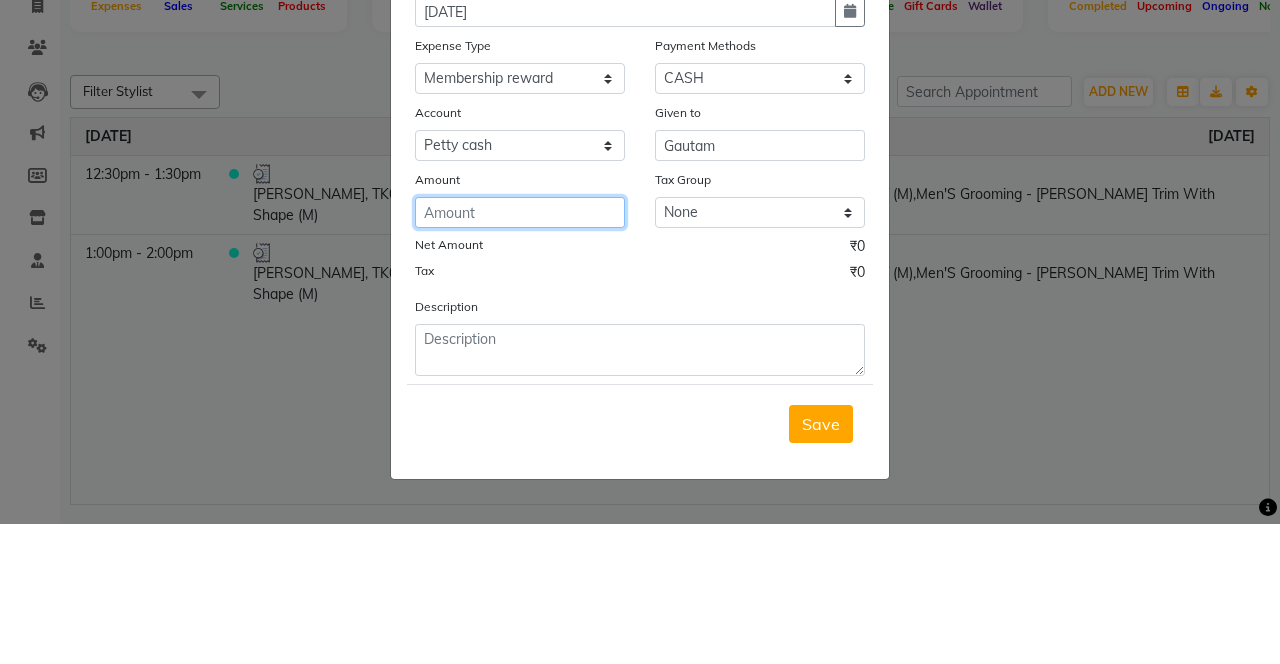 click 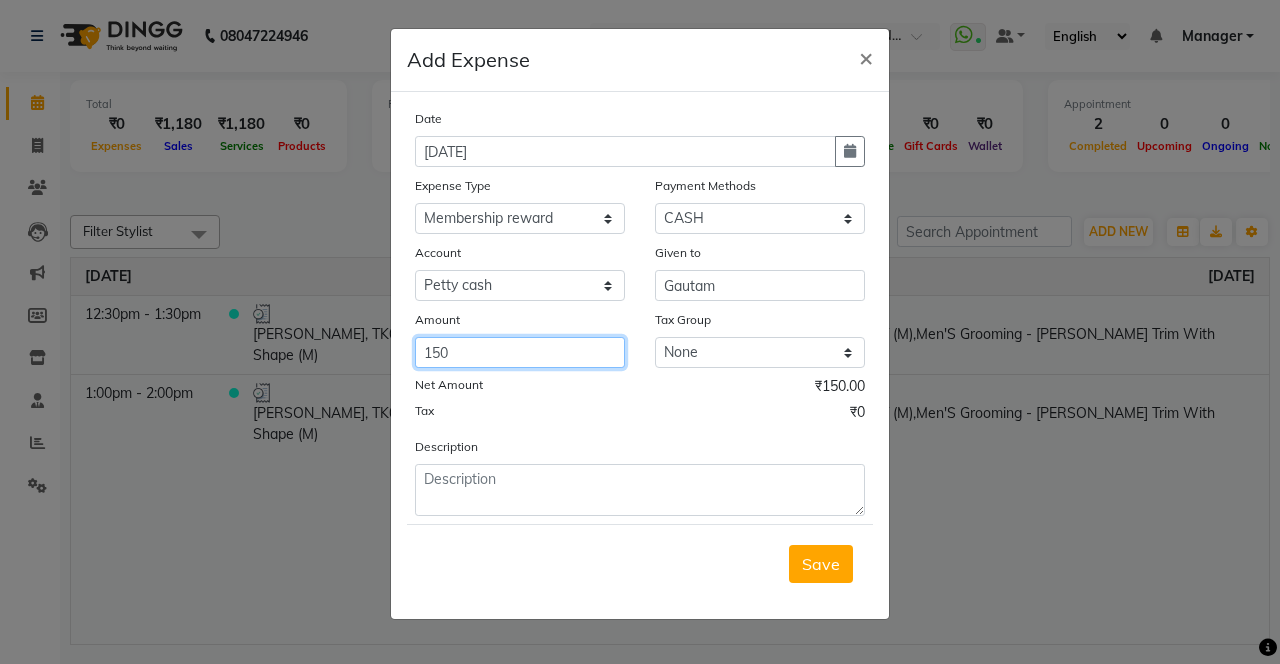 type 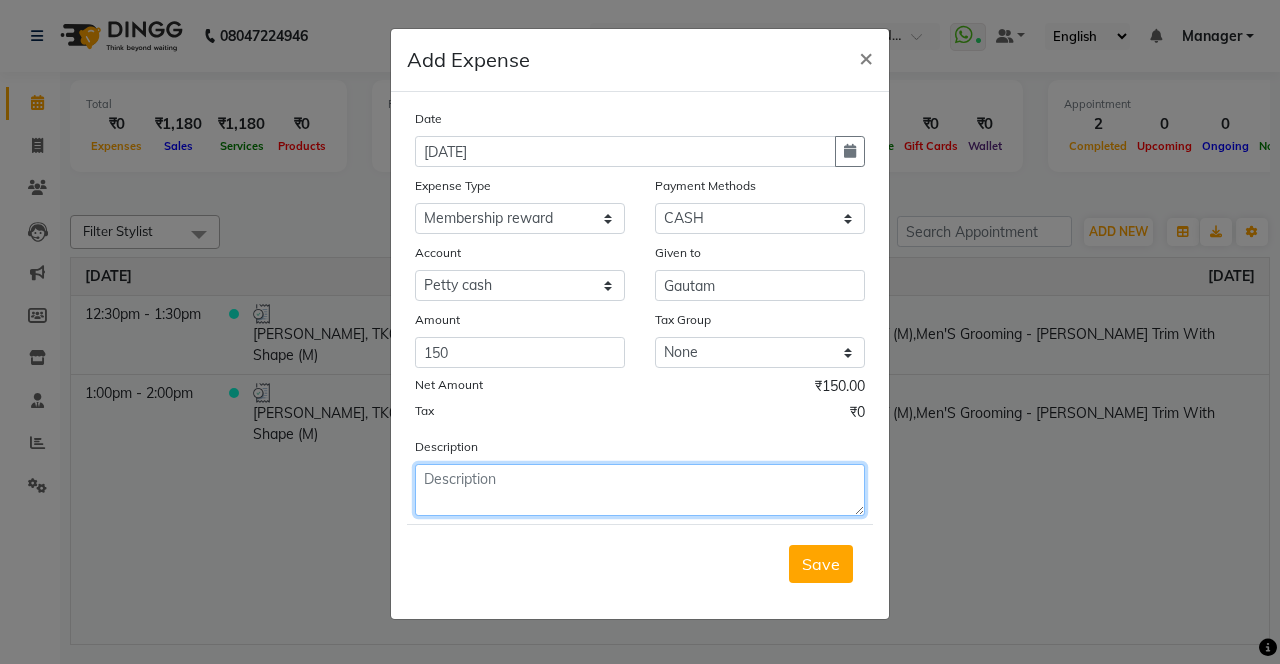 click 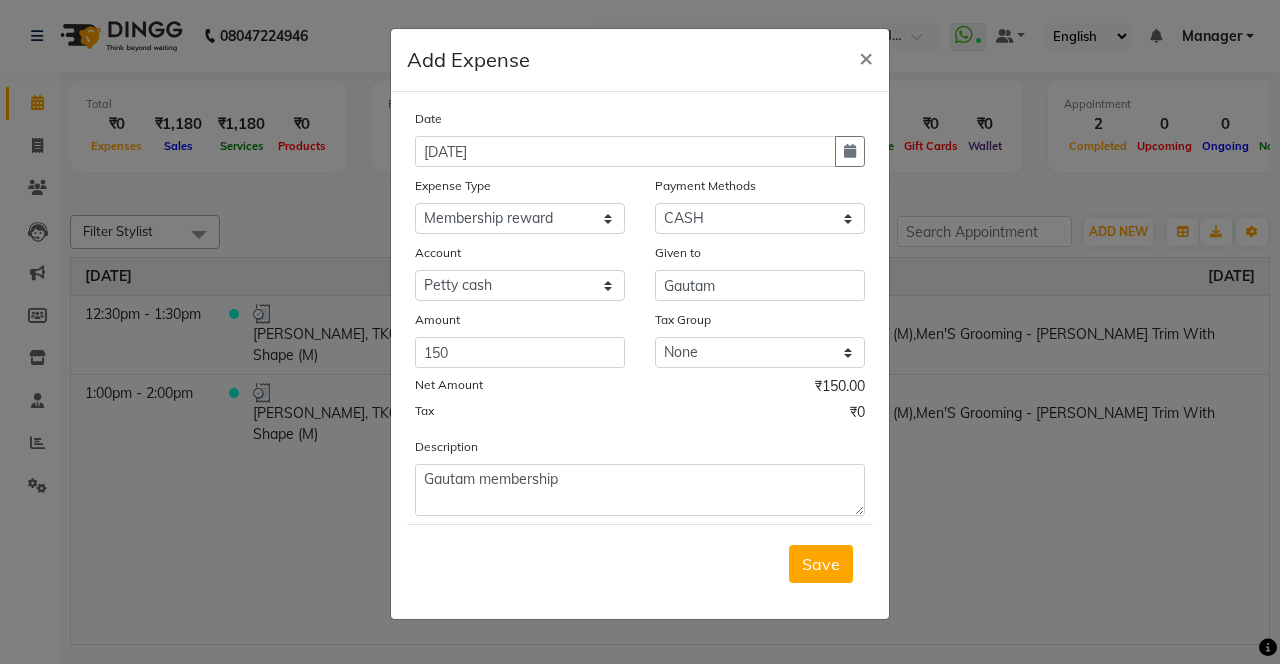 click on "Save" at bounding box center (821, 564) 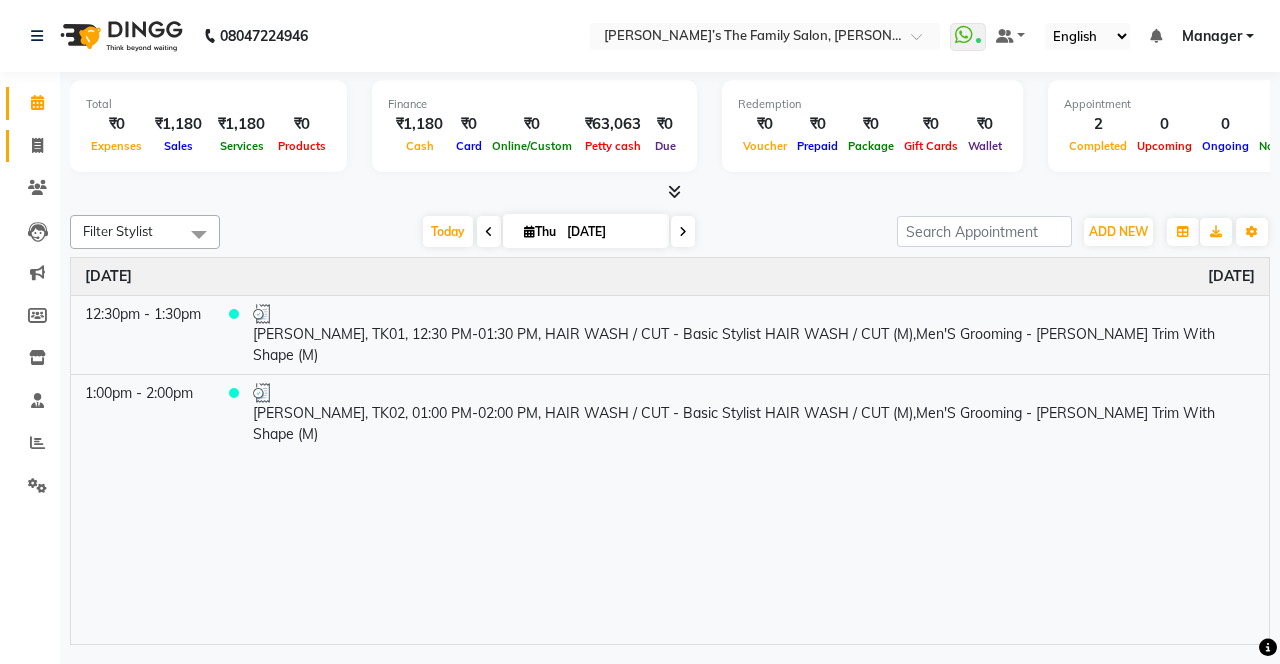 click 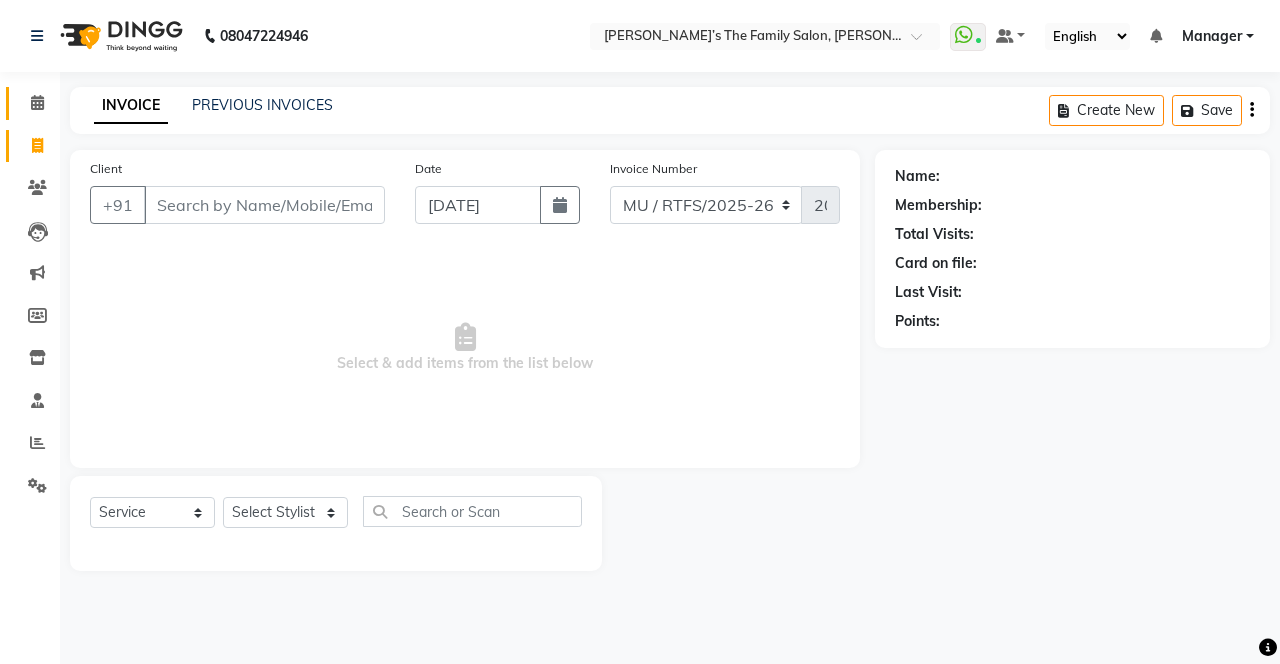 click 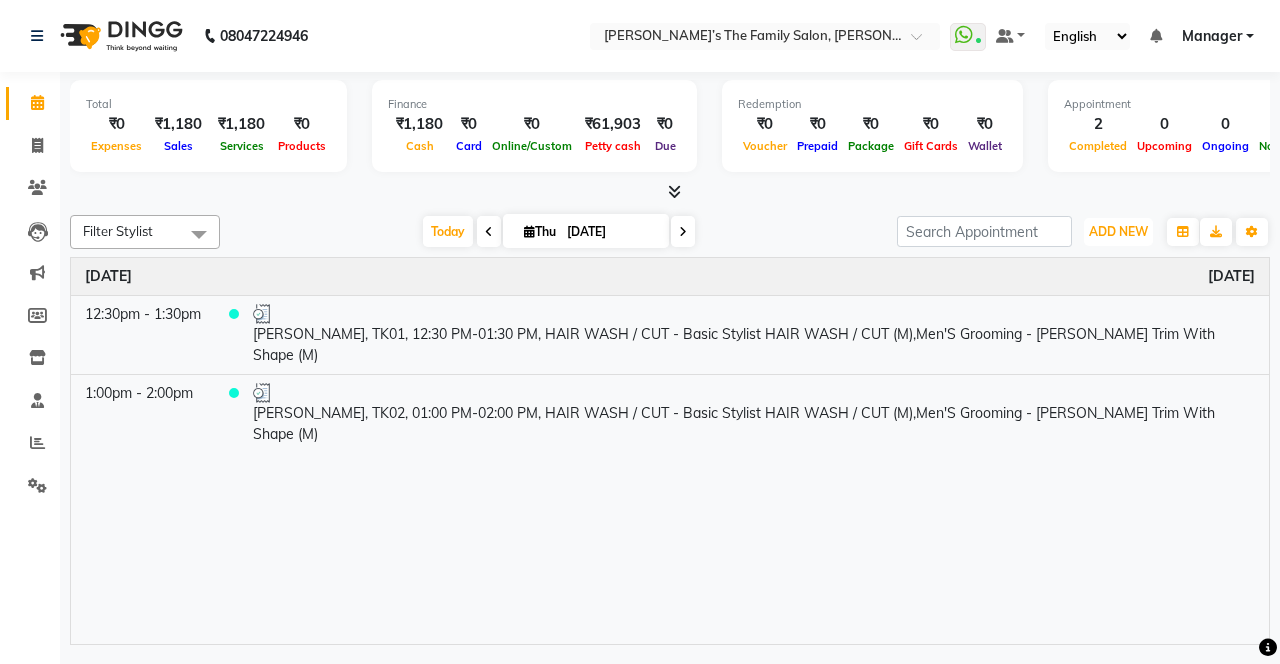 click on "ADD NEW" at bounding box center [1118, 231] 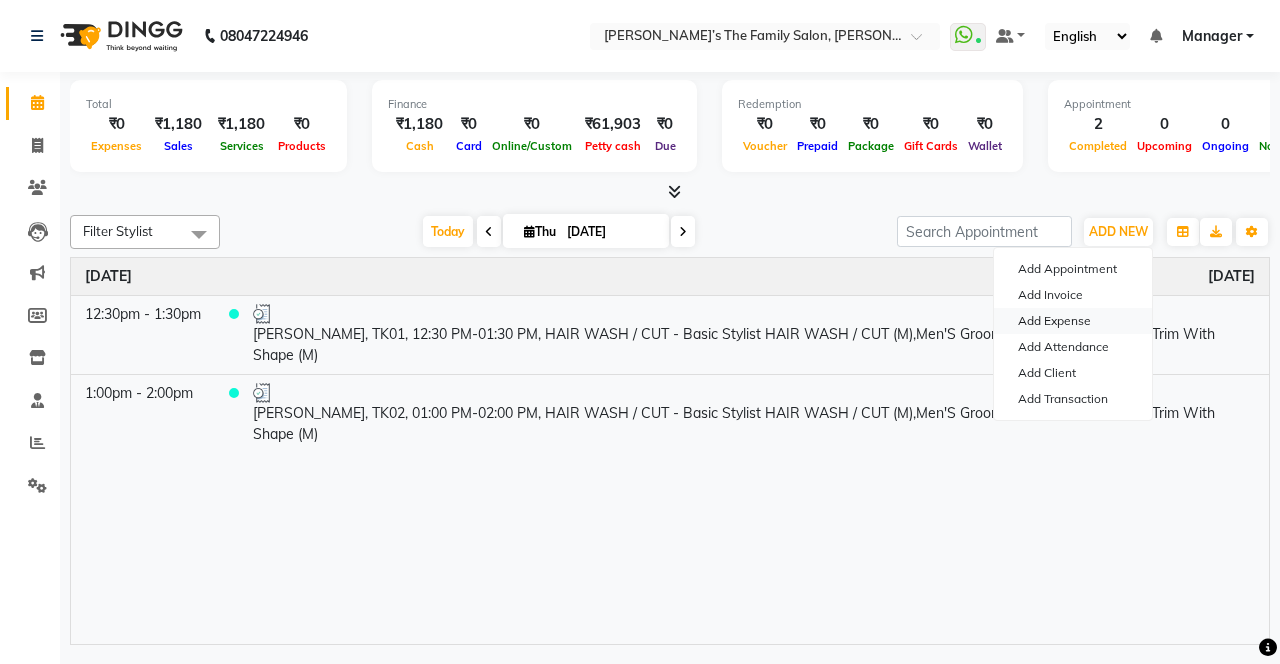 click on "Add Expense" at bounding box center (1073, 321) 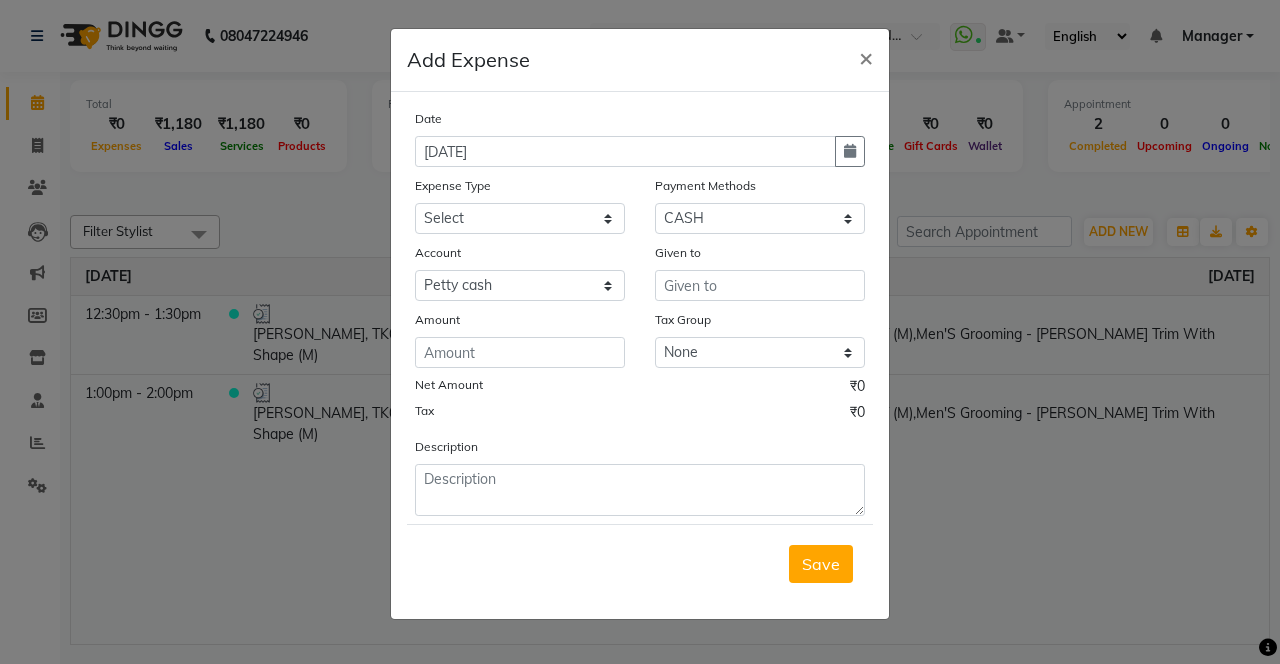 click 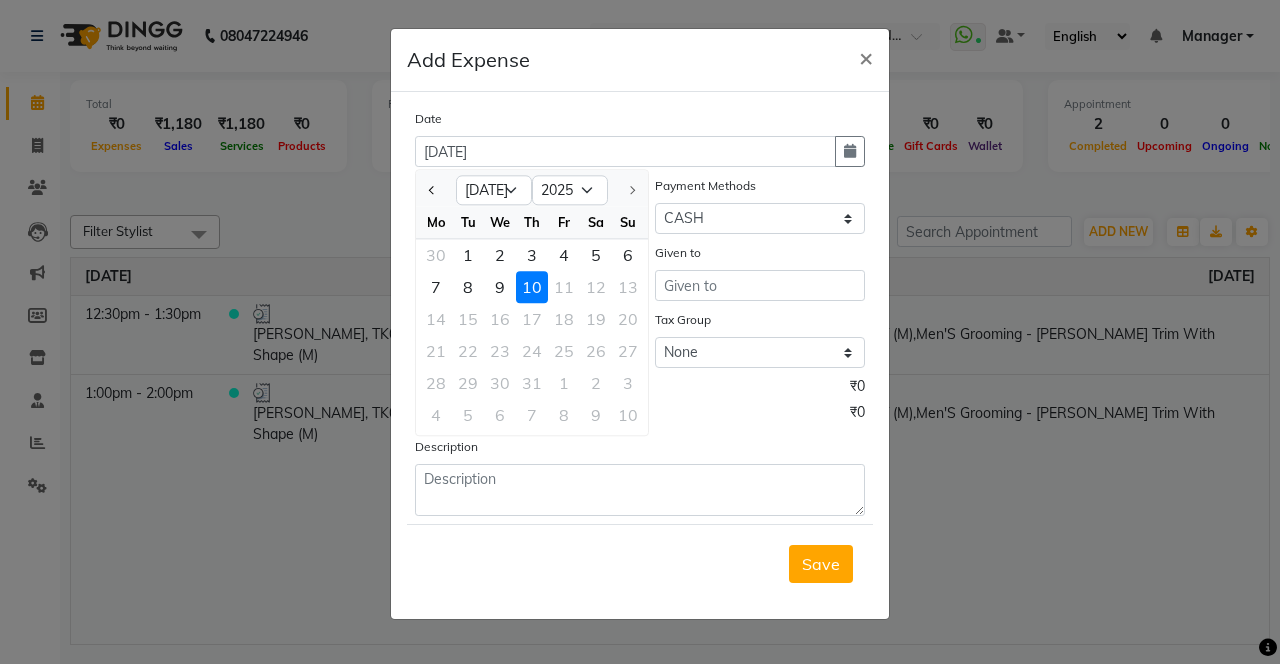click 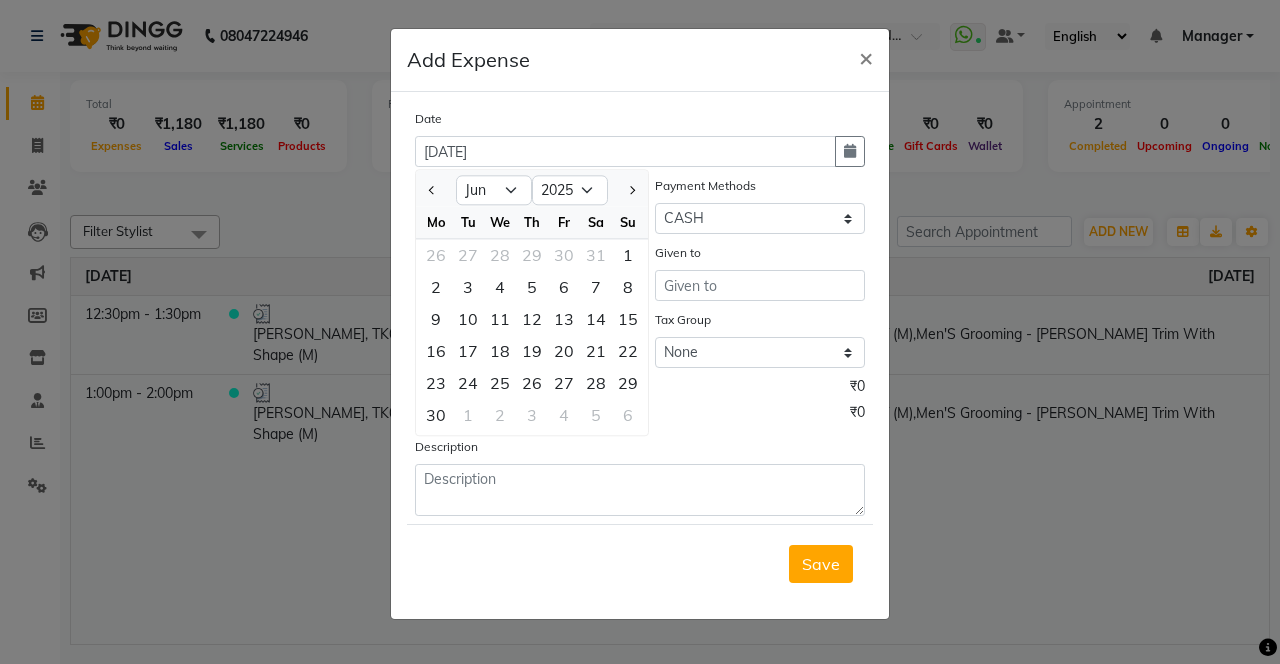 click on "6" 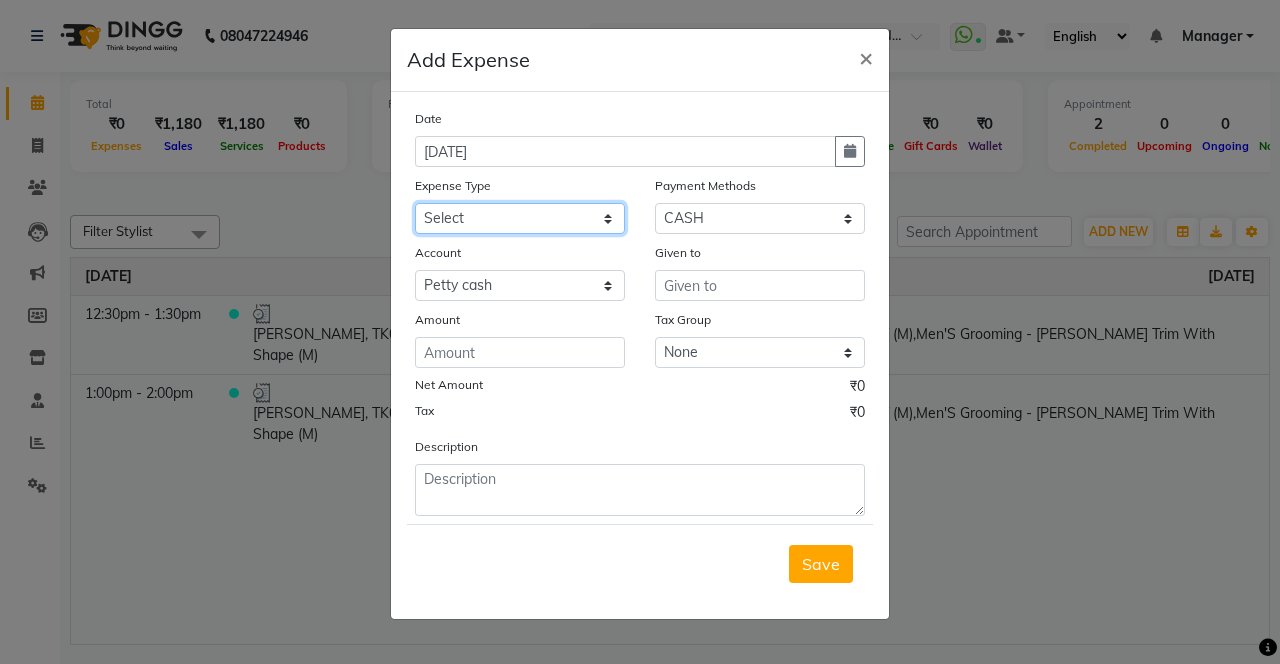 click on "Select Advance Salary Bank charges Car maintenance  Cash transfer to bank Cash transfer to hub Client Snacks Clinical charges coffee Equipment Fuel Govt fee Incentive Insurance International purchase Loan Repayment Maintenance Marketing Membership reward Milk Miscellaneous MRA Other Pantry Product Rent Staff Snacks Tax Tea & Refreshment Tip Transfer Utilities" 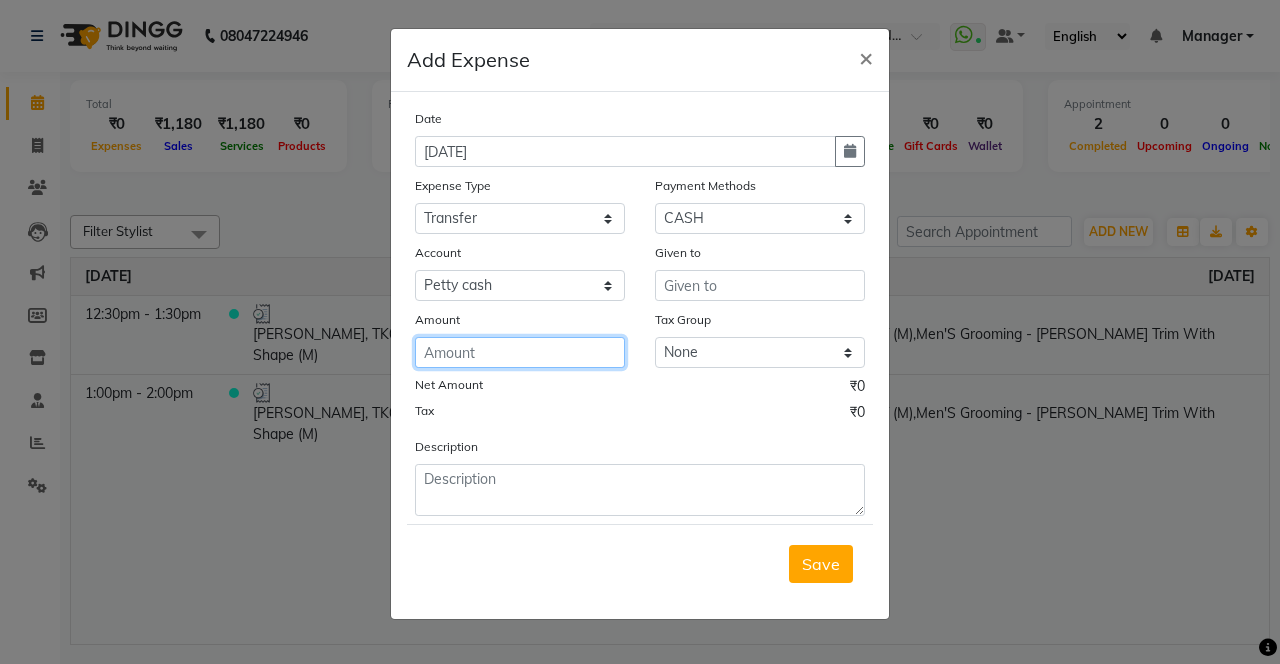 click 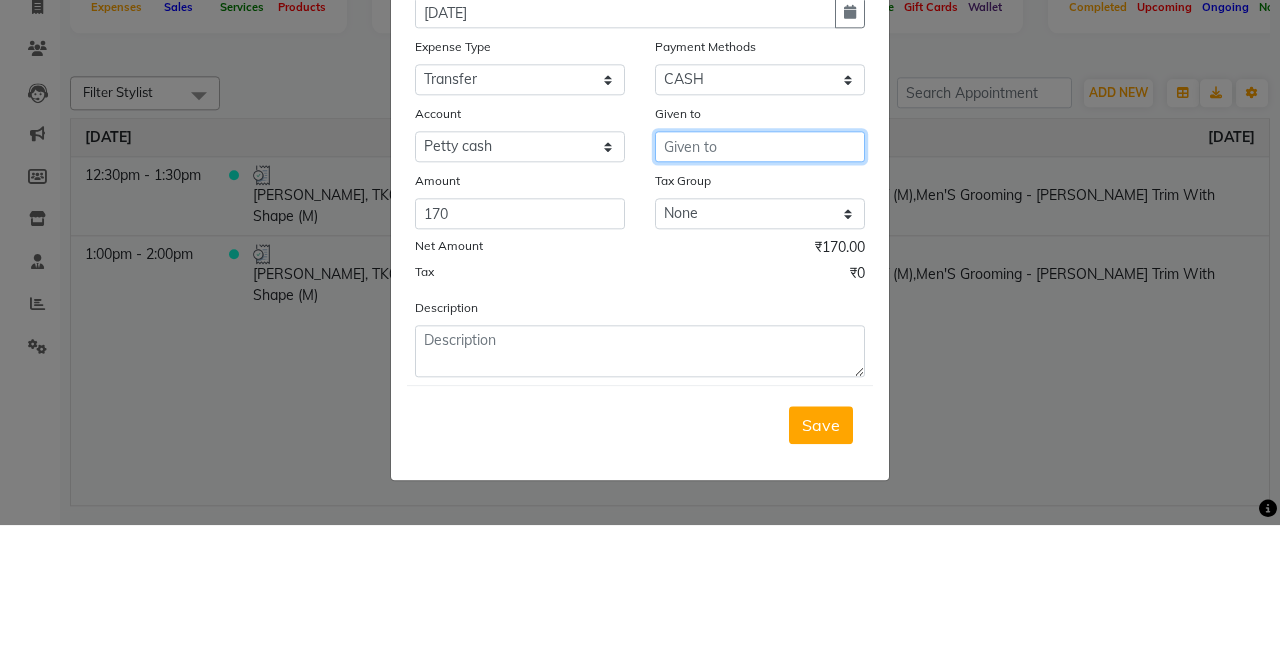 click at bounding box center (760, 285) 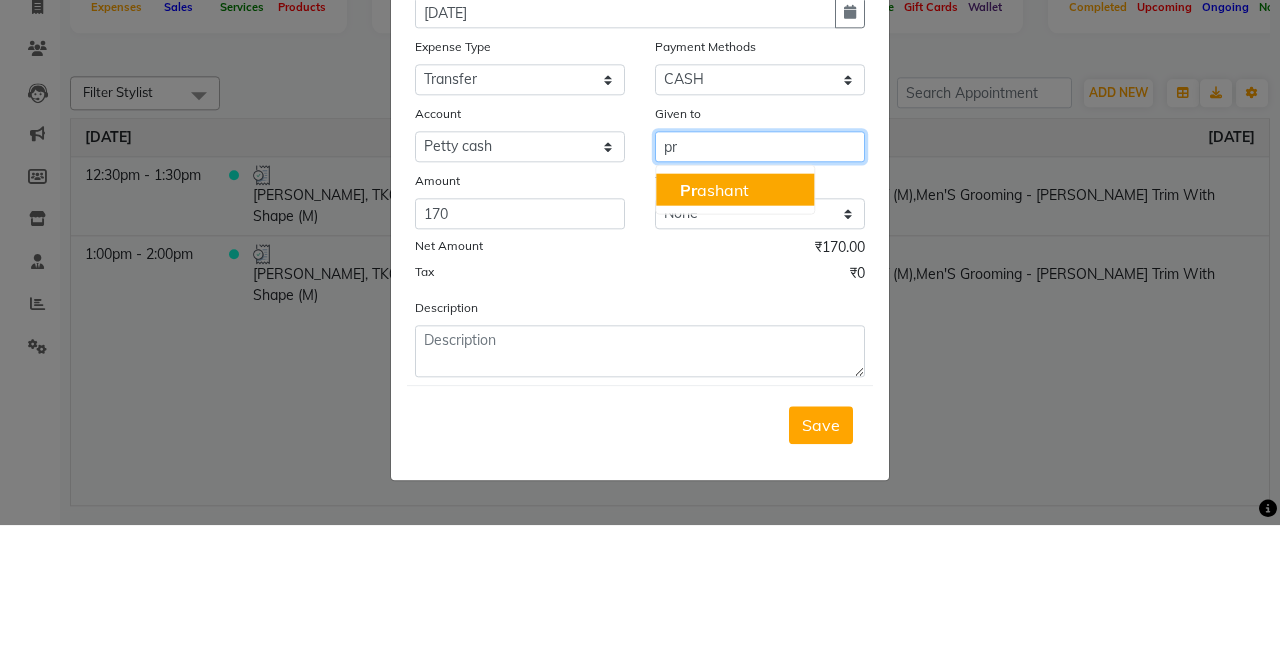click on "Pr ashant" at bounding box center [735, 328] 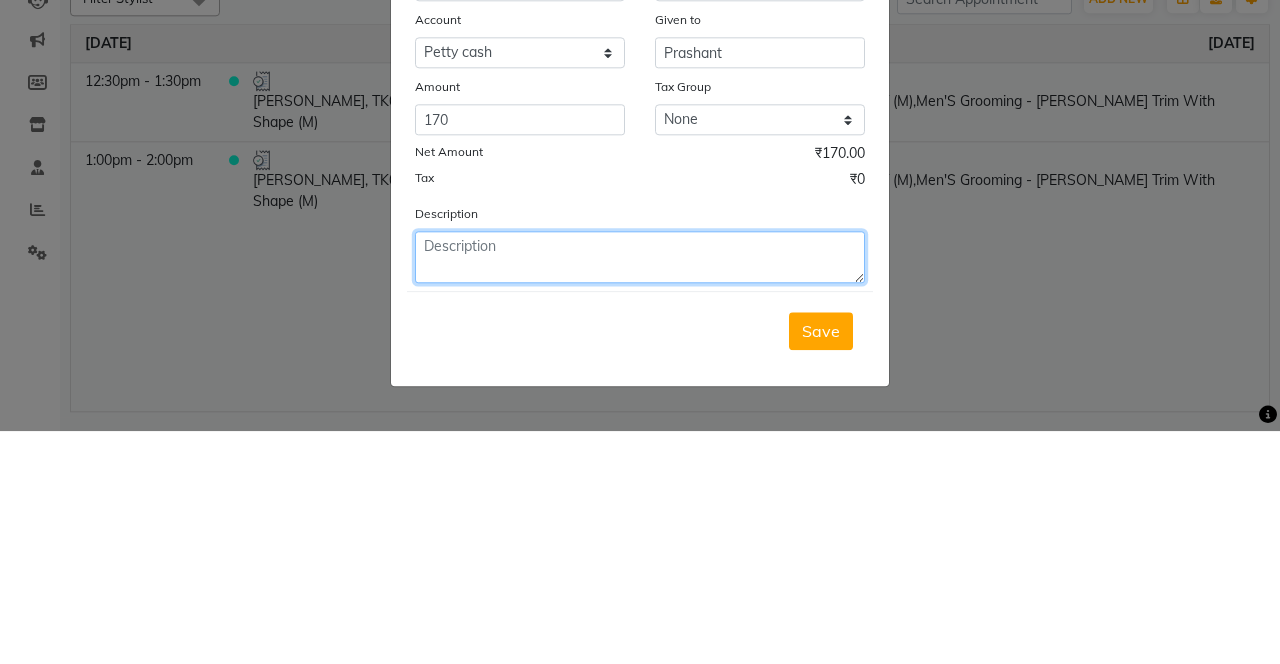 click 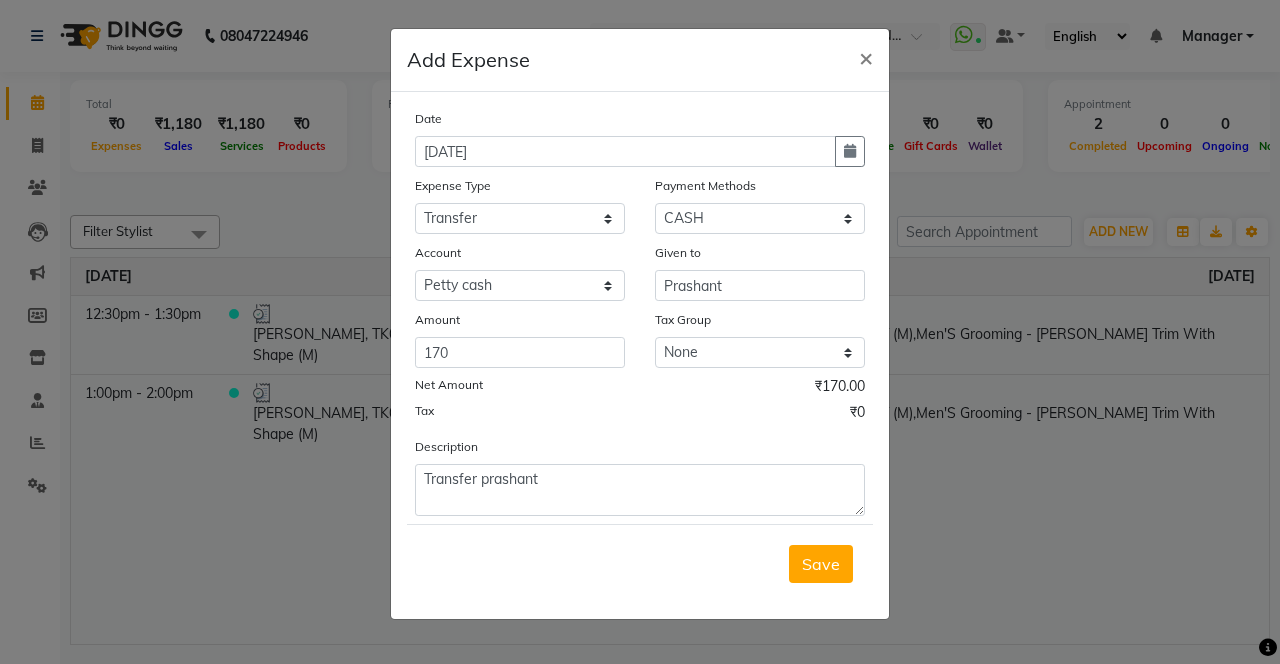 click on "Save" at bounding box center [821, 564] 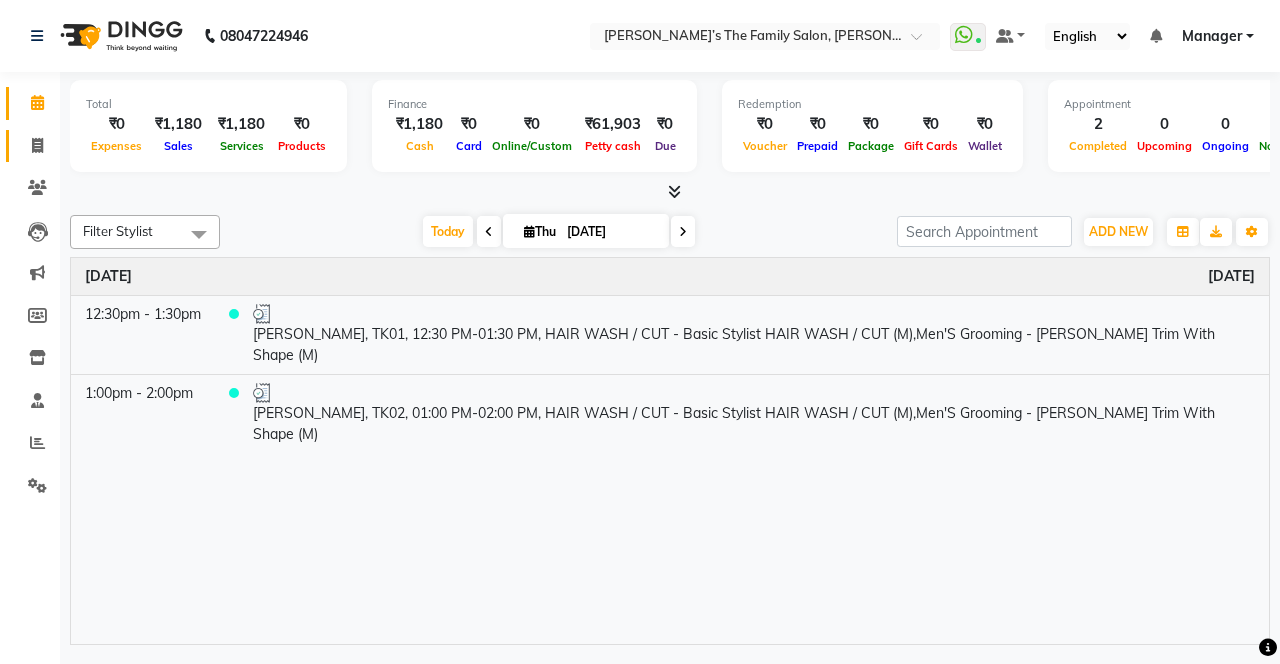 click on "Invoice" 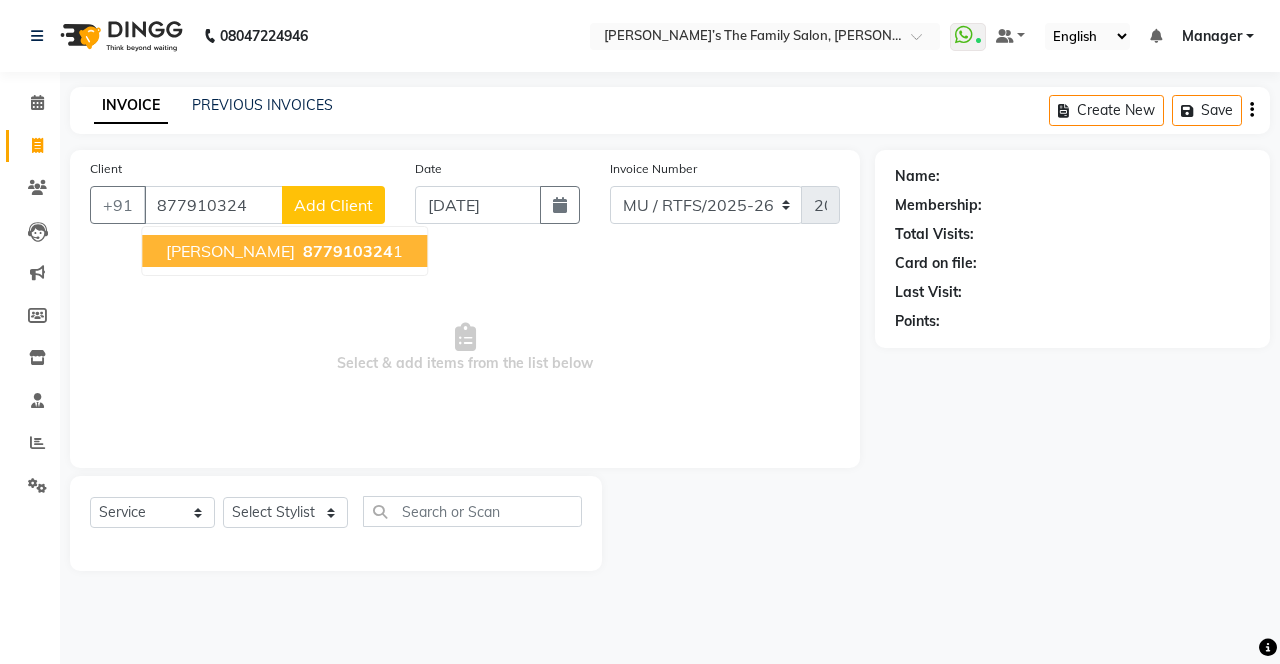 click on "877910324" at bounding box center (348, 251) 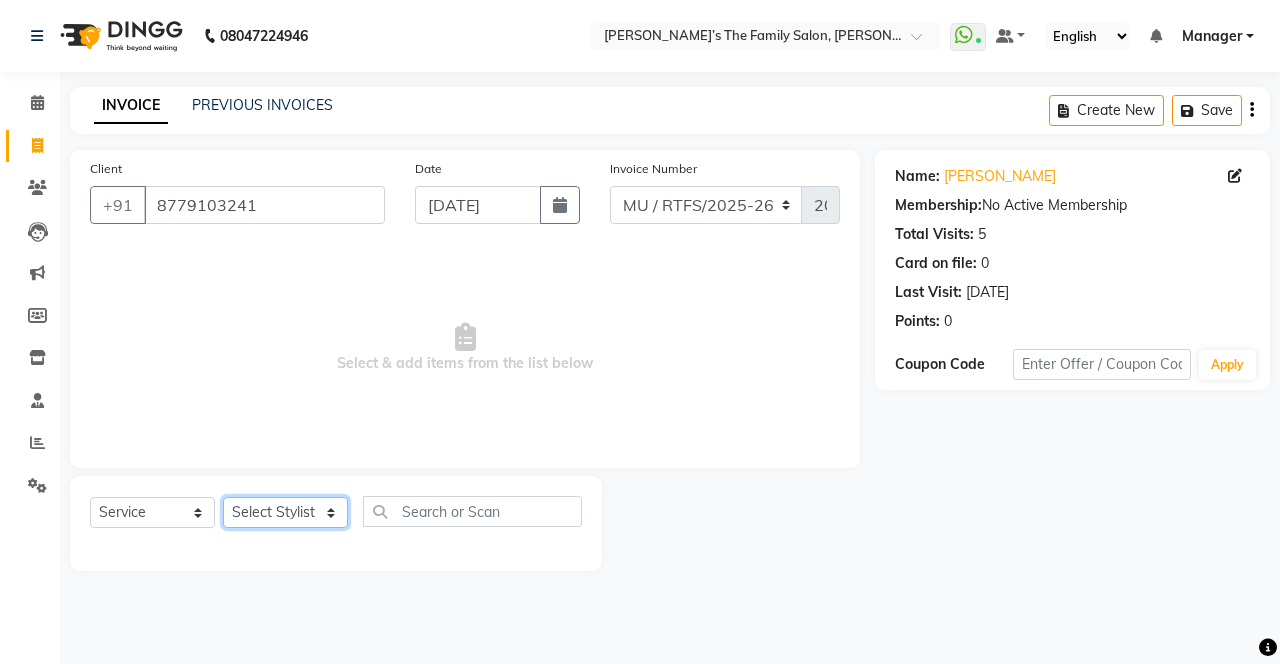 click on "Select Stylist Aarohi P Aksahy Auty Aniket A Apurva Ariba Arvind  Chaurasiya Divya Ganesh A Gautam  House sale Komal Waghmare Laxmi  Manager Meenakshi Noor Prashant  Purabi Ravindra  Sangita DIGHE Shobhali  Shreepad Pawar shrishti jaiswal Vikas H Vinali" 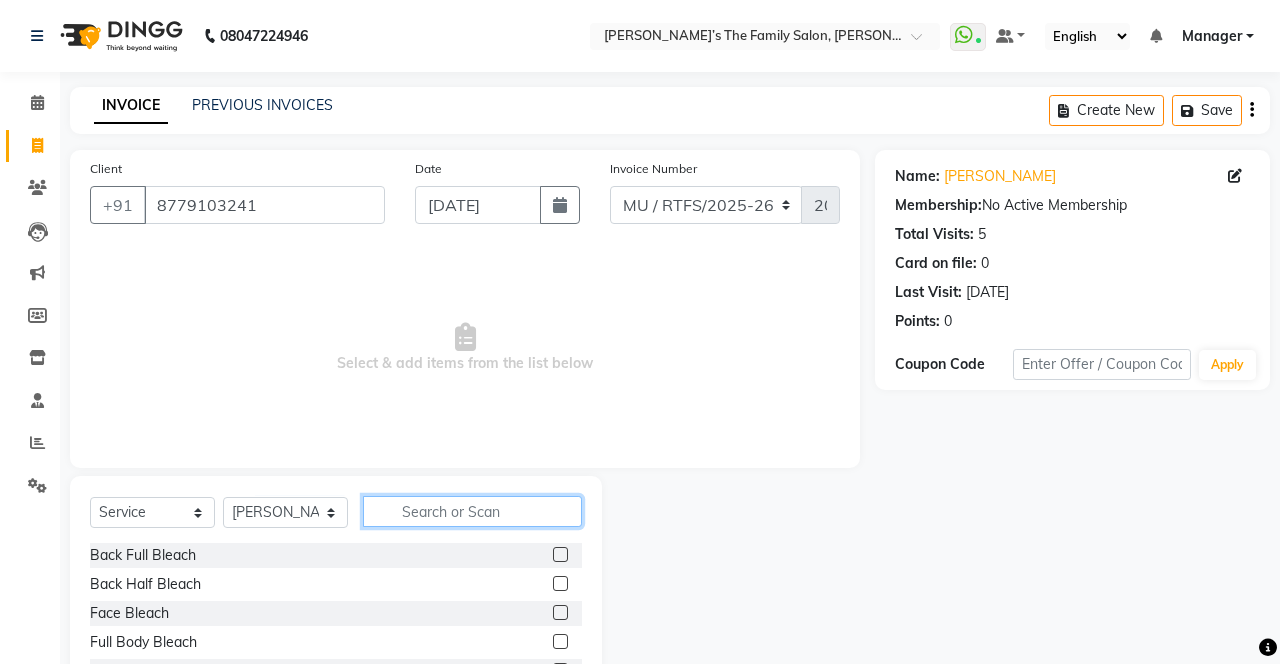 click 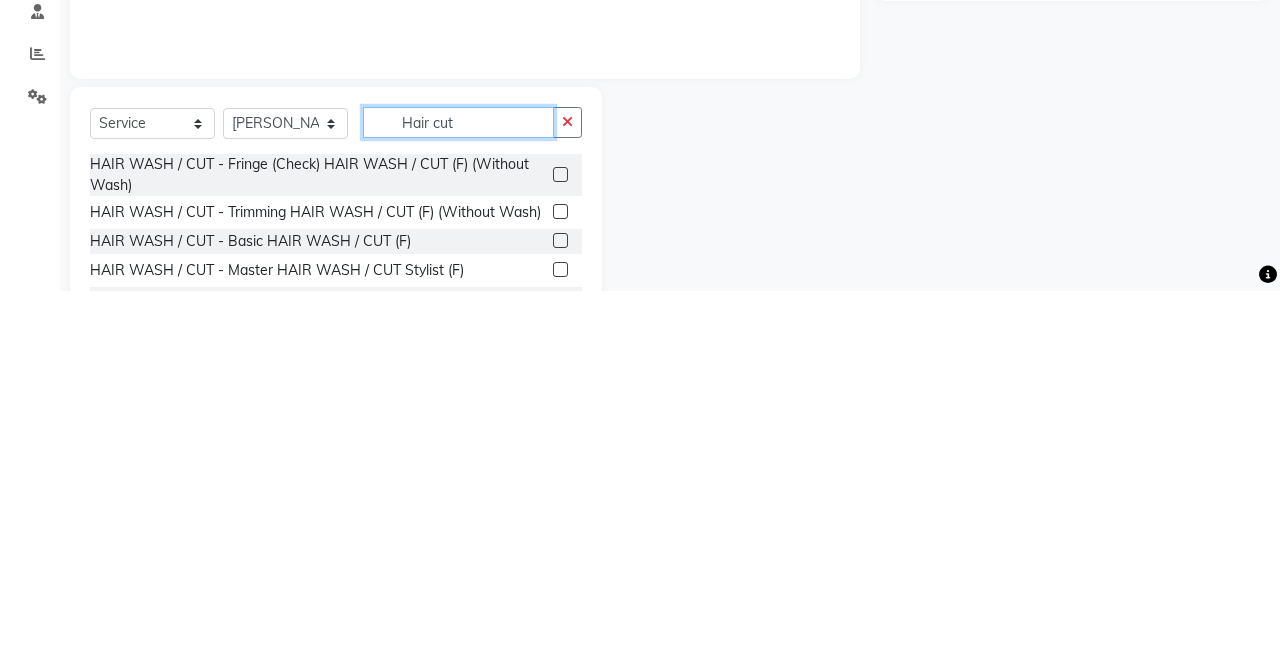 scroll, scrollTop: 133, scrollLeft: 0, axis: vertical 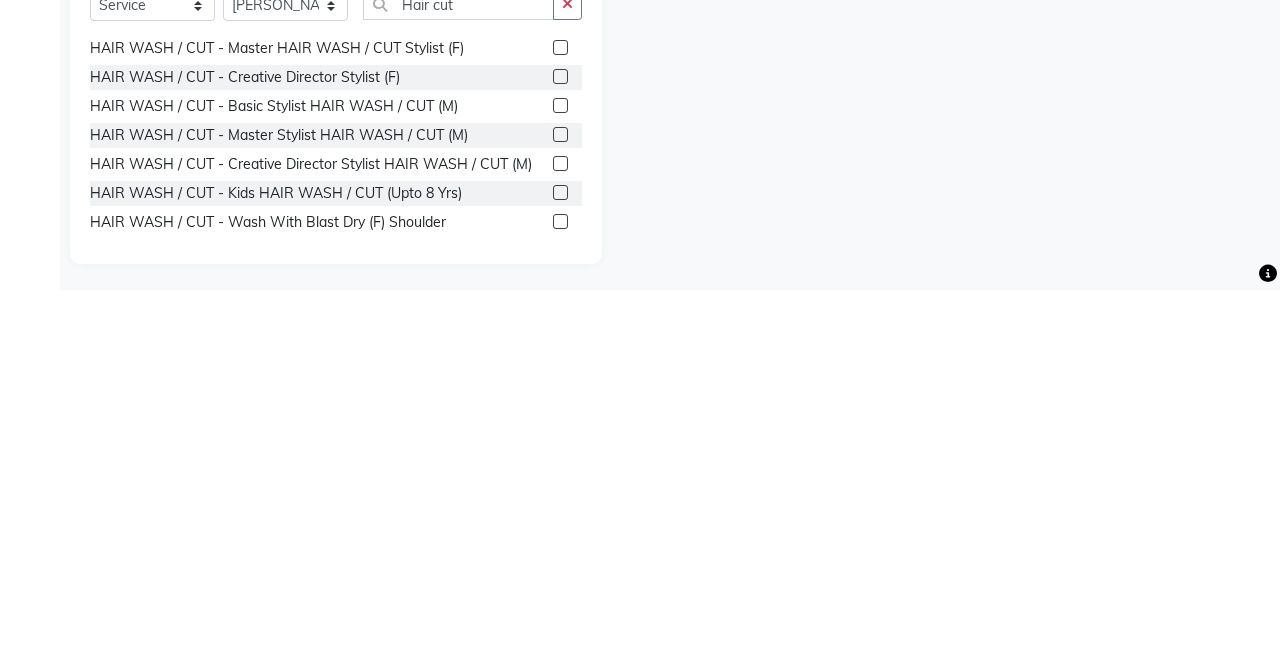click 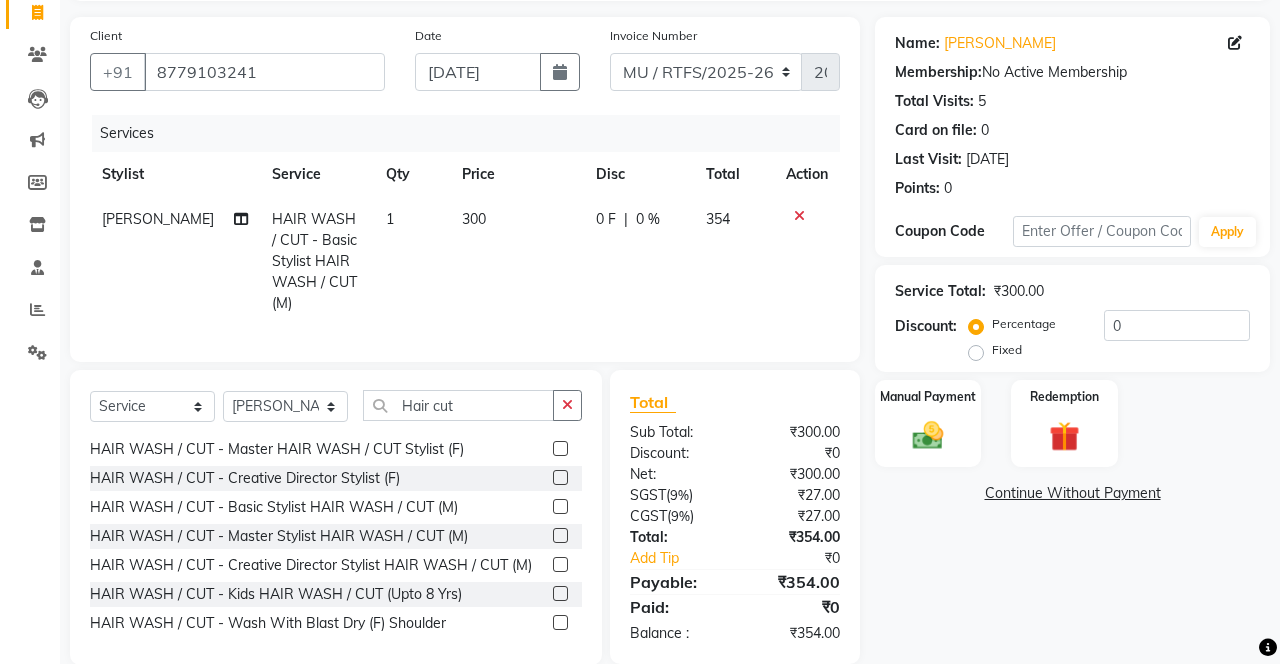 click 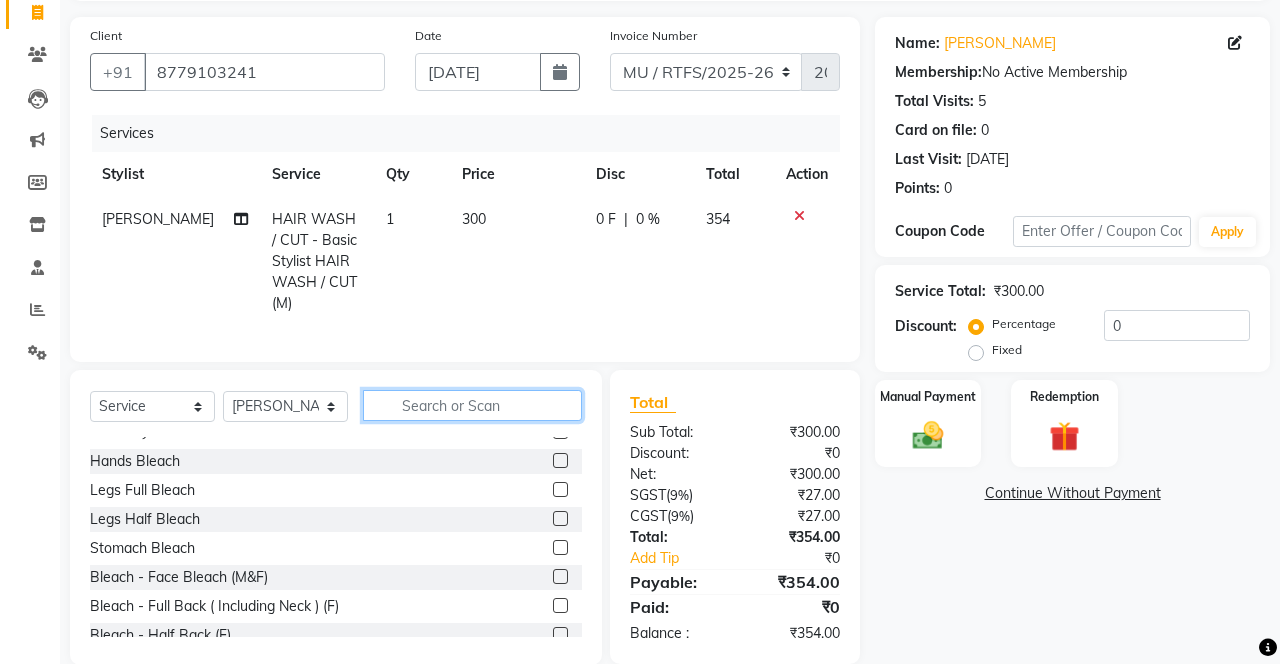 scroll, scrollTop: 133, scrollLeft: 0, axis: vertical 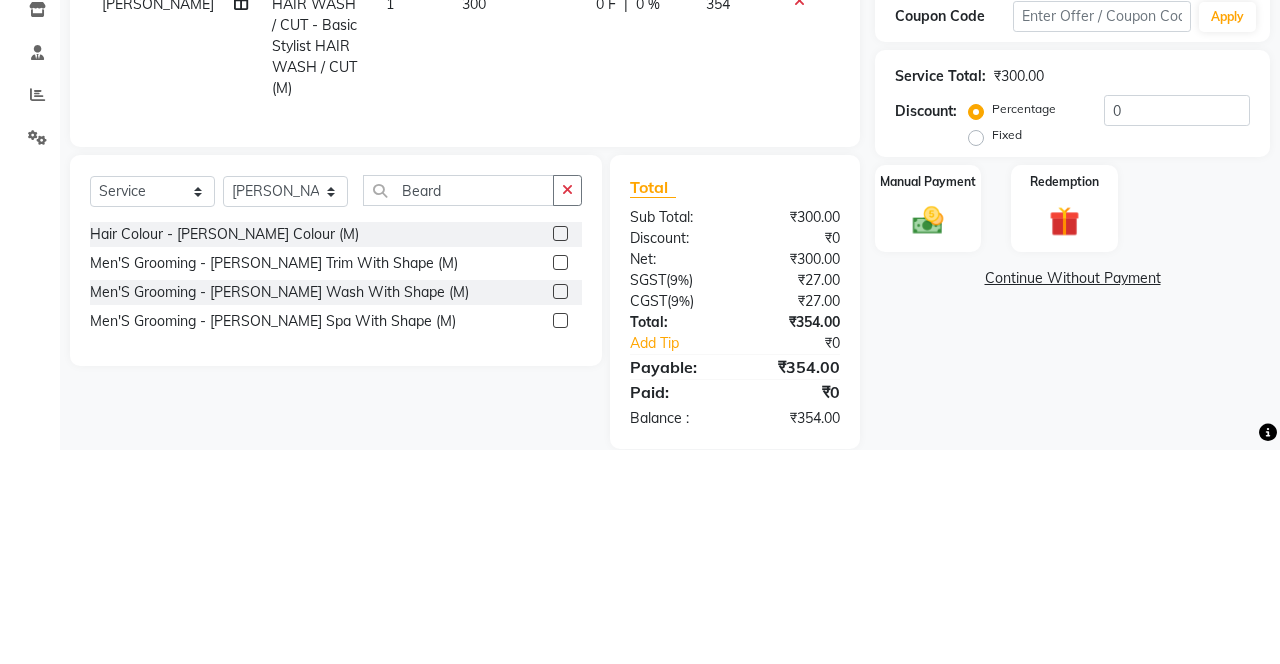 click 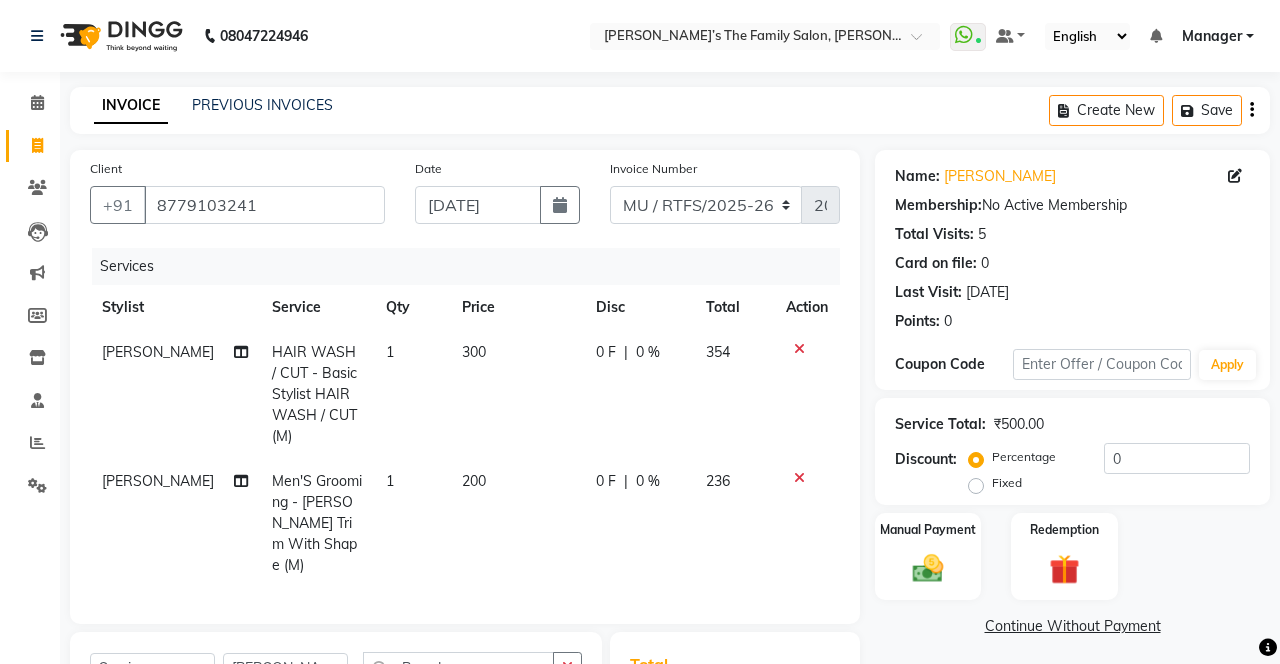 scroll, scrollTop: 184, scrollLeft: 0, axis: vertical 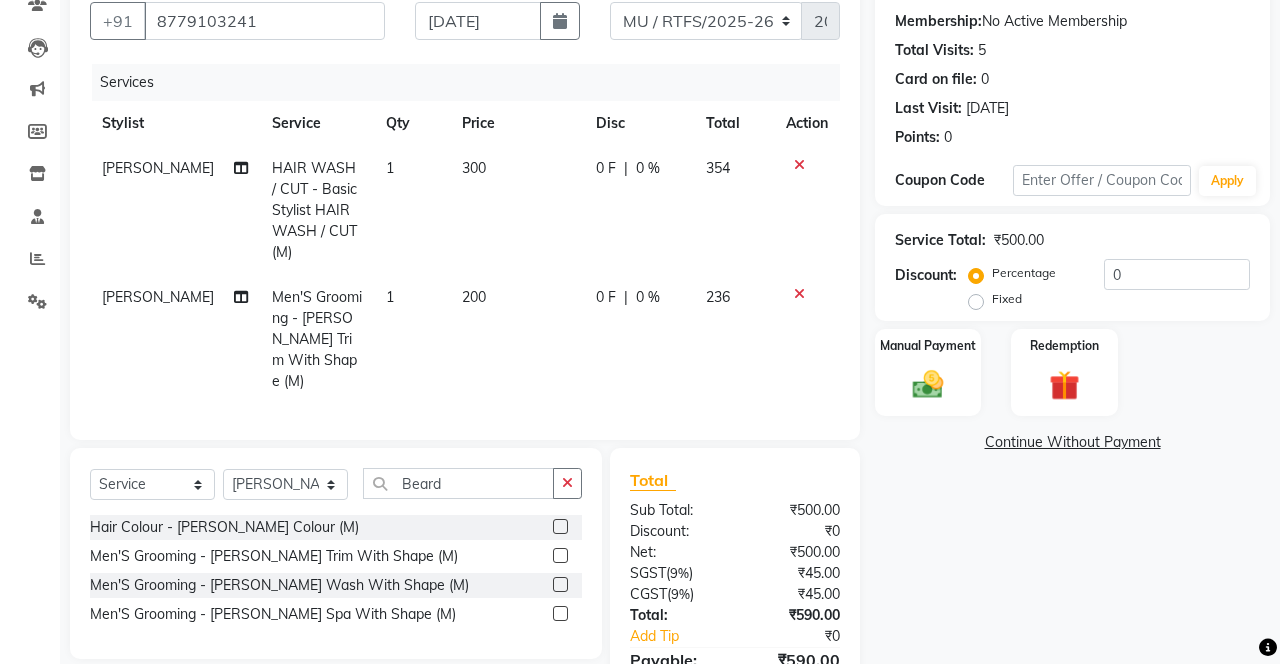 click 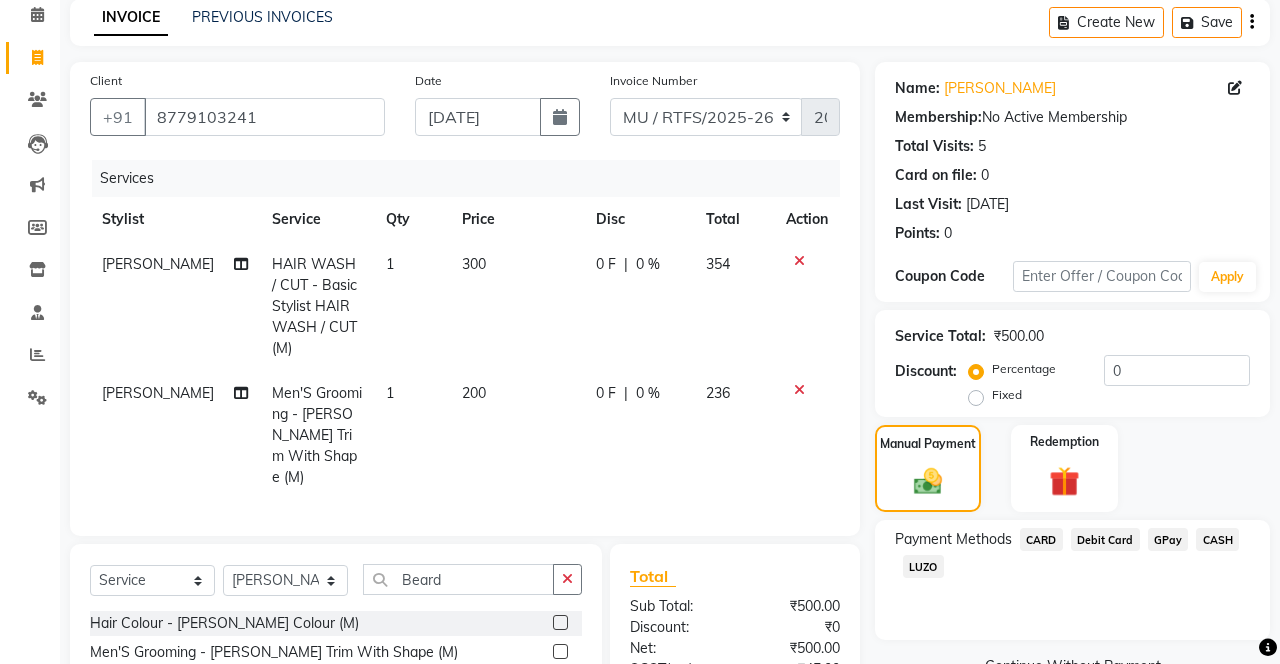 scroll, scrollTop: 0, scrollLeft: 0, axis: both 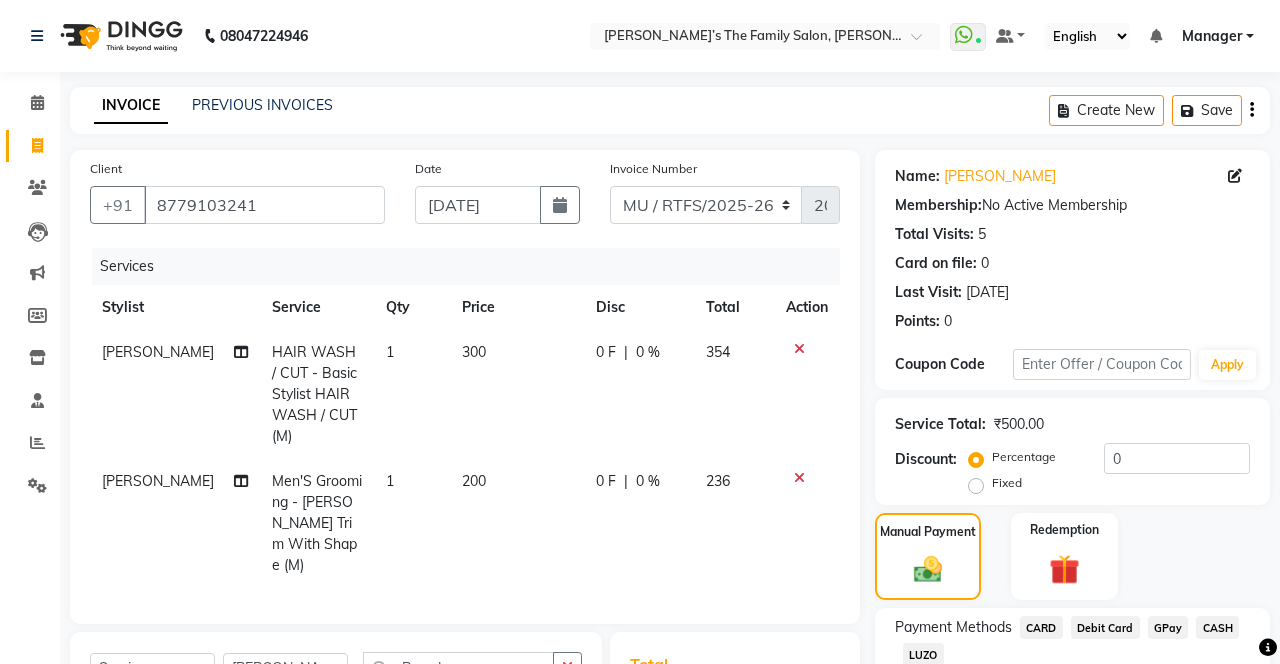 click on "Save" 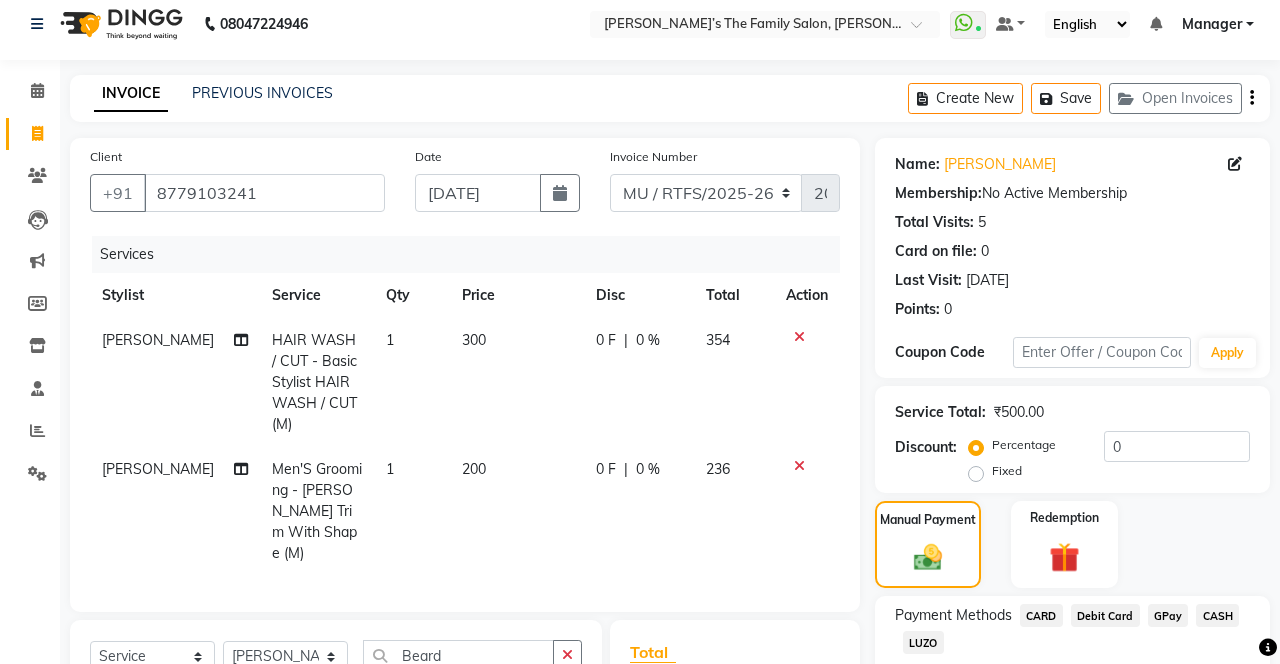 scroll, scrollTop: 0, scrollLeft: 0, axis: both 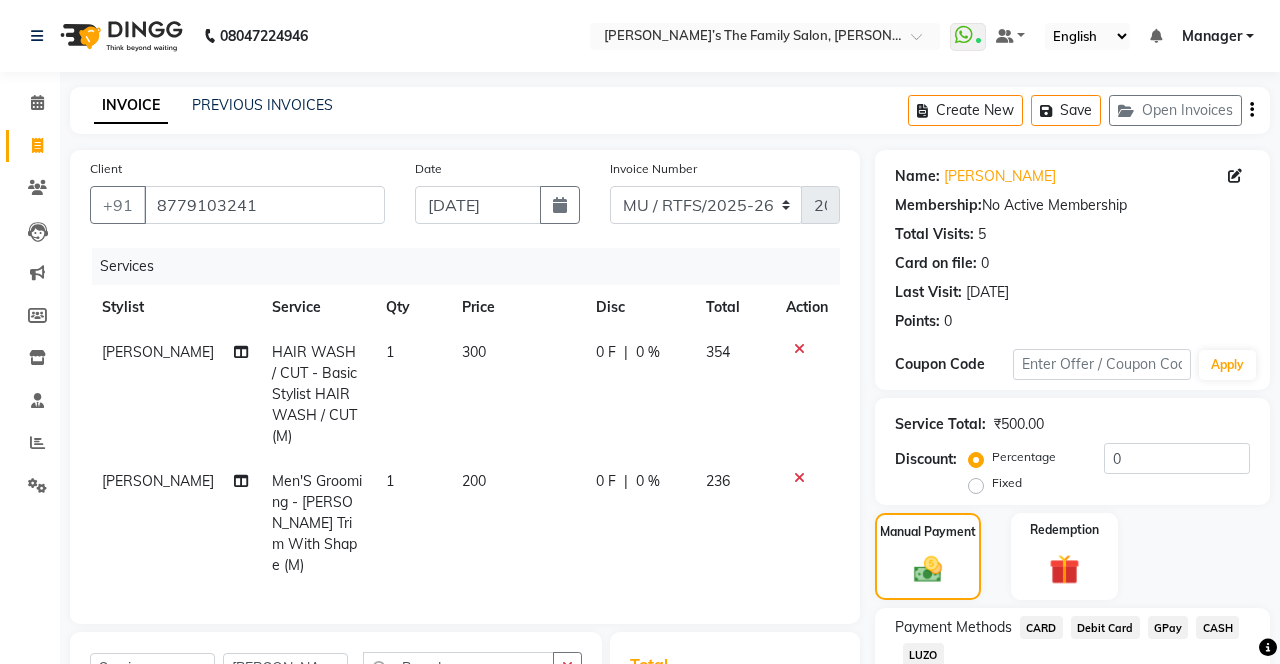 click on "Save" 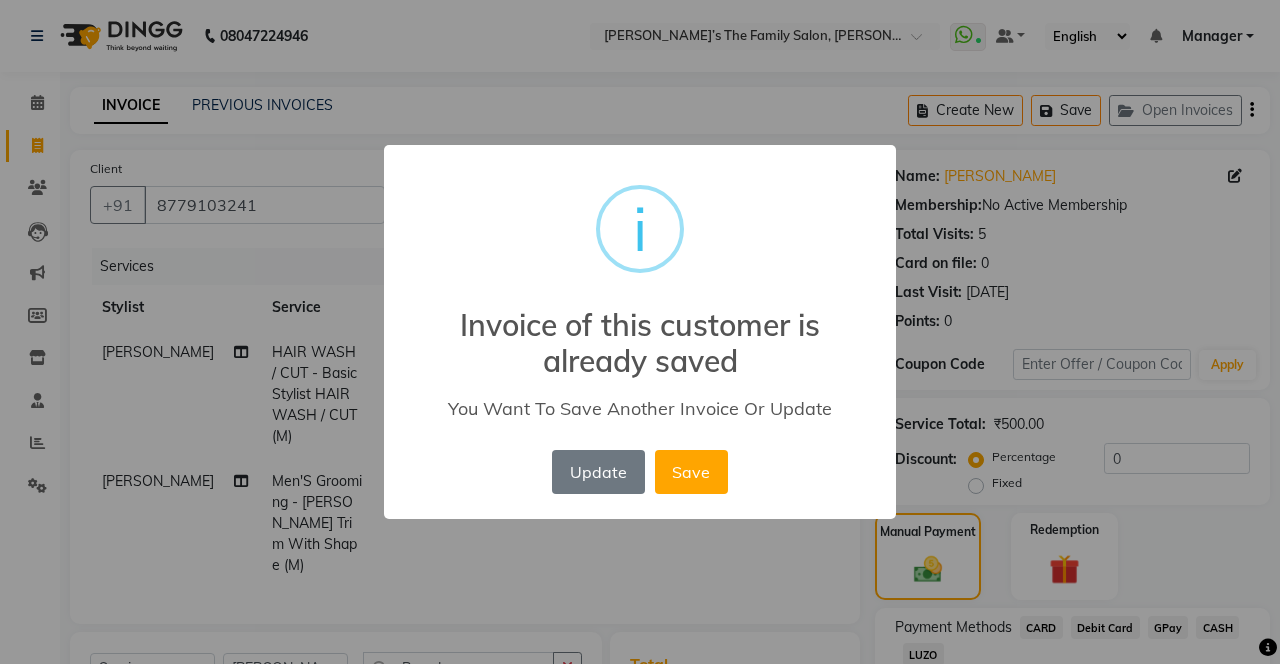 click on "Save" at bounding box center (691, 472) 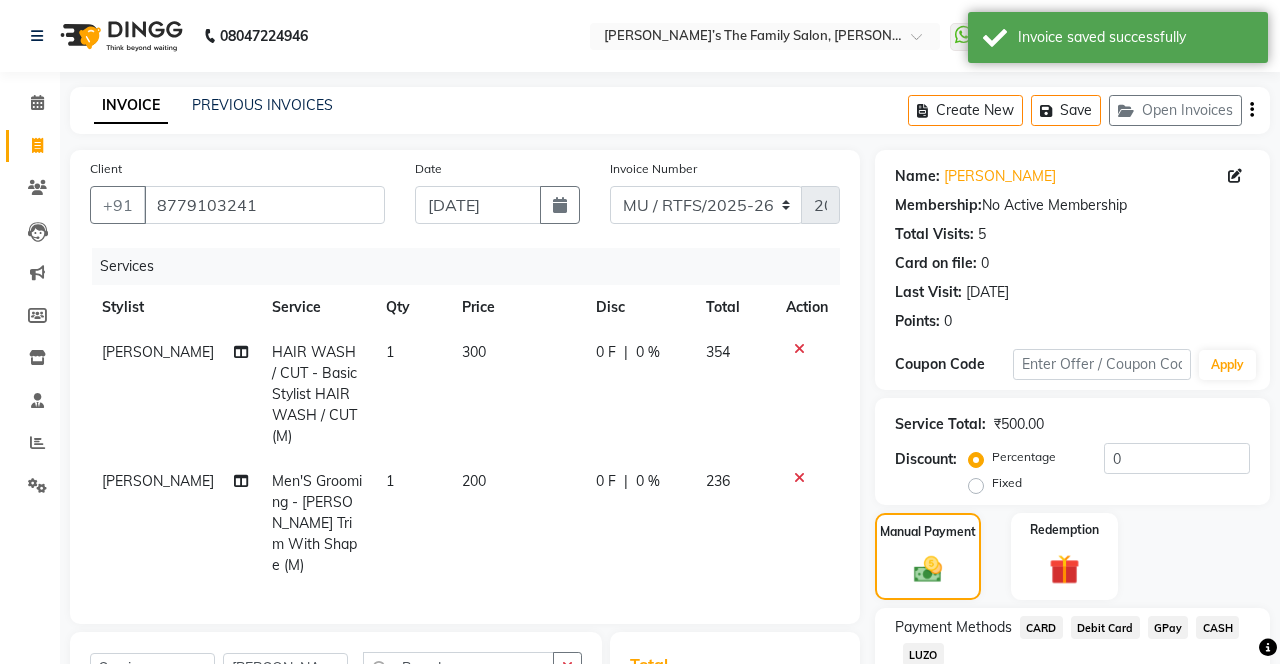 click 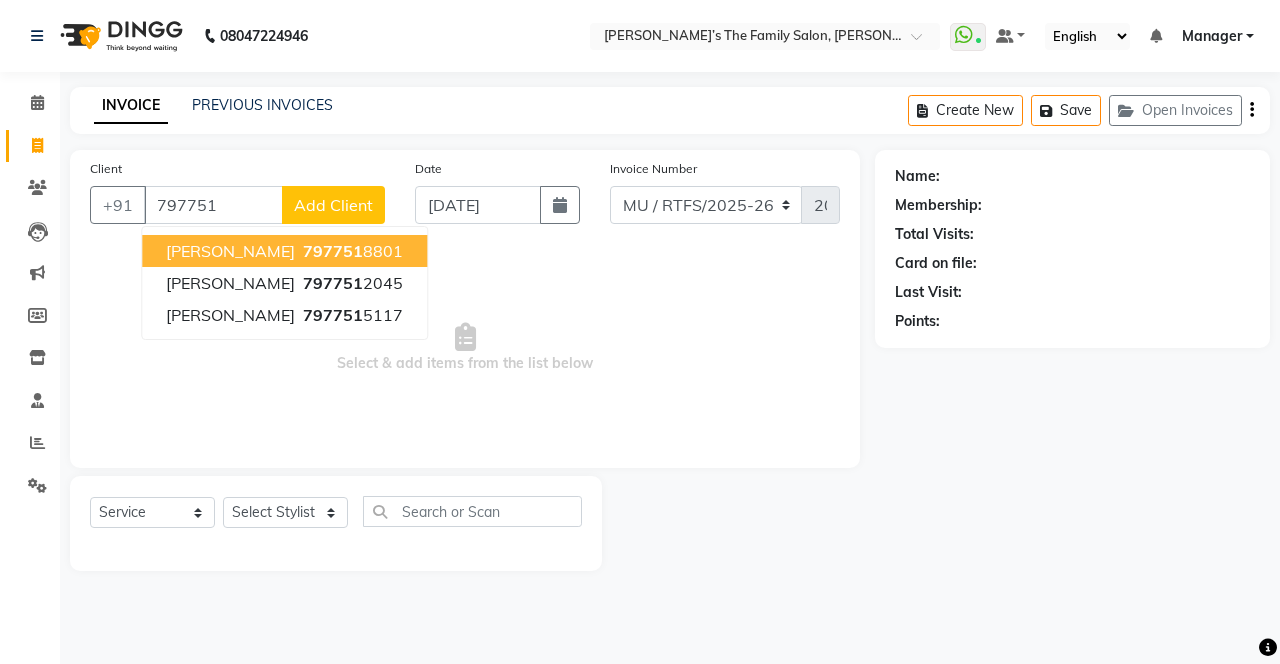 click on "797751 8801" at bounding box center (351, 251) 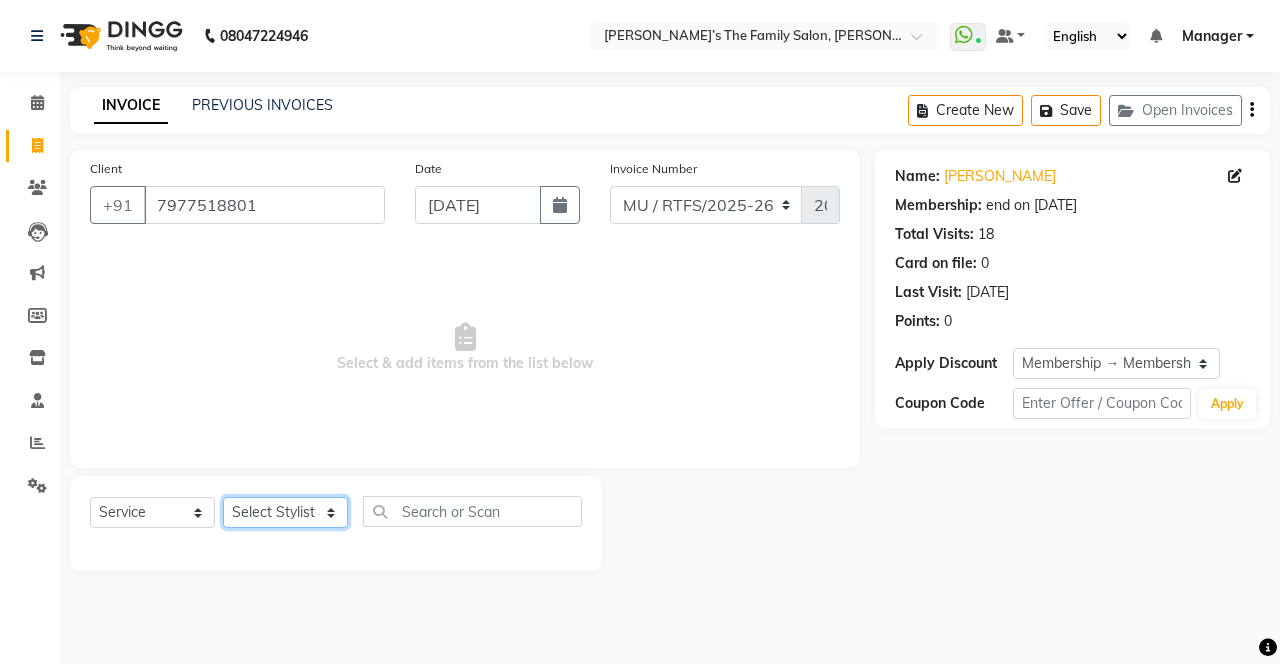 click on "Select Stylist Aarohi P Aksahy Auty Aniket A Apurva Ariba Arvind  Chaurasiya Divya Ganesh A Gautam  House sale Komal Waghmare Laxmi  Manager Meenakshi Noor Prashant  Purabi Ravindra  Sangita DIGHE Shobhali  Shreepad Pawar shrishti jaiswal Vikas H Vinali" 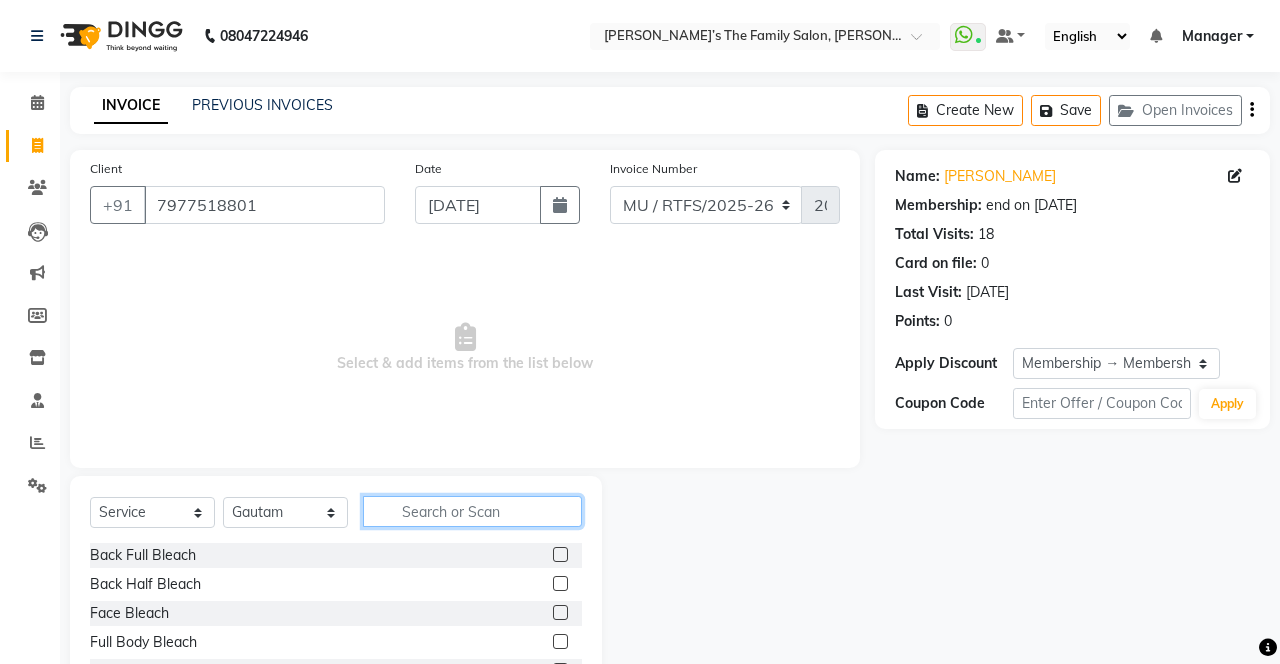 click 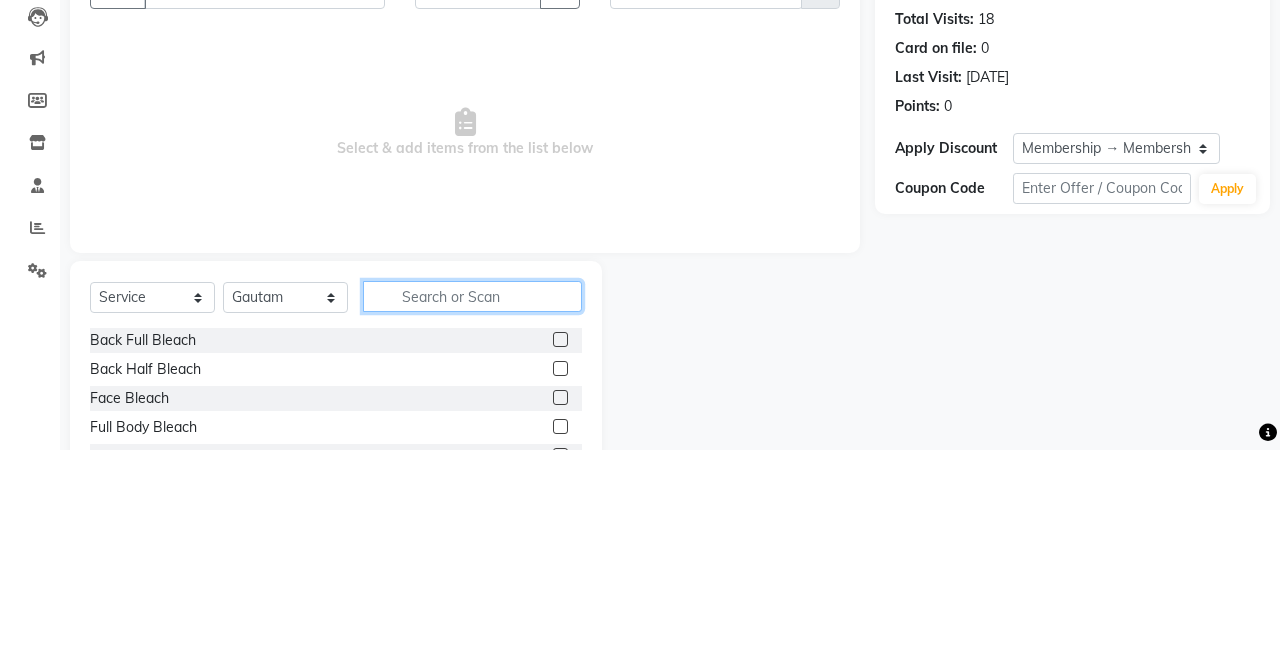 scroll, scrollTop: 16, scrollLeft: 0, axis: vertical 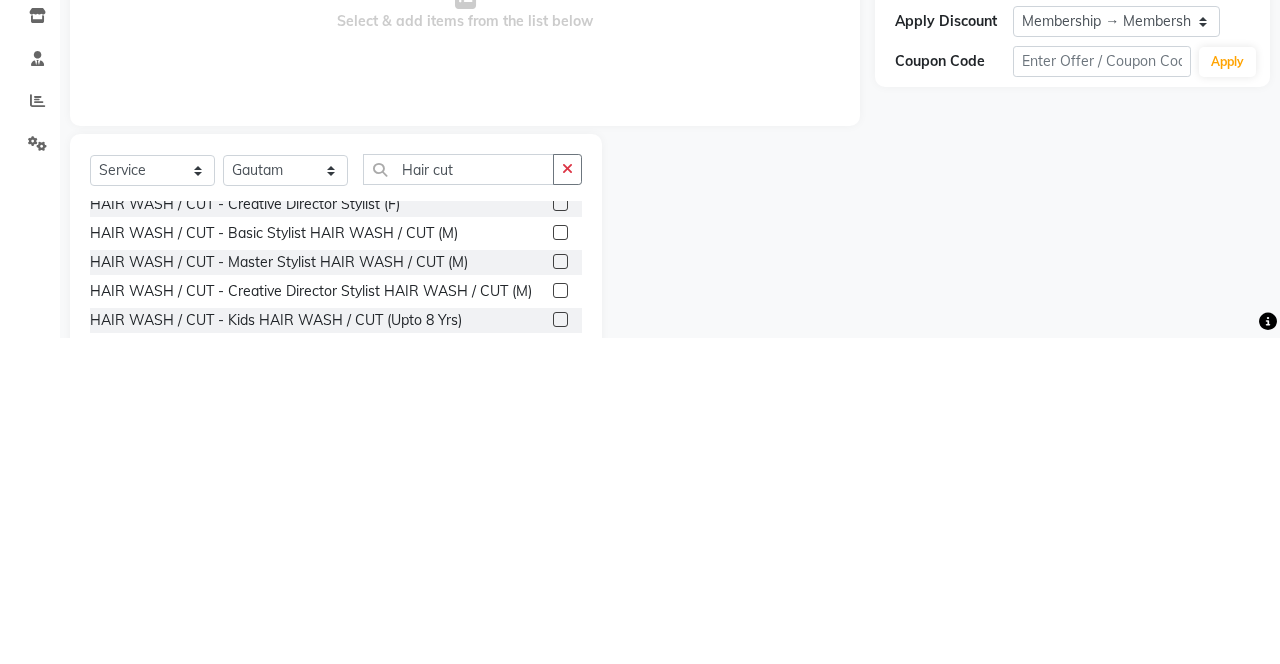 click 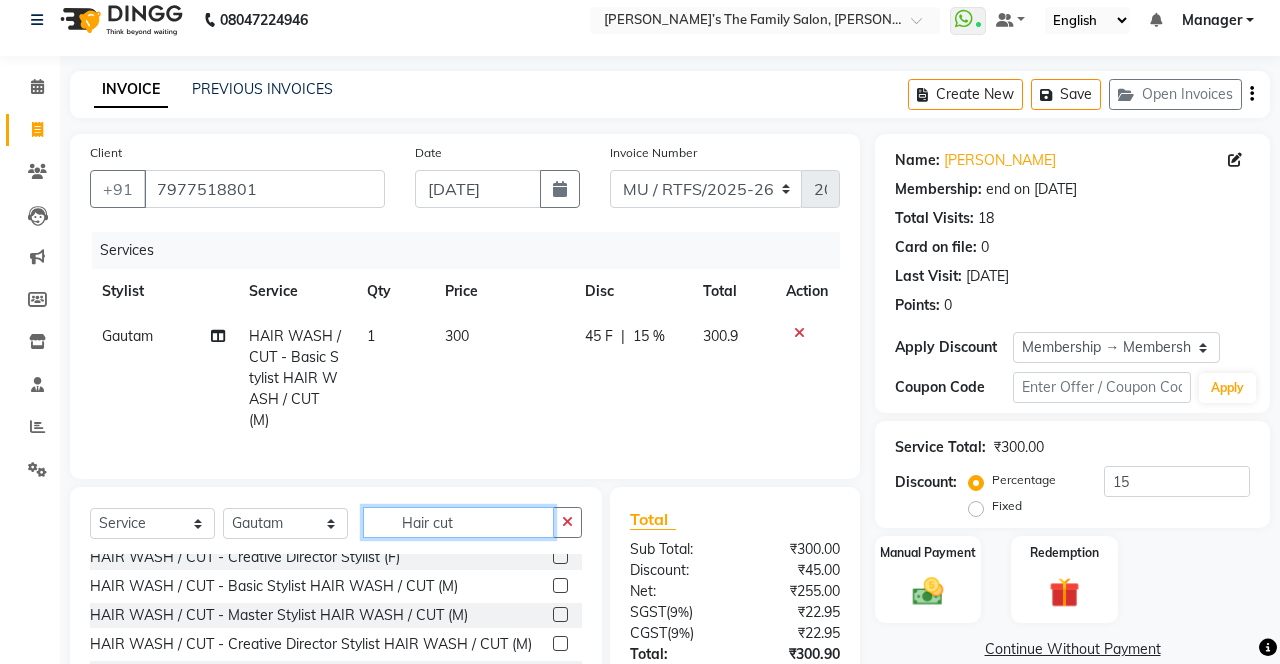click on "Hair cut" 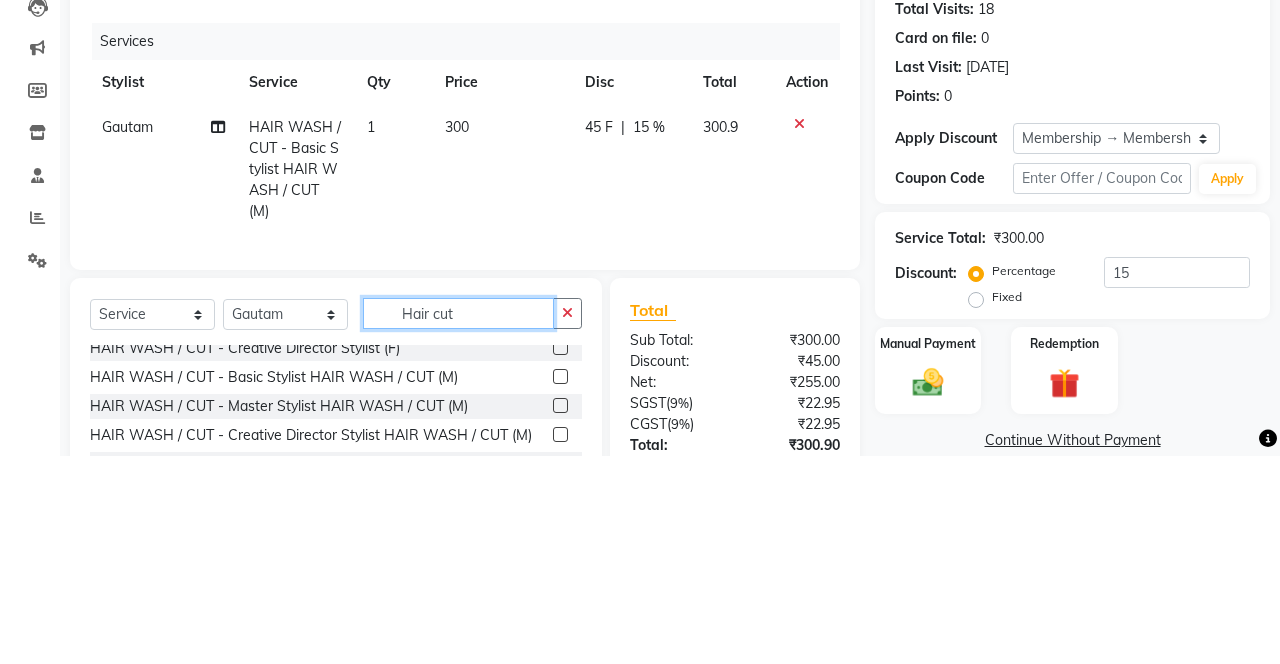 scroll, scrollTop: 22, scrollLeft: 0, axis: vertical 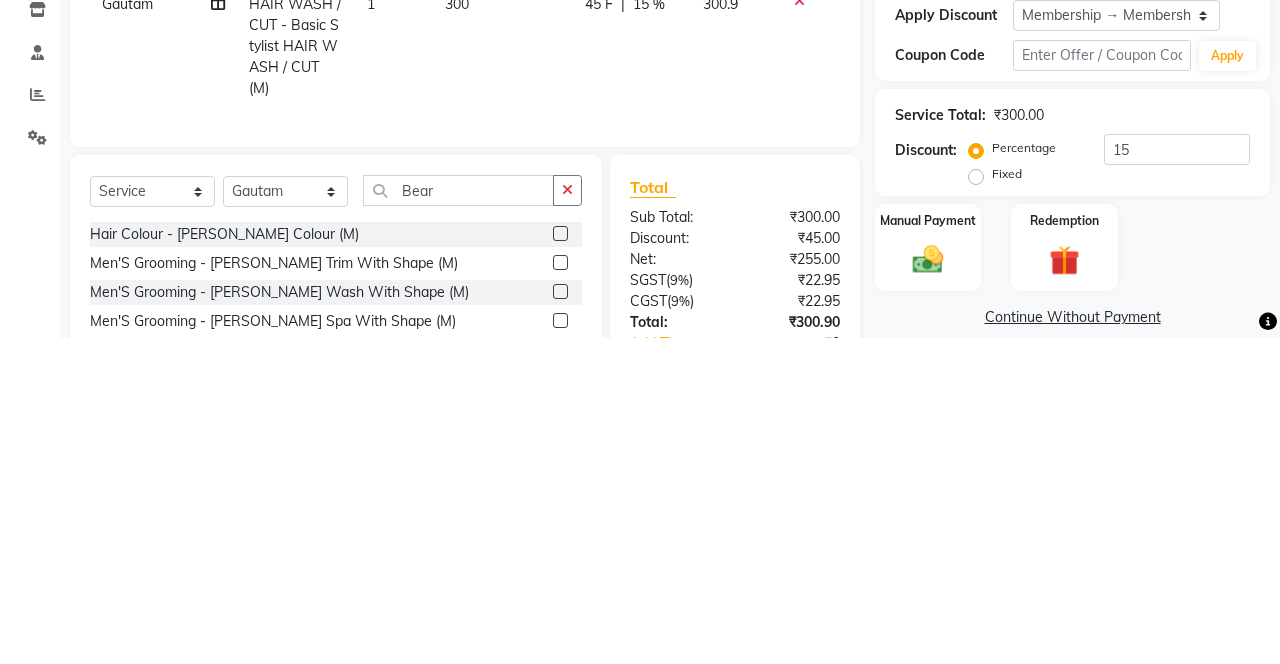 click 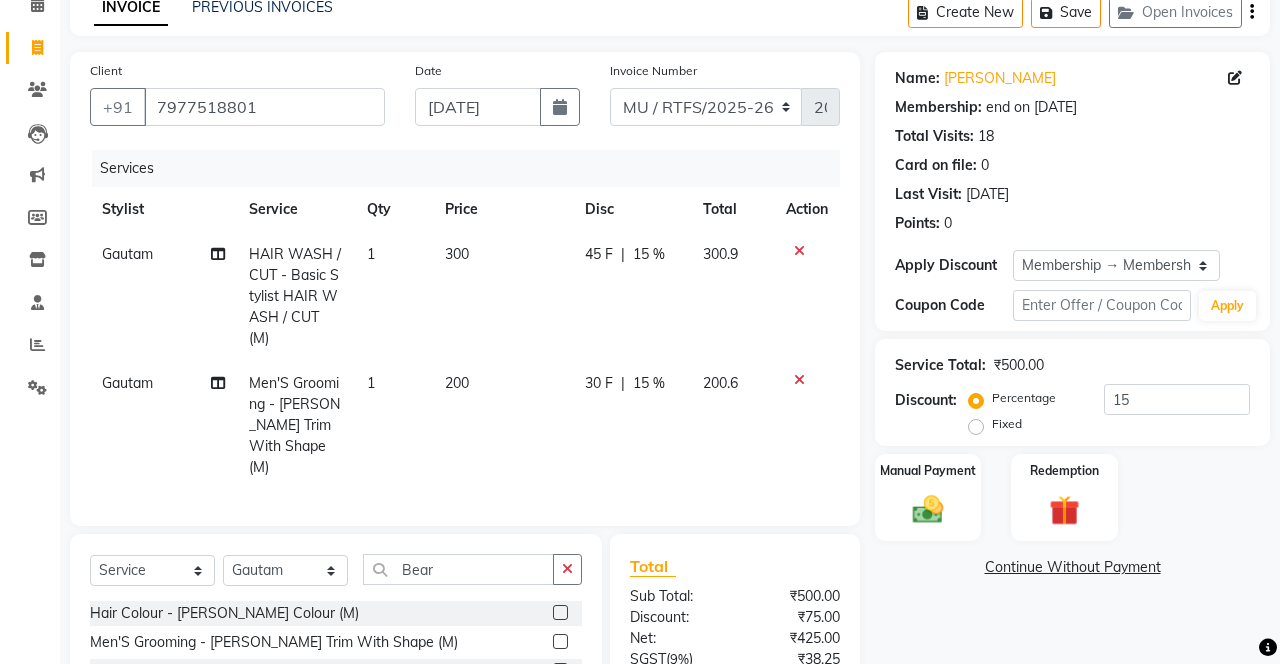 scroll, scrollTop: 206, scrollLeft: 0, axis: vertical 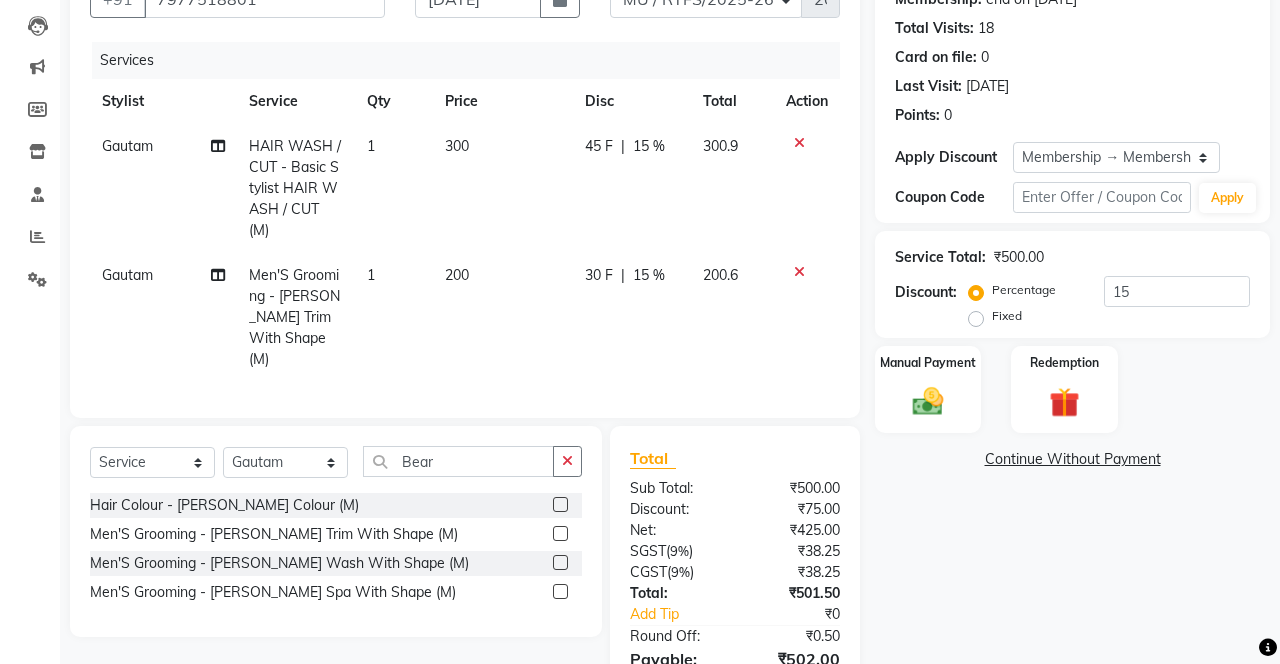 click 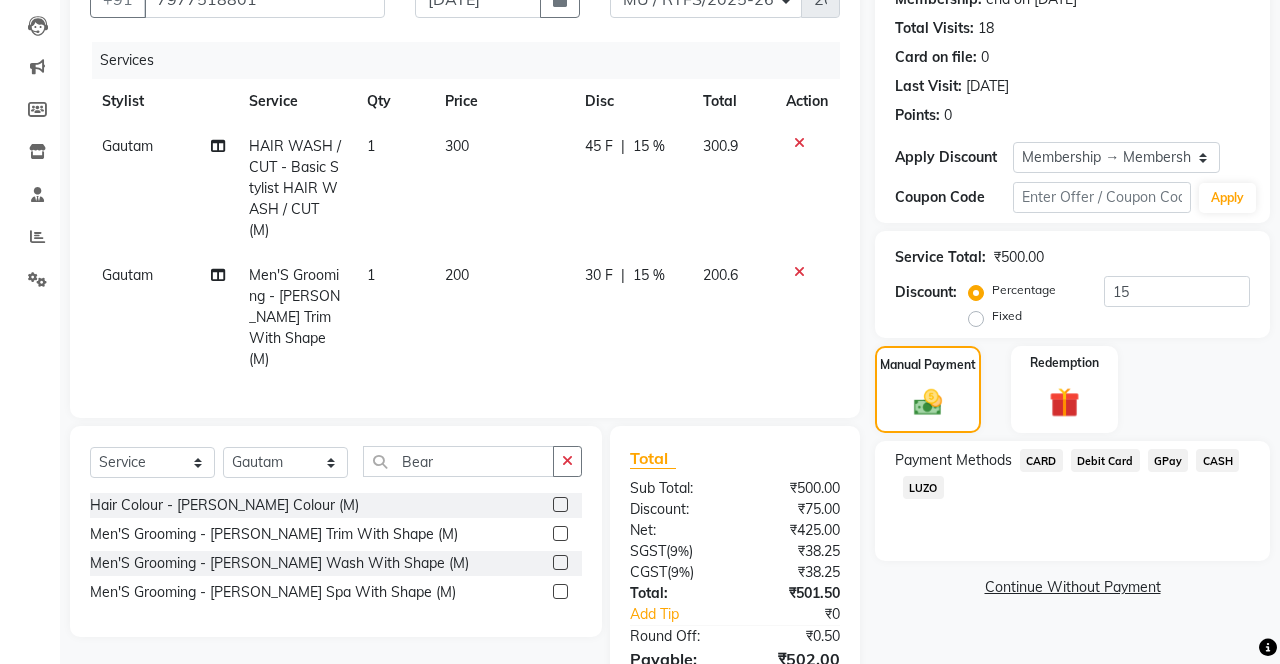 click on "GPay" 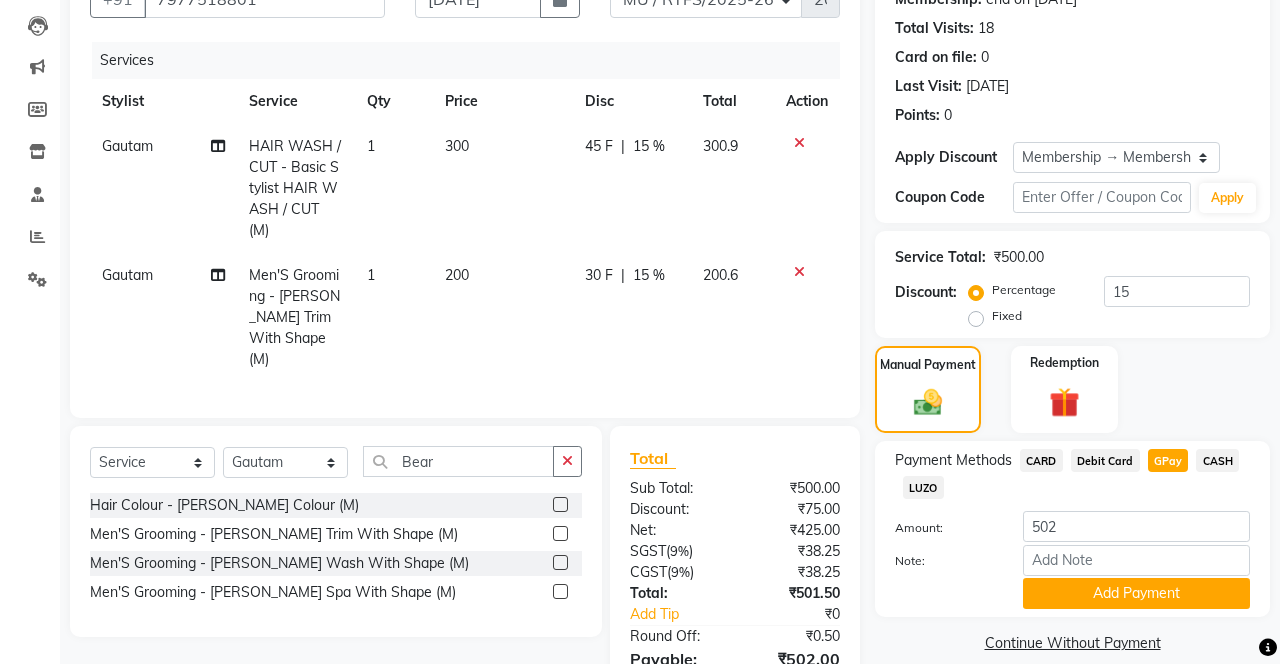 click on "Add Payment" 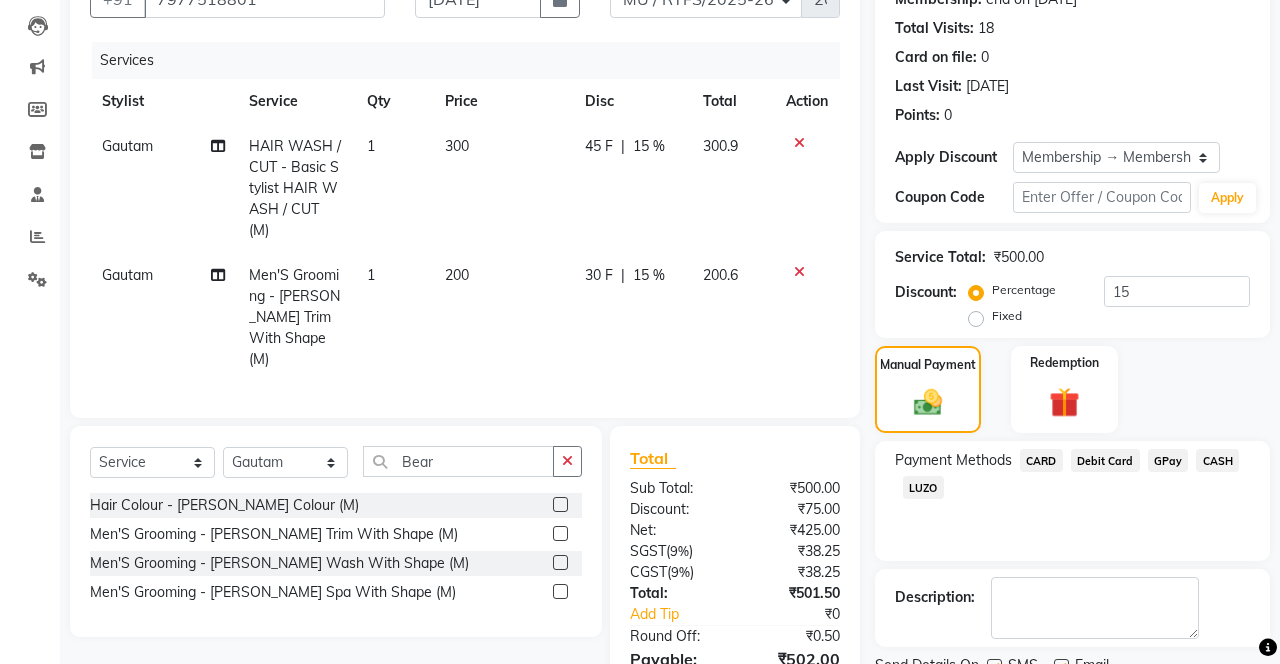 scroll, scrollTop: 247, scrollLeft: 0, axis: vertical 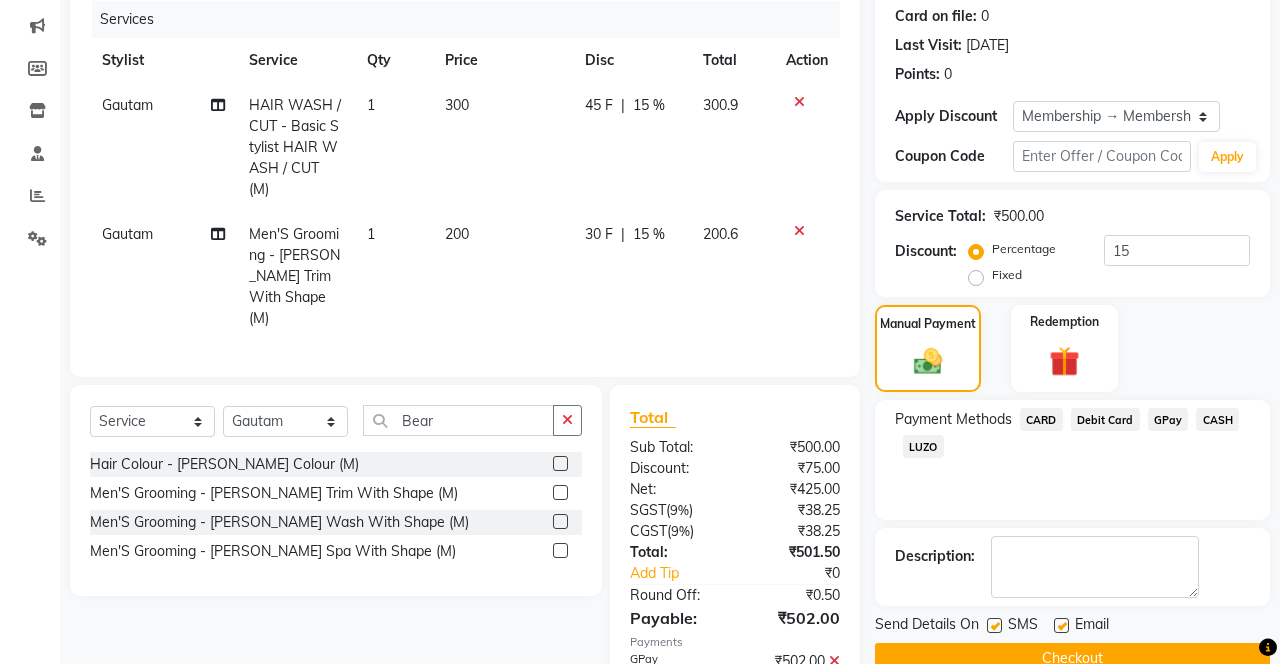 click on "Checkout" 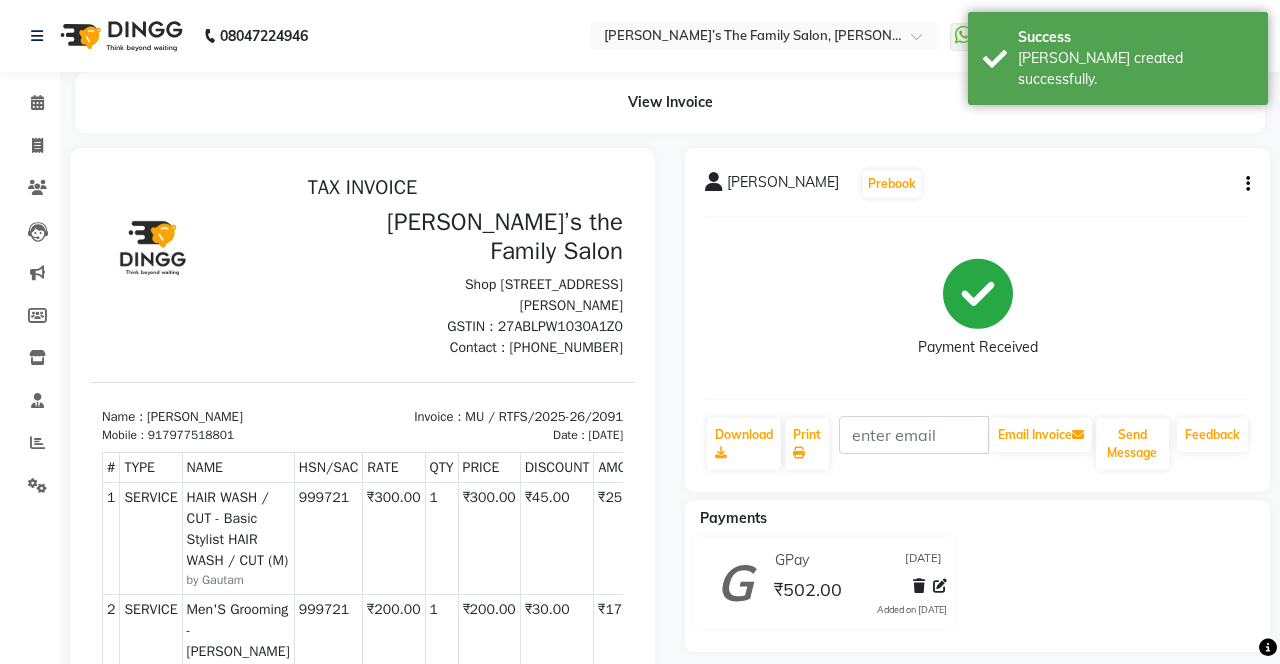 scroll, scrollTop: 0, scrollLeft: 0, axis: both 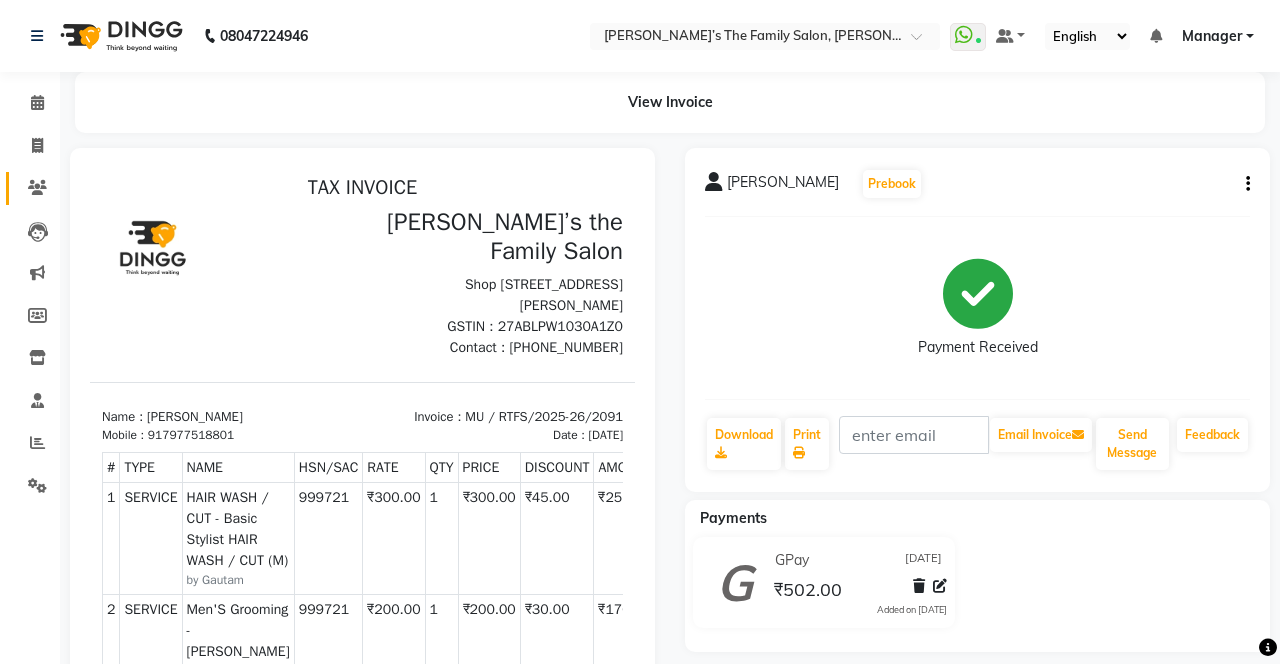 click on "Clients" 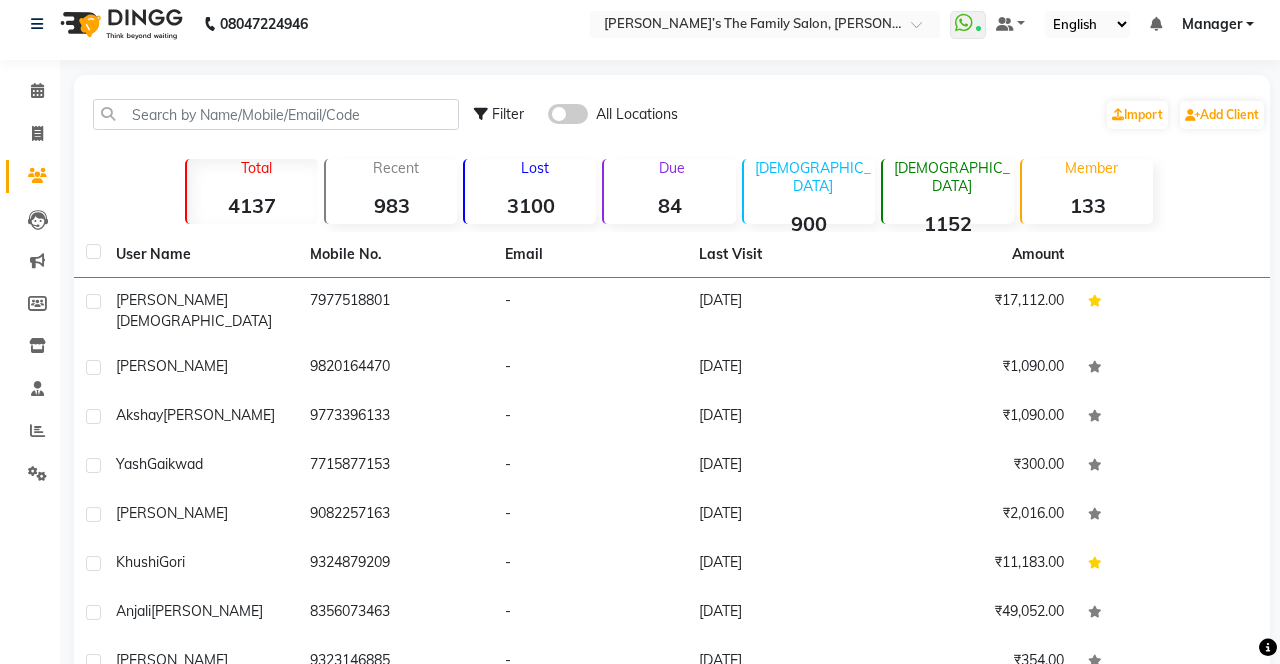 scroll, scrollTop: 12, scrollLeft: 0, axis: vertical 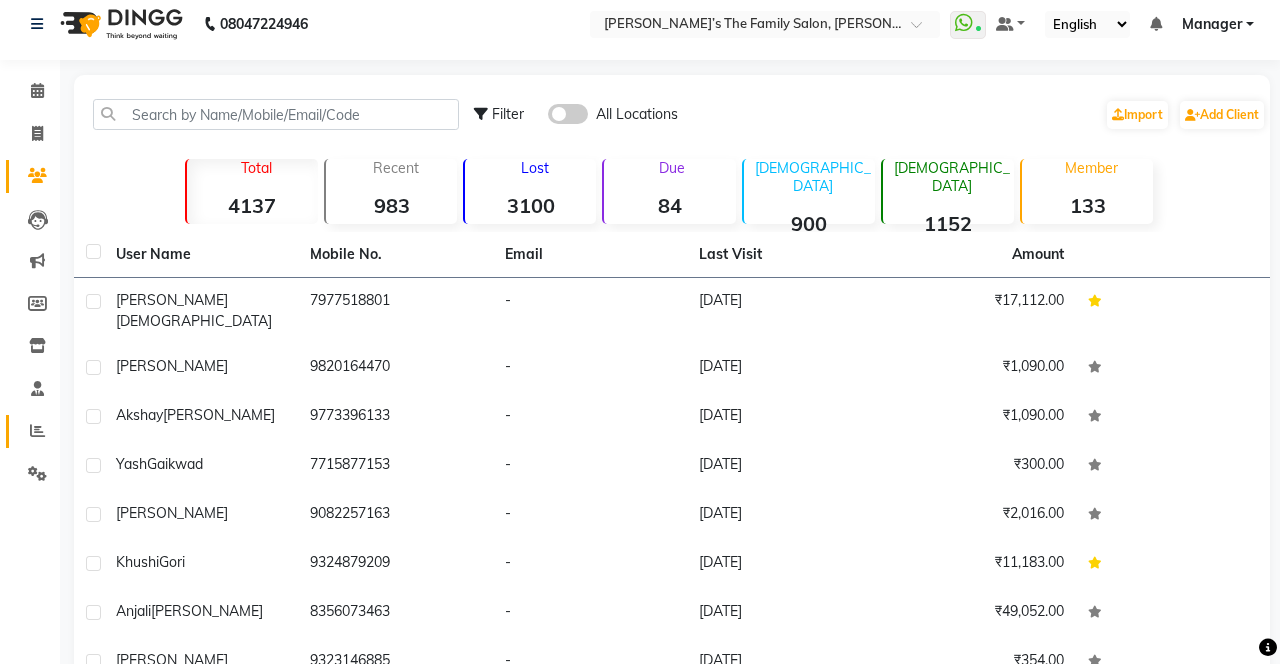 click on "Reports" 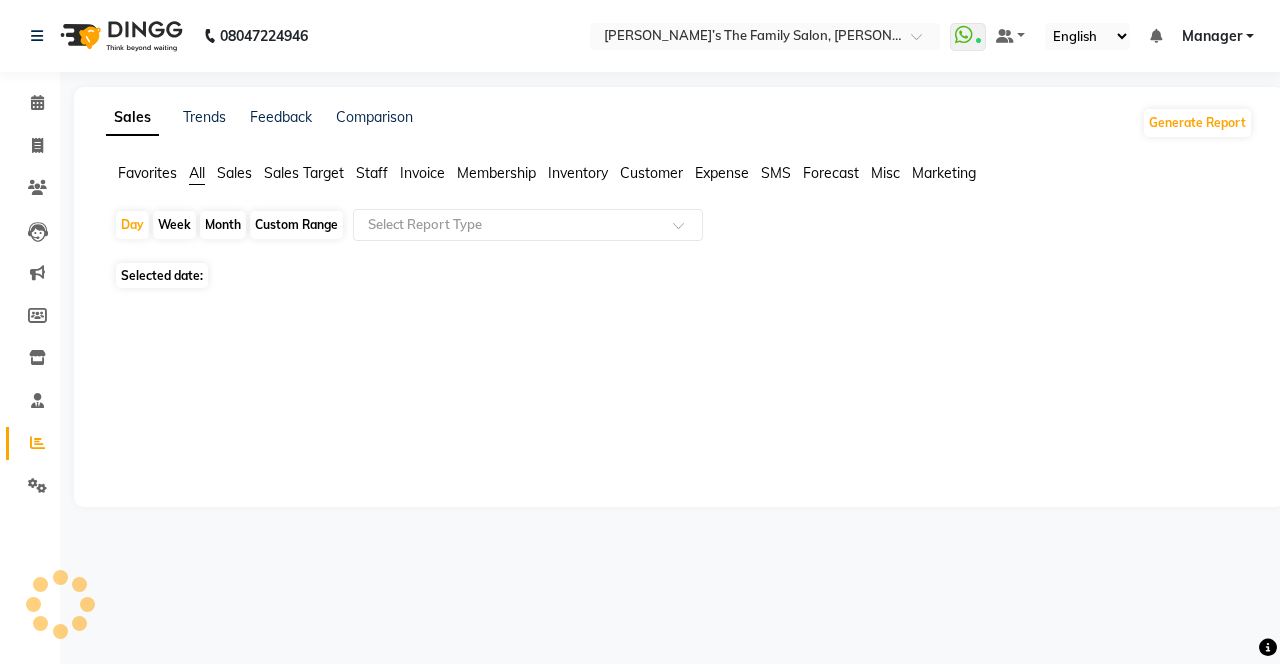 scroll, scrollTop: 0, scrollLeft: 0, axis: both 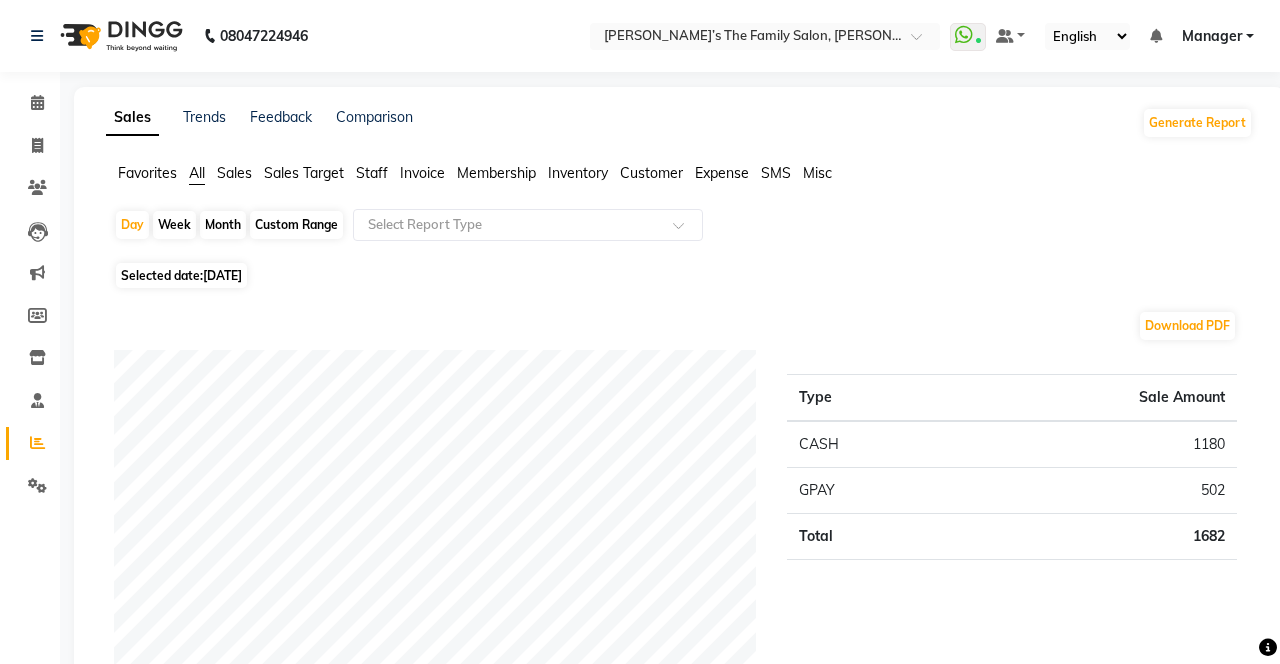 click on "Customer" 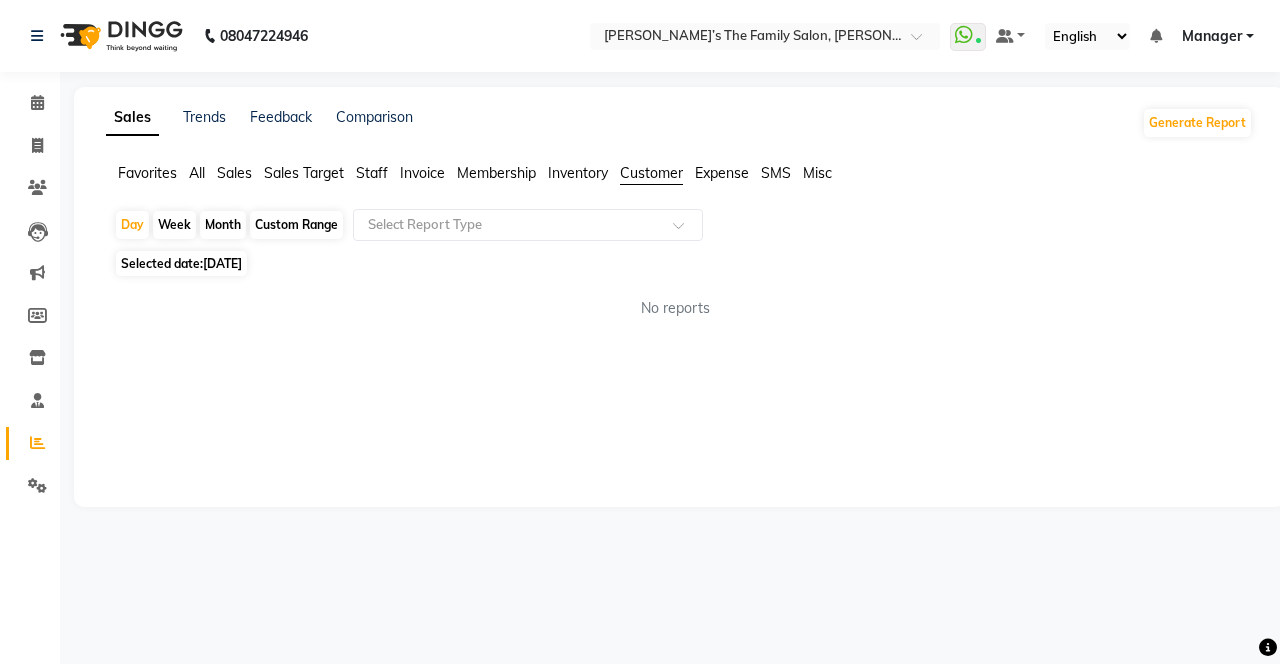 click 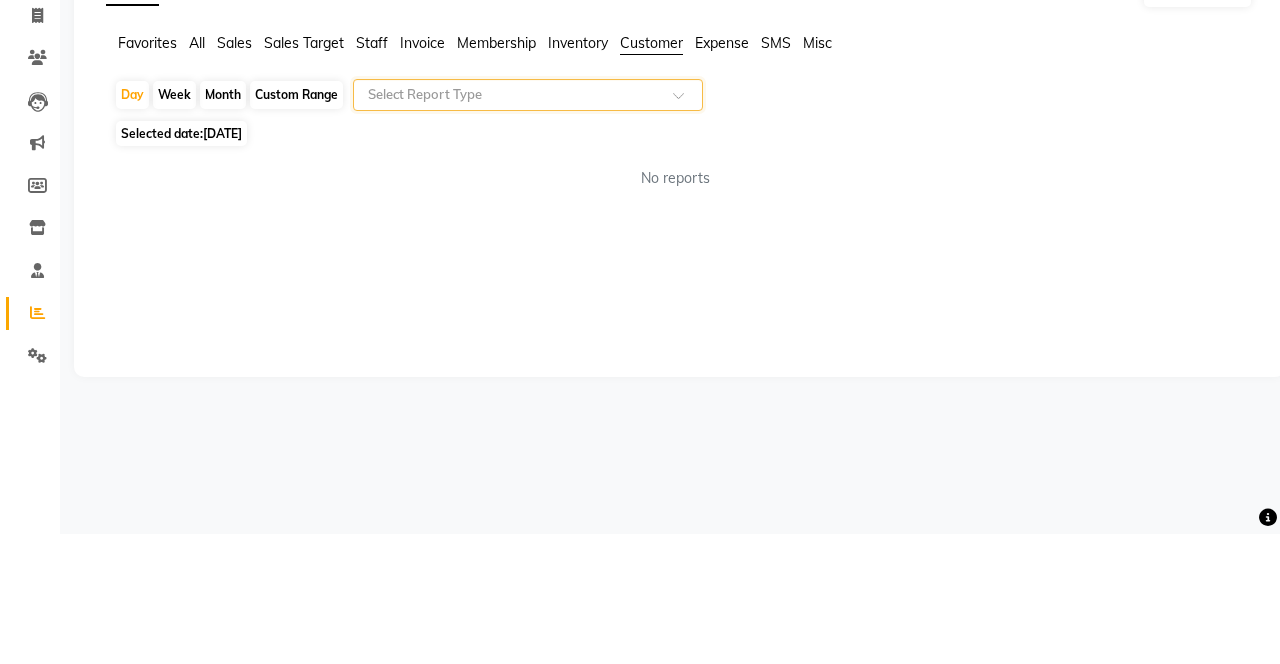 click on "Customer" 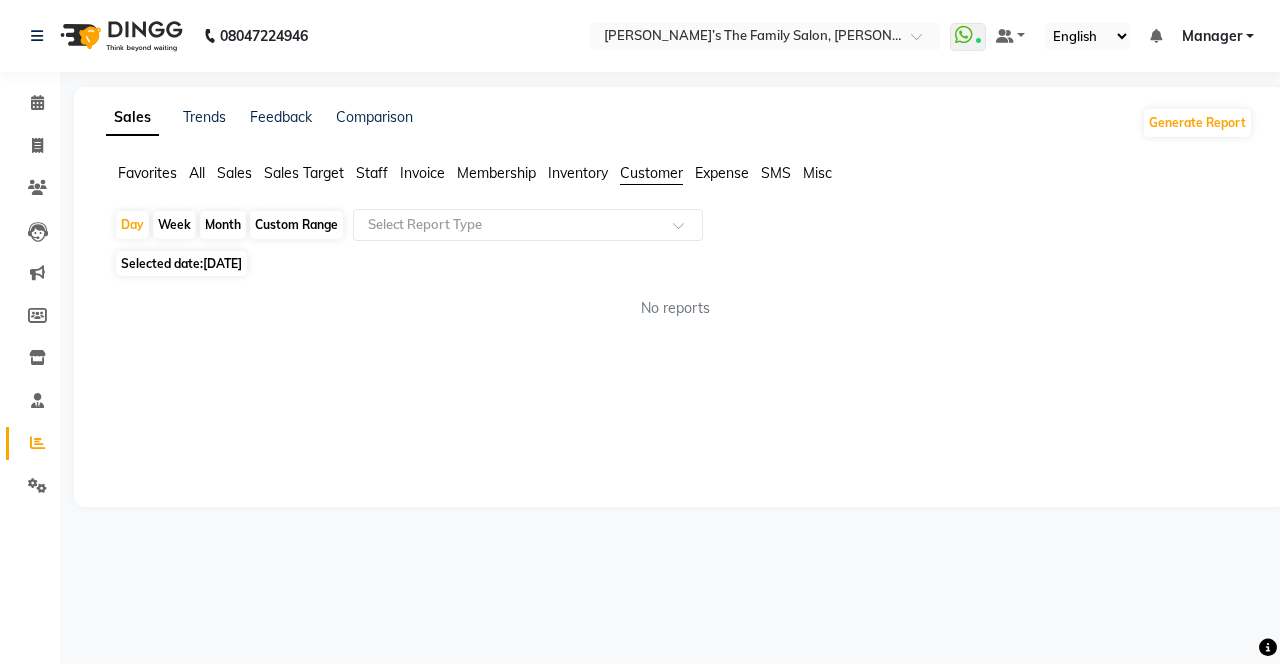 click on "Sales Trends Feedback Comparison Generate Report Favorites All Sales Sales Target Staff Invoice Membership Inventory Customer Expense SMS Misc  Day   Week   Month   Custom Range  Select Report Type Selected date:  10-07-2025  No reports ★ Mark as Favorite  Choose how you'd like to save "" report to favorites  Save to Personal Favorites:   Only you can see this report in your favorites tab. Share with Organization:   Everyone in your organization can see this report in their favorites tab.  Save to Favorites" 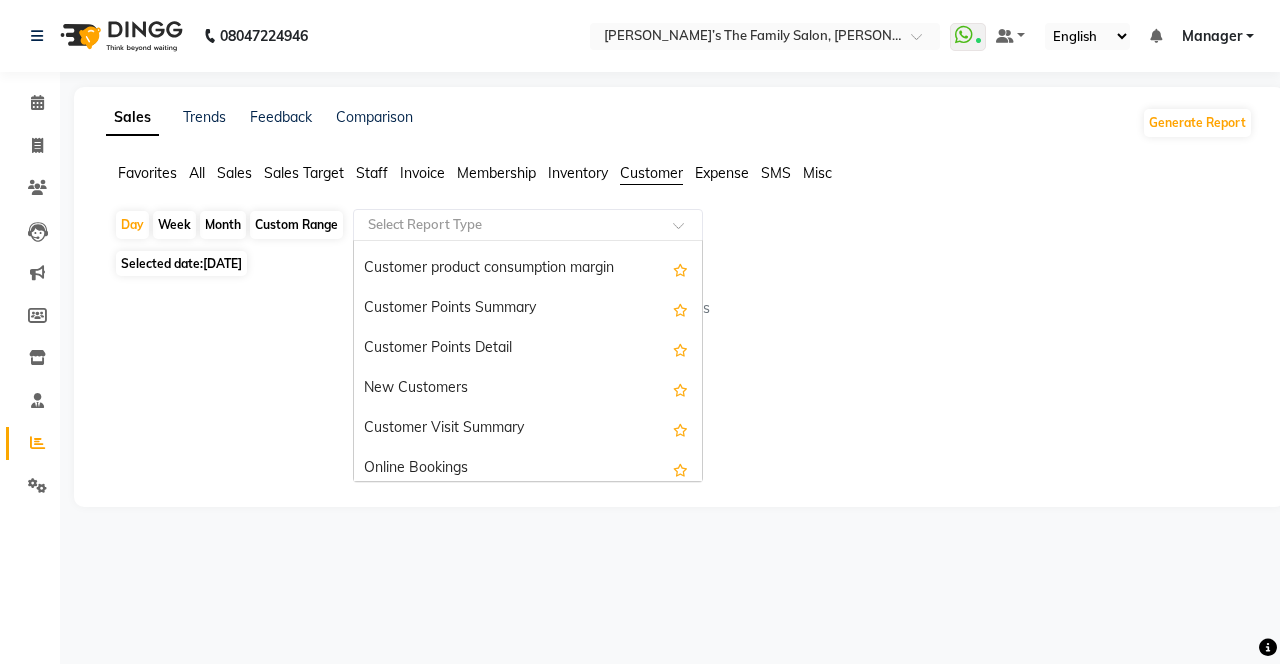scroll, scrollTop: 240, scrollLeft: 0, axis: vertical 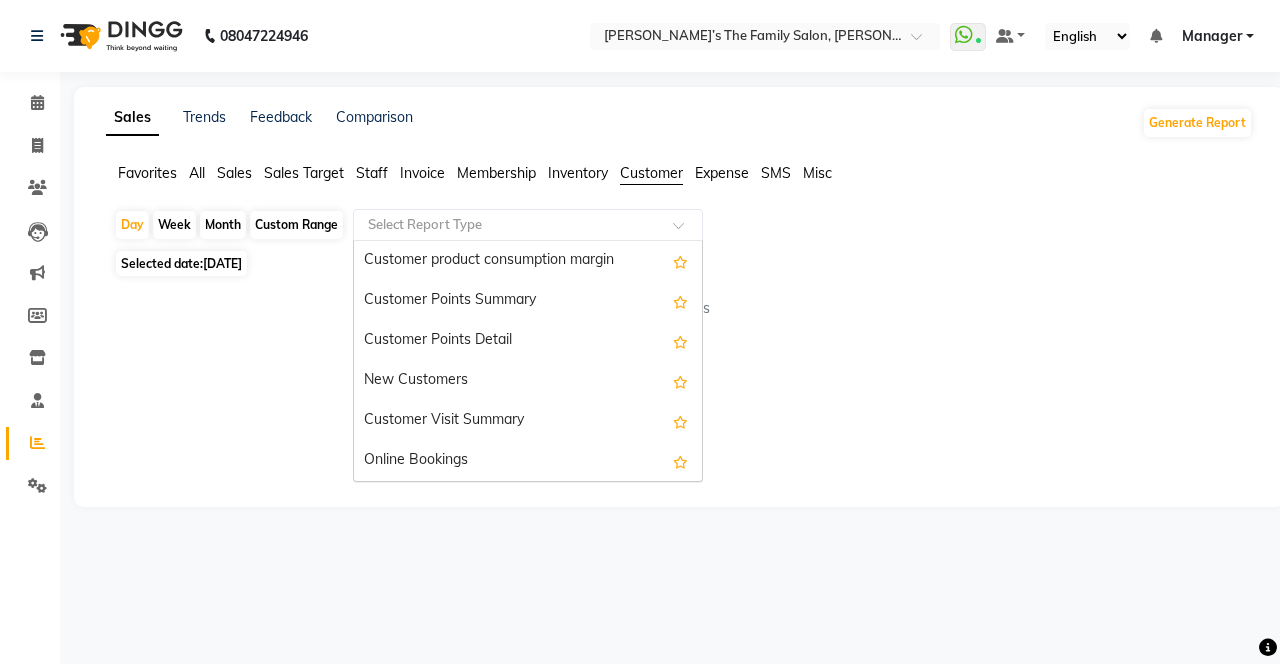 click on "Customer Visit Summary" at bounding box center (528, 421) 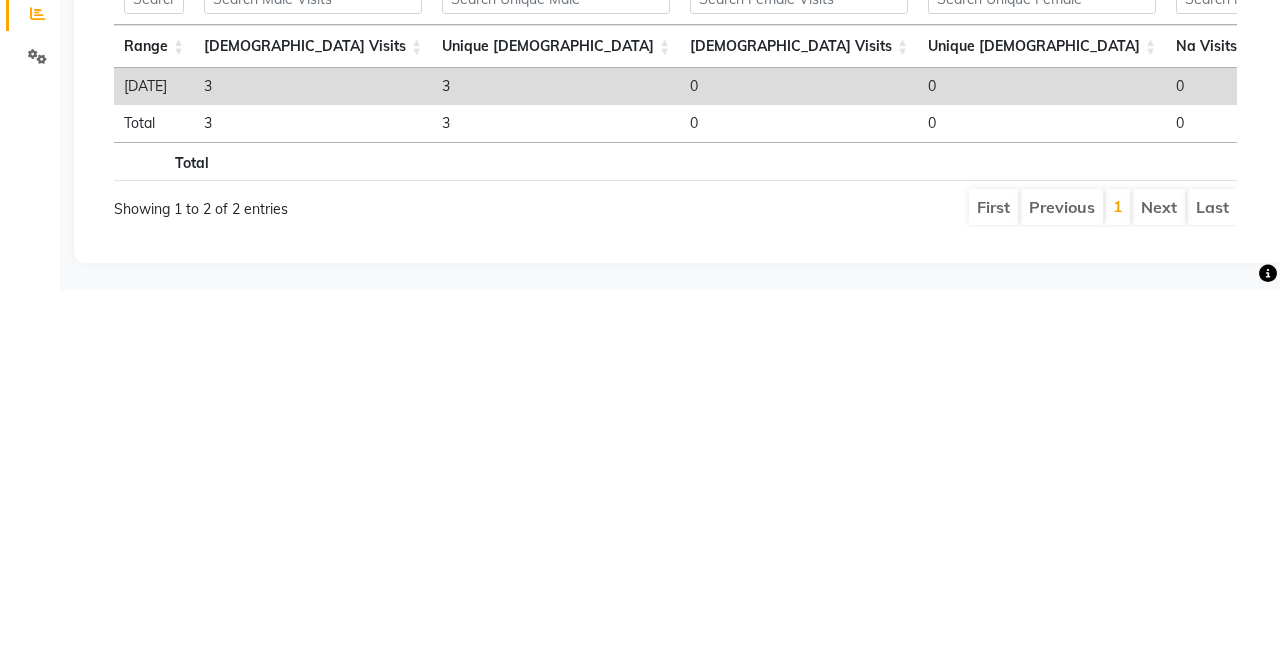 scroll, scrollTop: 55, scrollLeft: 0, axis: vertical 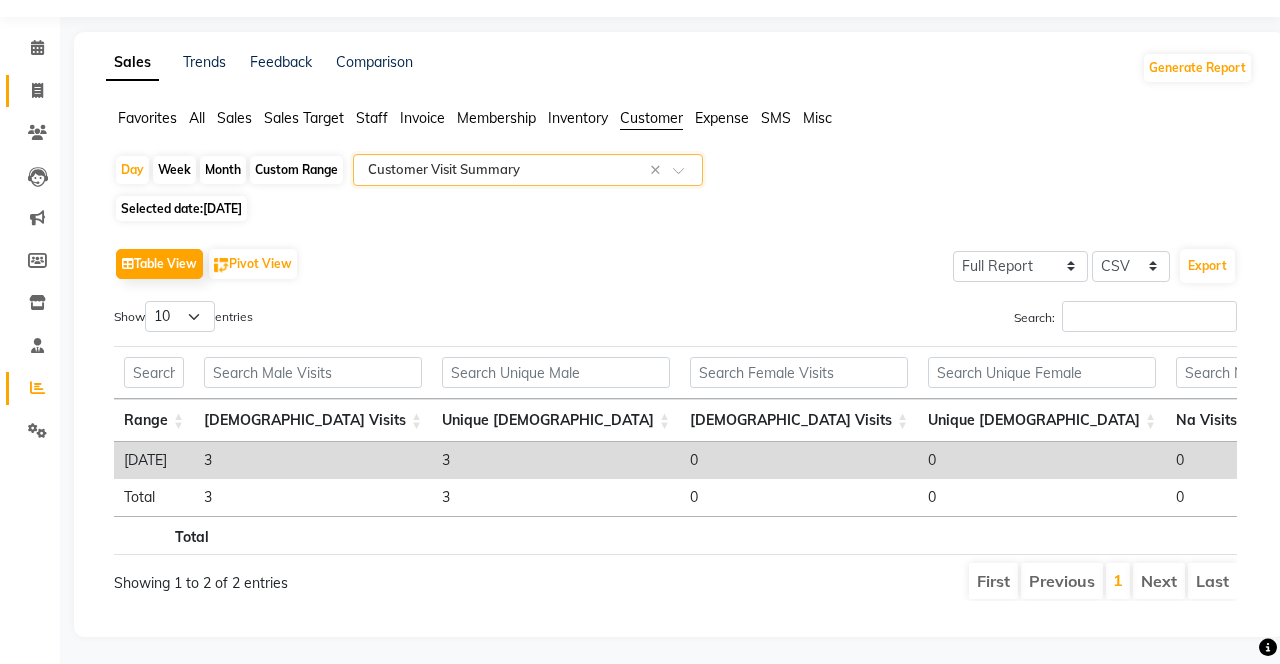 click on "Invoice" 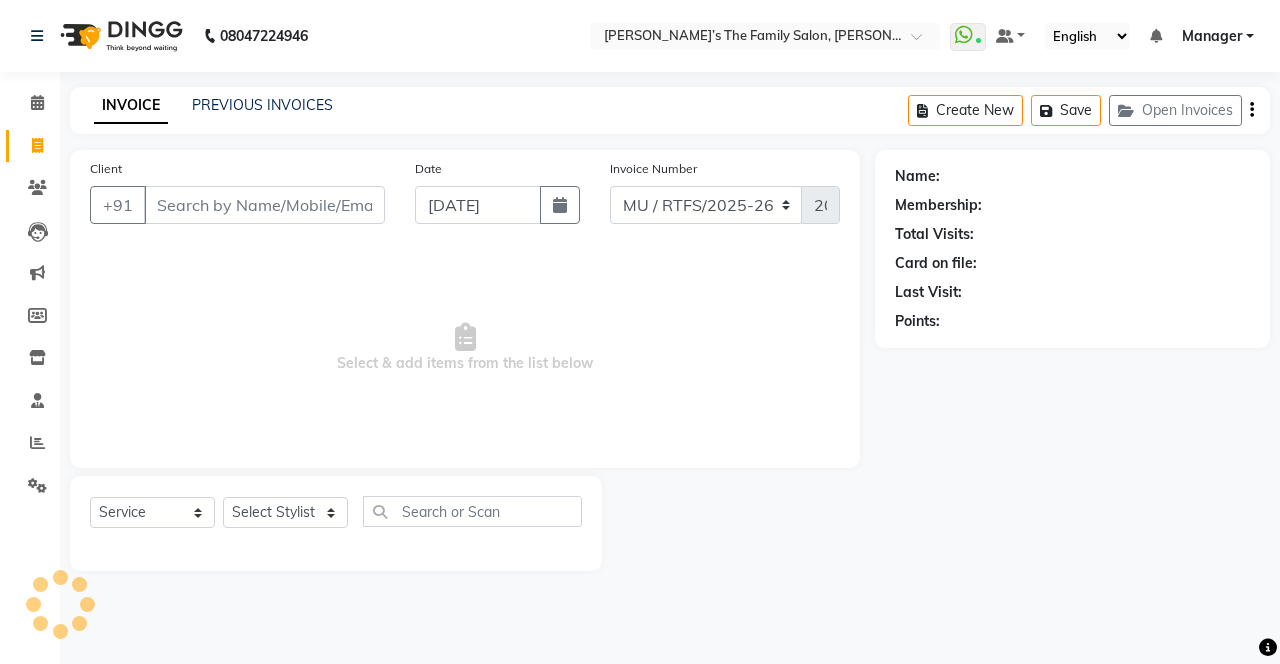 scroll, scrollTop: 0, scrollLeft: 0, axis: both 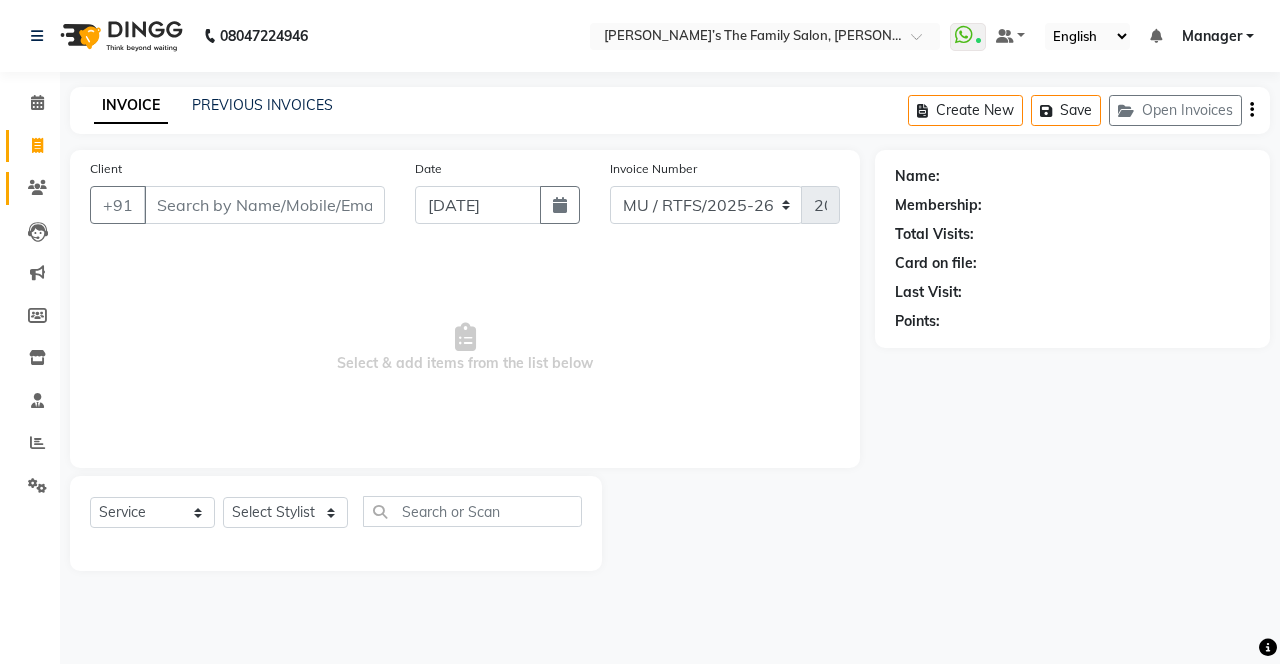 click 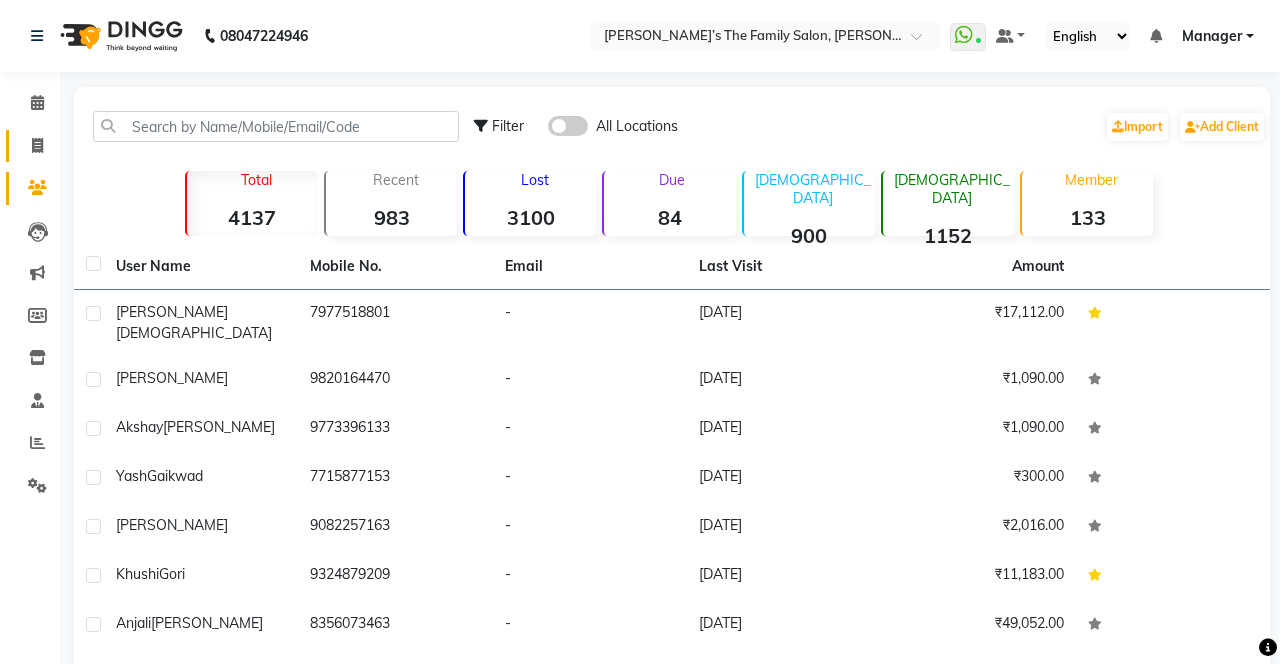 click 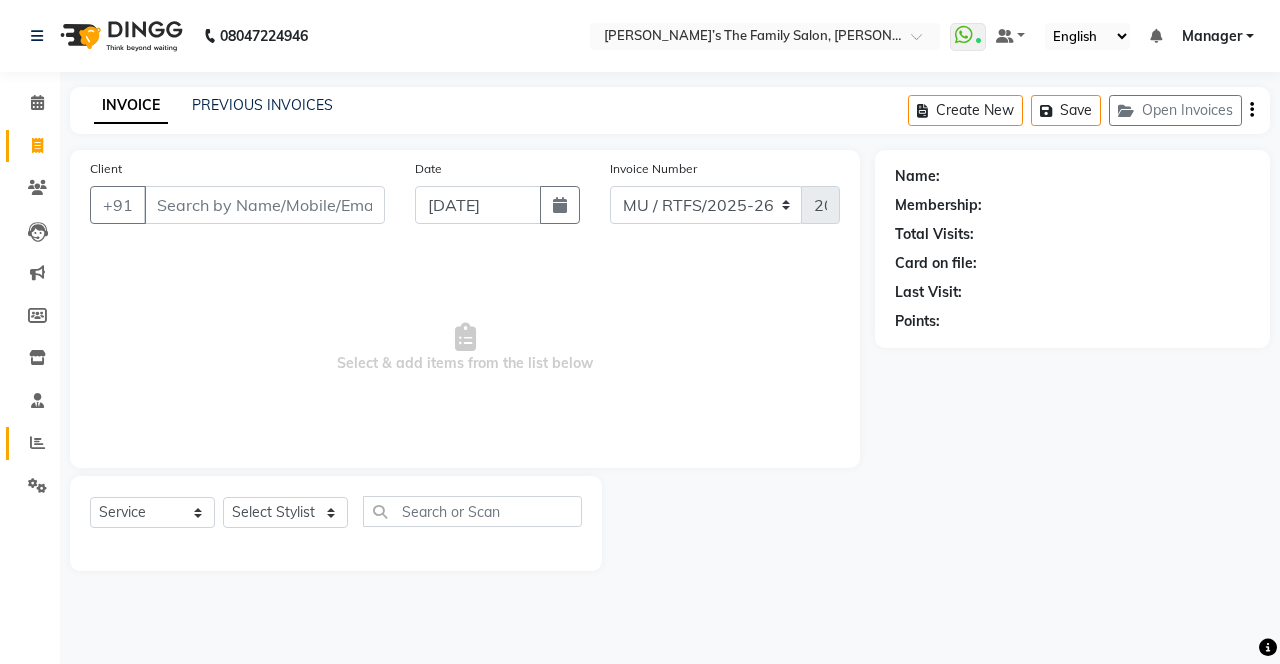 click 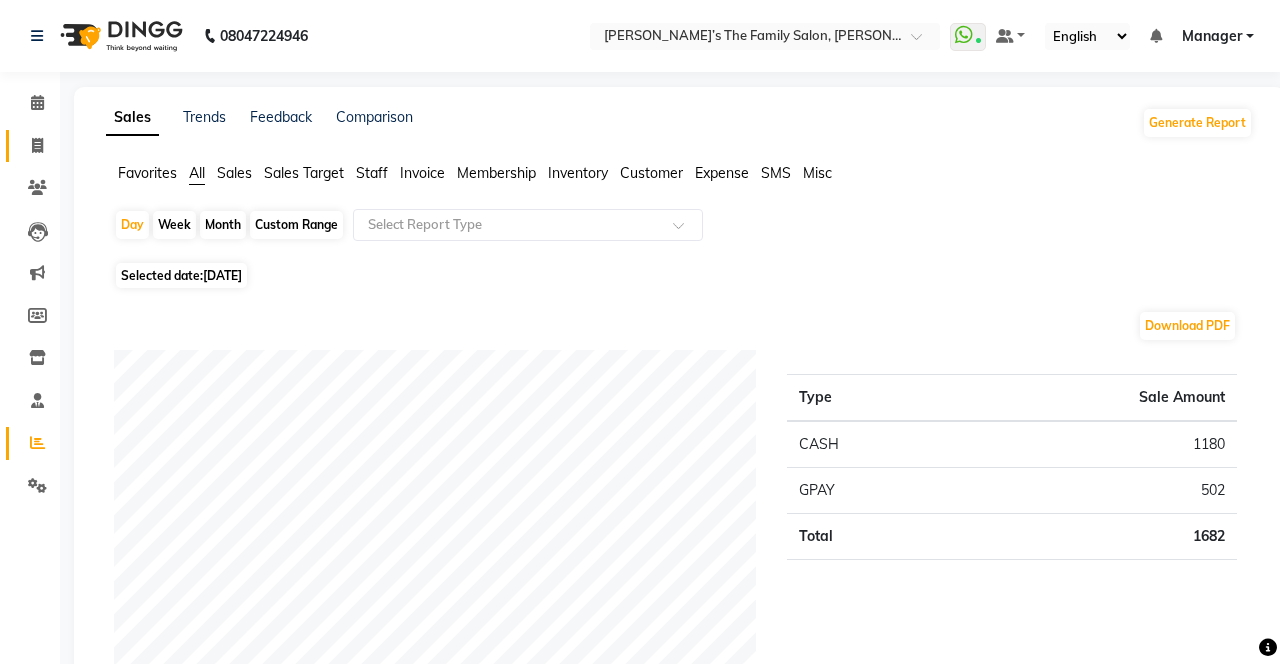 click 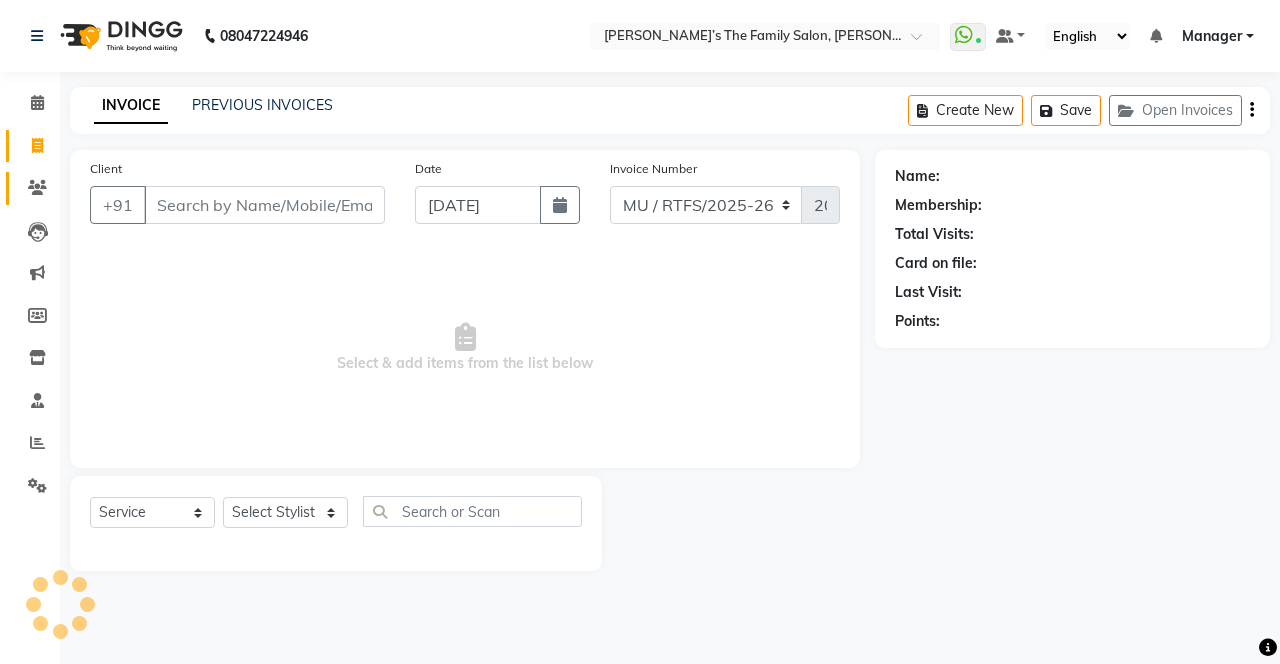 click 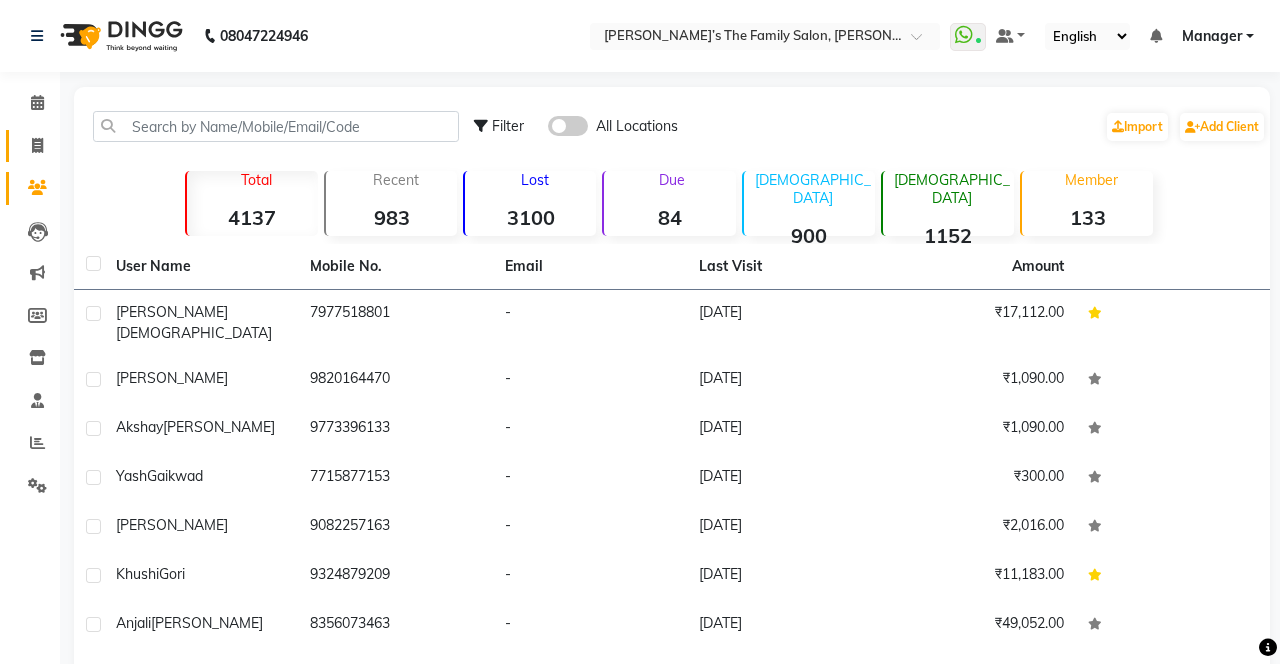 click 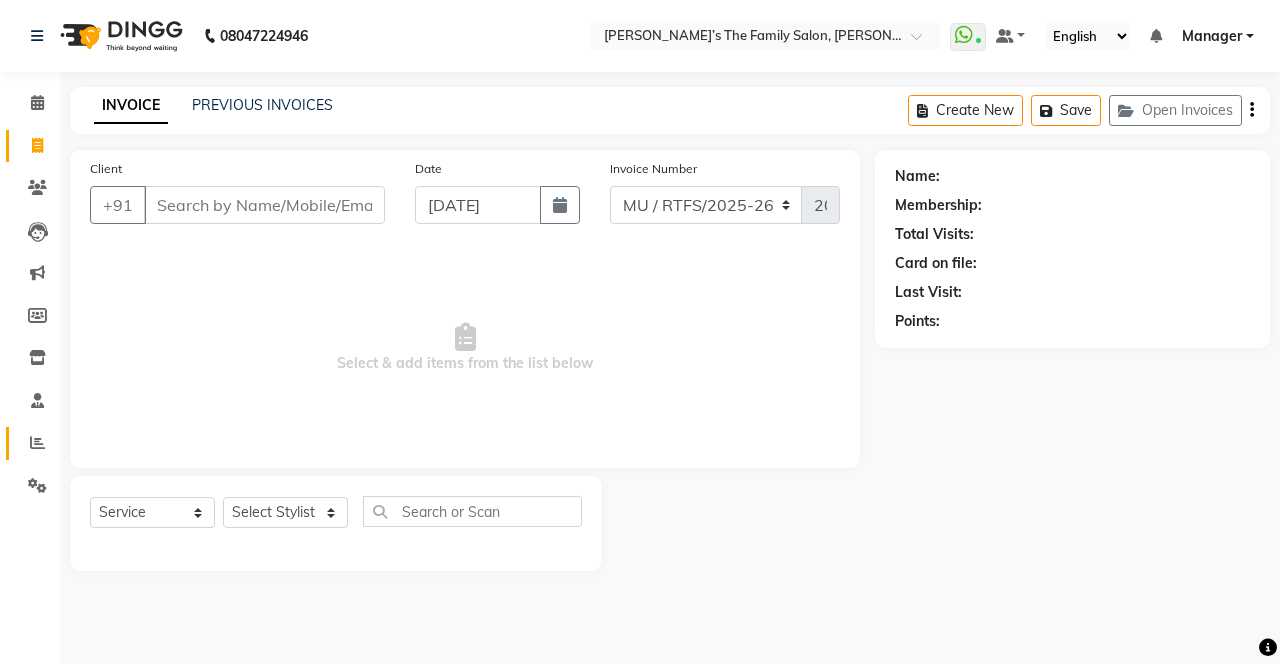 click 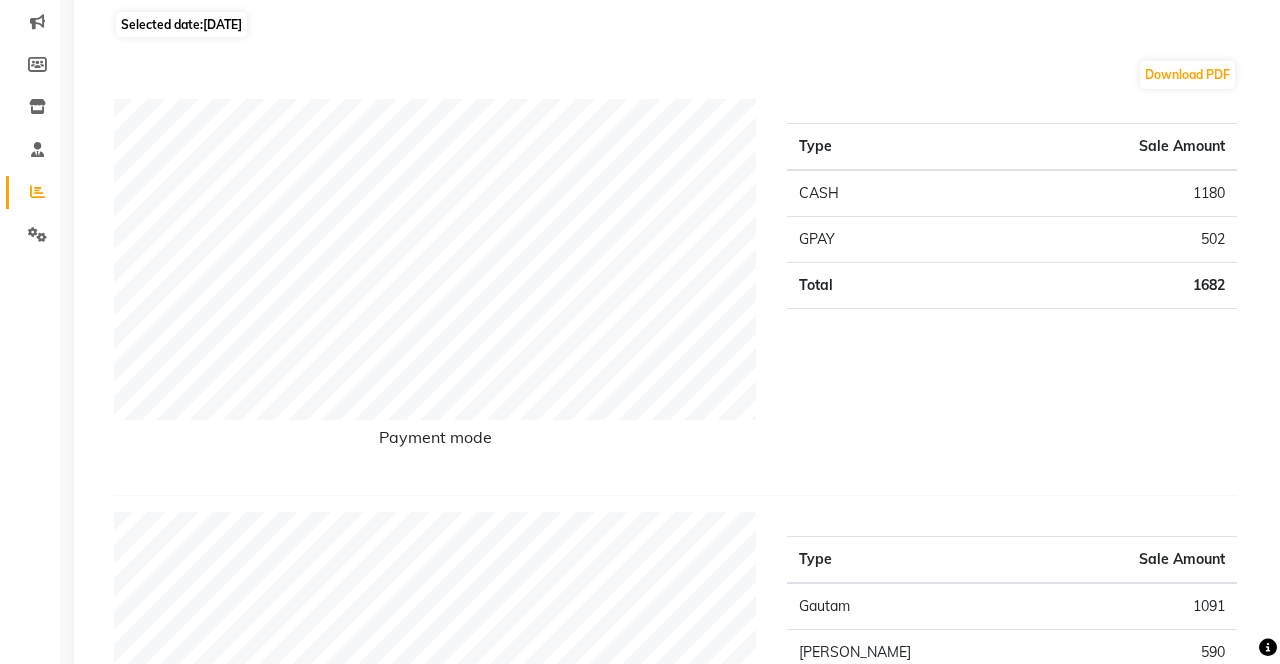 scroll, scrollTop: 0, scrollLeft: 0, axis: both 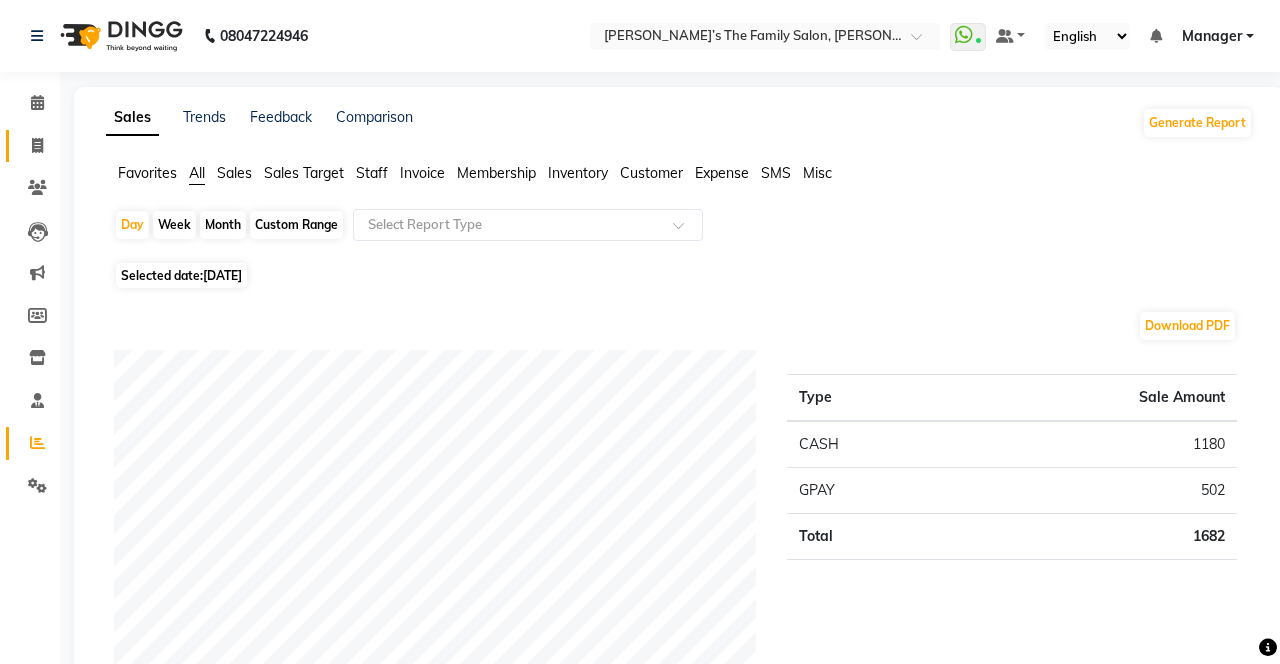 click on "Invoice" 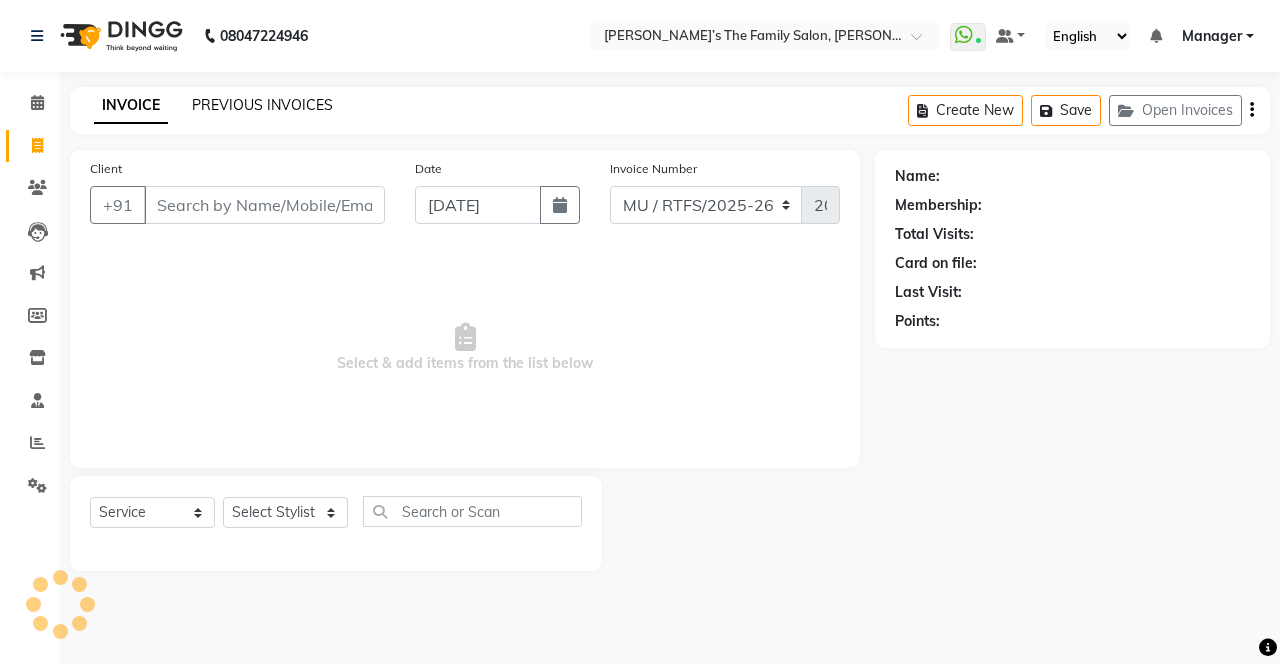 click on "PREVIOUS INVOICES" 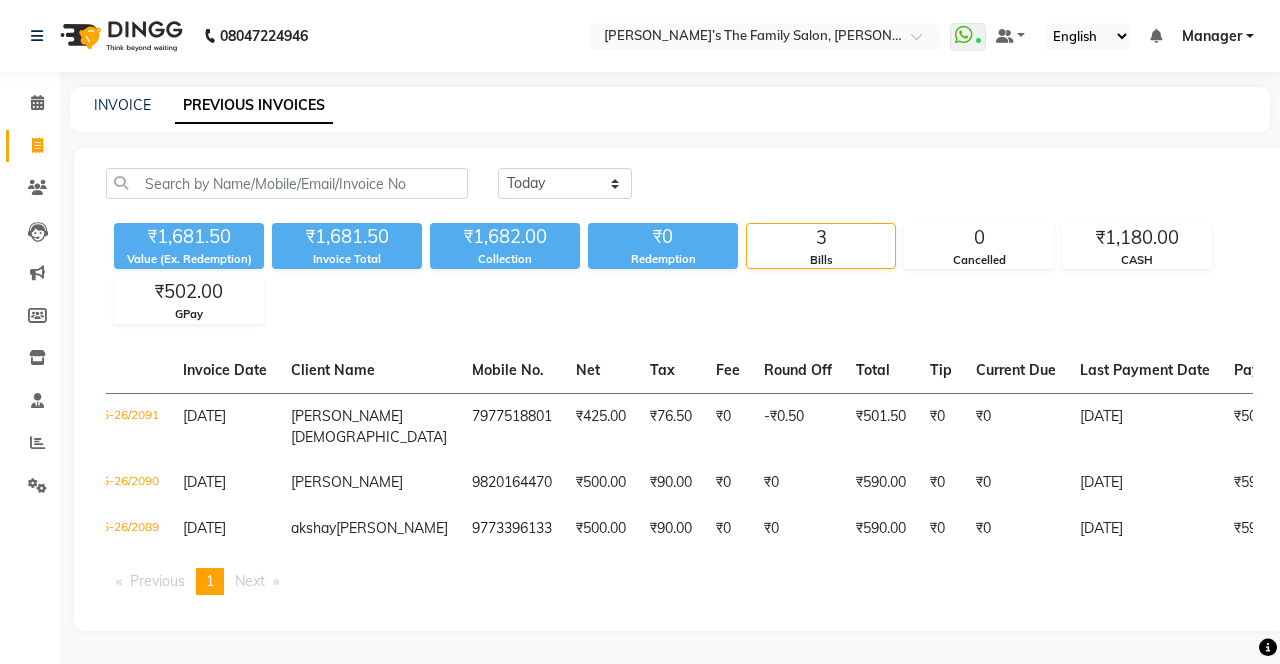 scroll, scrollTop: 0, scrollLeft: 0, axis: both 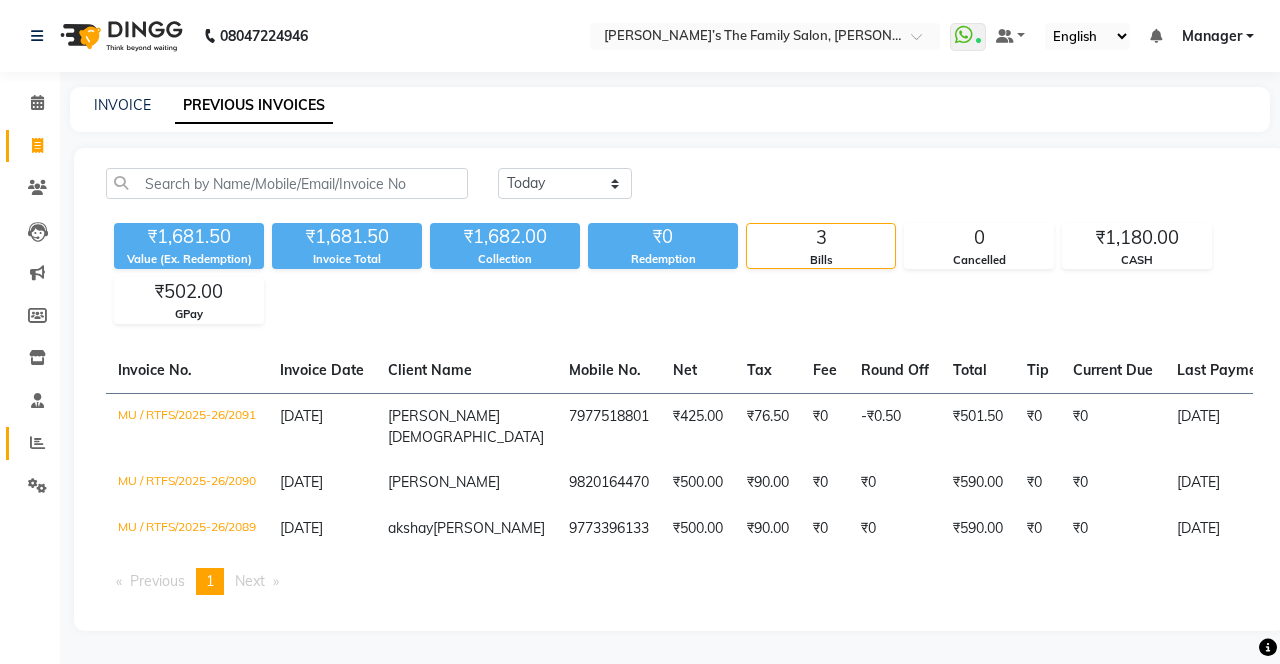 click 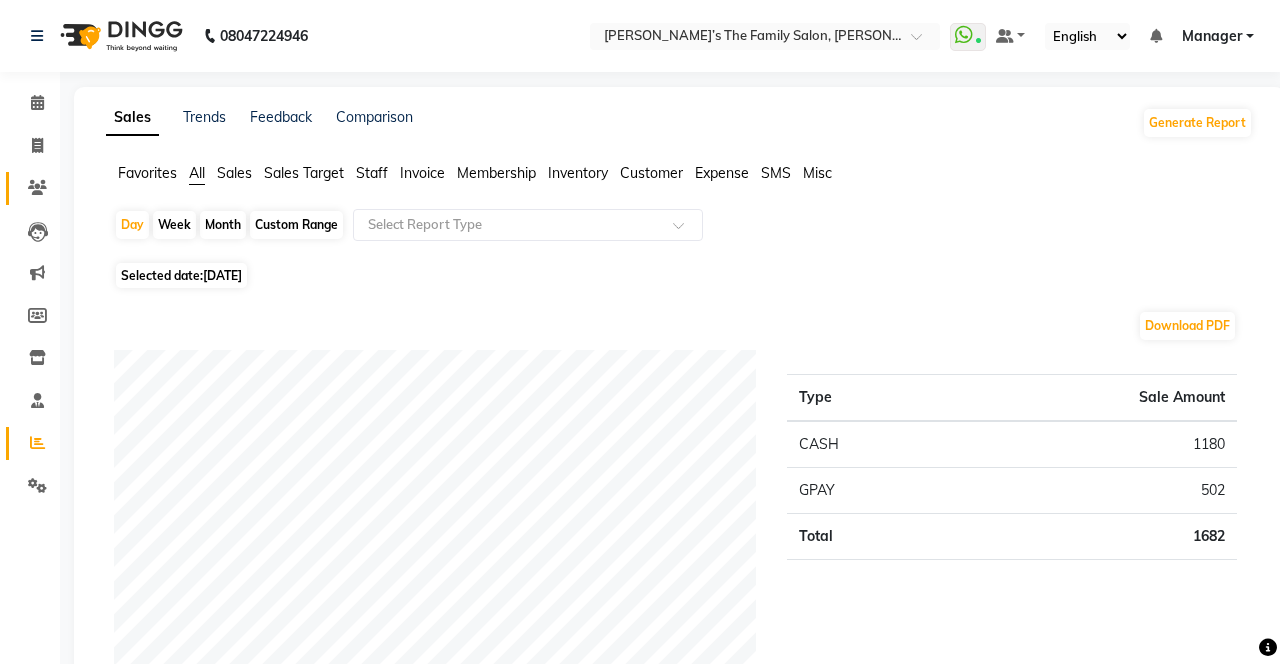 click 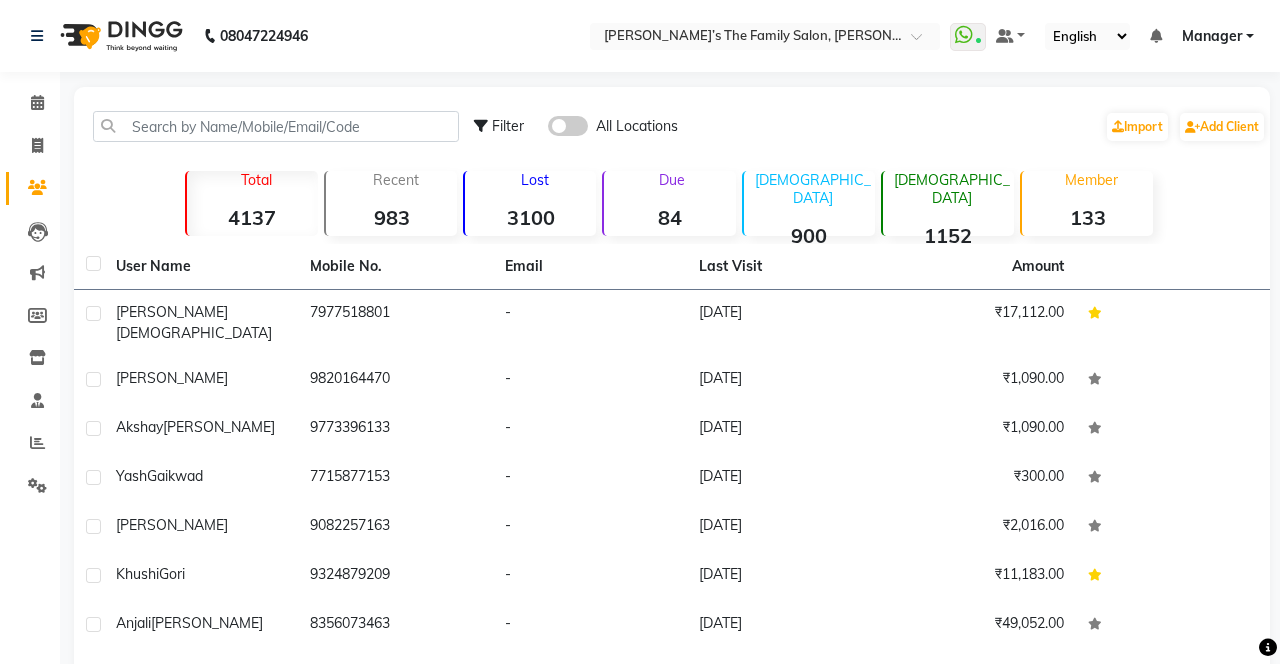 click on "patel" 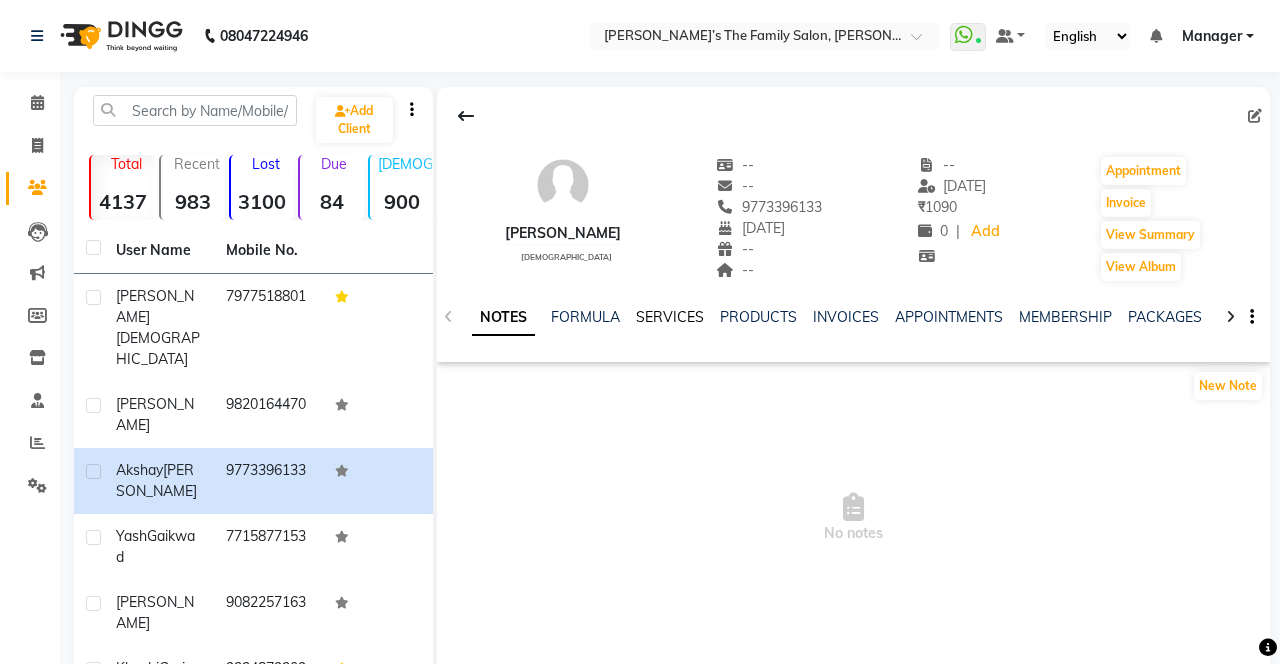 click on "SERVICES" 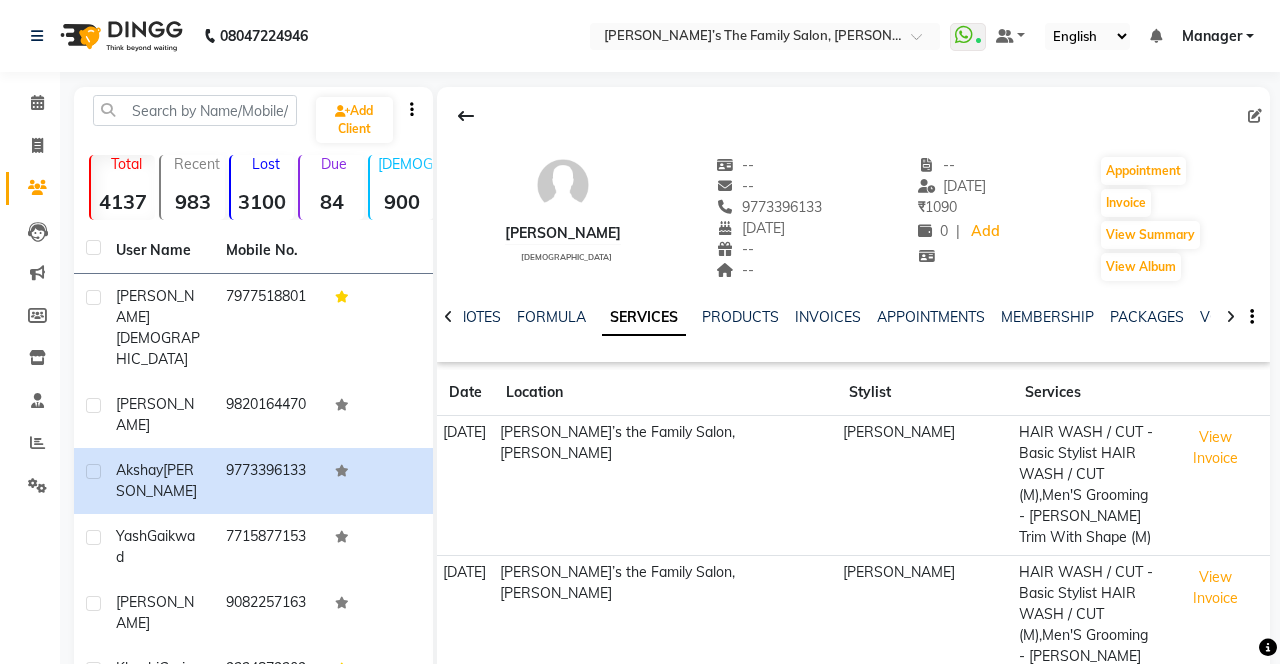 click 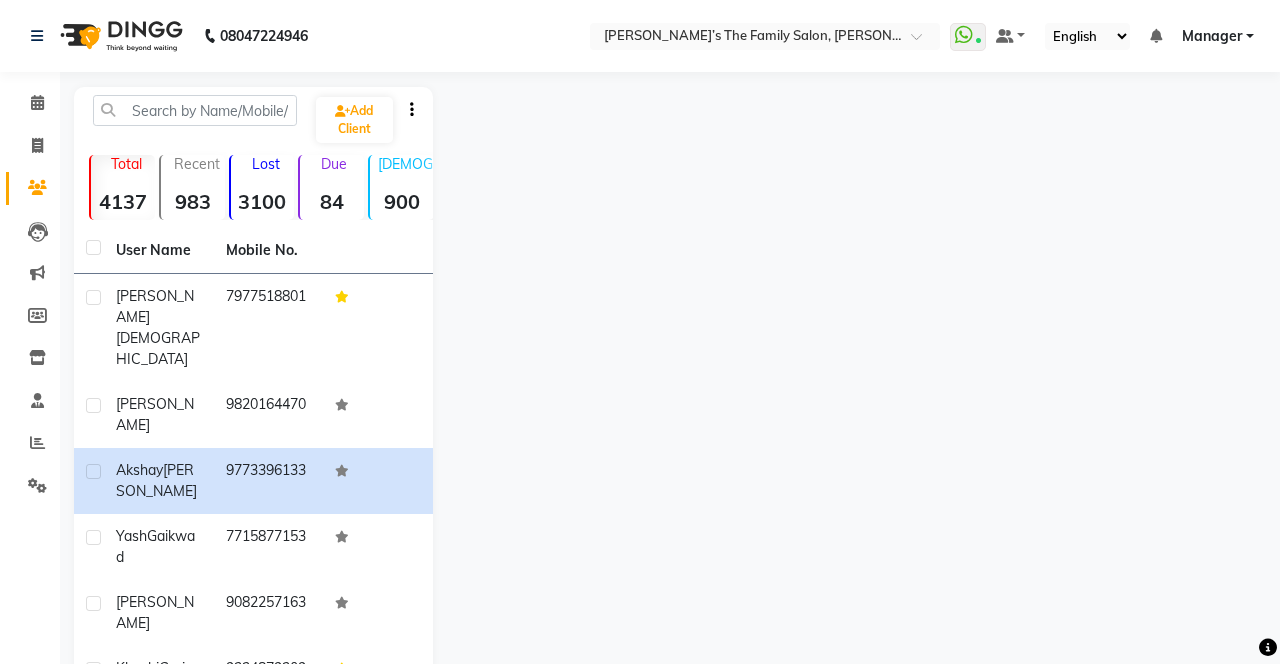 click on "Jay bhatia" 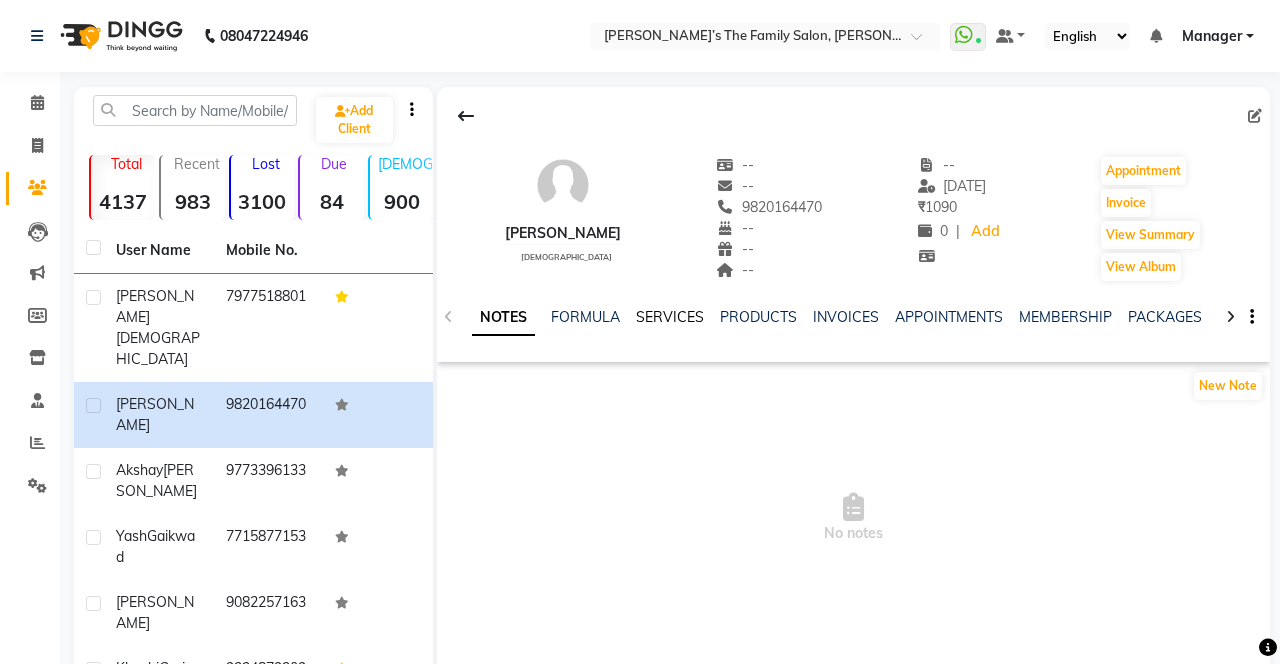click on "SERVICES" 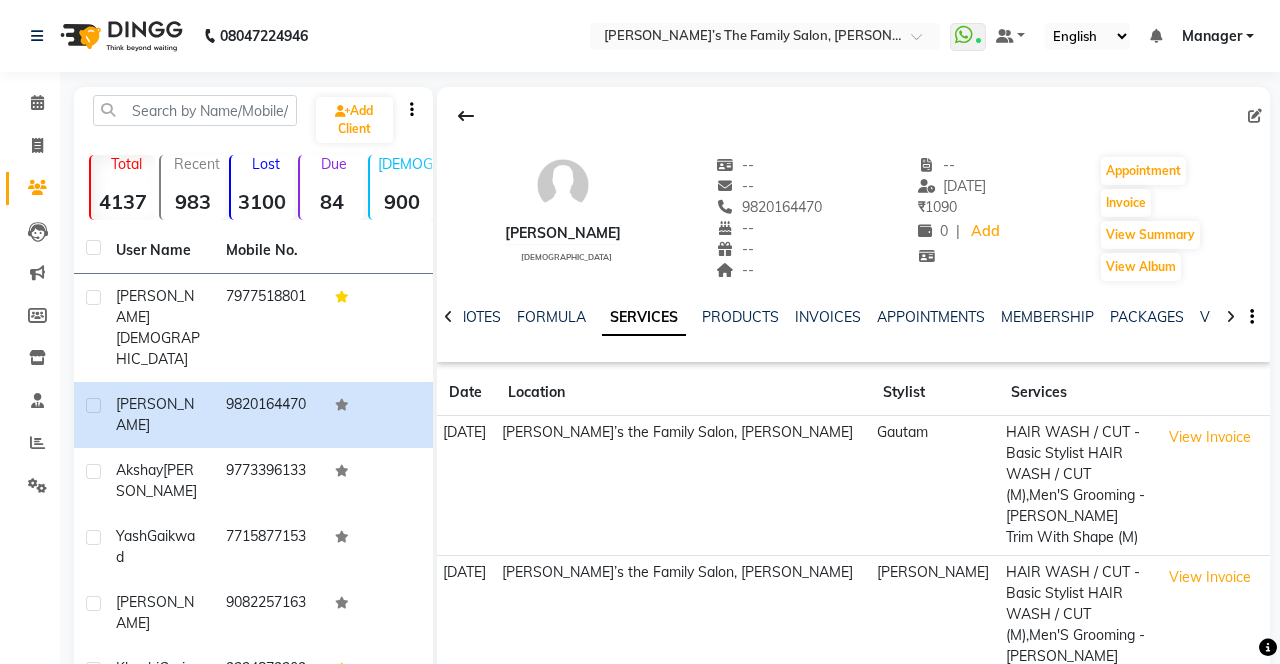 click on "Jain" 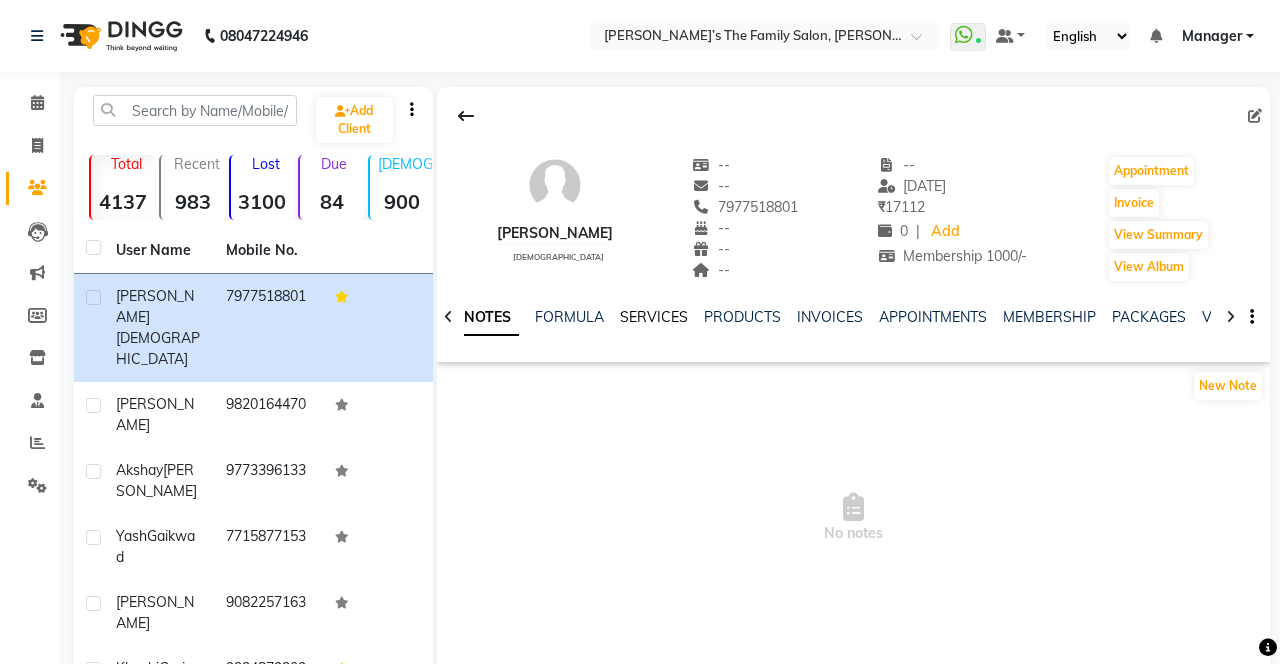 click on "SERVICES" 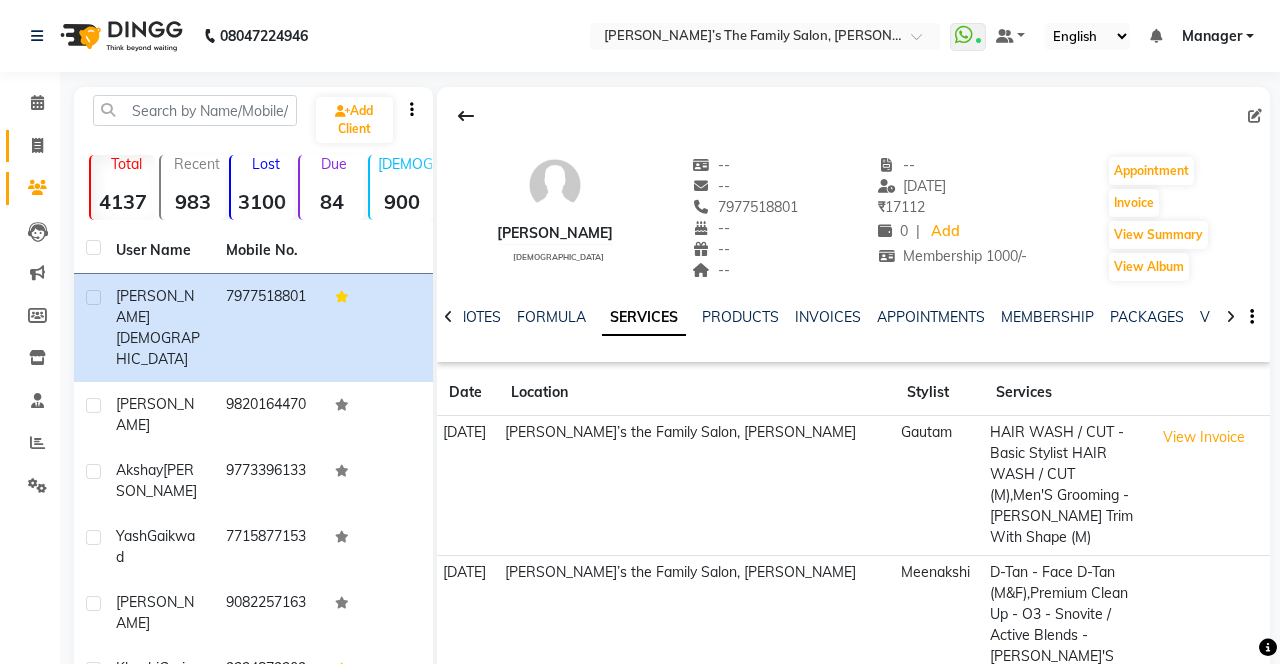 click 